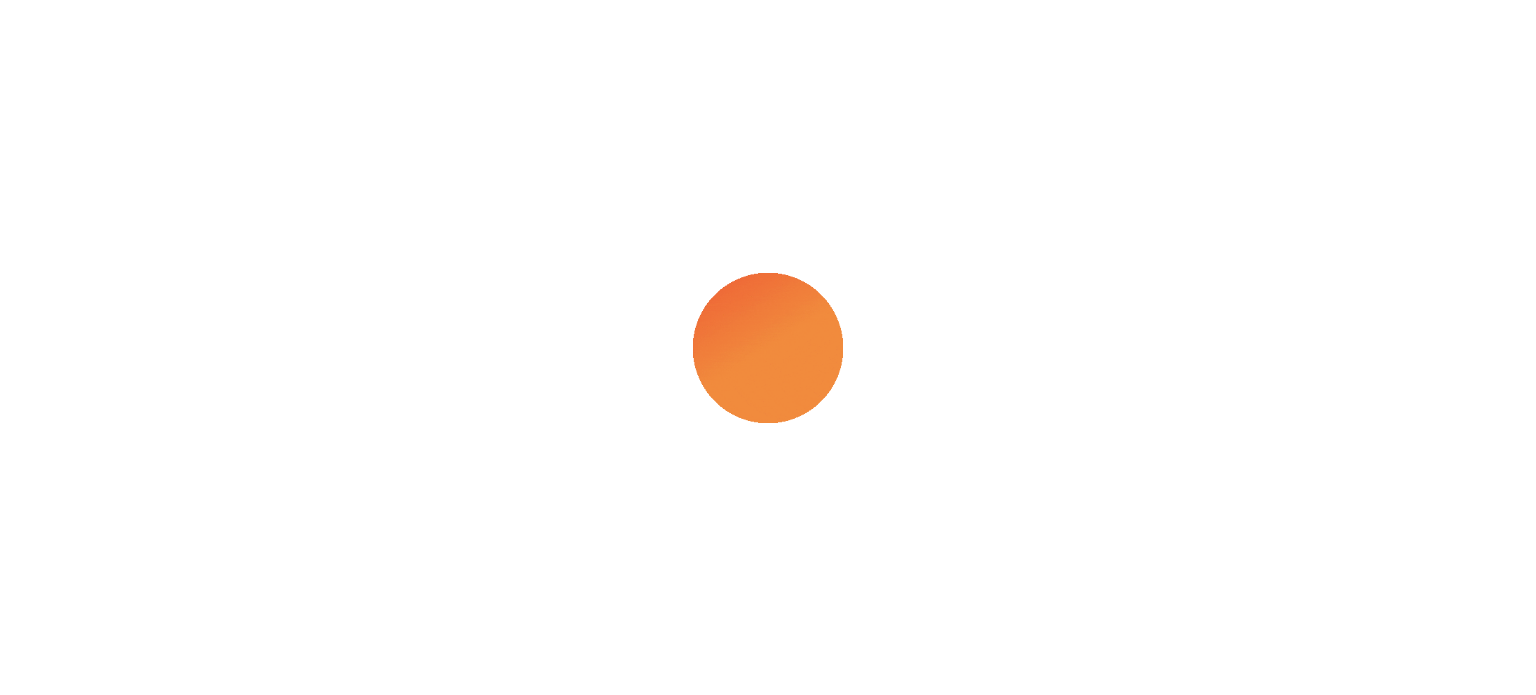 scroll, scrollTop: 0, scrollLeft: 0, axis: both 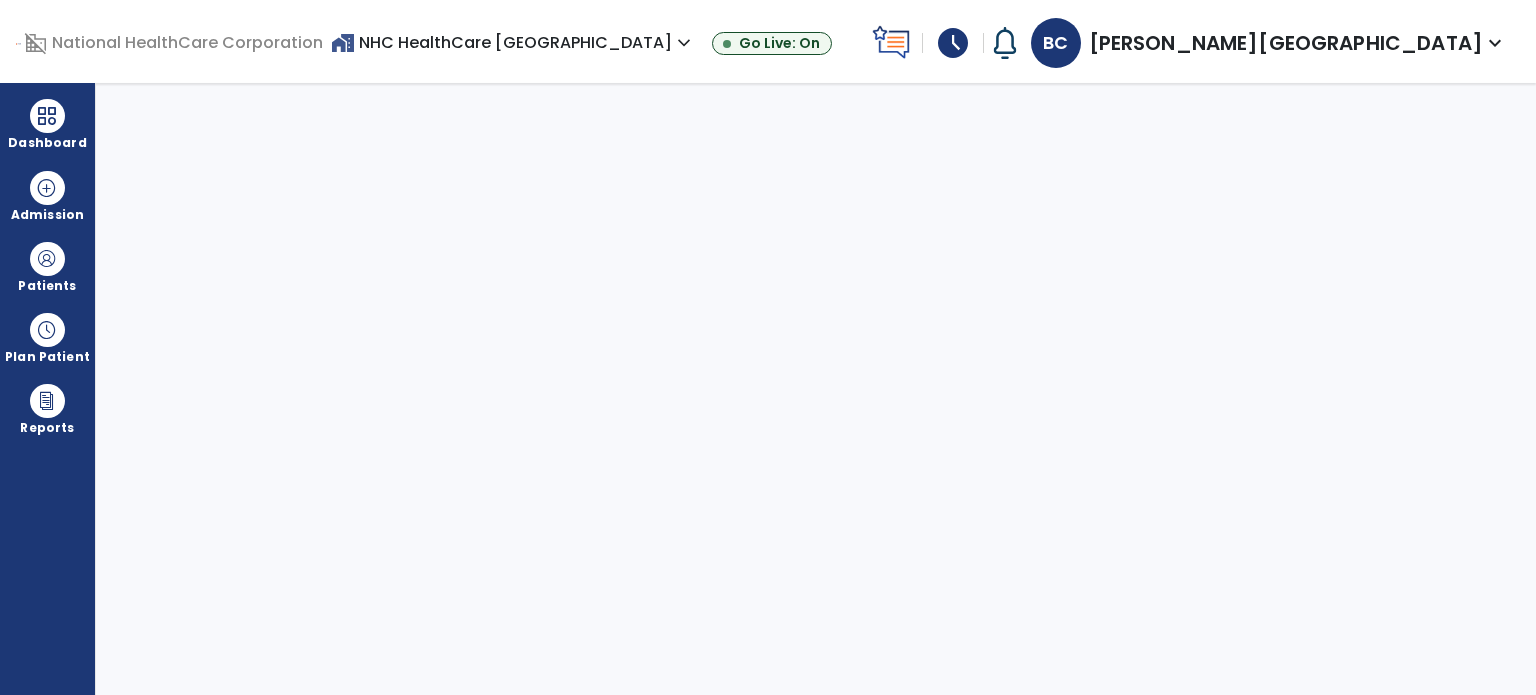 select on "****" 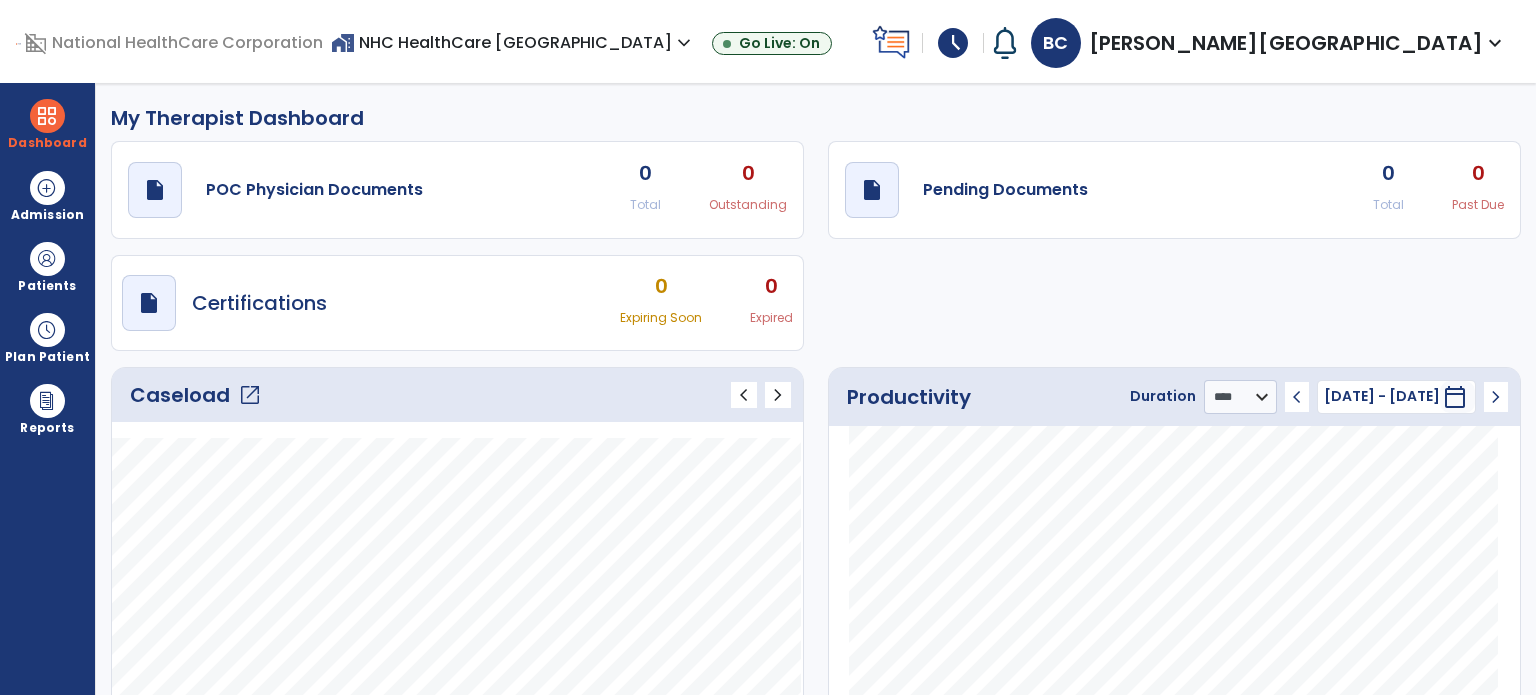 click on "schedule" at bounding box center (953, 43) 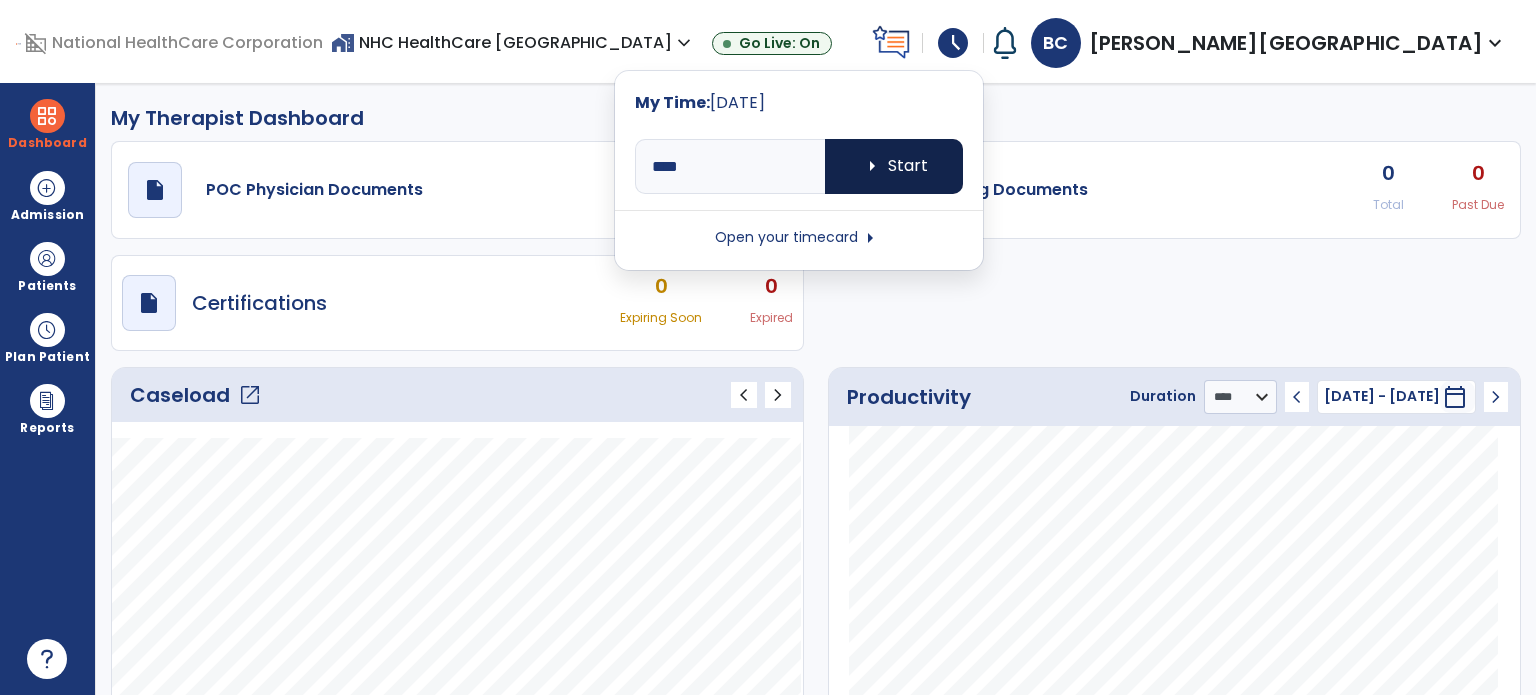 click on "arrow_right  Start" at bounding box center [894, 166] 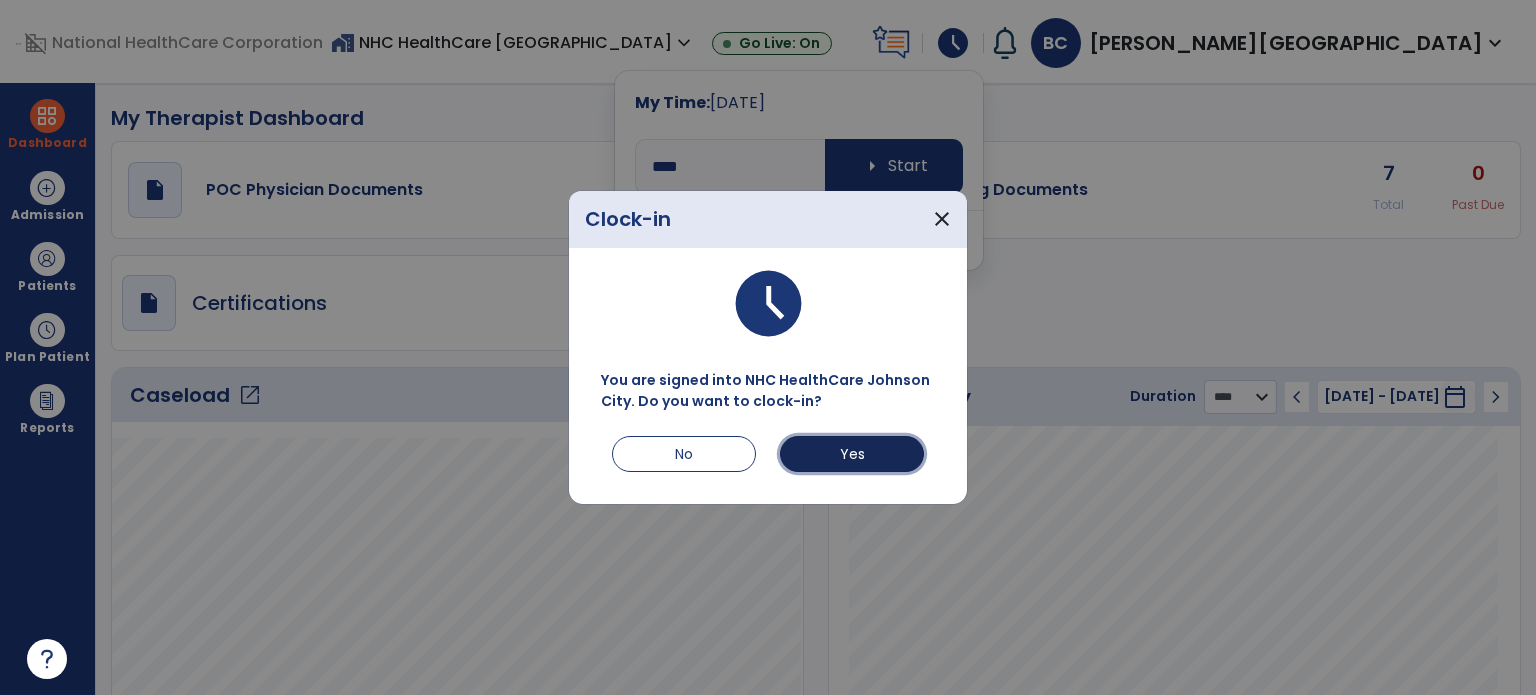 click on "Yes" at bounding box center [852, 454] 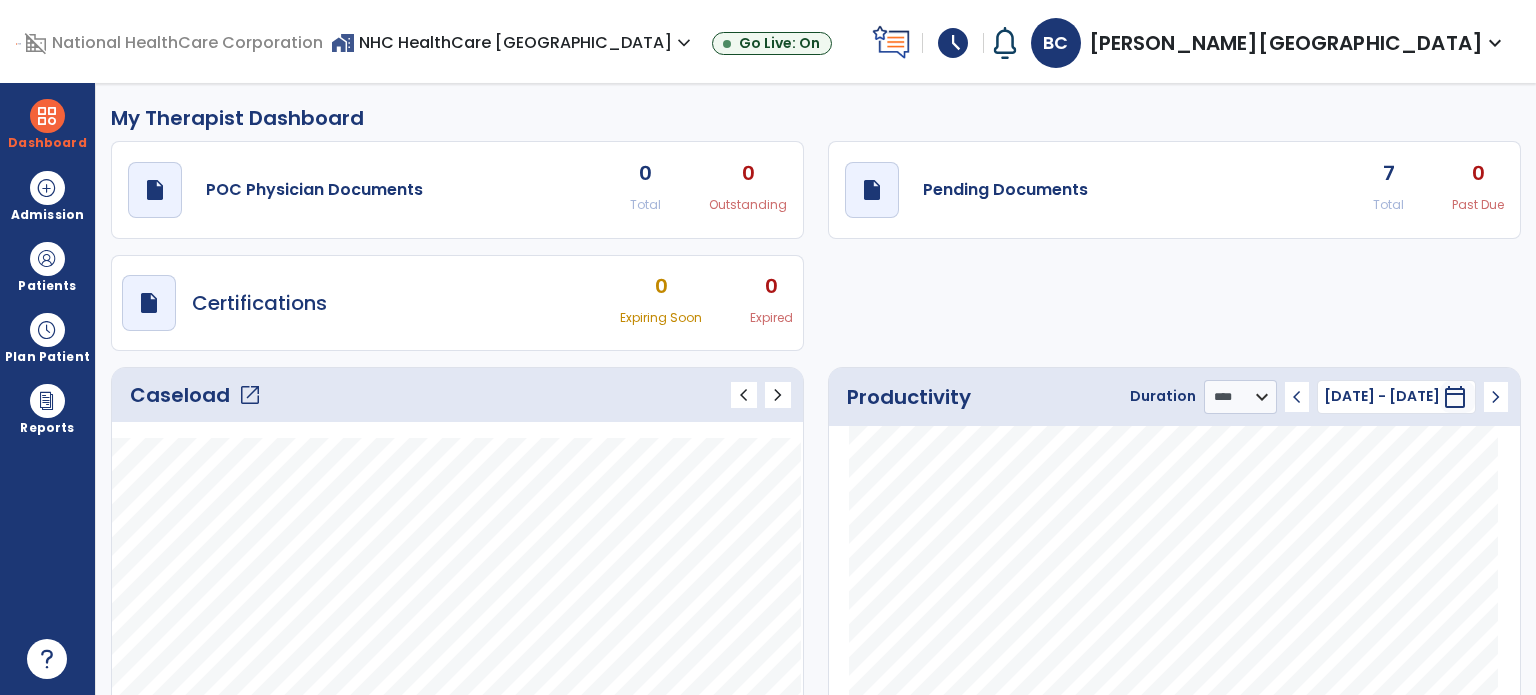 click at bounding box center (47, 330) 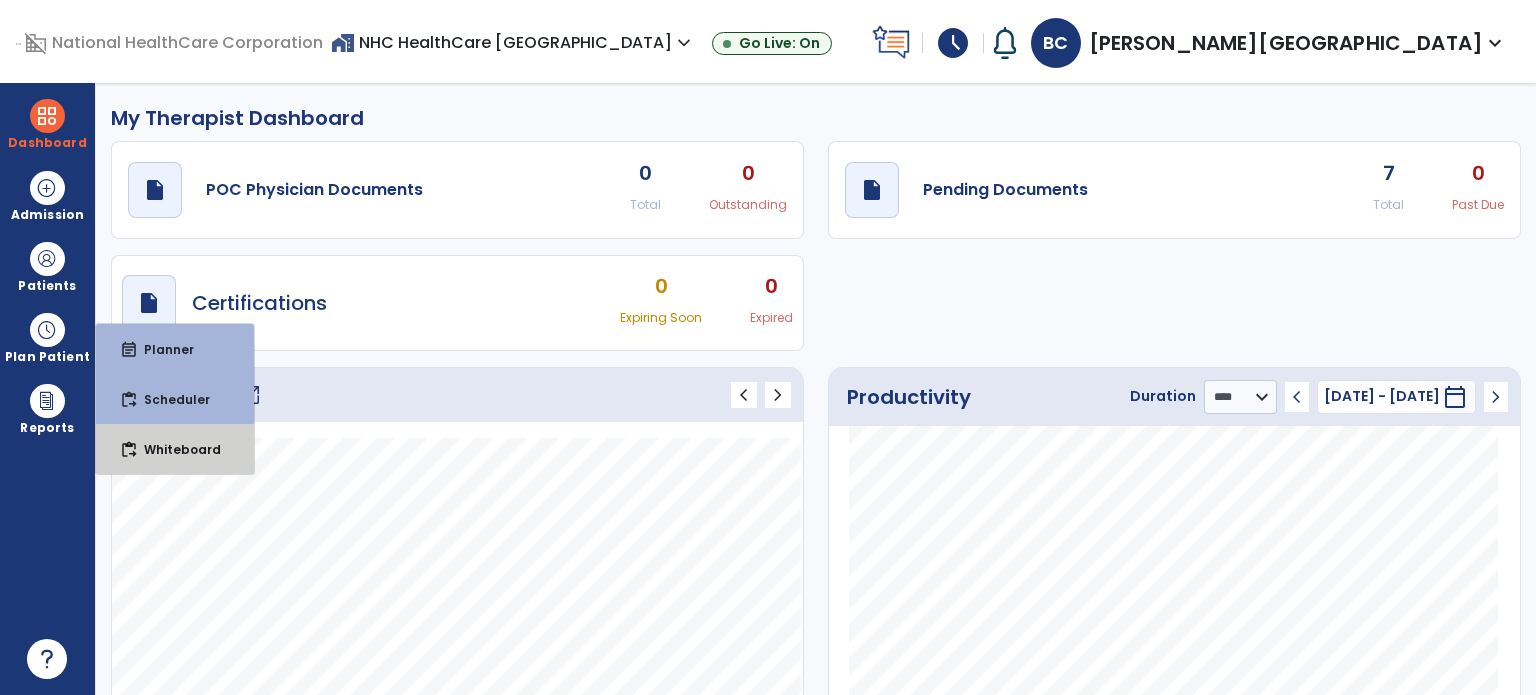 click on "Whiteboard" at bounding box center (174, 449) 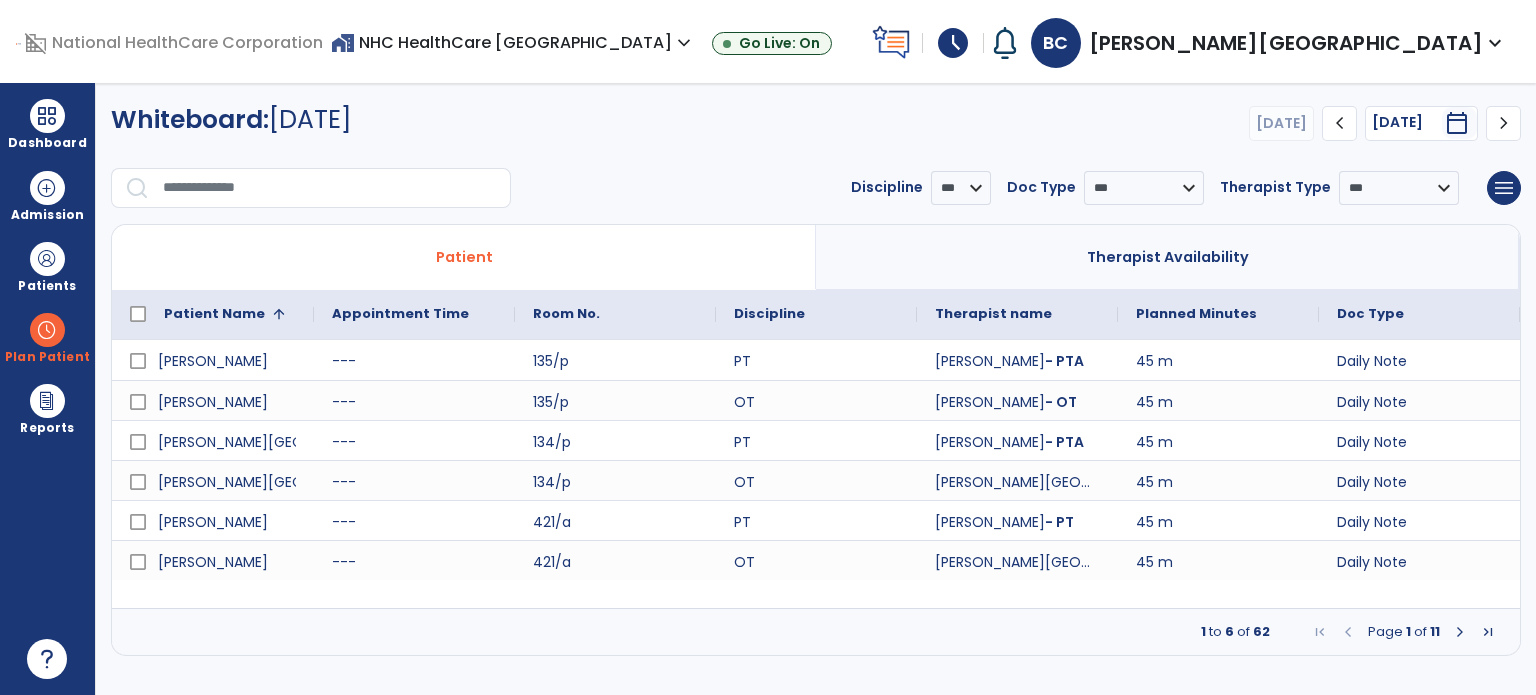 click at bounding box center (1460, 632) 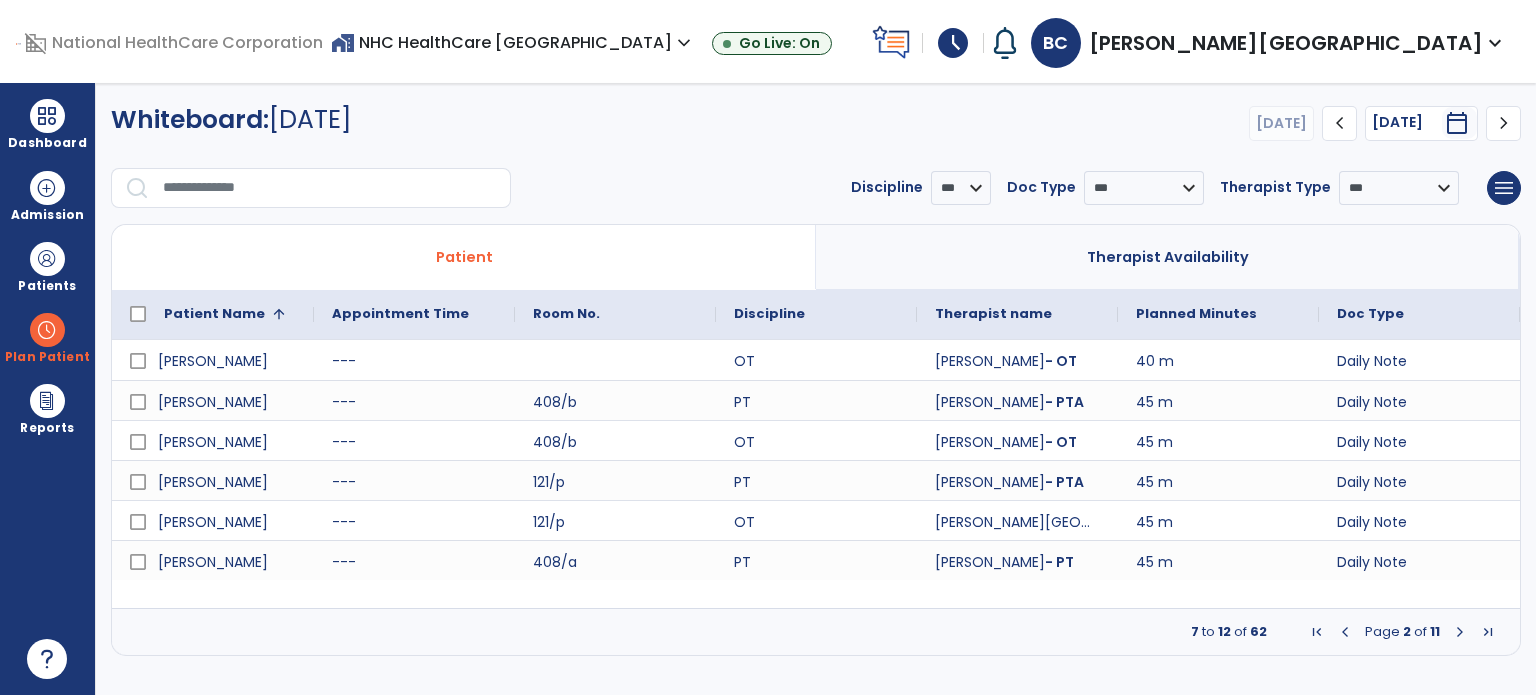 click at bounding box center (1460, 632) 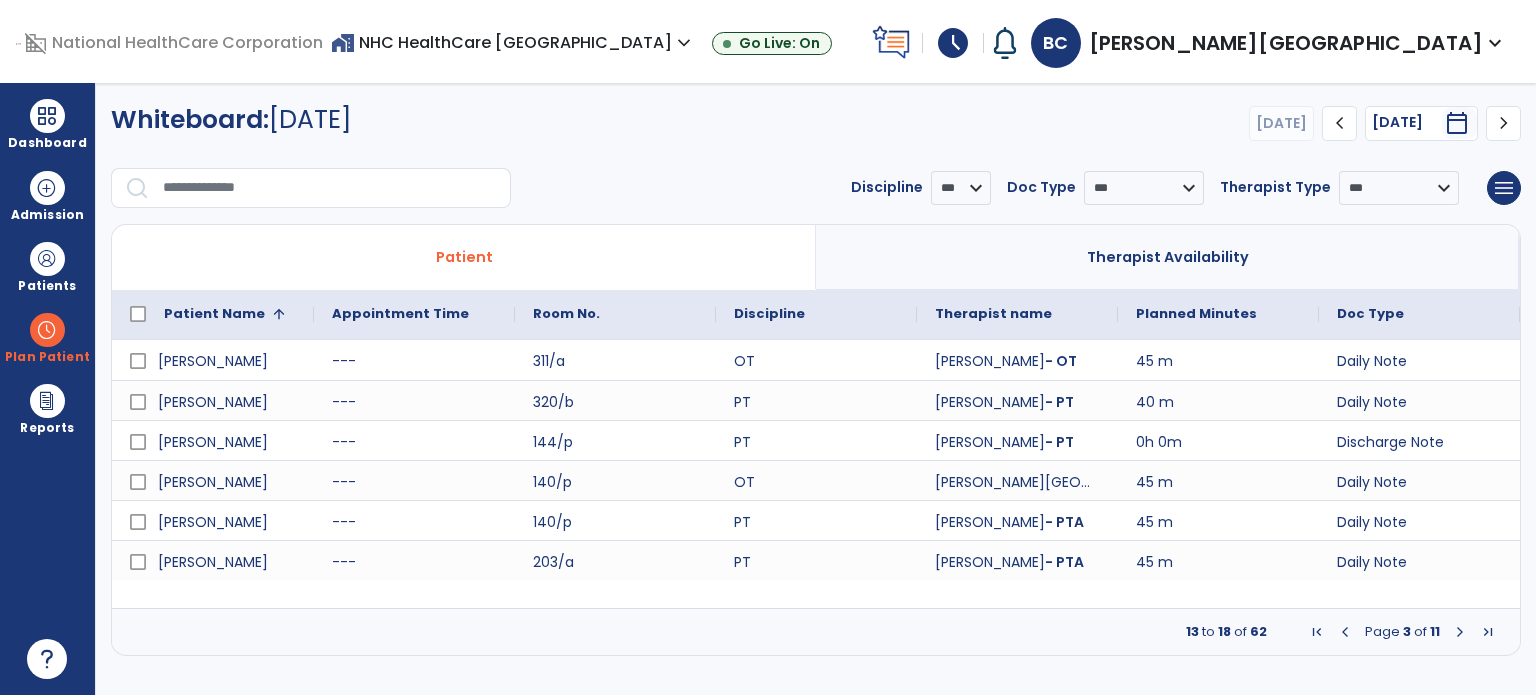 click at bounding box center [1460, 632] 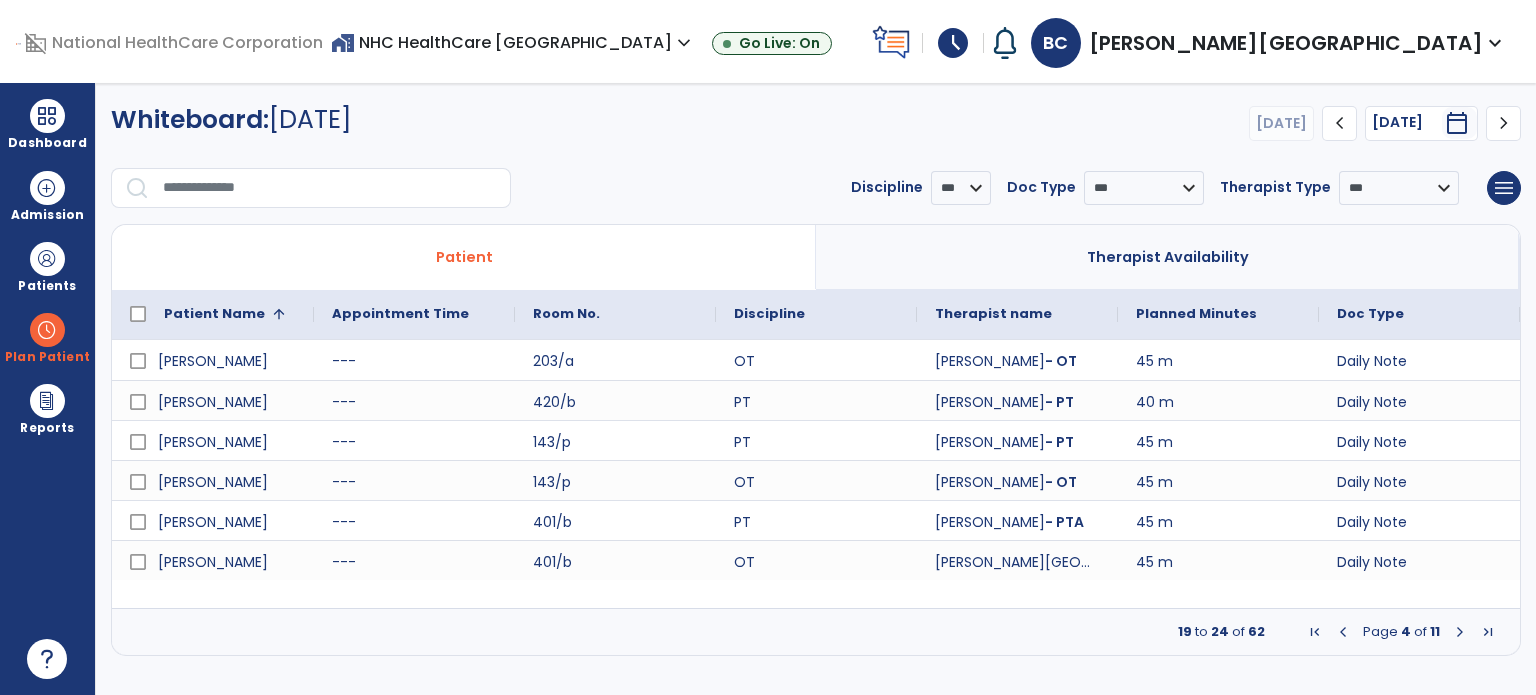click at bounding box center (1460, 632) 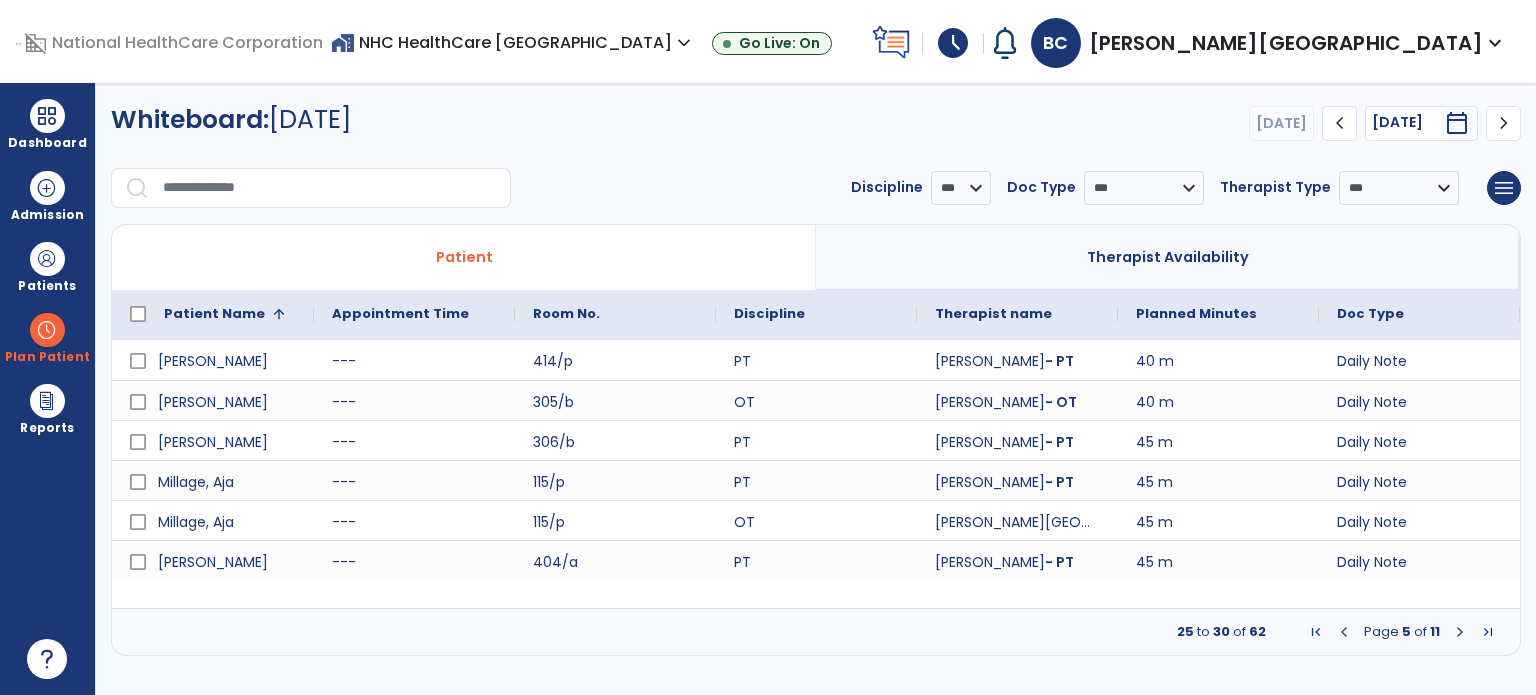 click at bounding box center (1344, 632) 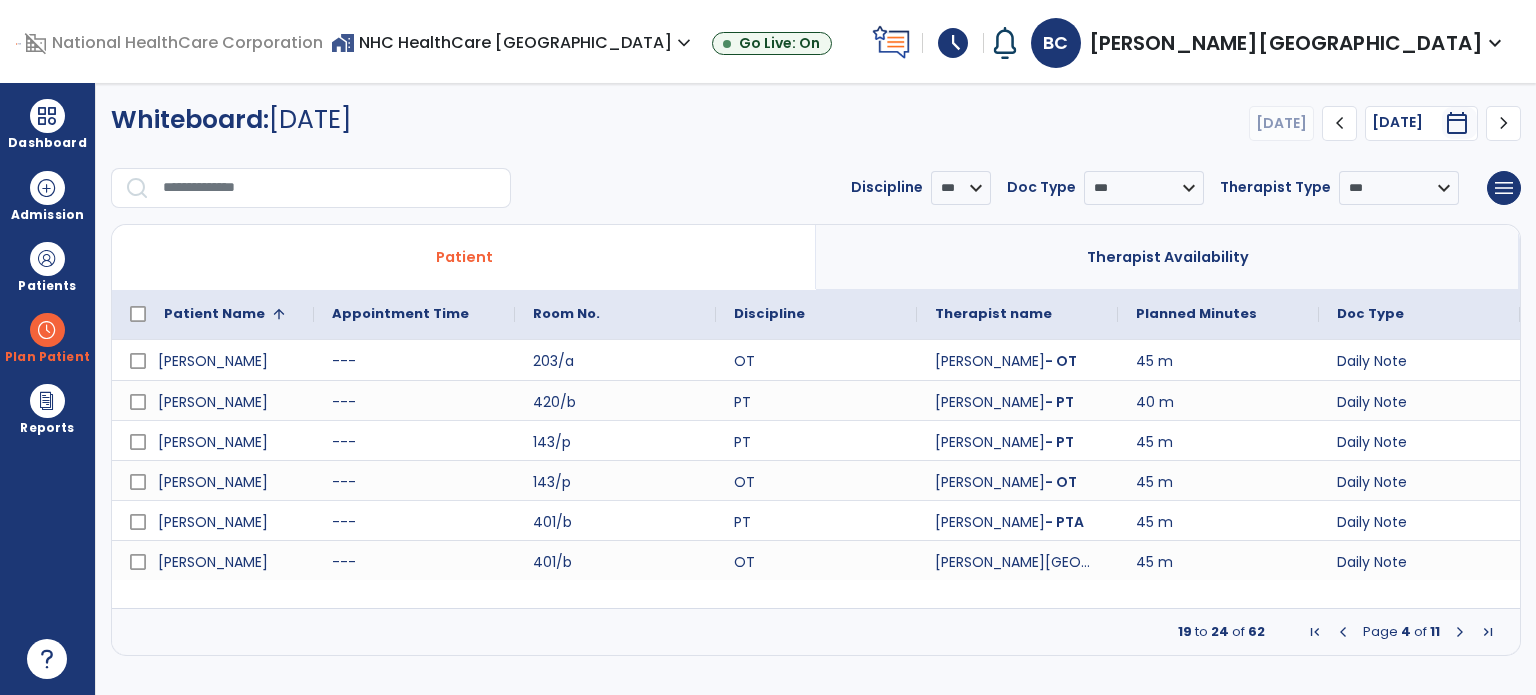 click at bounding box center [1460, 632] 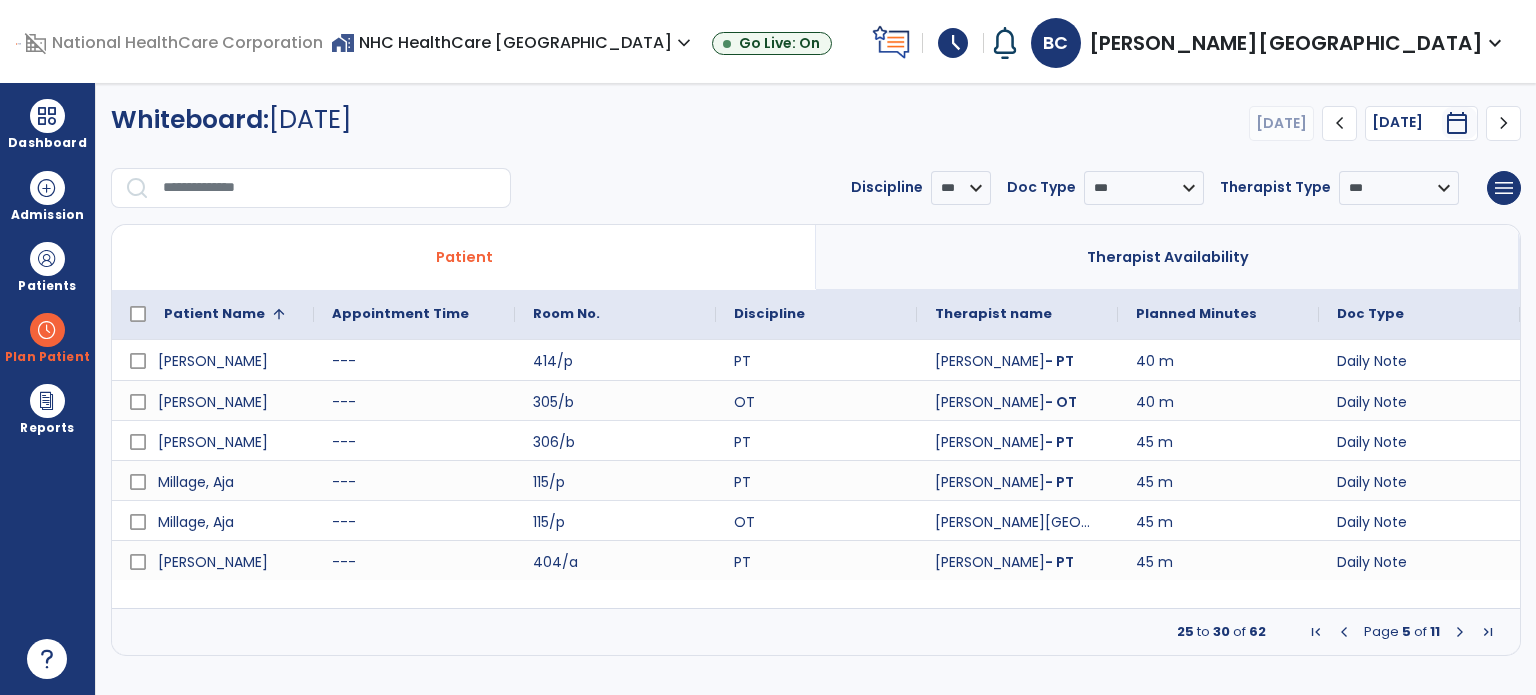 click at bounding box center [1460, 632] 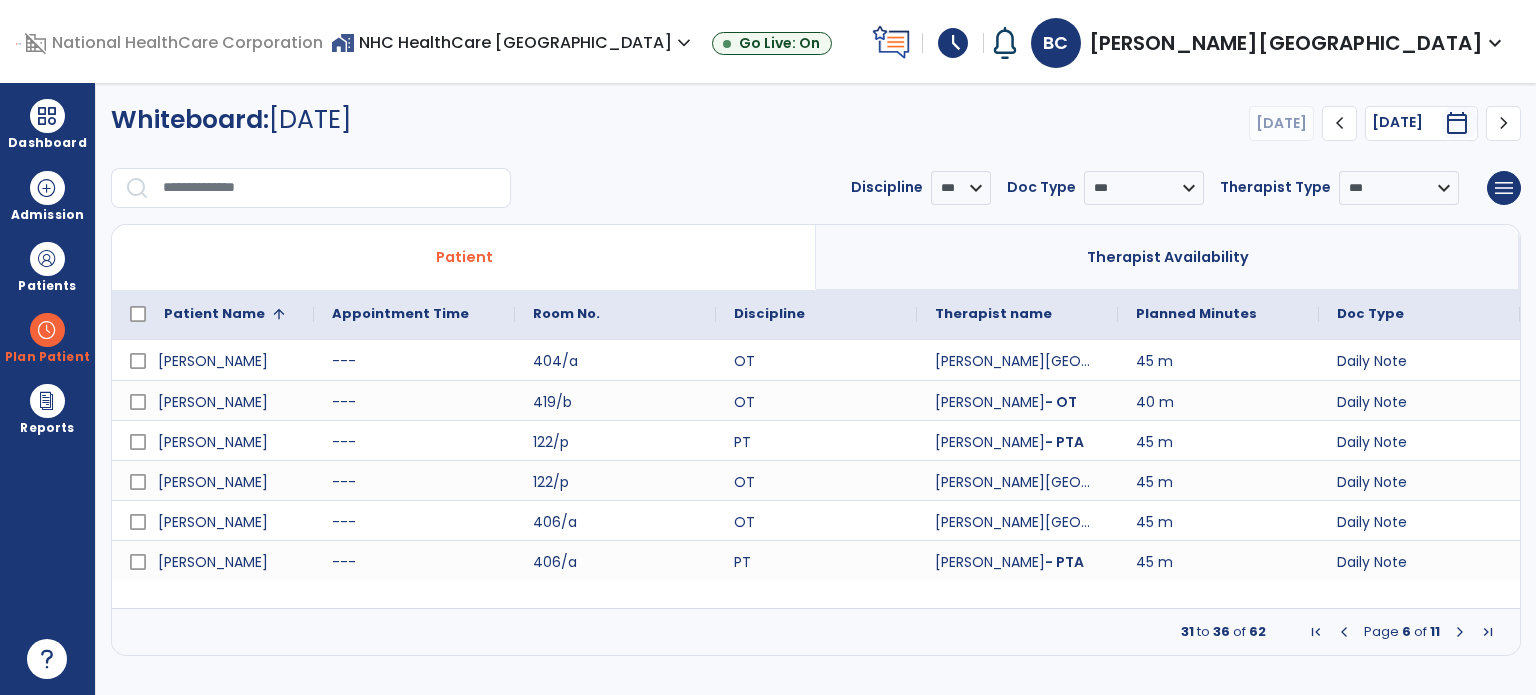 click at bounding box center [1460, 632] 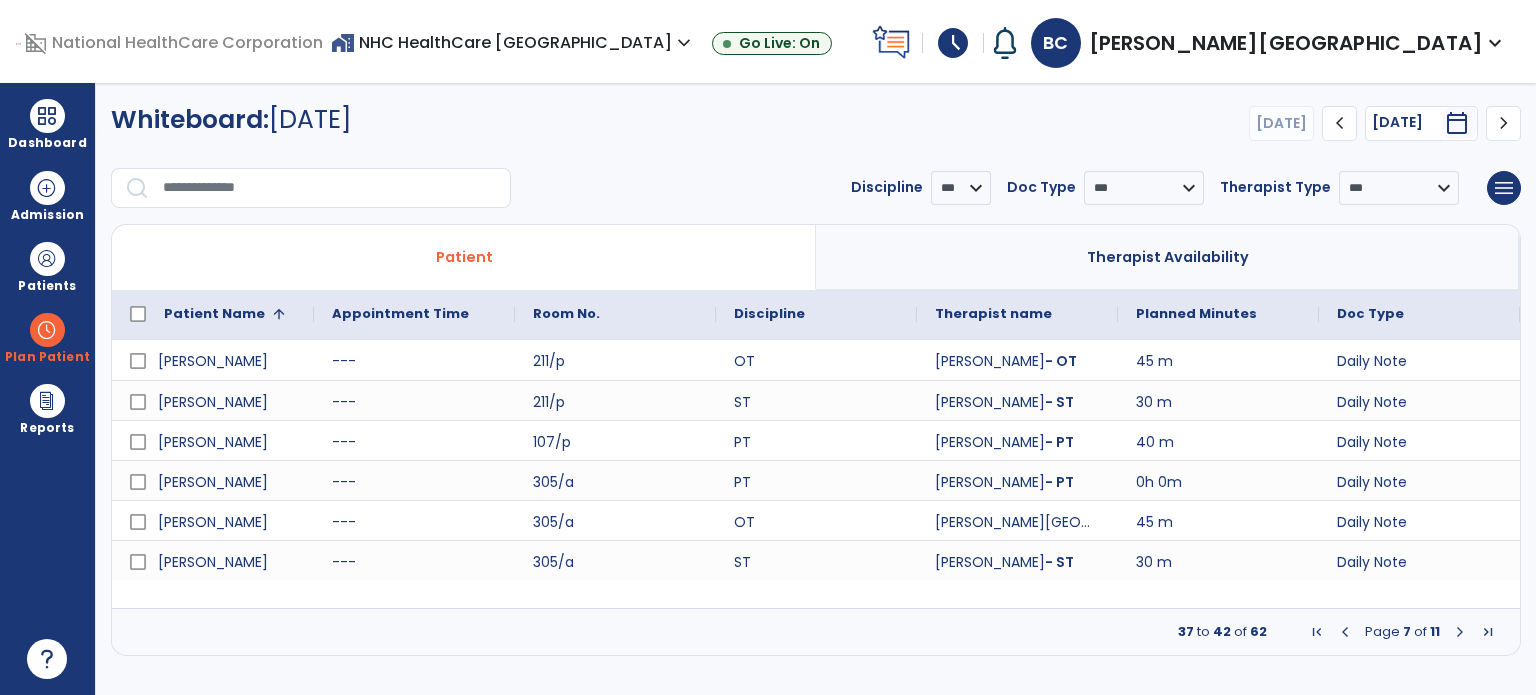 click at bounding box center (1460, 632) 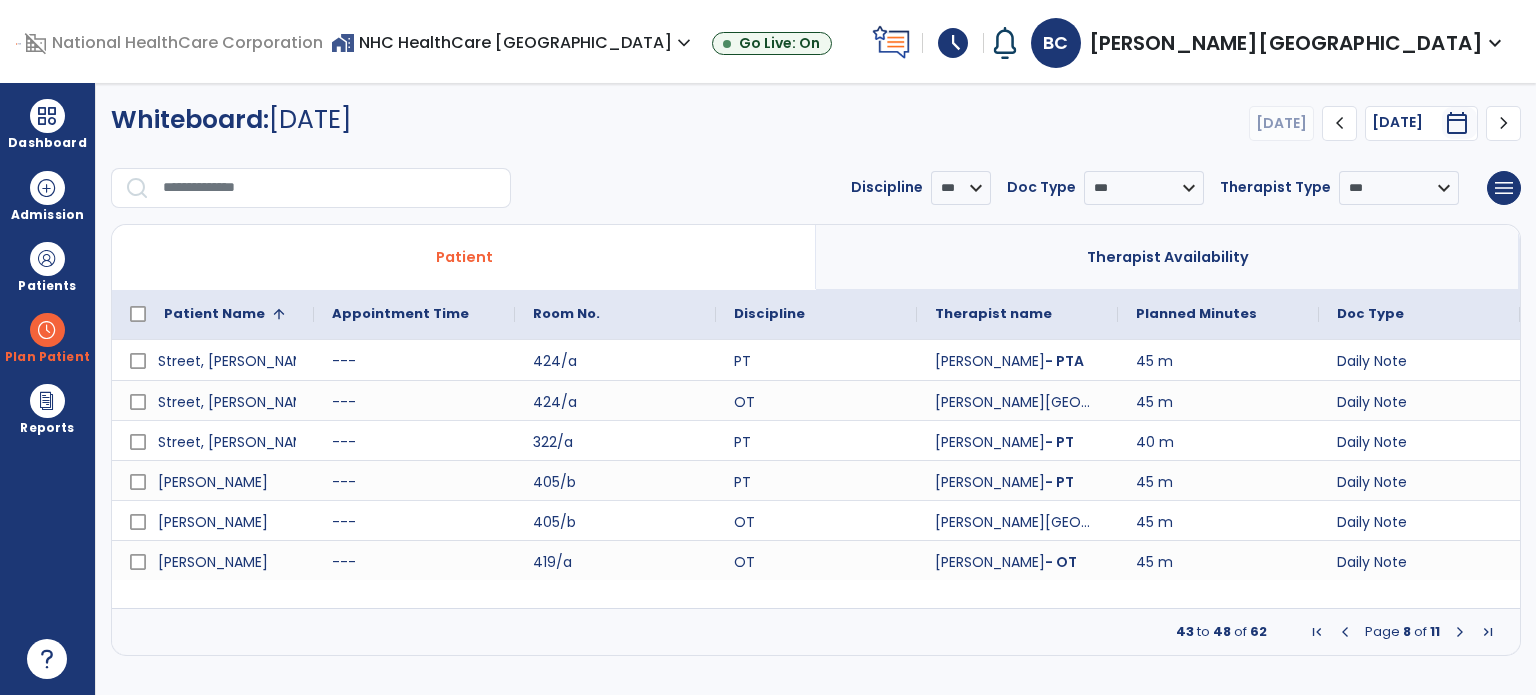 click at bounding box center [1460, 632] 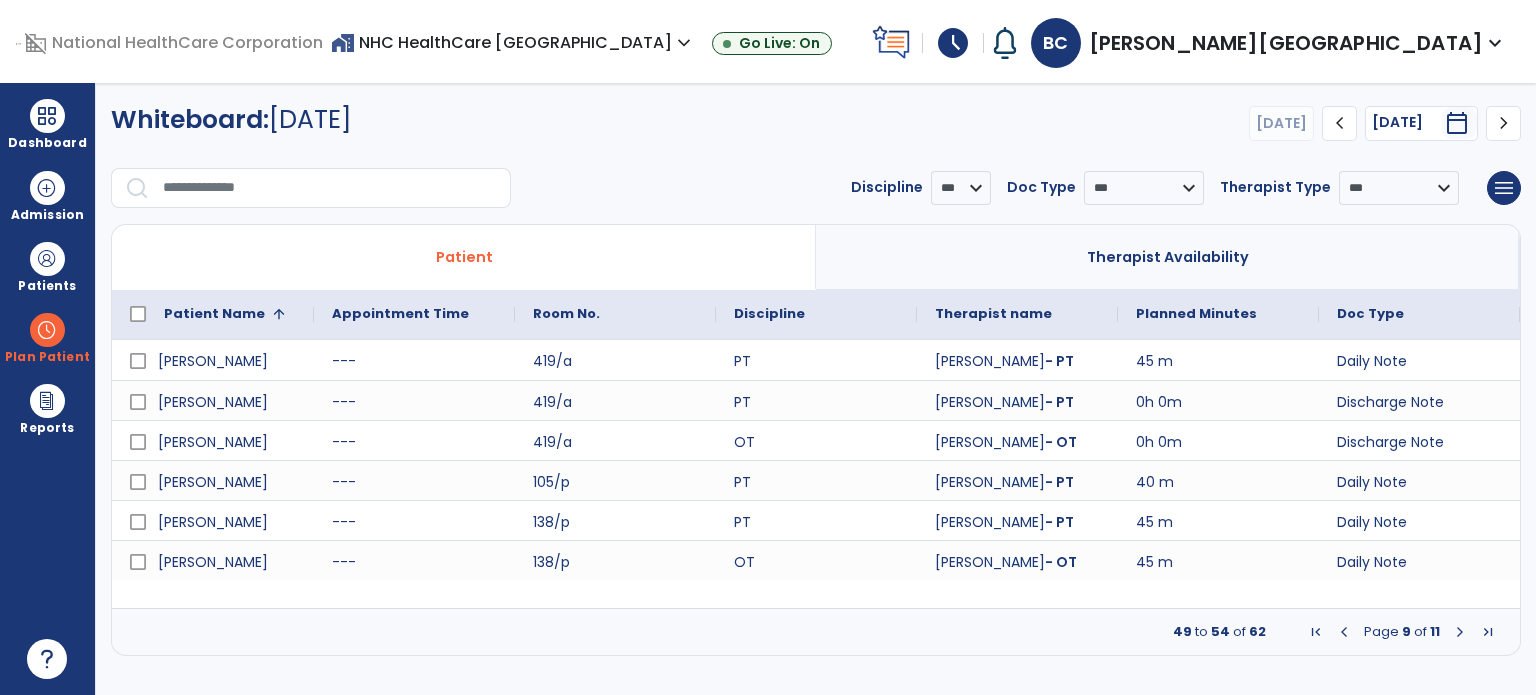 click at bounding box center [1460, 632] 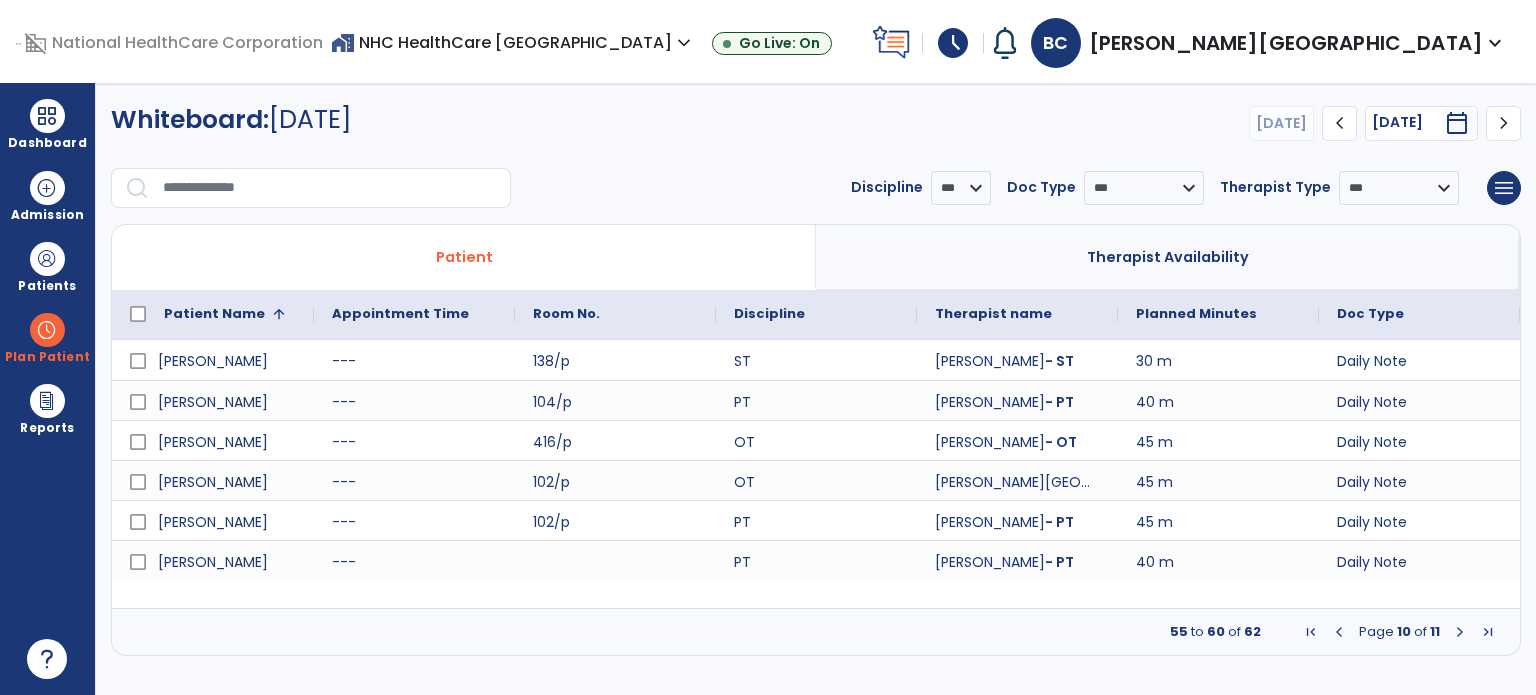 click on "Patients" at bounding box center (47, 286) 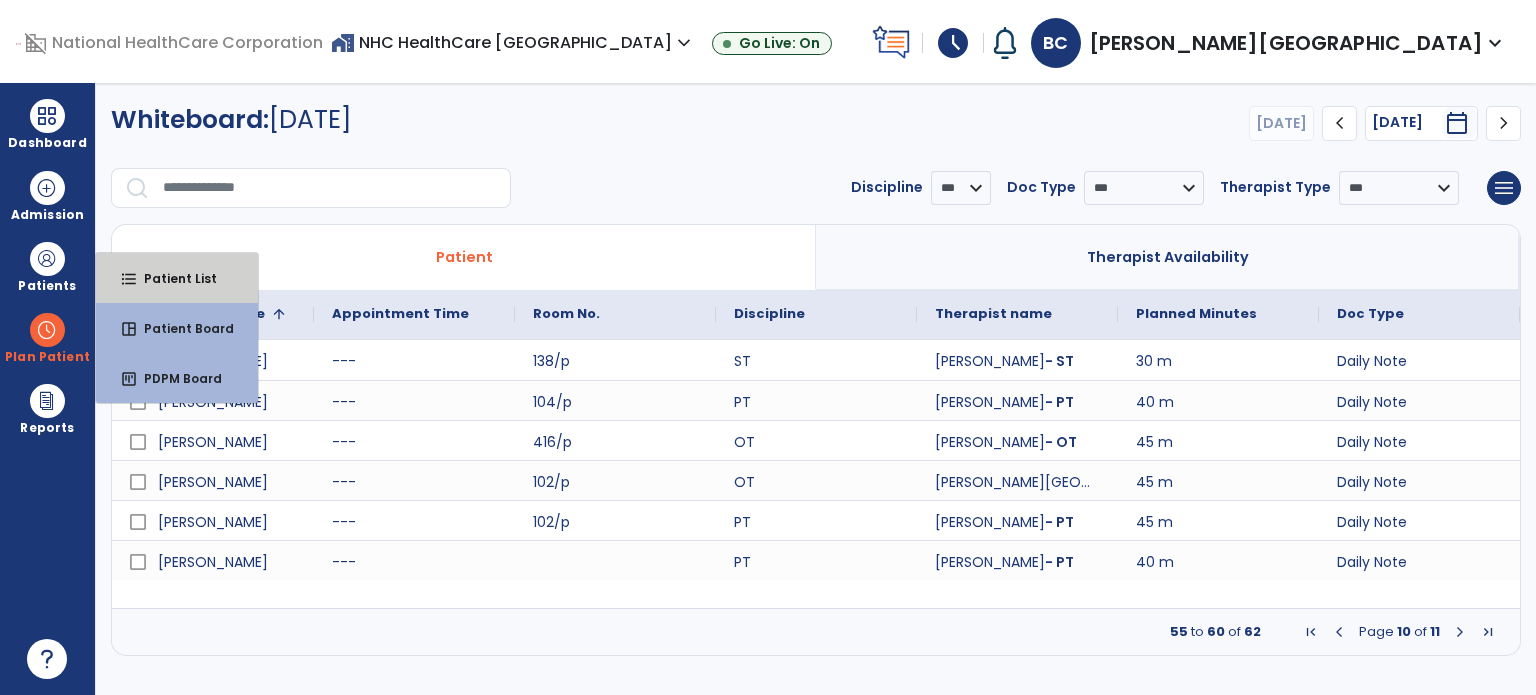 click on "format_list_bulleted  Patient List" at bounding box center (177, 278) 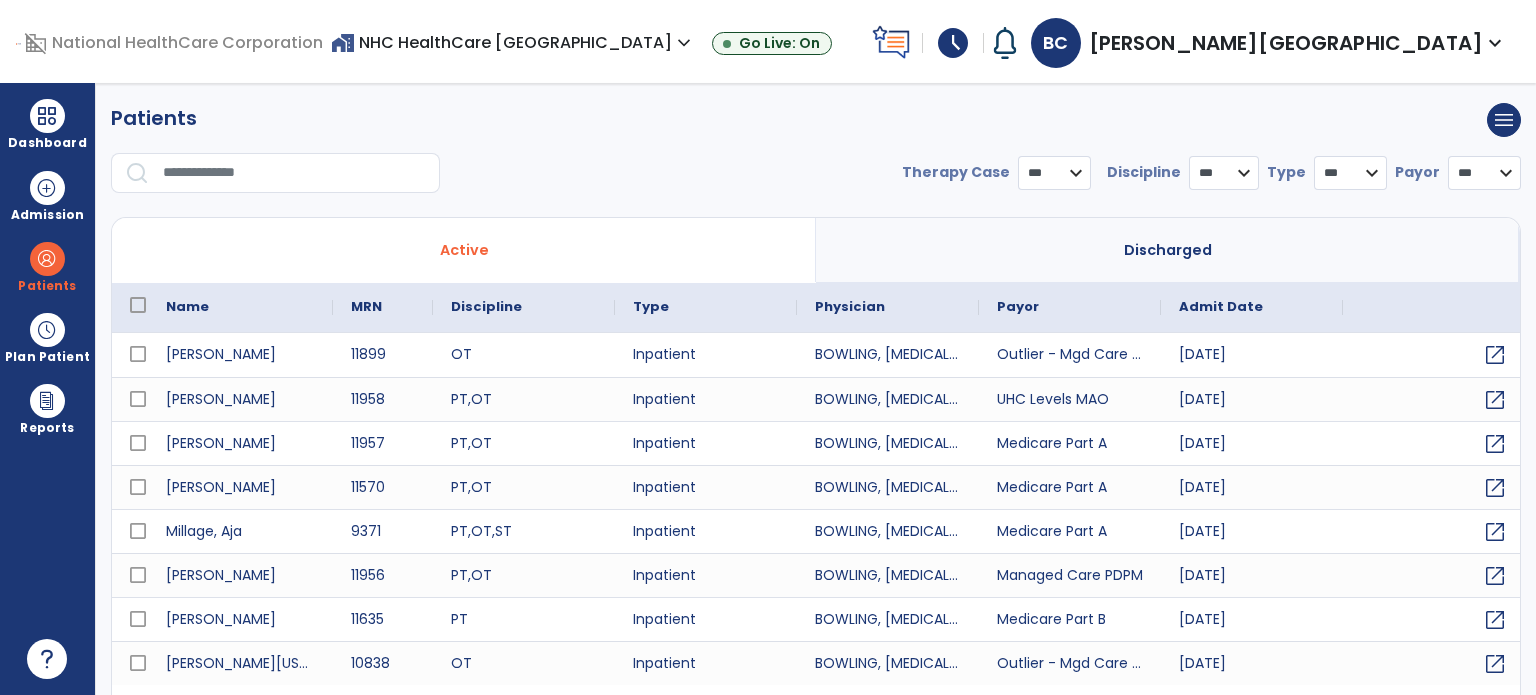select on "***" 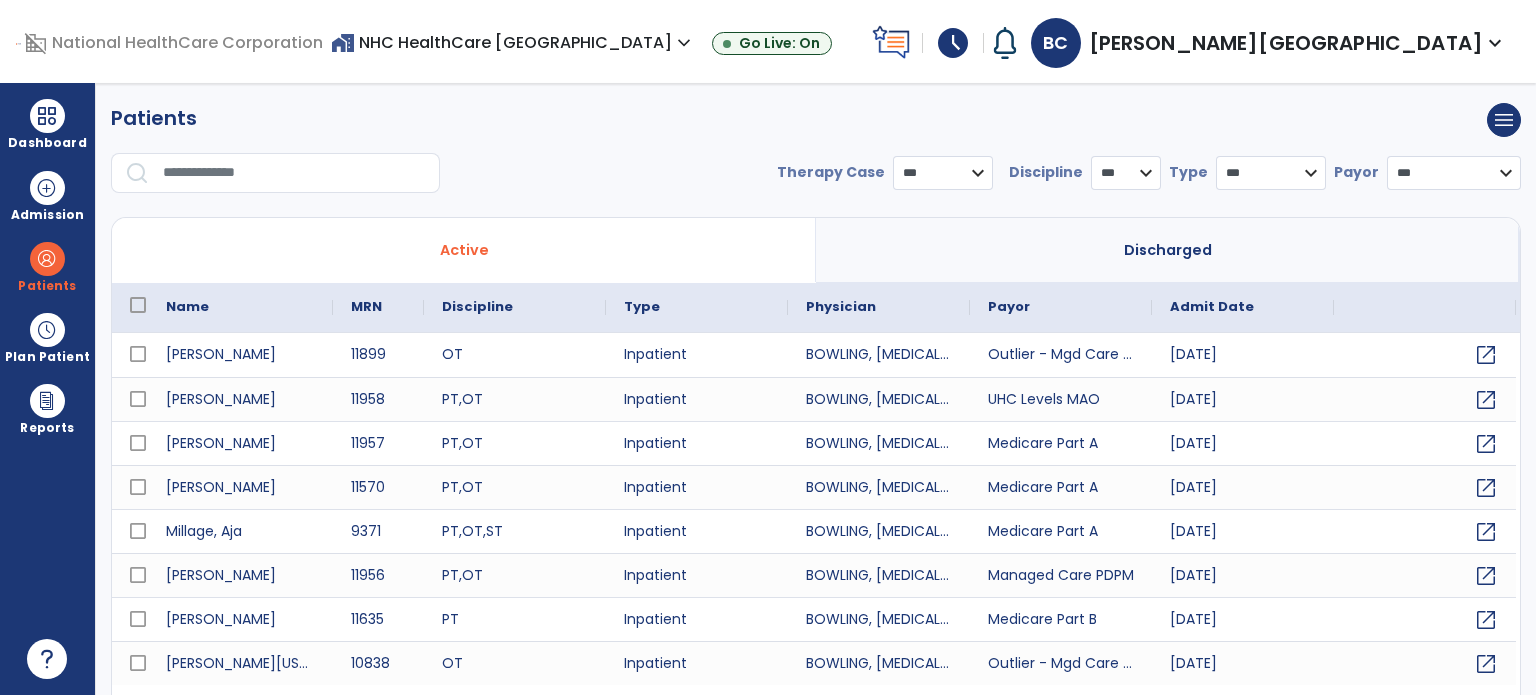 click at bounding box center (294, 173) 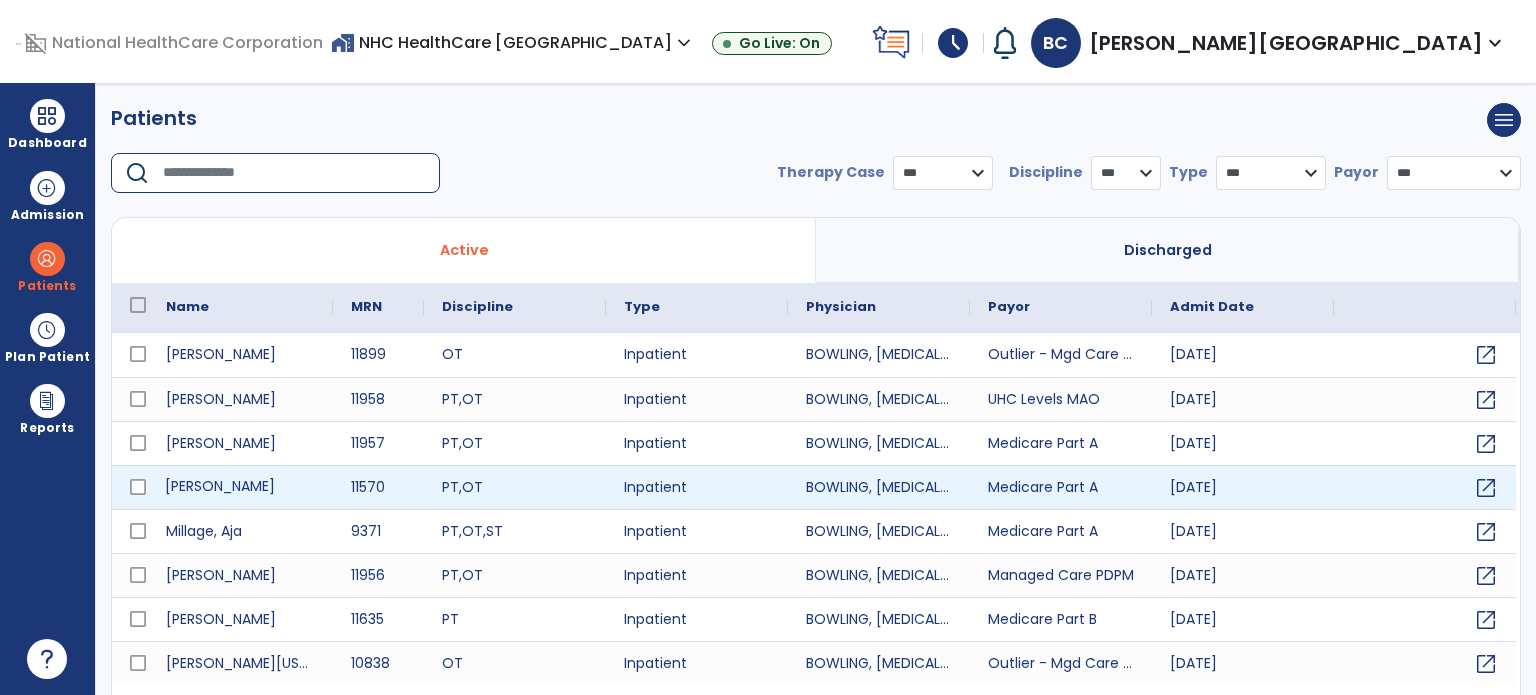 click on "[PERSON_NAME]" at bounding box center (240, 487) 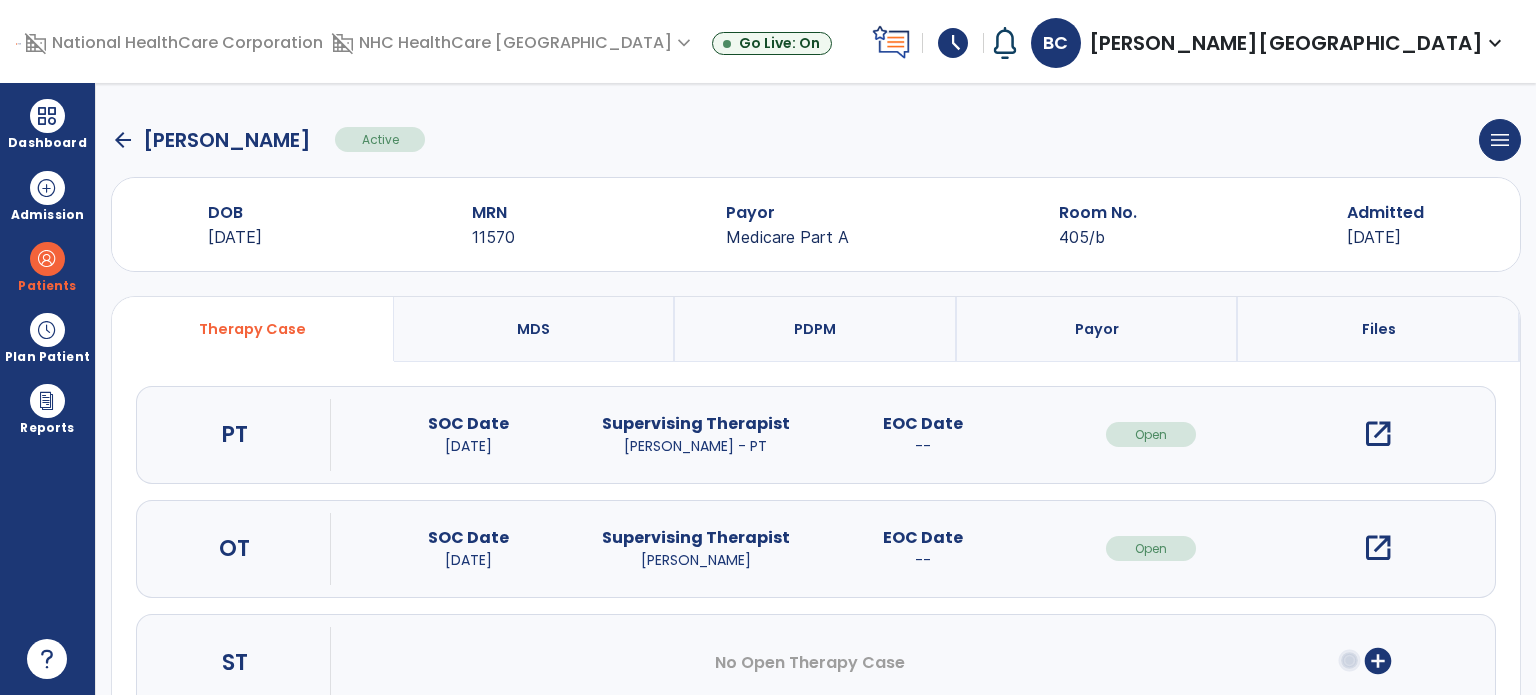 click on "open_in_new" at bounding box center (1378, 434) 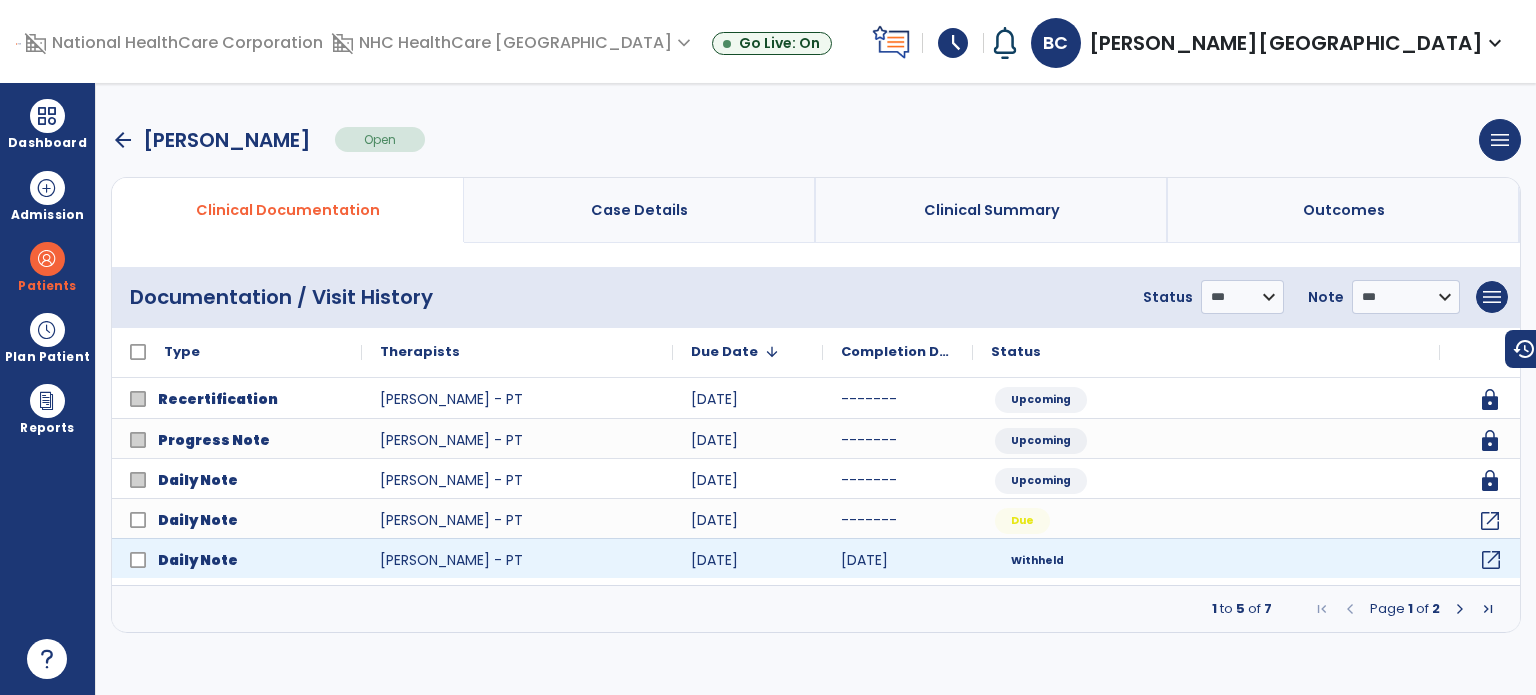 click on "open_in_new" 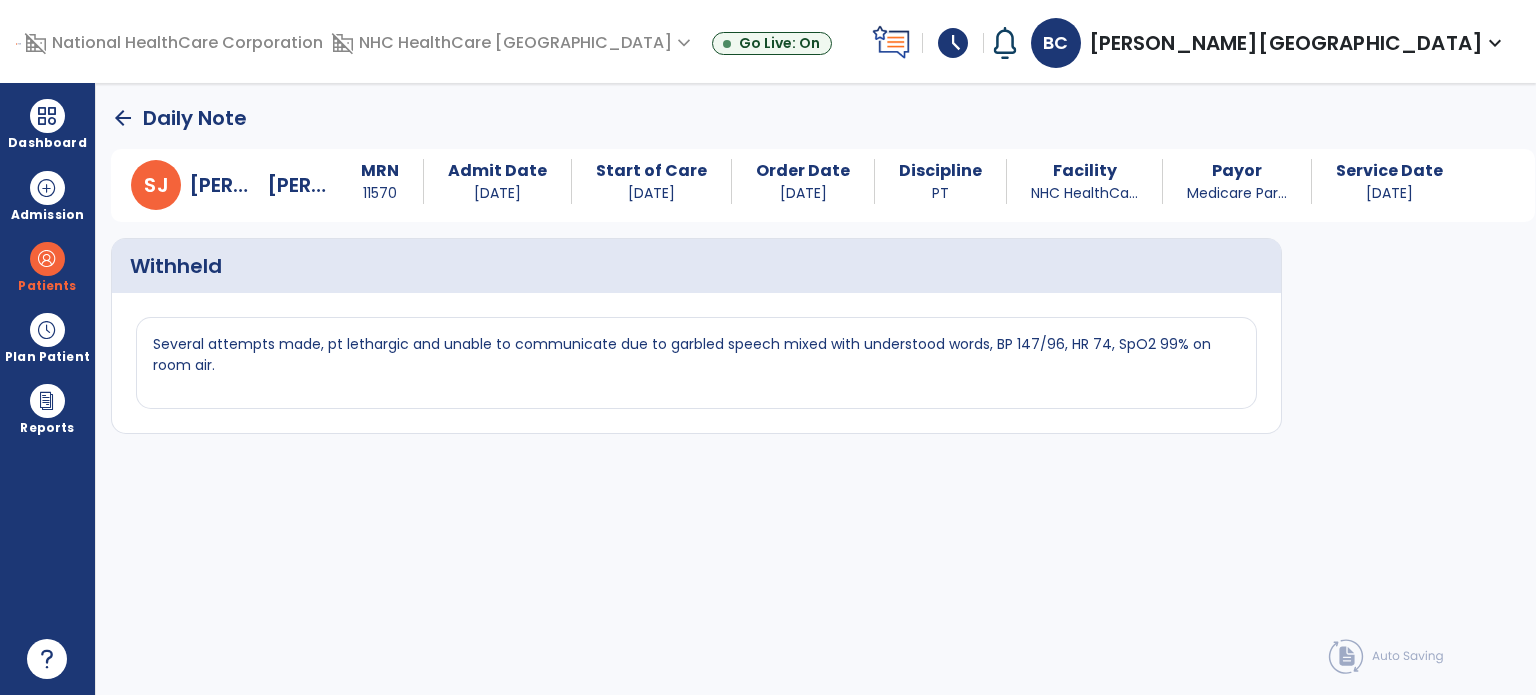 click on "arrow_back" 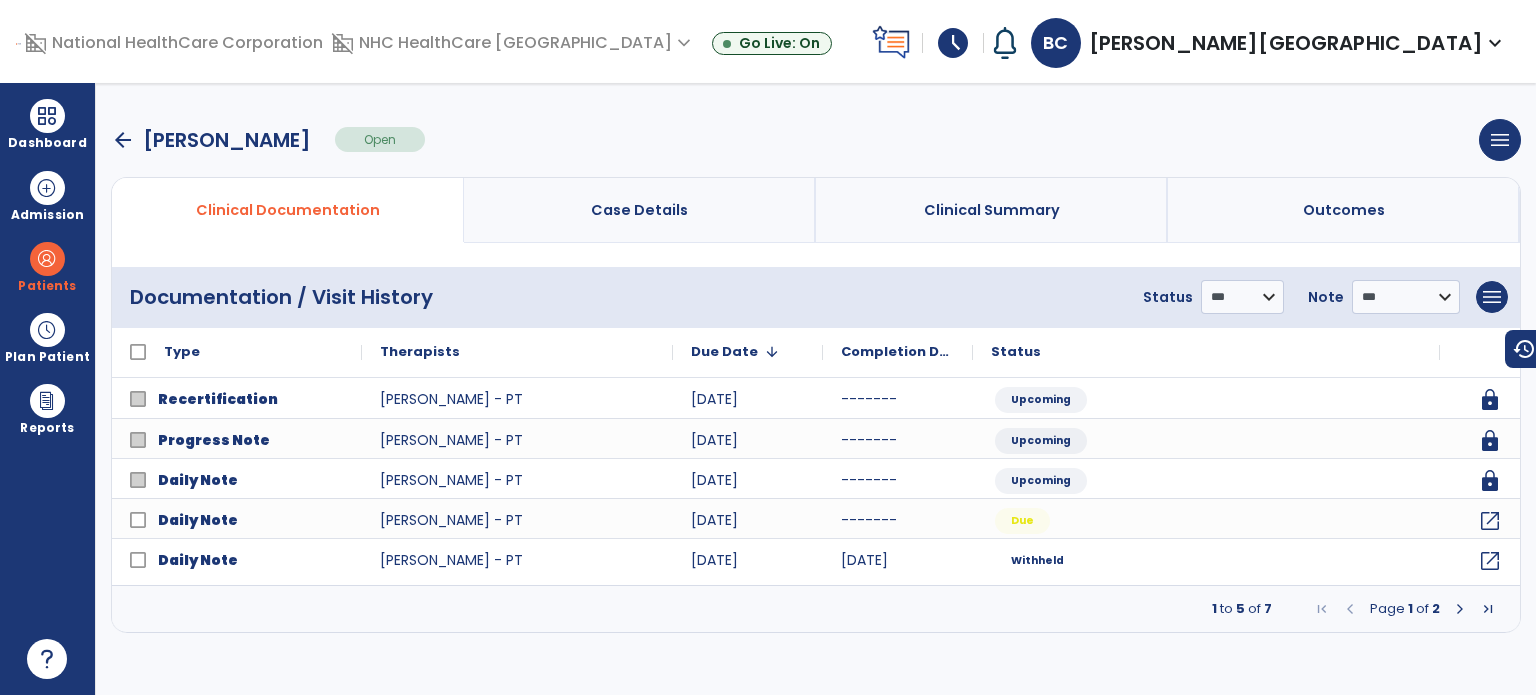 click on "arrow_back" at bounding box center (123, 140) 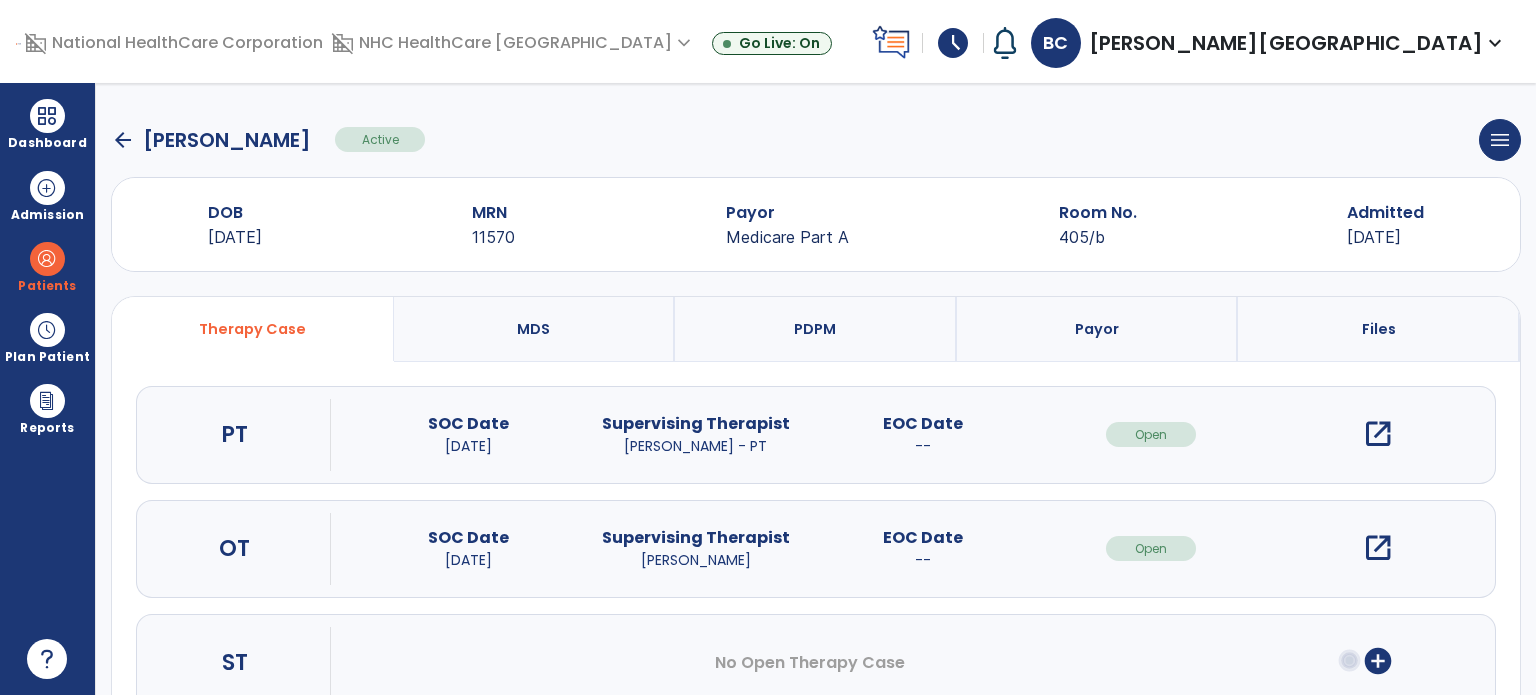 click on "arrow_back" 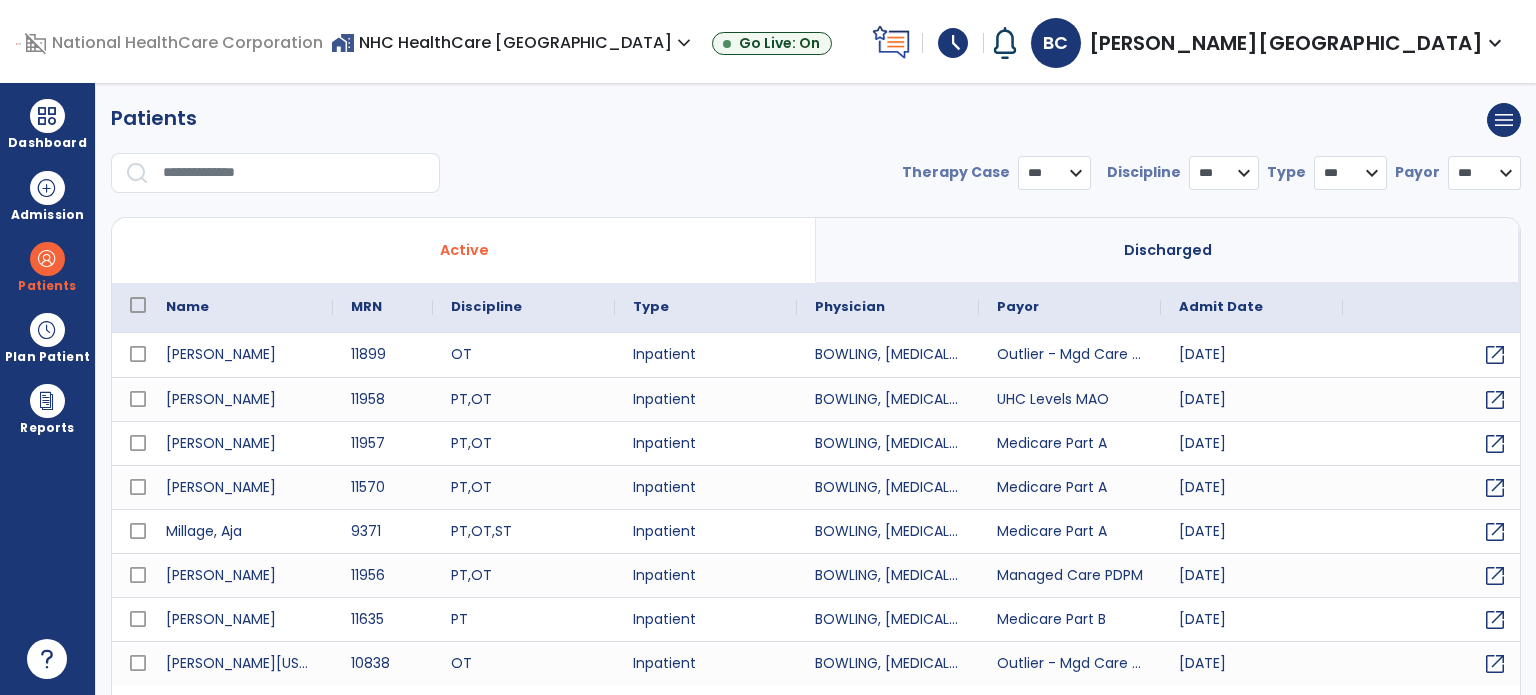 select on "***" 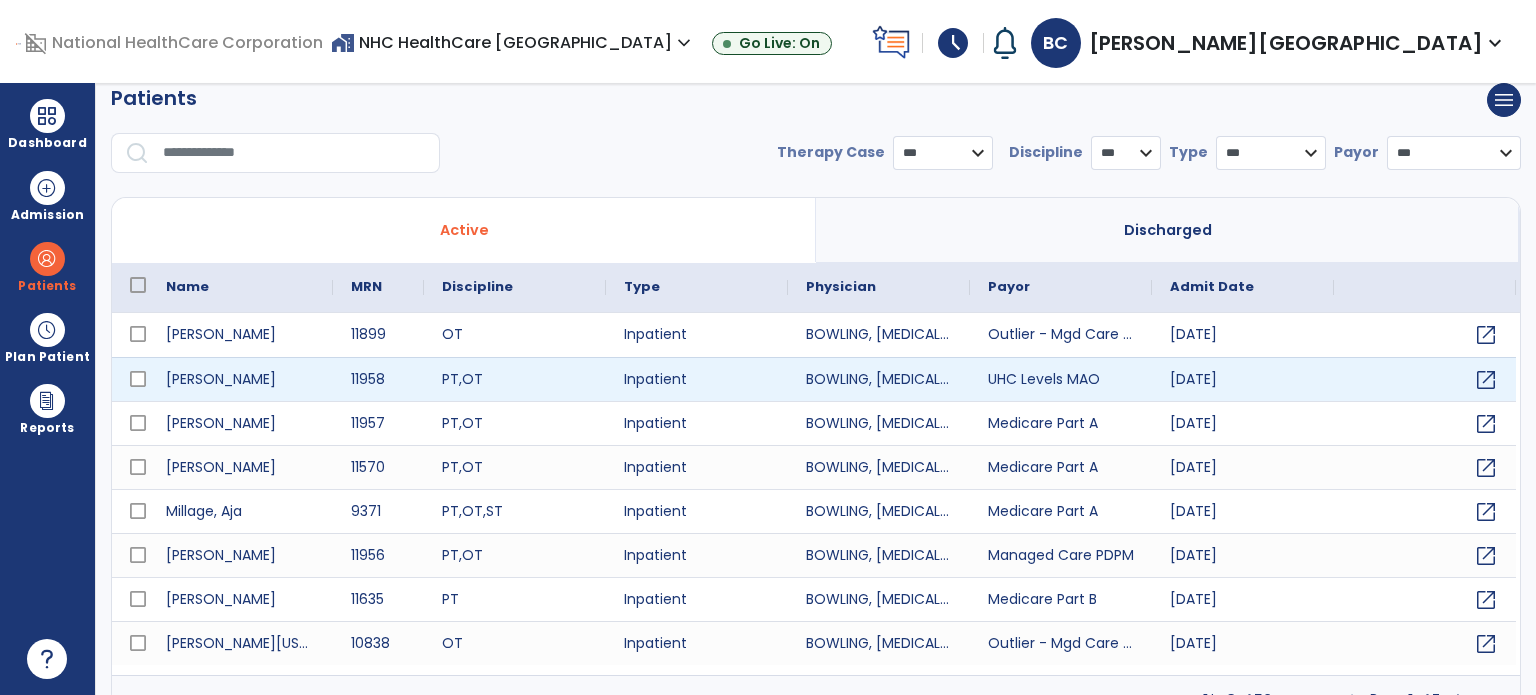 scroll, scrollTop: 0, scrollLeft: 0, axis: both 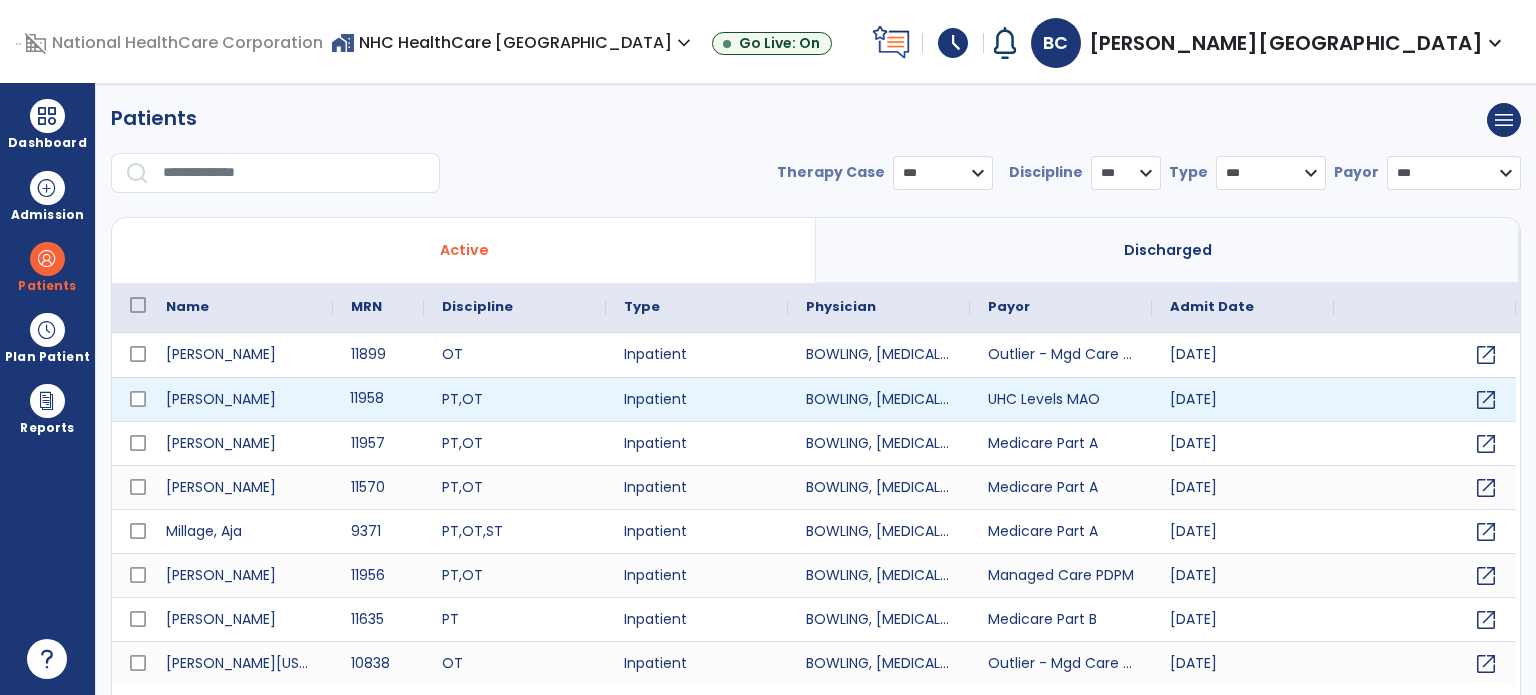 click on "11958" at bounding box center [378, 399] 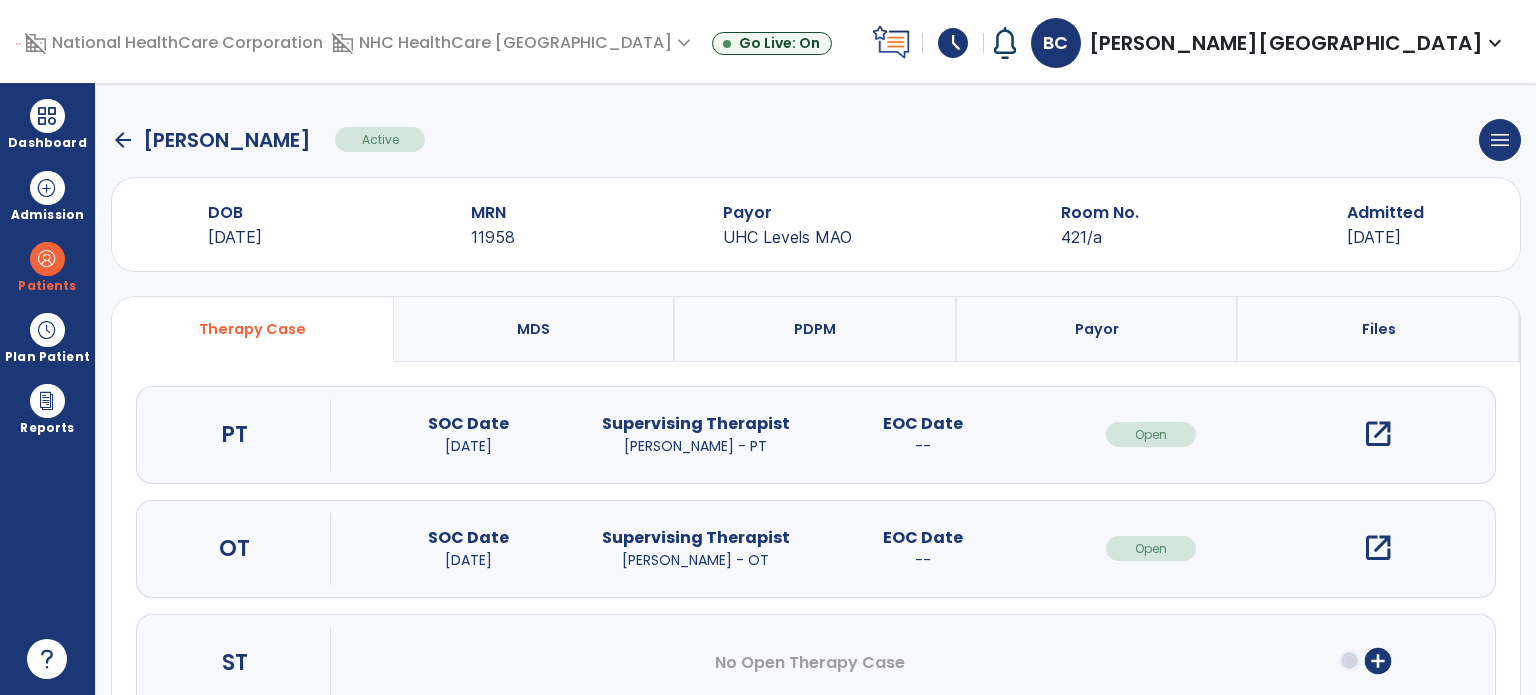 click on "open_in_new" at bounding box center (1378, 548) 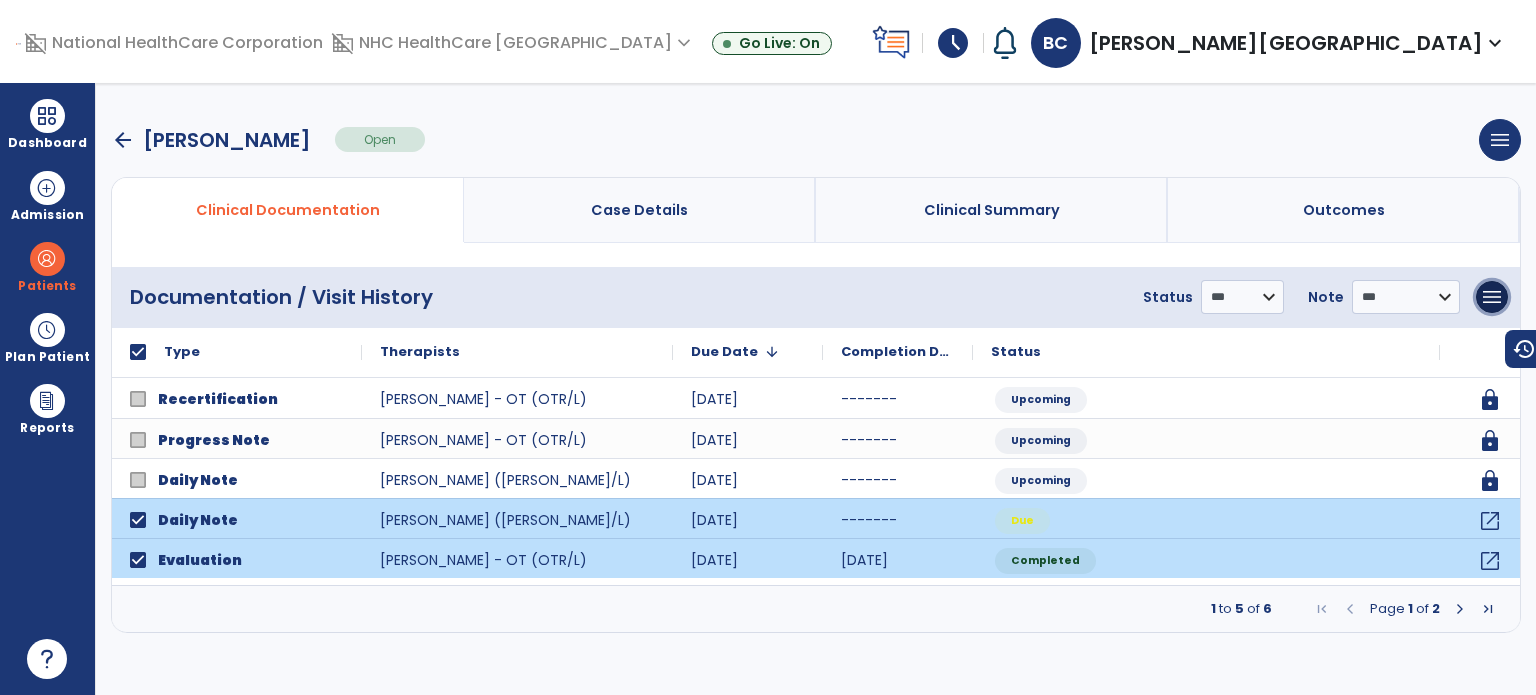 click on "menu" at bounding box center (1492, 297) 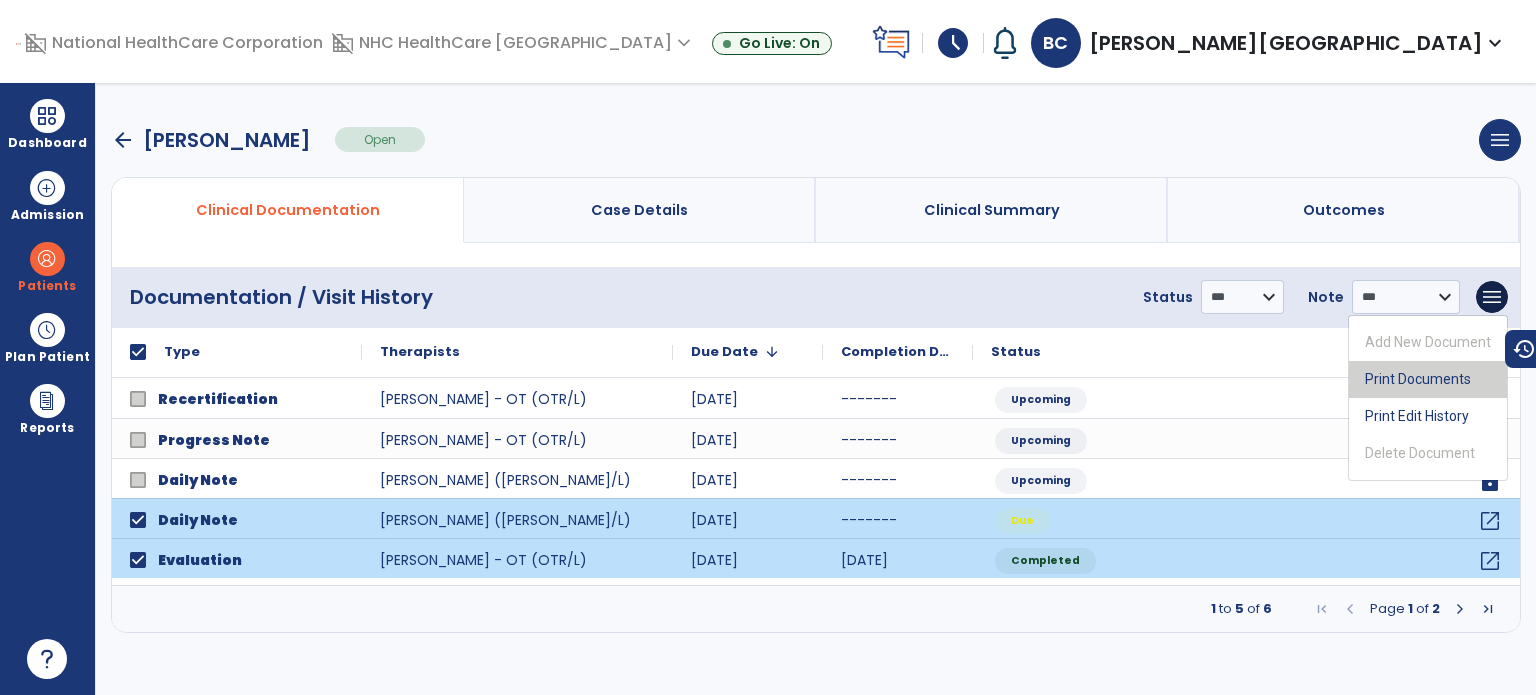 click on "Print Documents" at bounding box center [1428, 379] 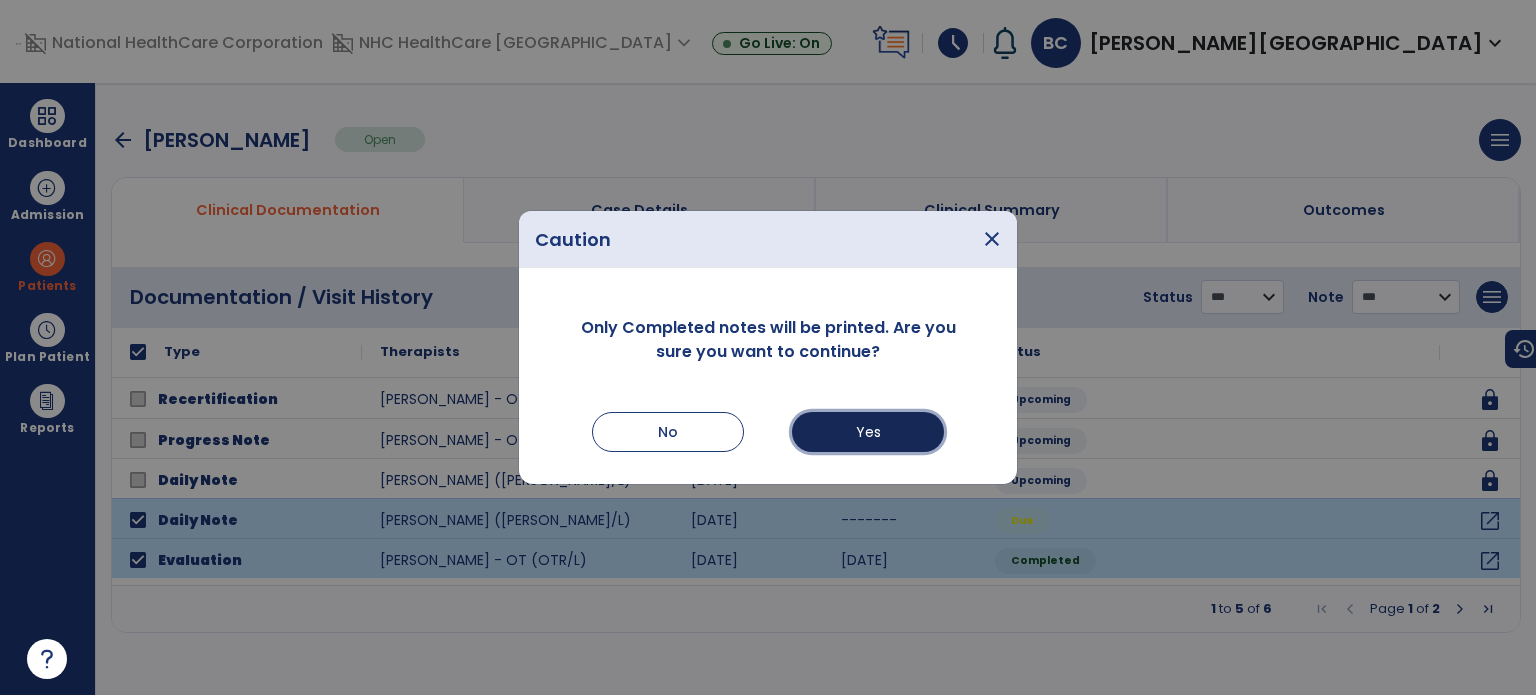 click on "Yes" at bounding box center [868, 432] 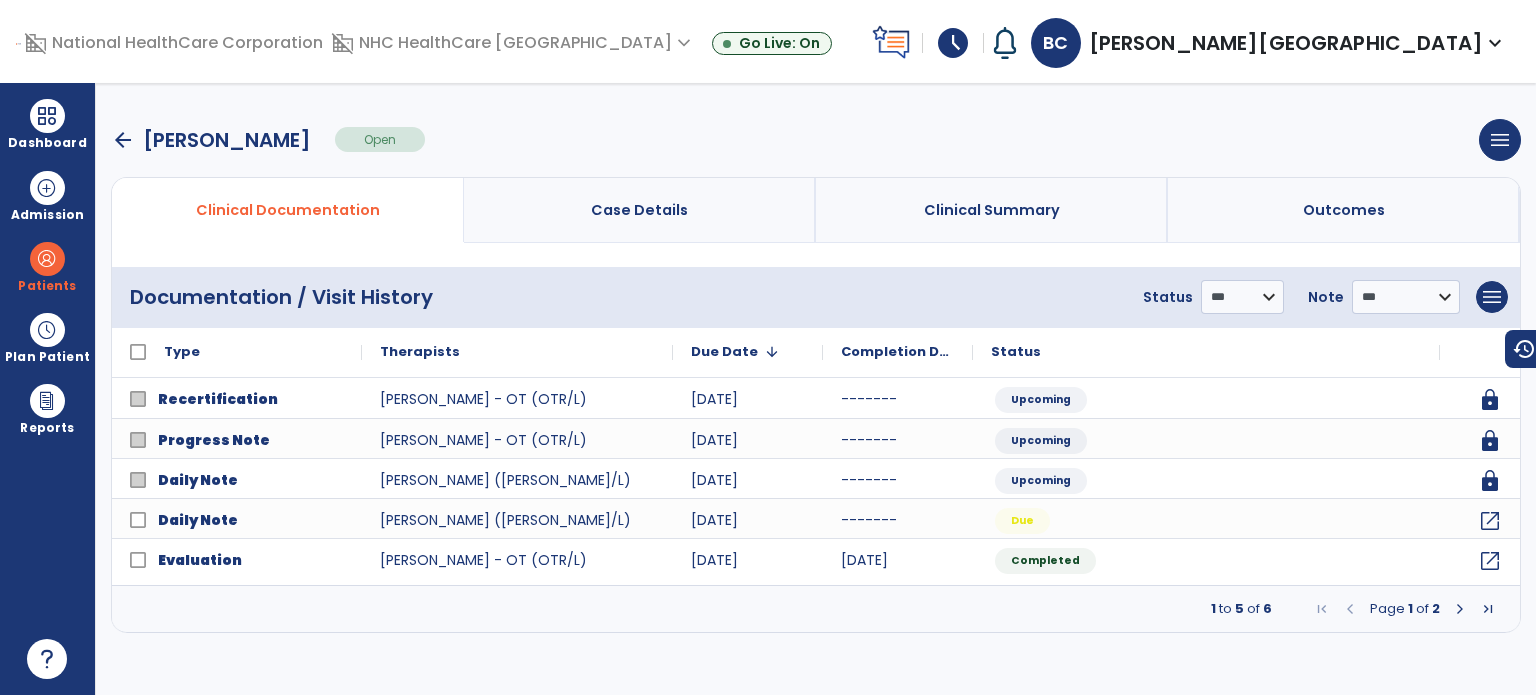 click on "Dashboard" at bounding box center (47, 124) 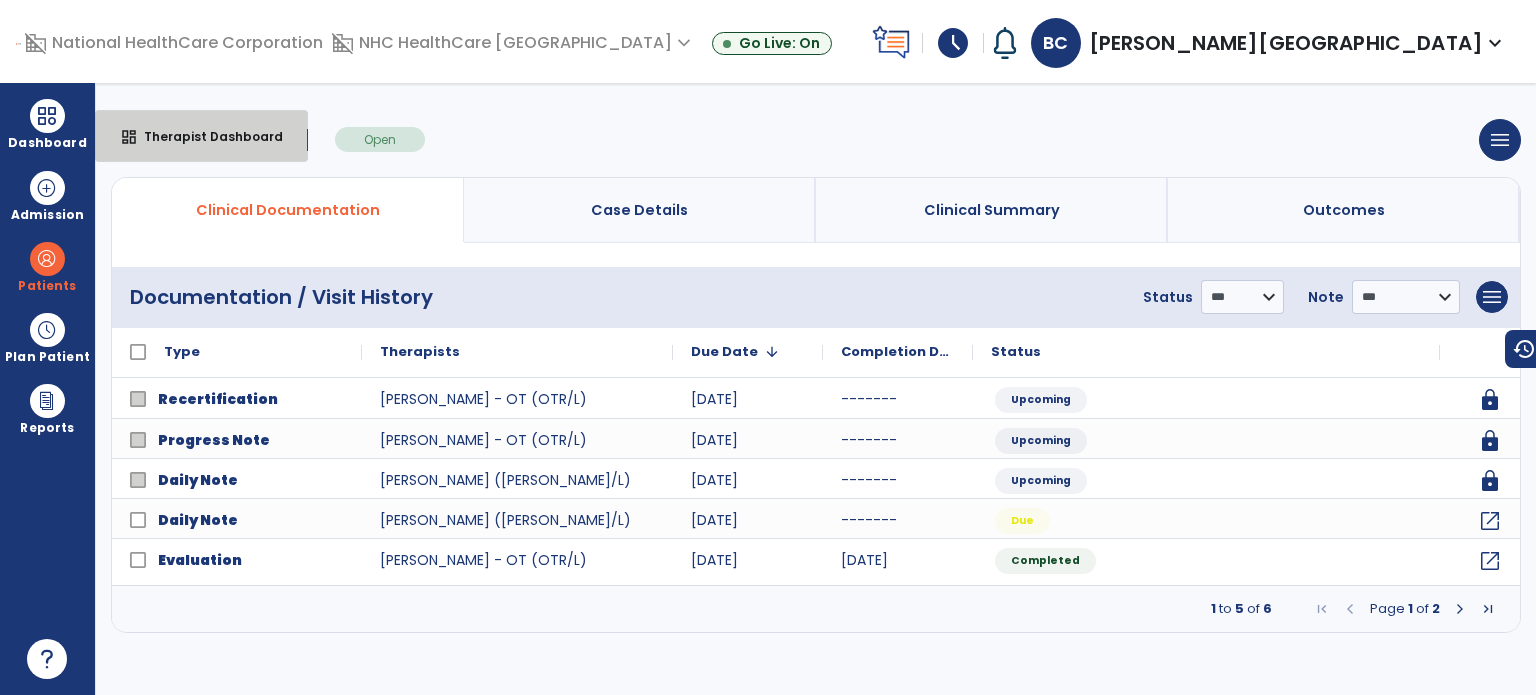 click on "dashboard  Therapist Dashboard" at bounding box center (201, 136) 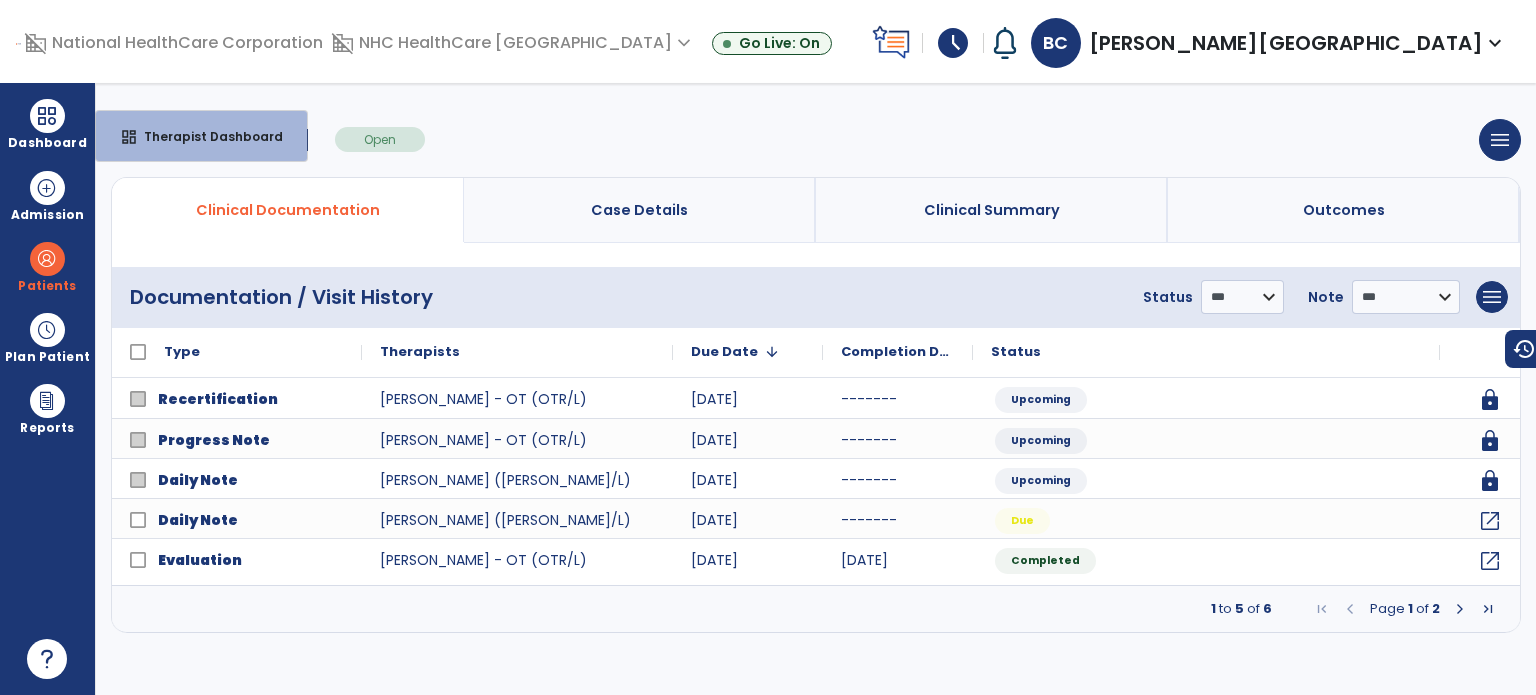 select on "****" 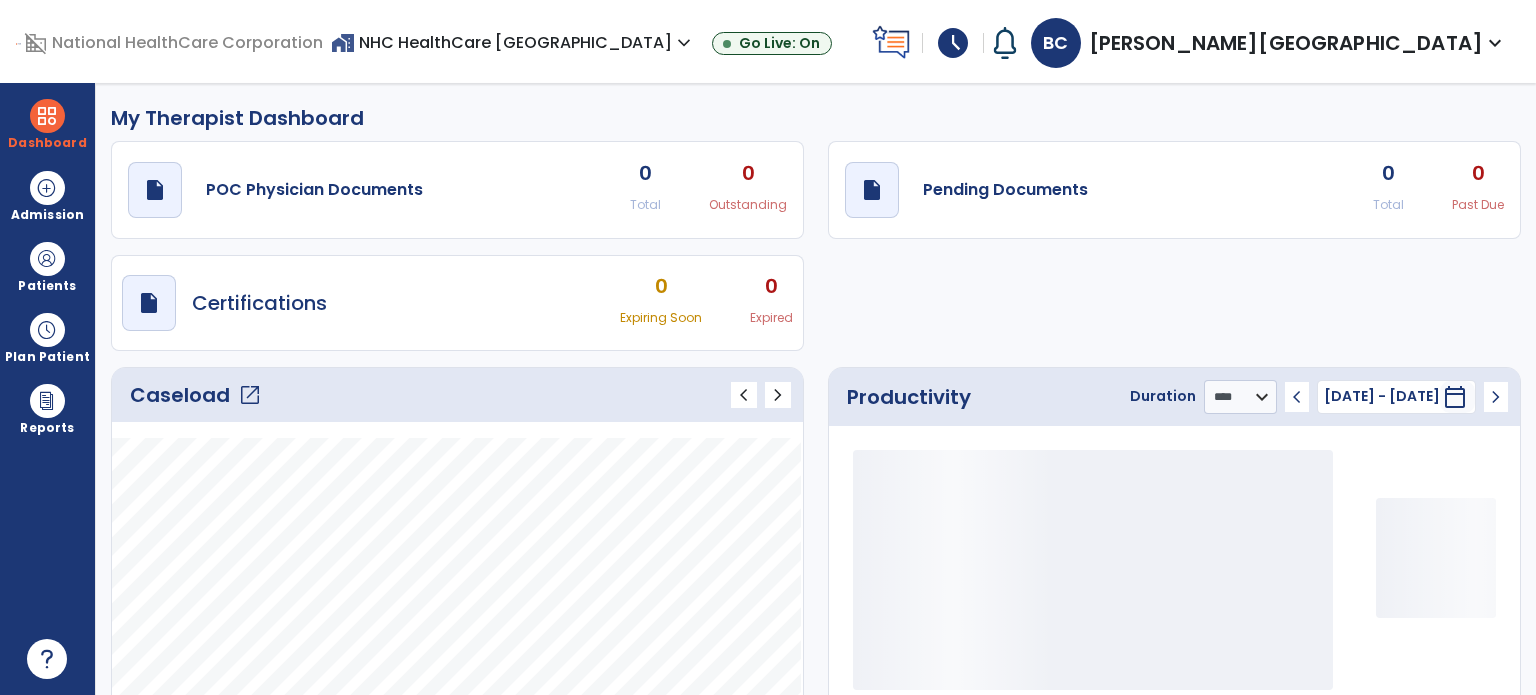 click on "open_in_new" 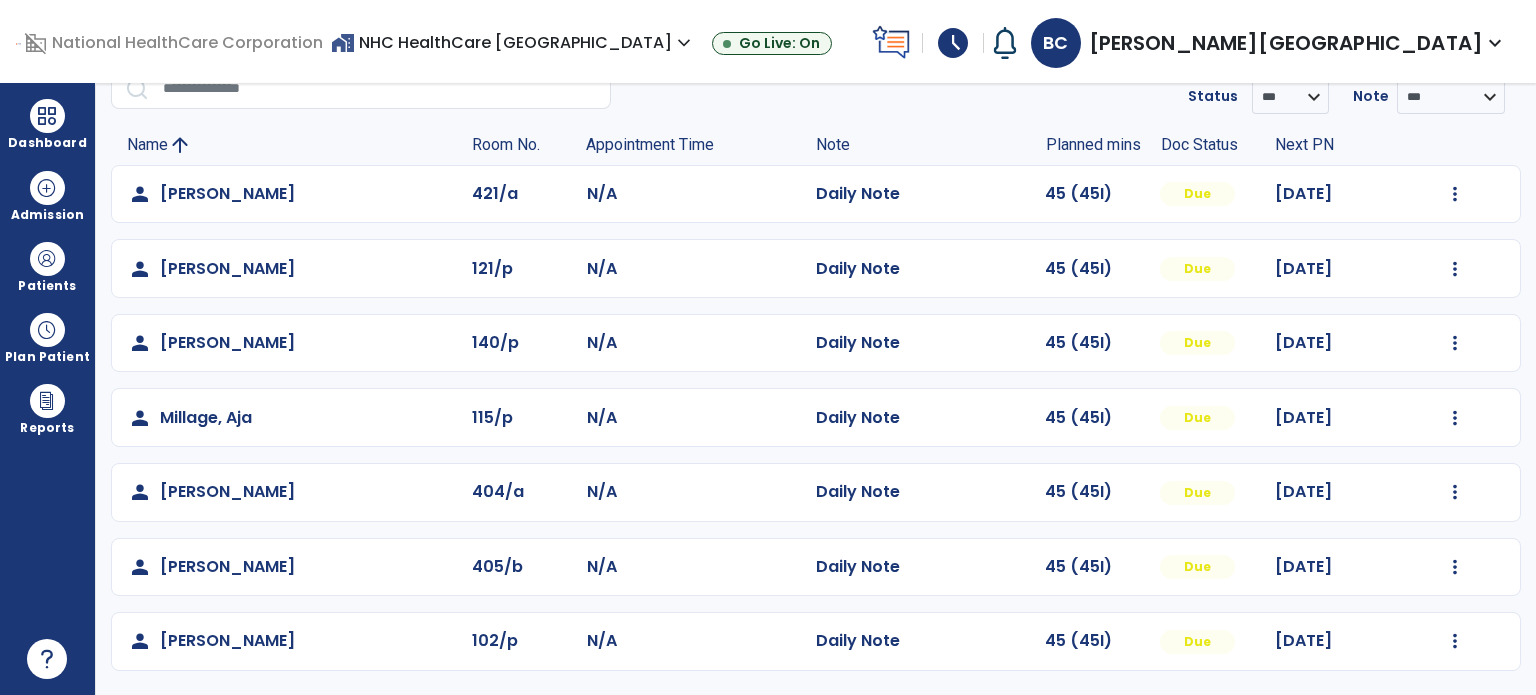 scroll, scrollTop: 93, scrollLeft: 0, axis: vertical 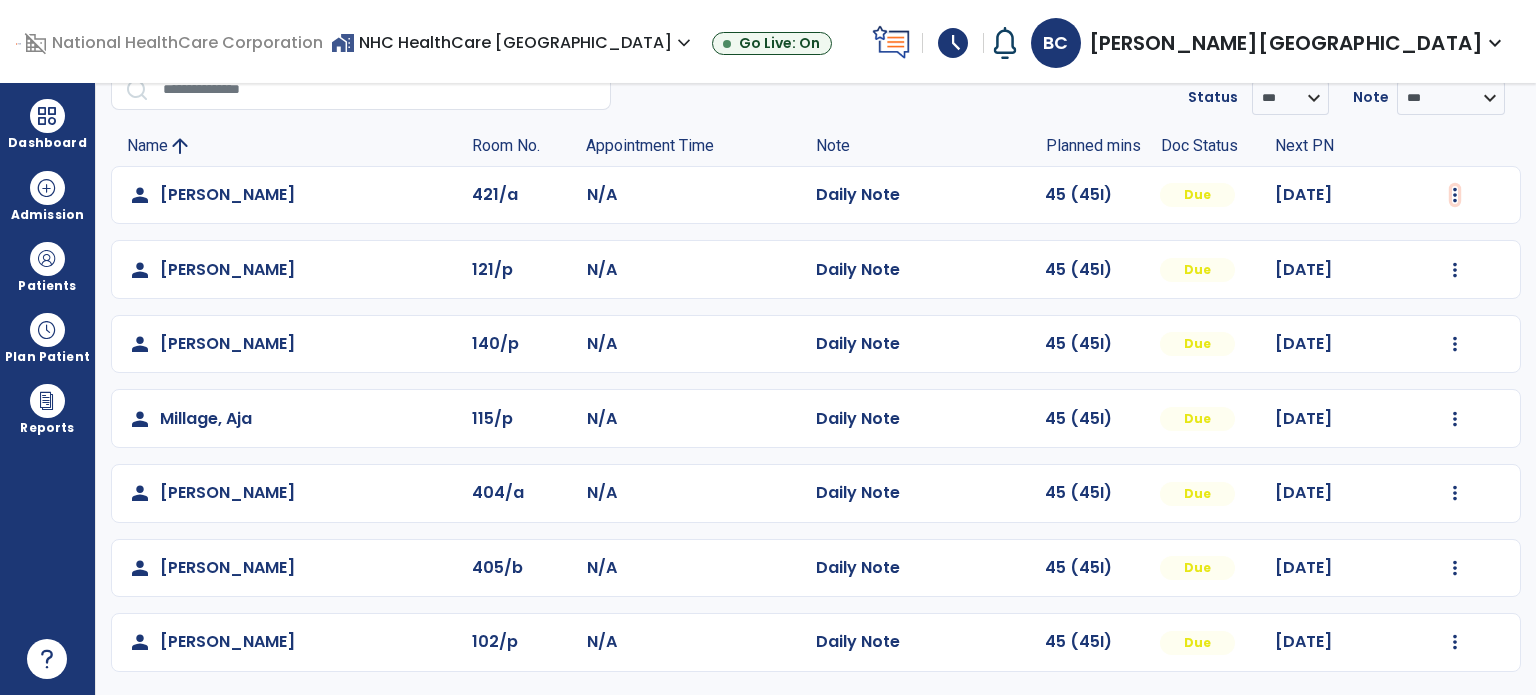 click at bounding box center (1455, 195) 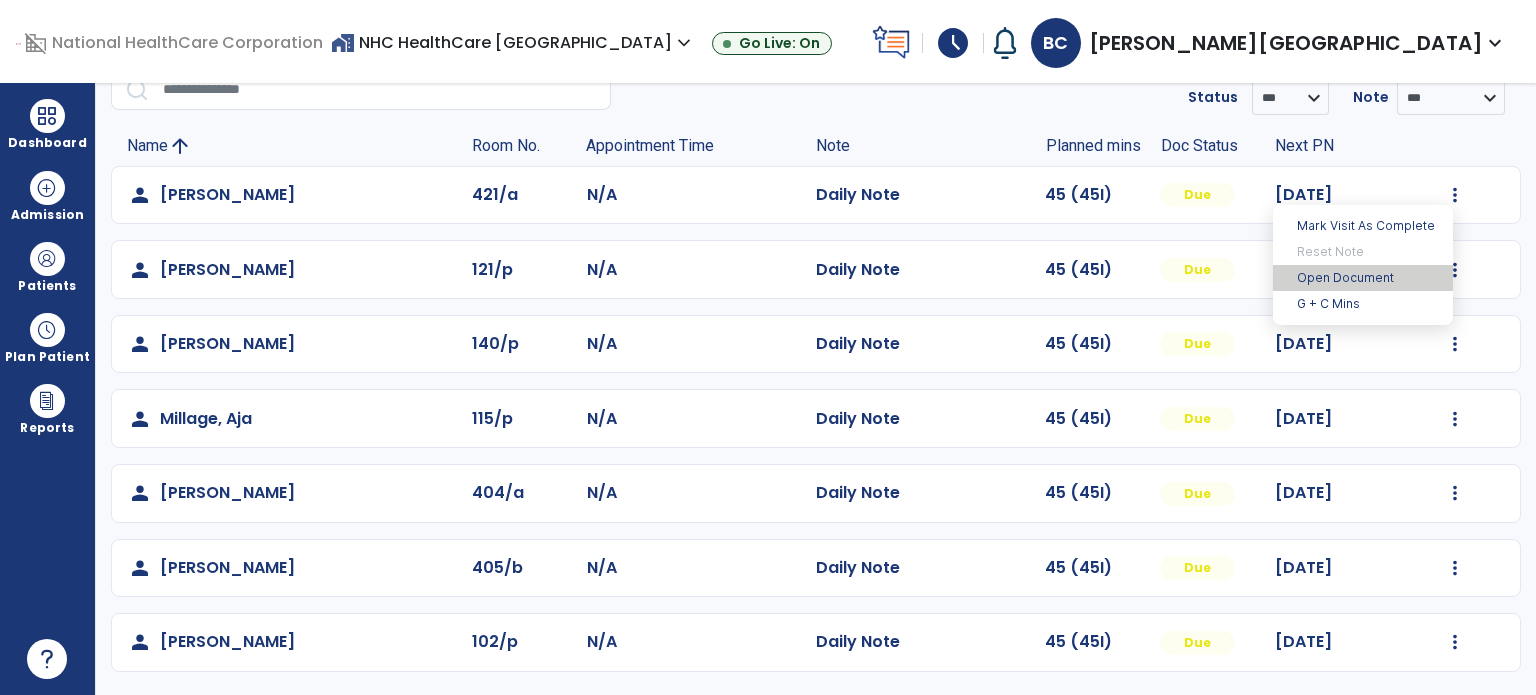 click on "Open Document" at bounding box center [1363, 278] 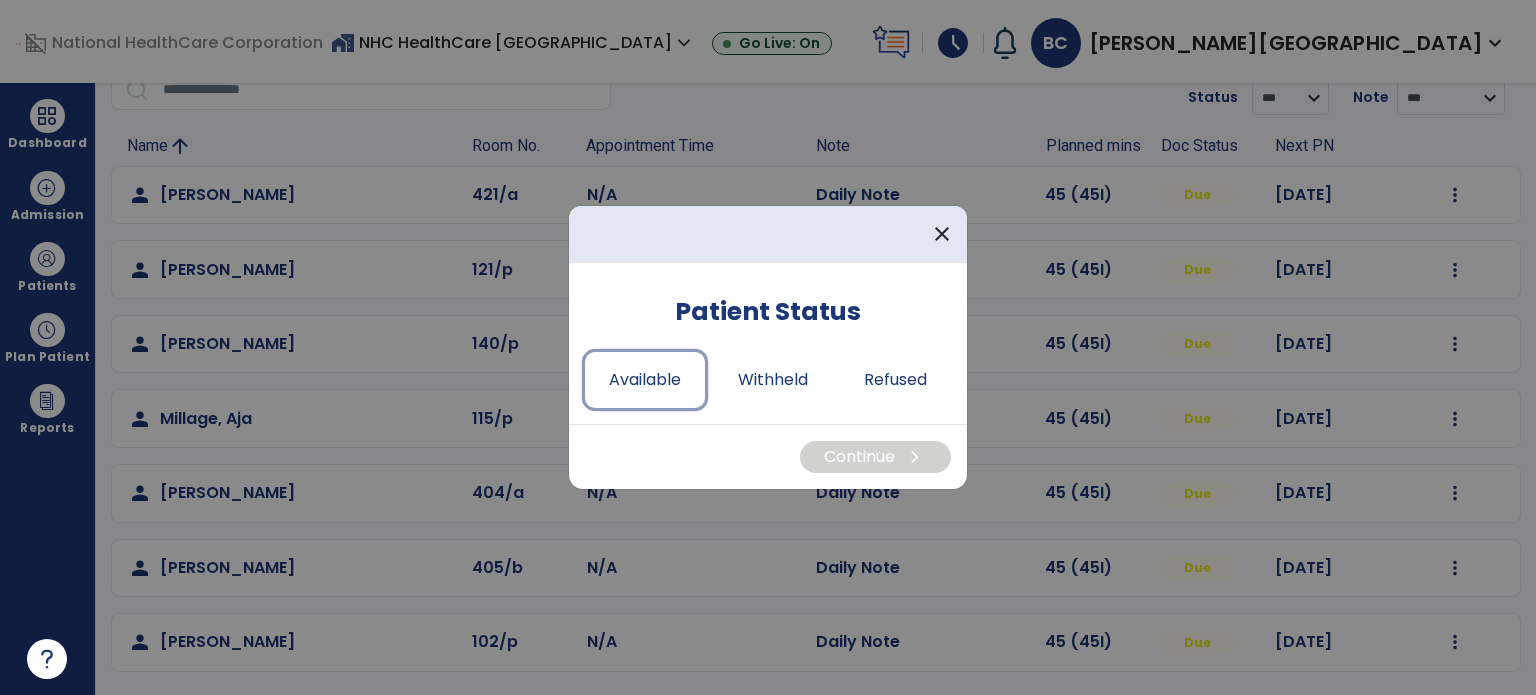 click on "Available" at bounding box center (645, 380) 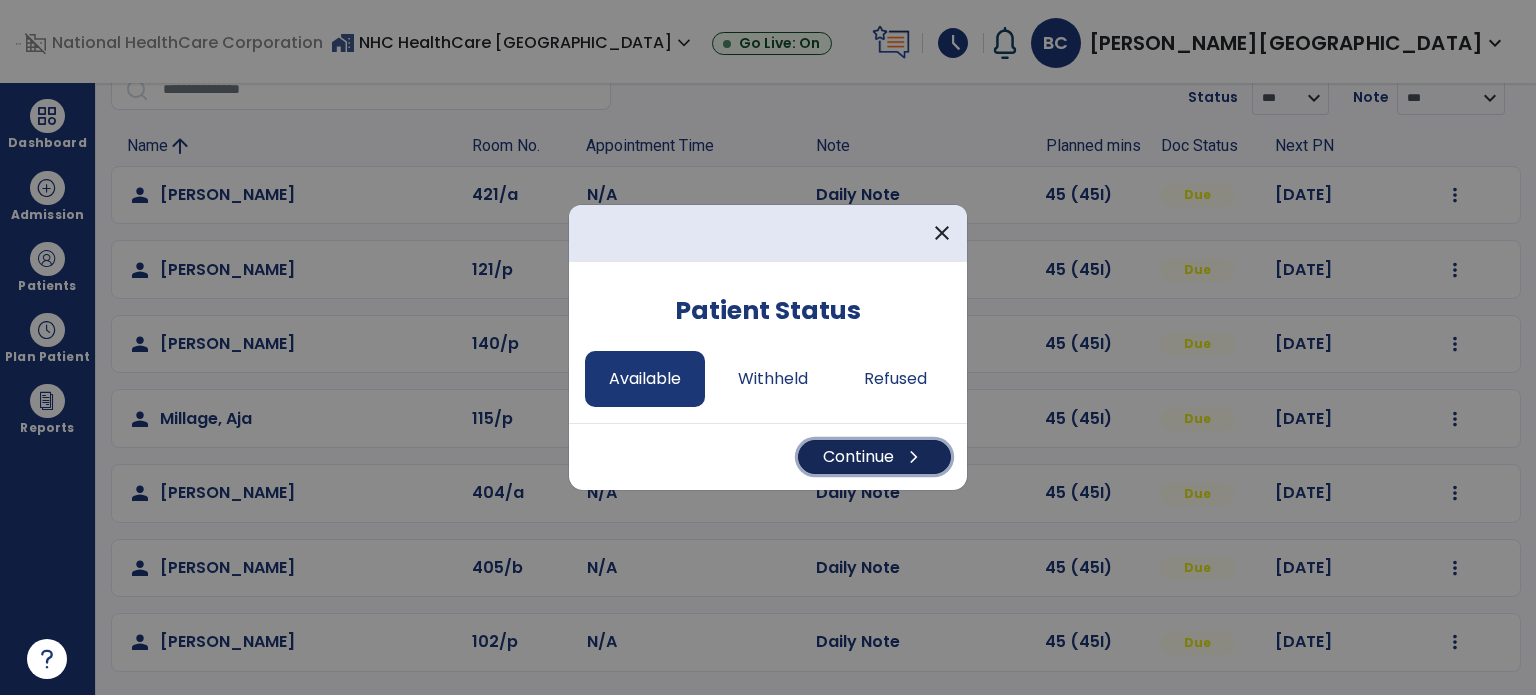 click on "Continue   chevron_right" at bounding box center (874, 457) 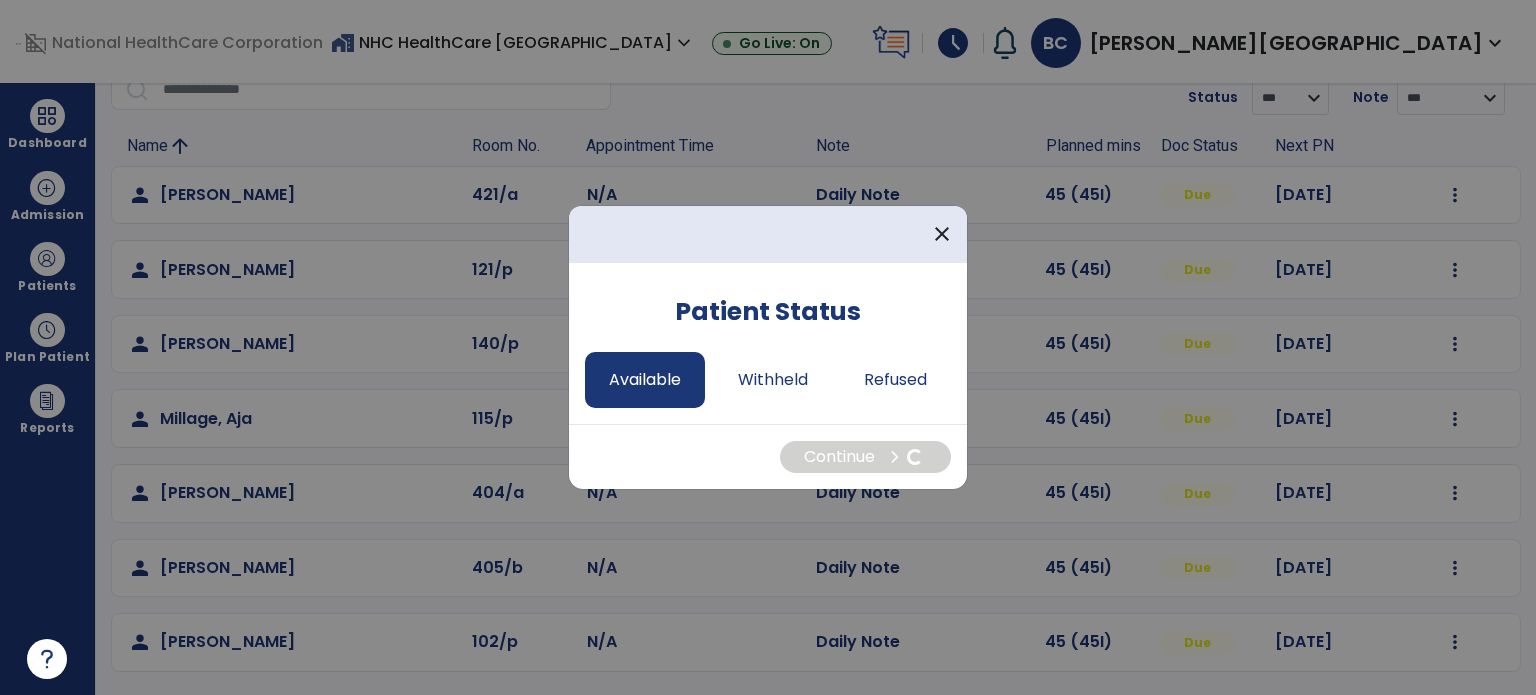 select on "*" 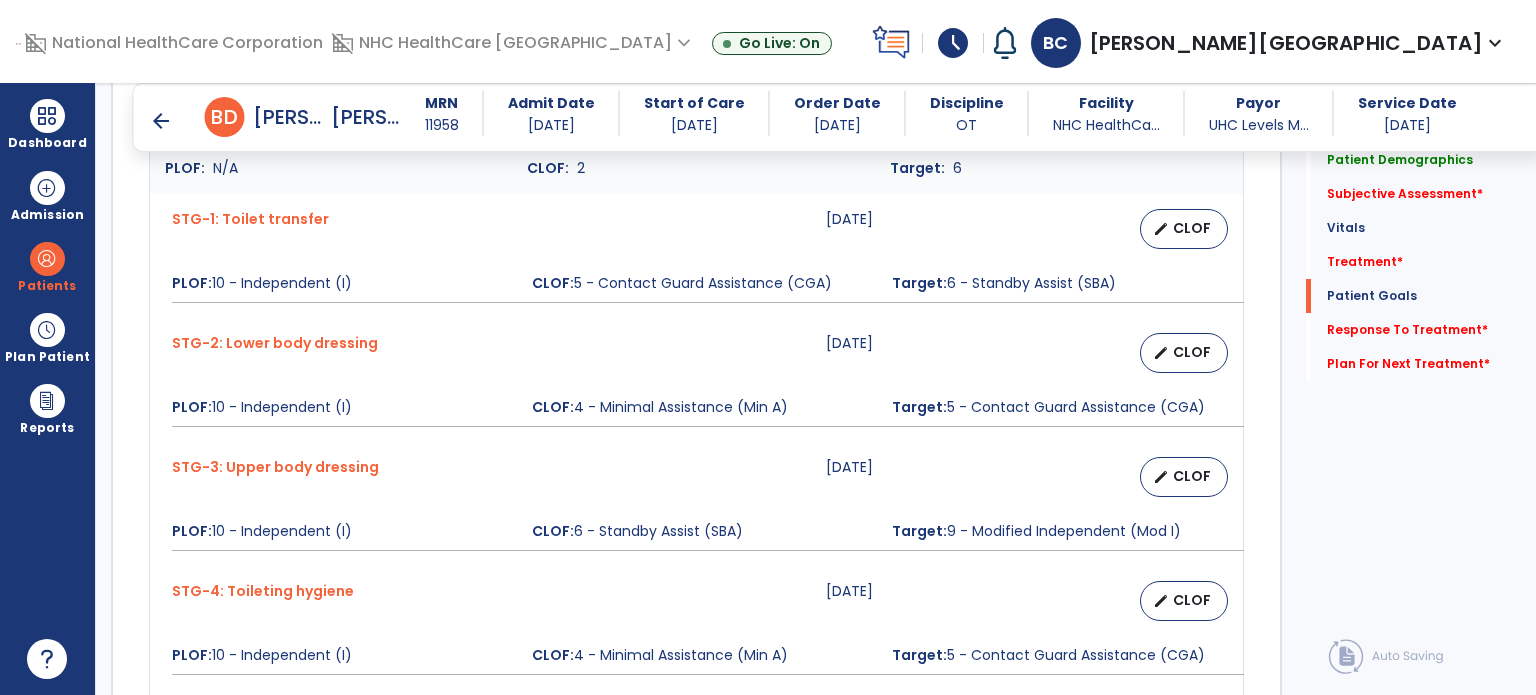 scroll, scrollTop: 1658, scrollLeft: 0, axis: vertical 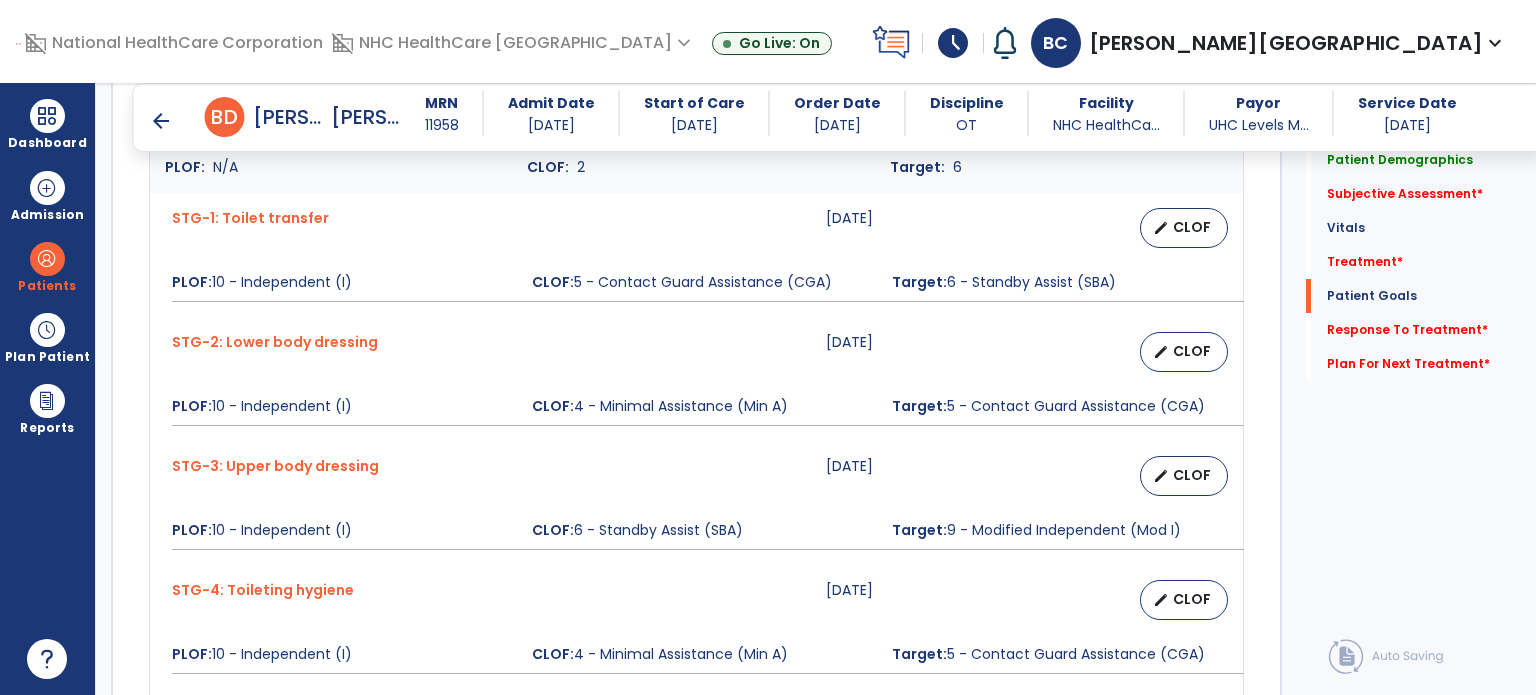 click on "arrow_back" at bounding box center (161, 121) 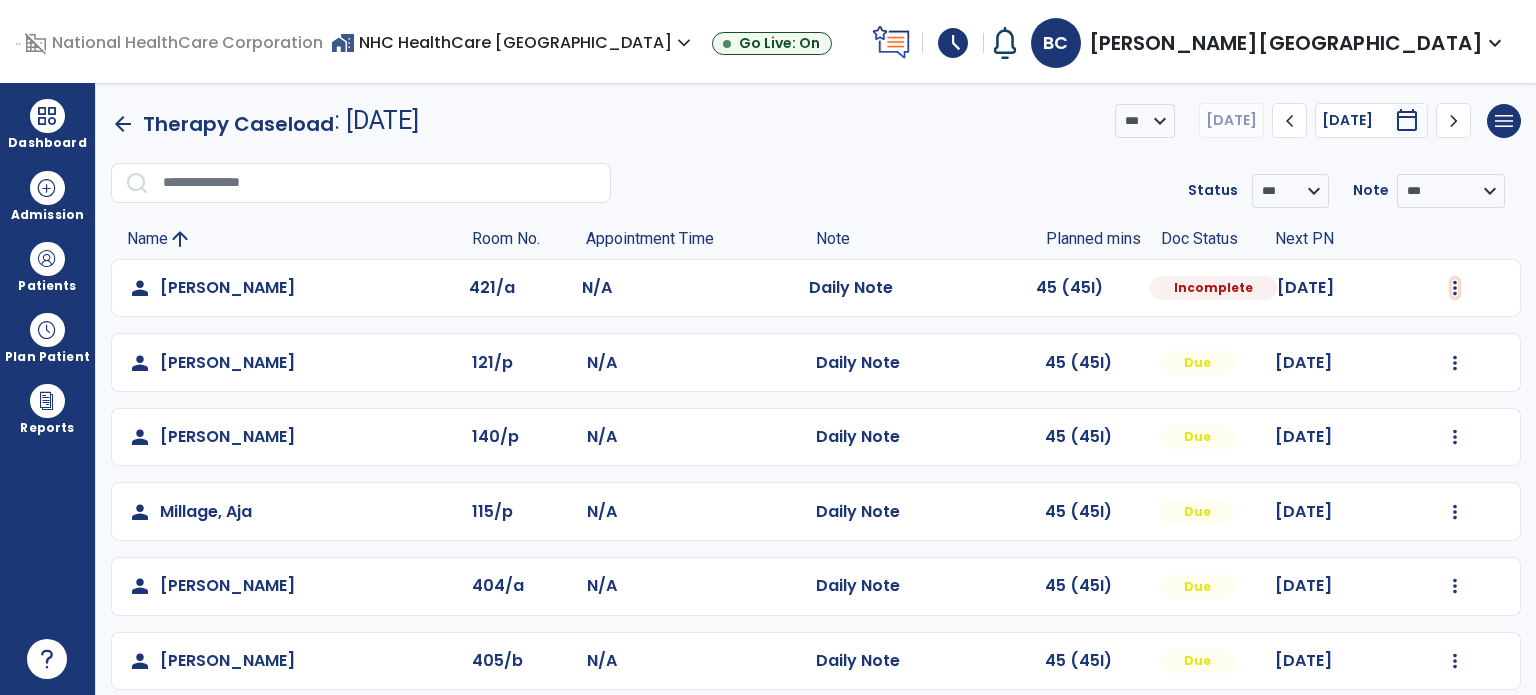 click at bounding box center (1455, 288) 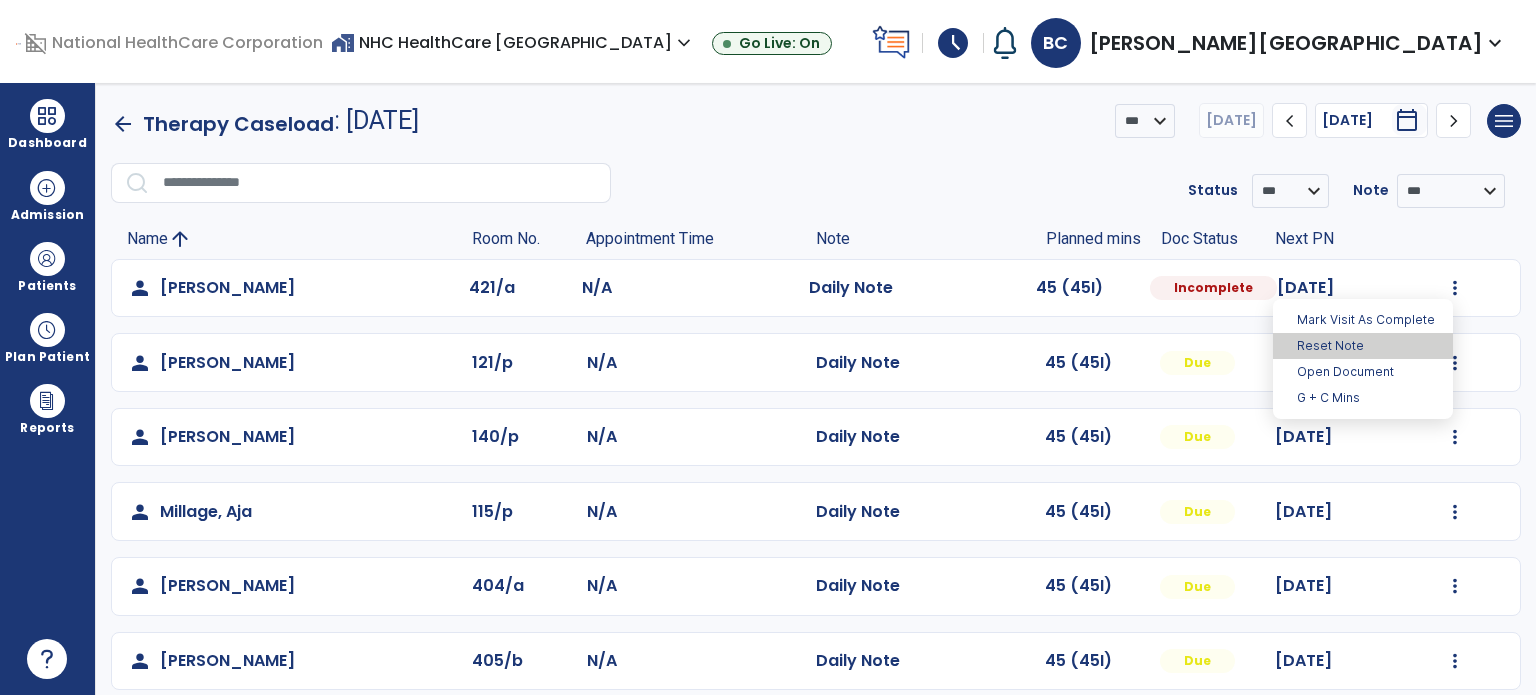 click on "Reset Note" at bounding box center [1363, 346] 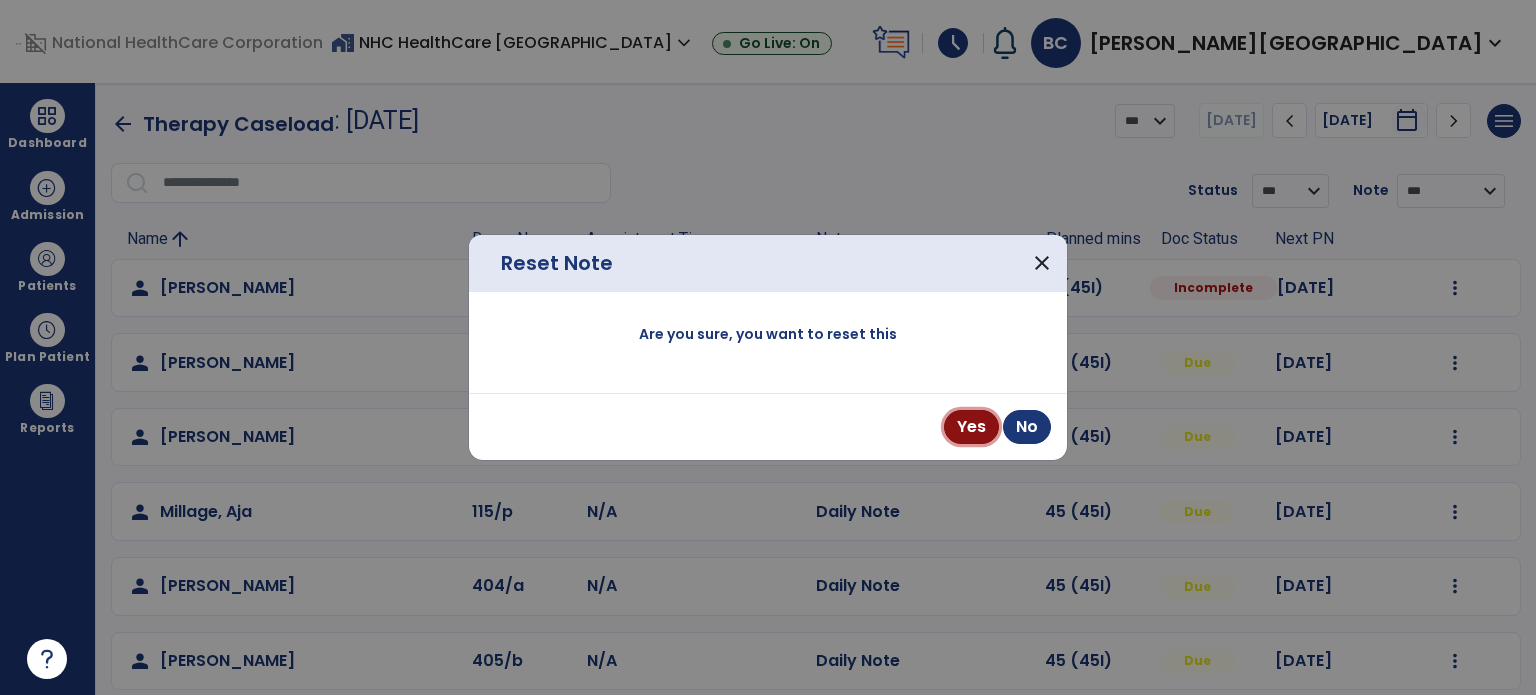 click on "Yes" at bounding box center (971, 427) 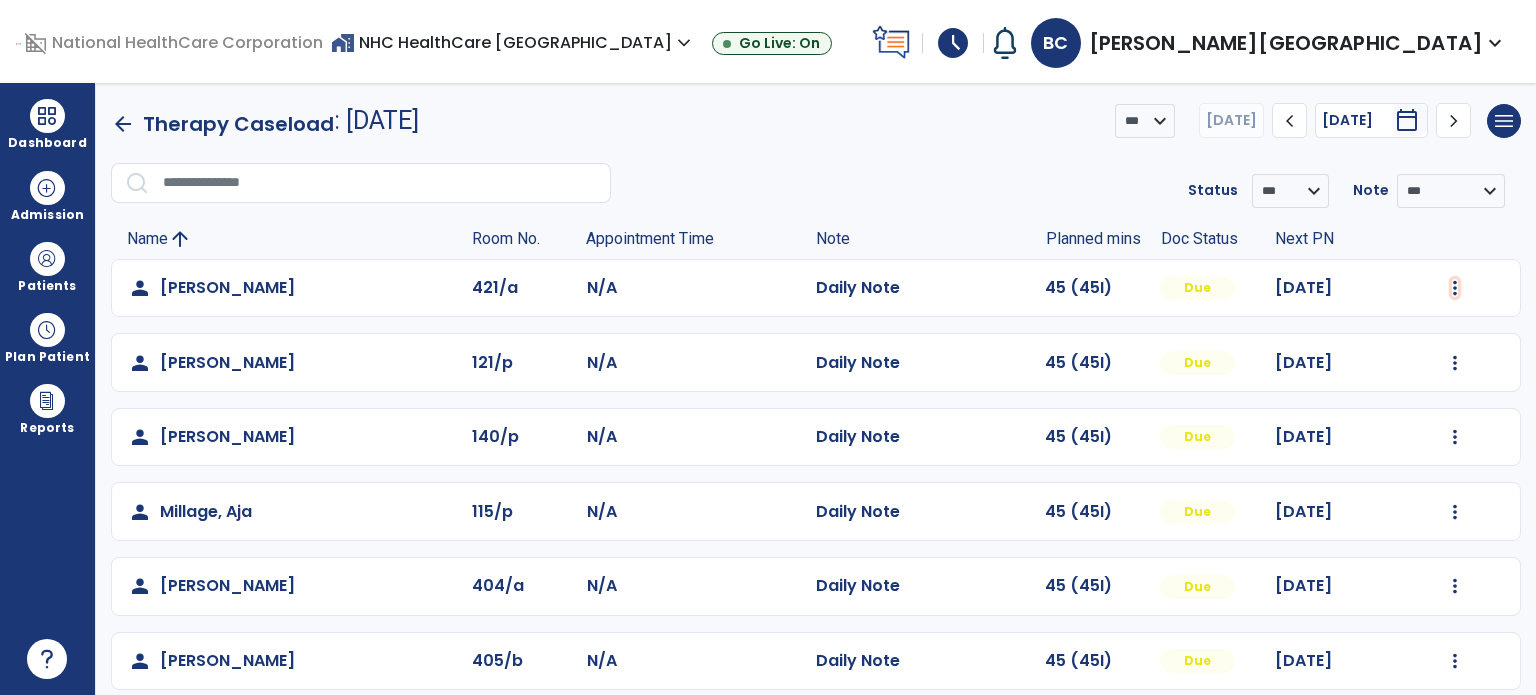 click at bounding box center [1455, 288] 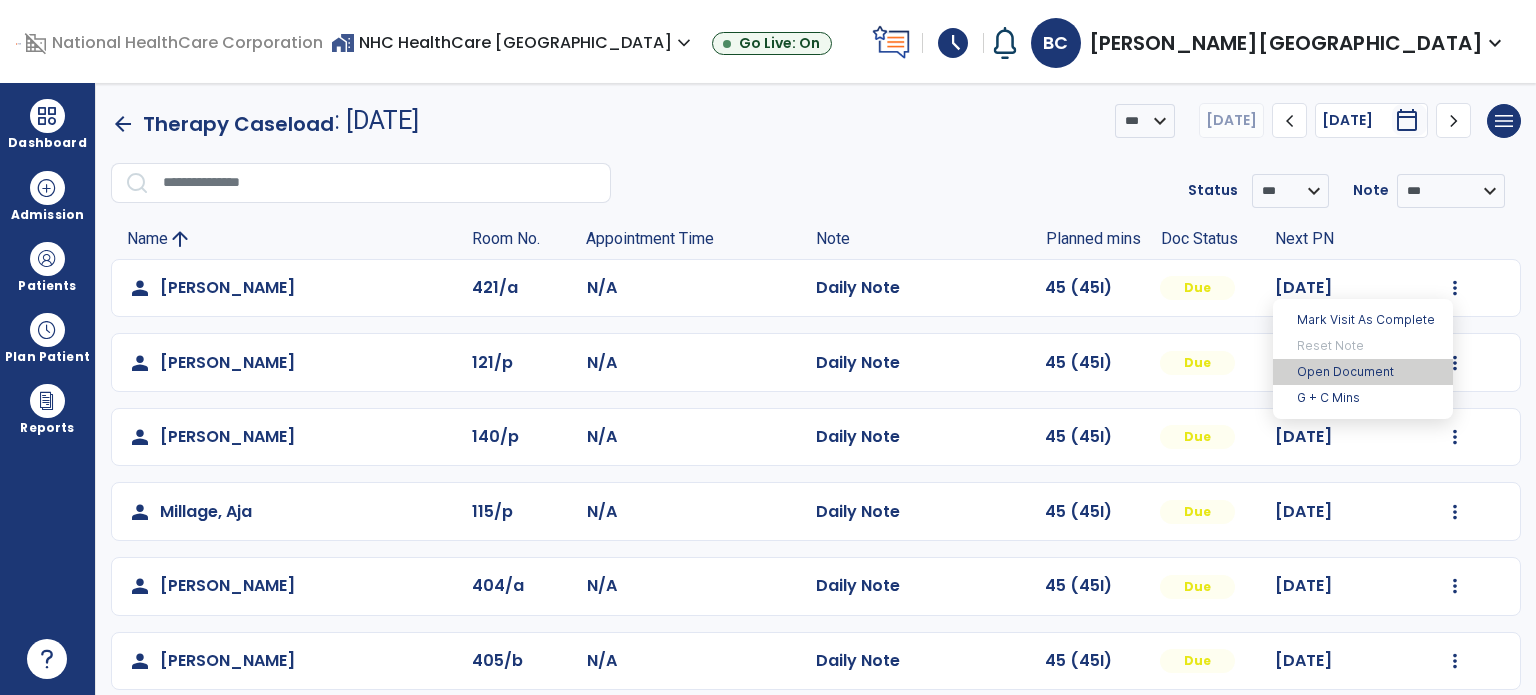 click on "Open Document" at bounding box center (1363, 372) 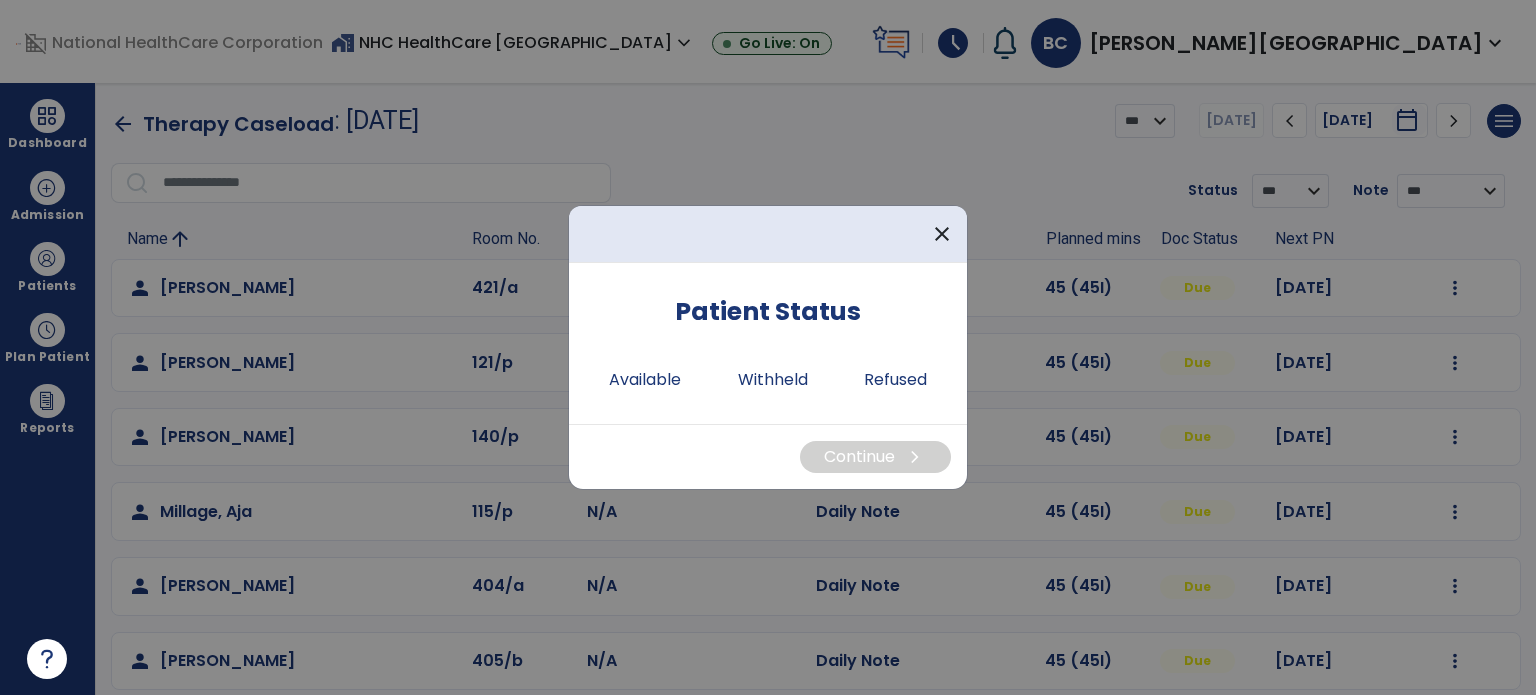 click on "Available" at bounding box center (645, 380) 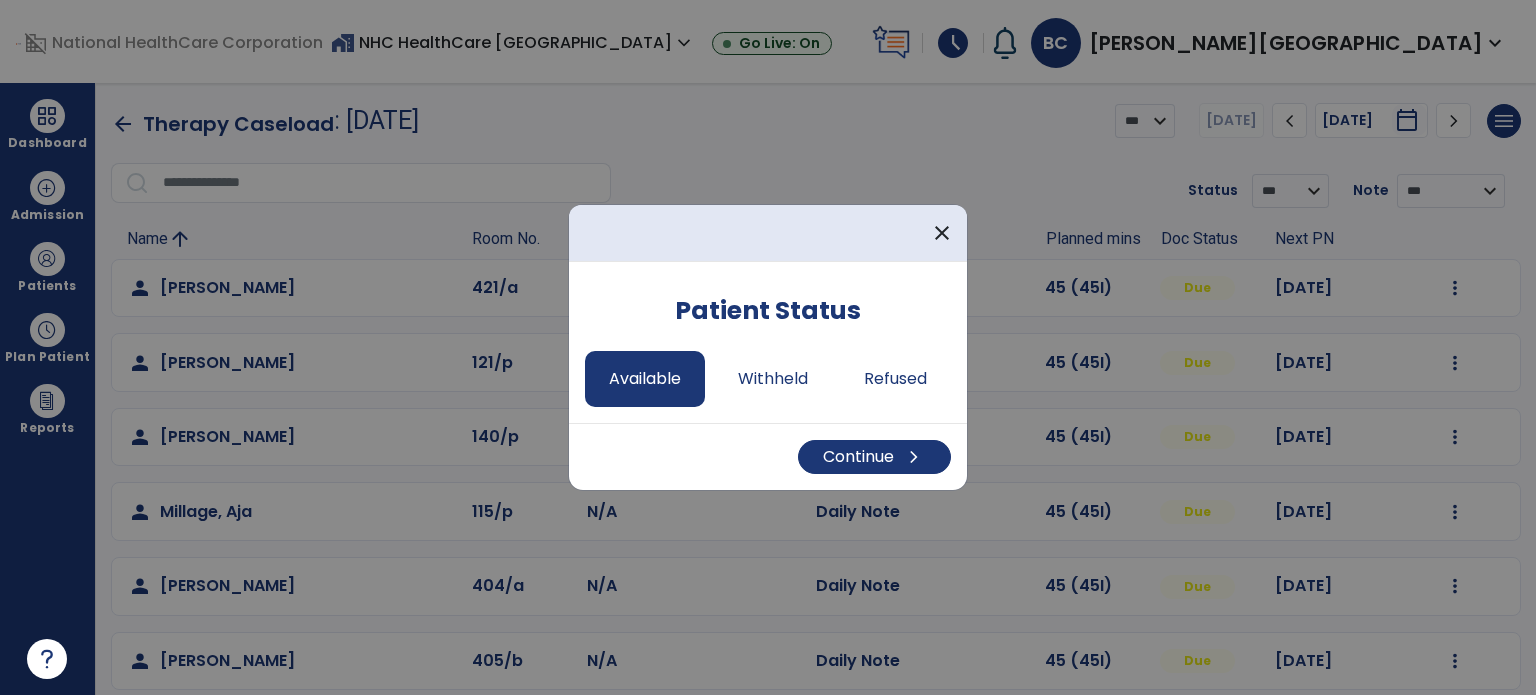 click on "Continue   chevron_right" at bounding box center [874, 457] 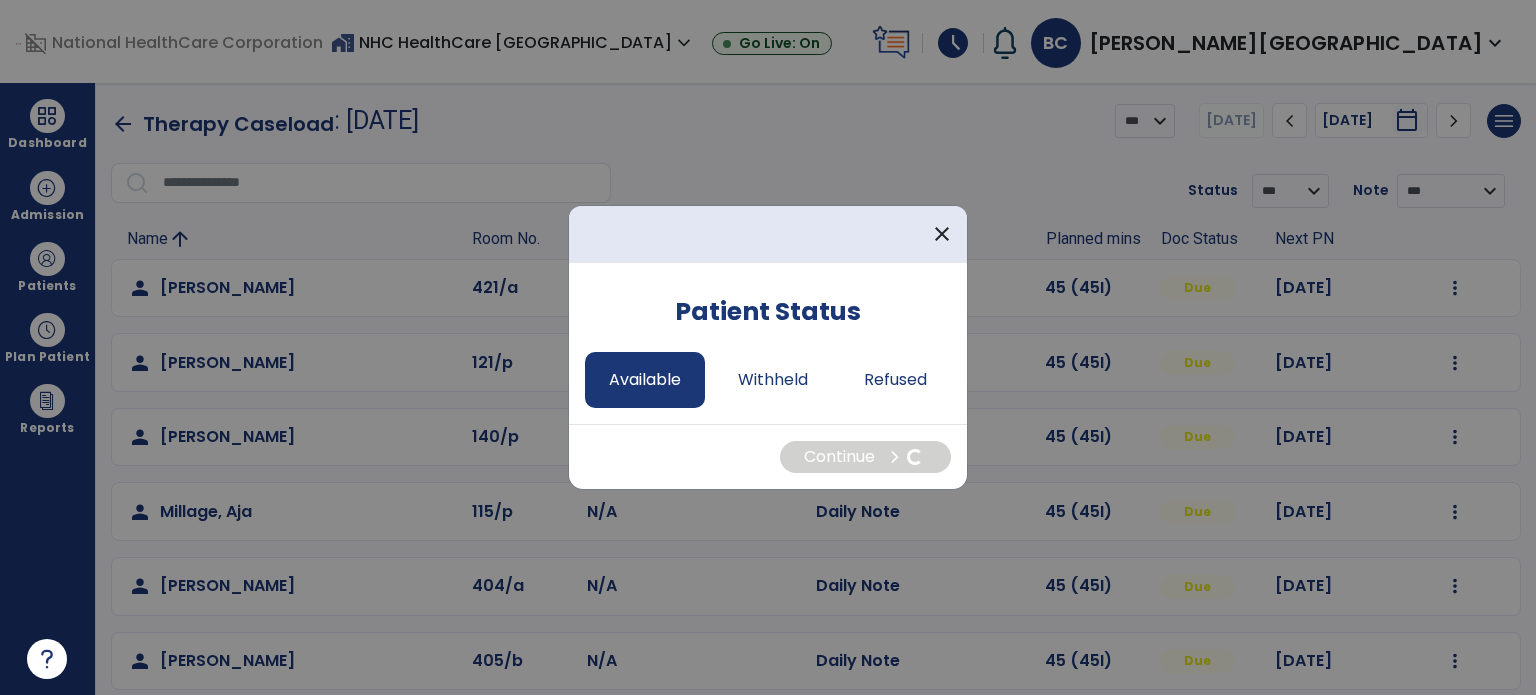 select on "*" 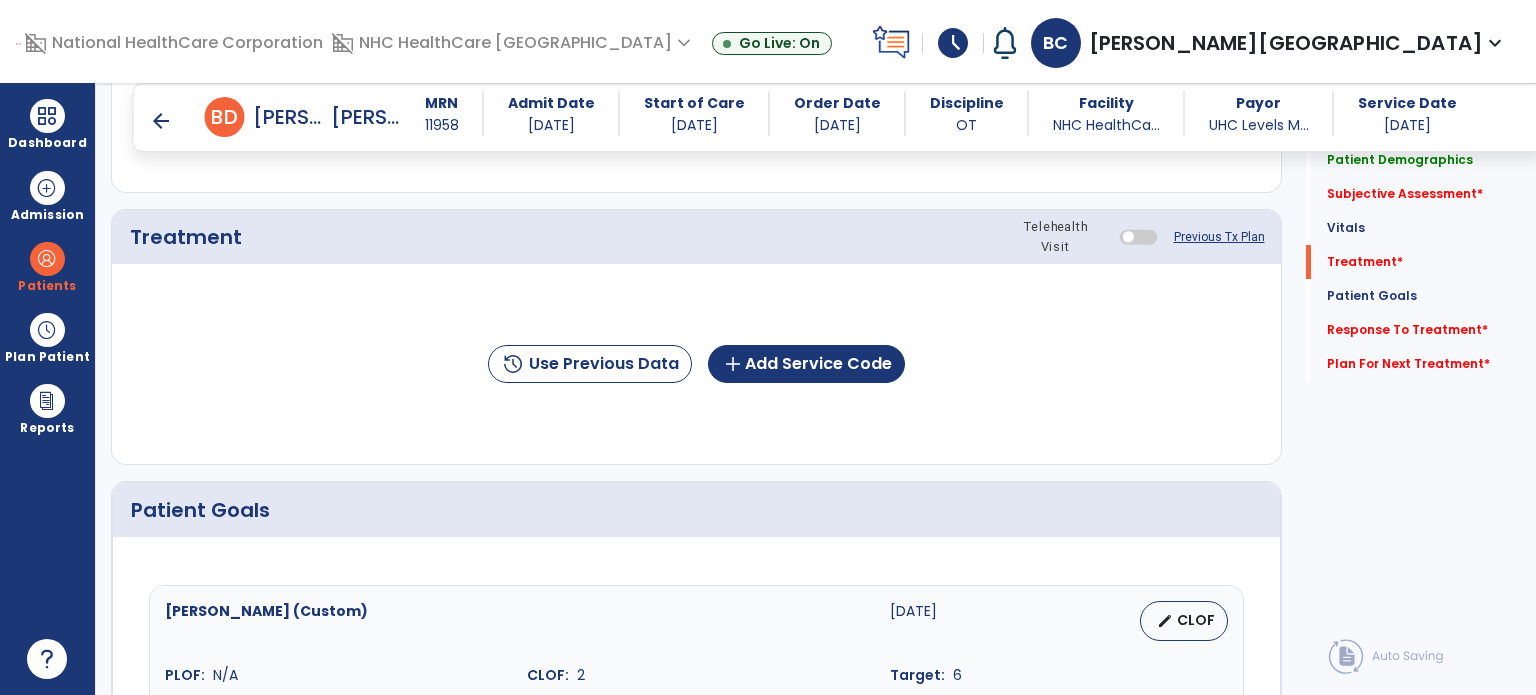 scroll, scrollTop: 1144, scrollLeft: 0, axis: vertical 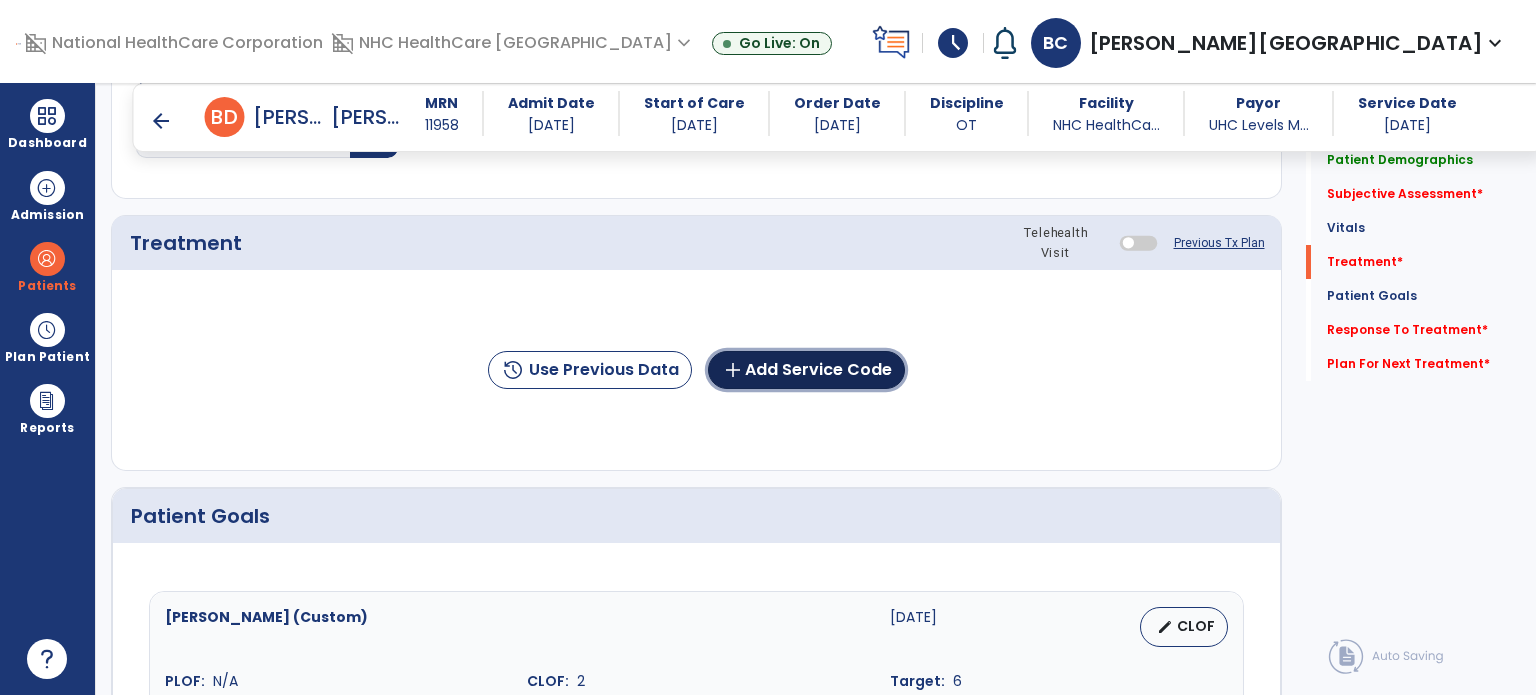 click on "add  Add Service Code" 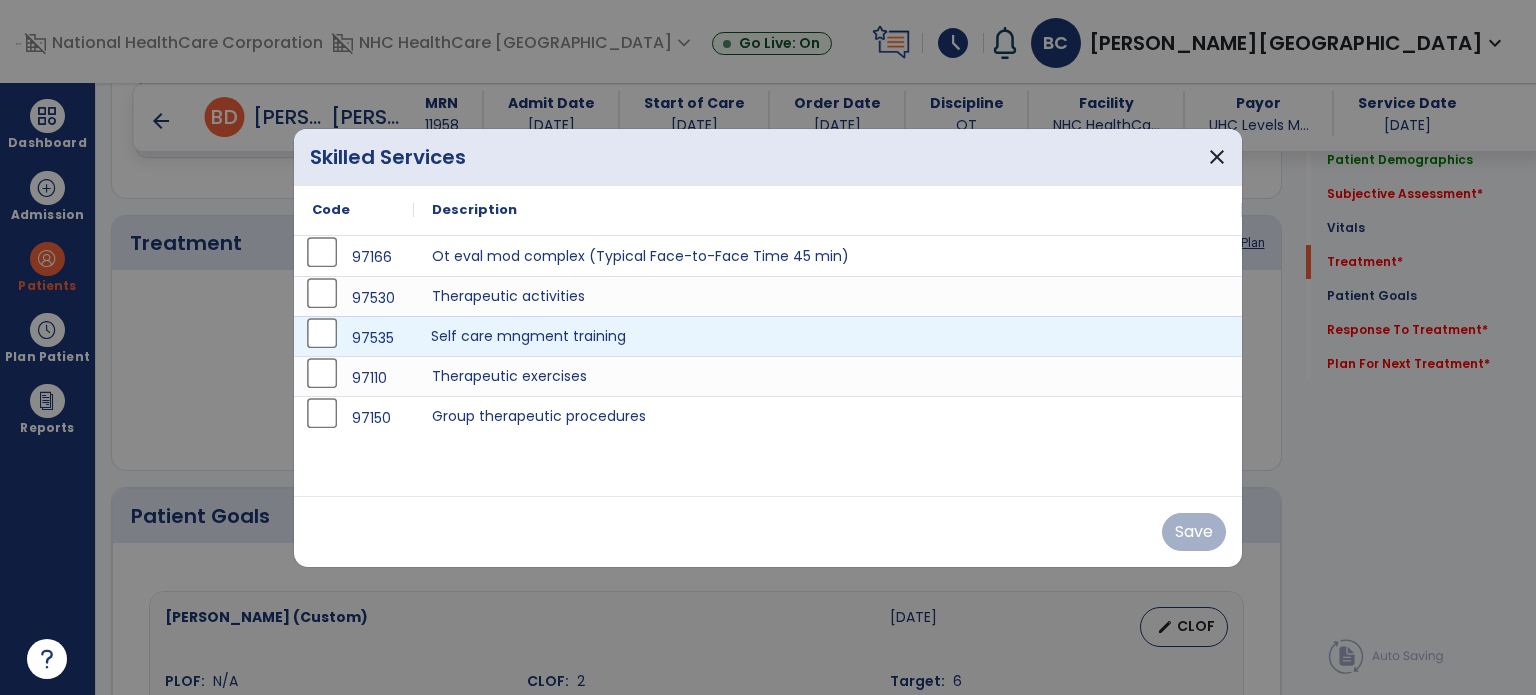 click on "Self care mngment training" at bounding box center (828, 336) 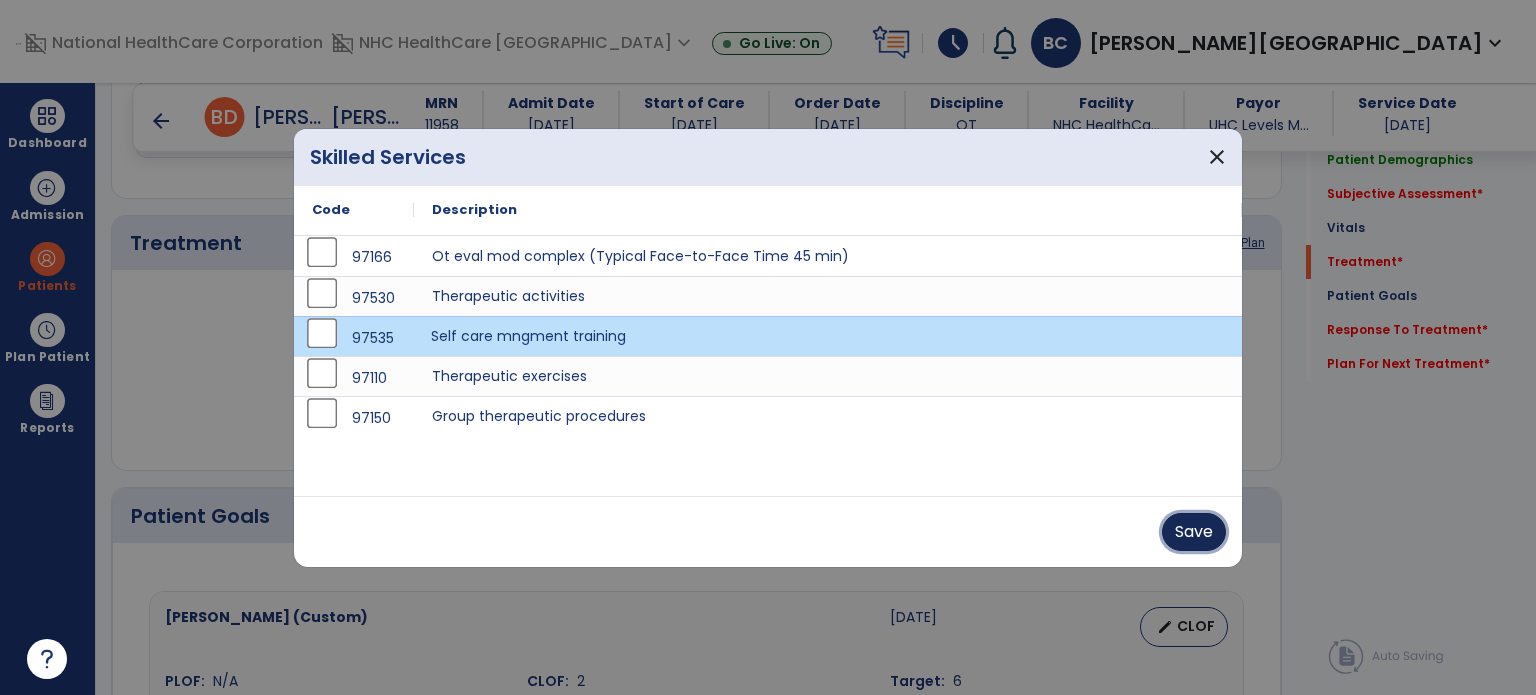 click on "Save" at bounding box center [1194, 532] 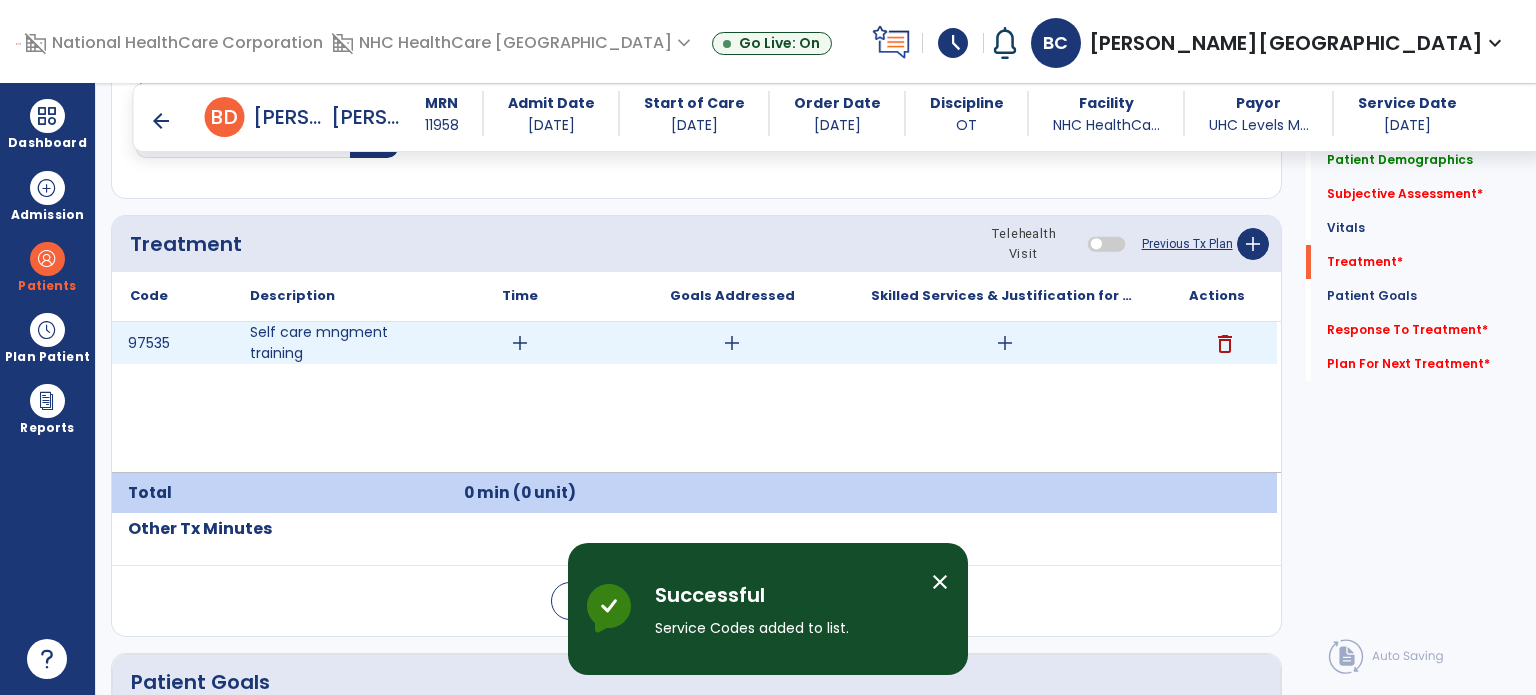 click on "add" at bounding box center (1004, 343) 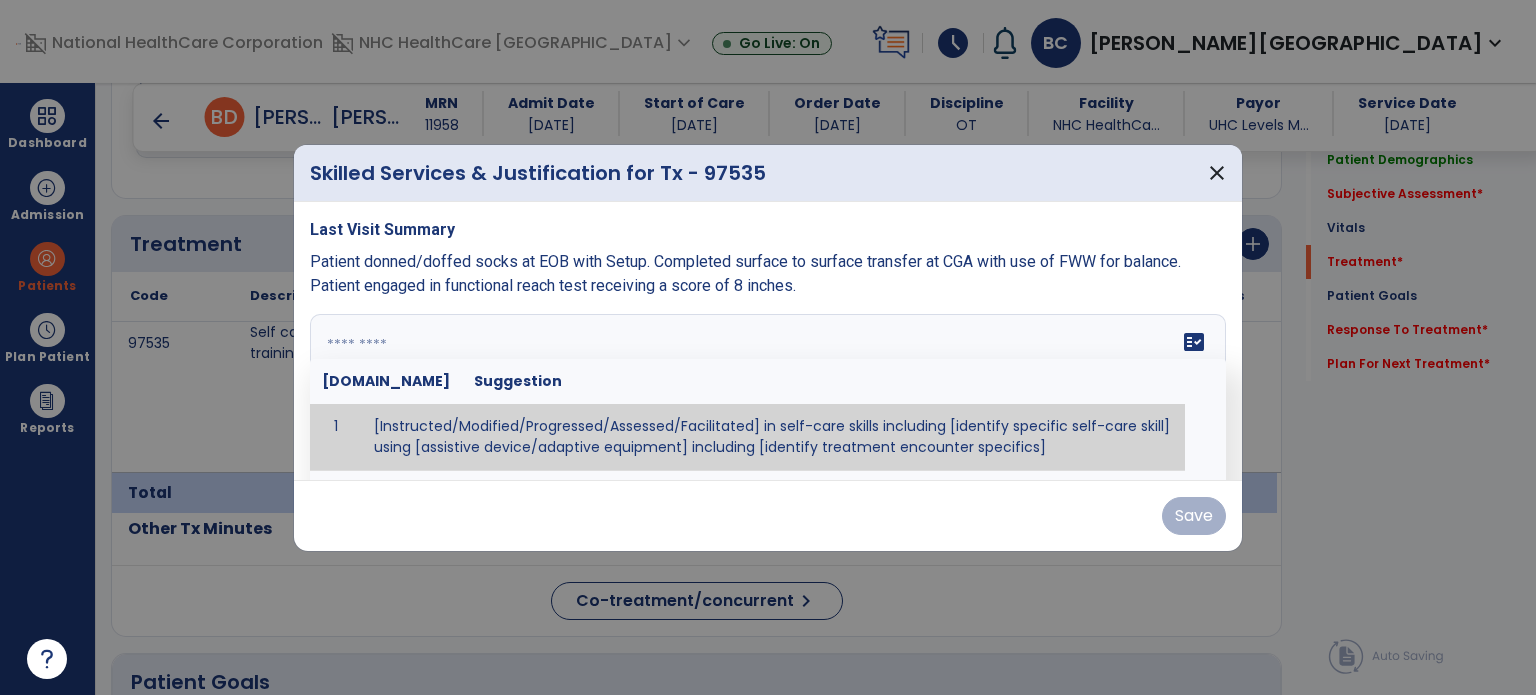click at bounding box center [766, 389] 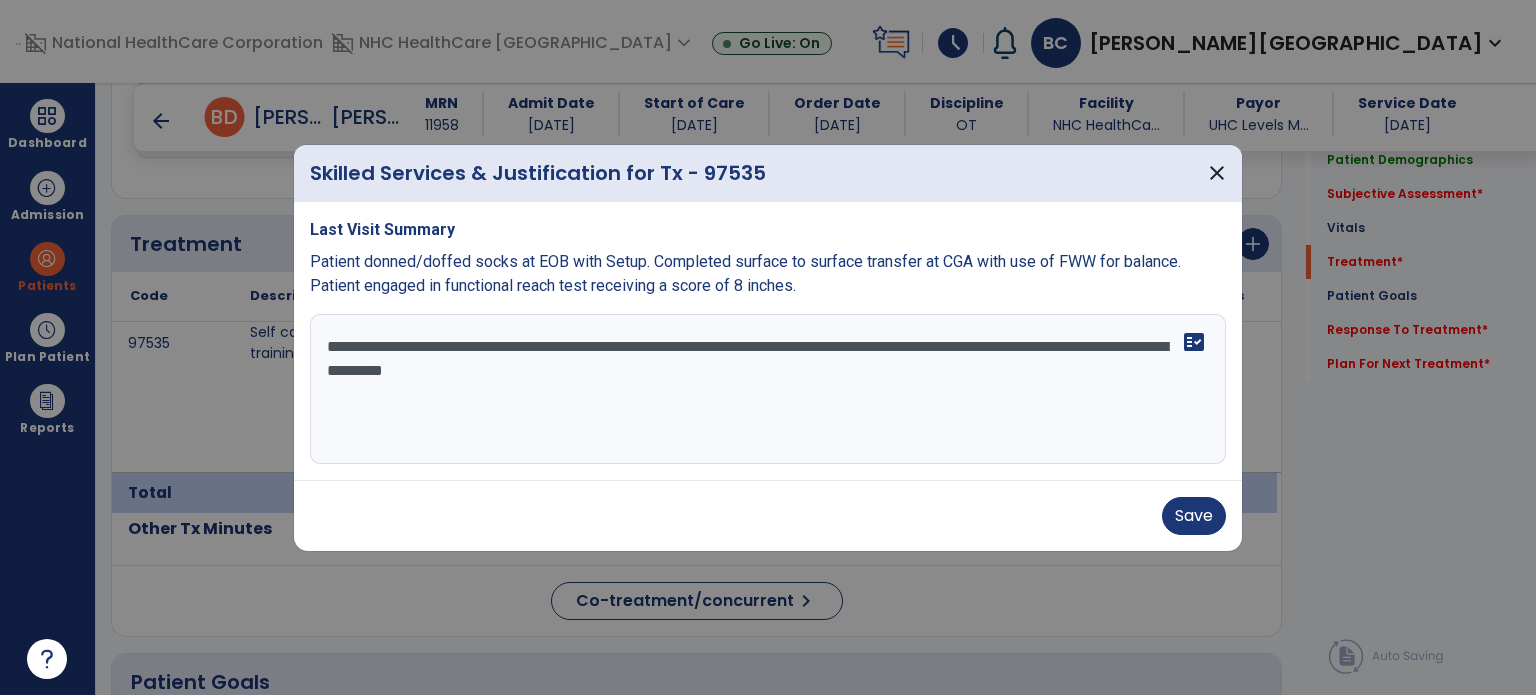 type on "**********" 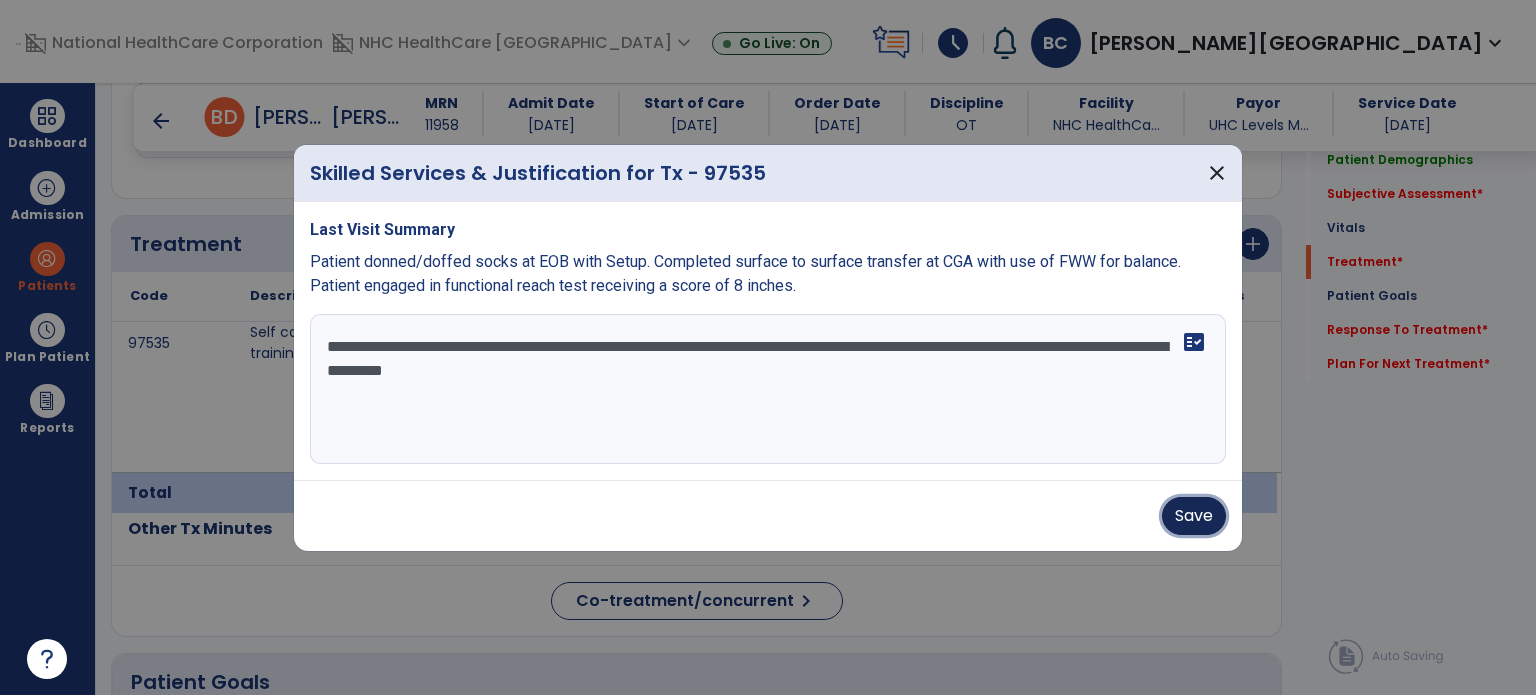 click on "Save" at bounding box center (1194, 516) 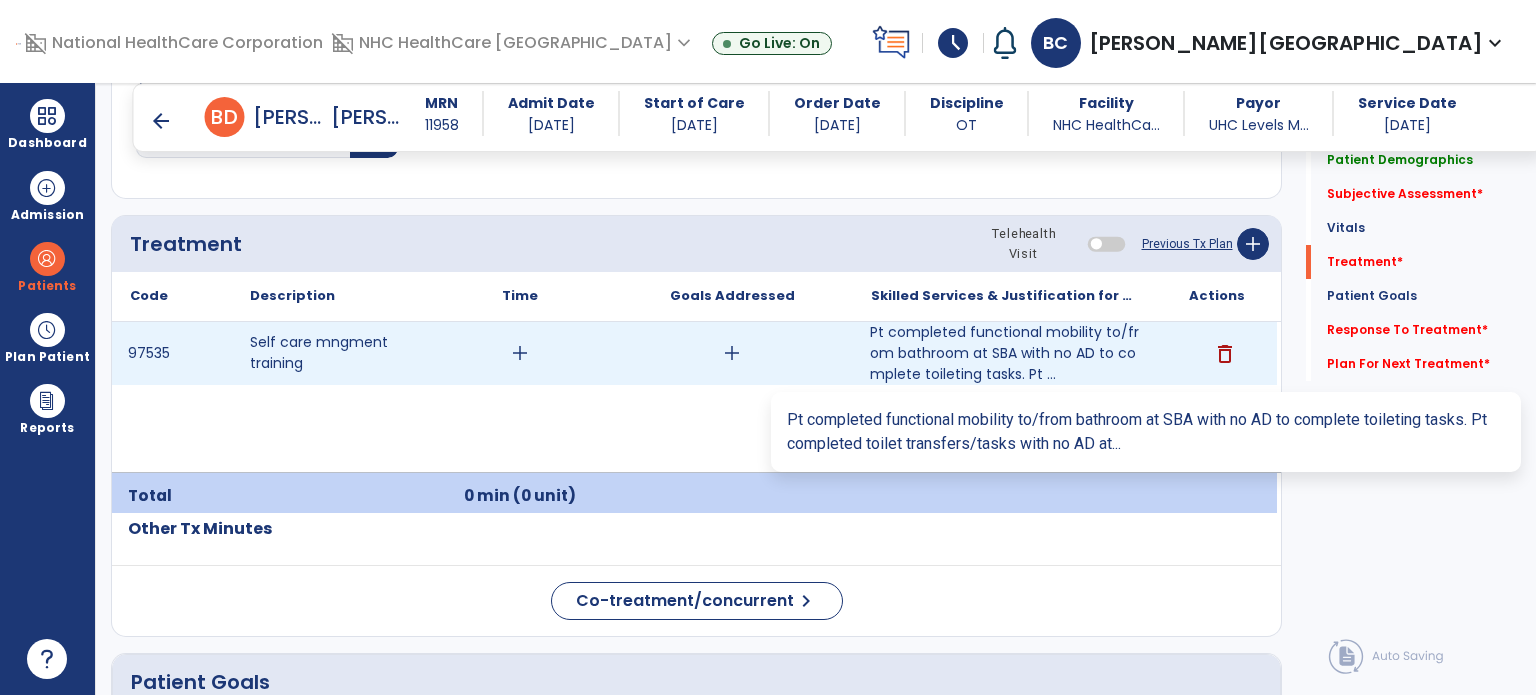 click on "Pt completed functional mobility to/from bathroom at SBA with no AD to complete toileting tasks. Pt ..." at bounding box center (1004, 353) 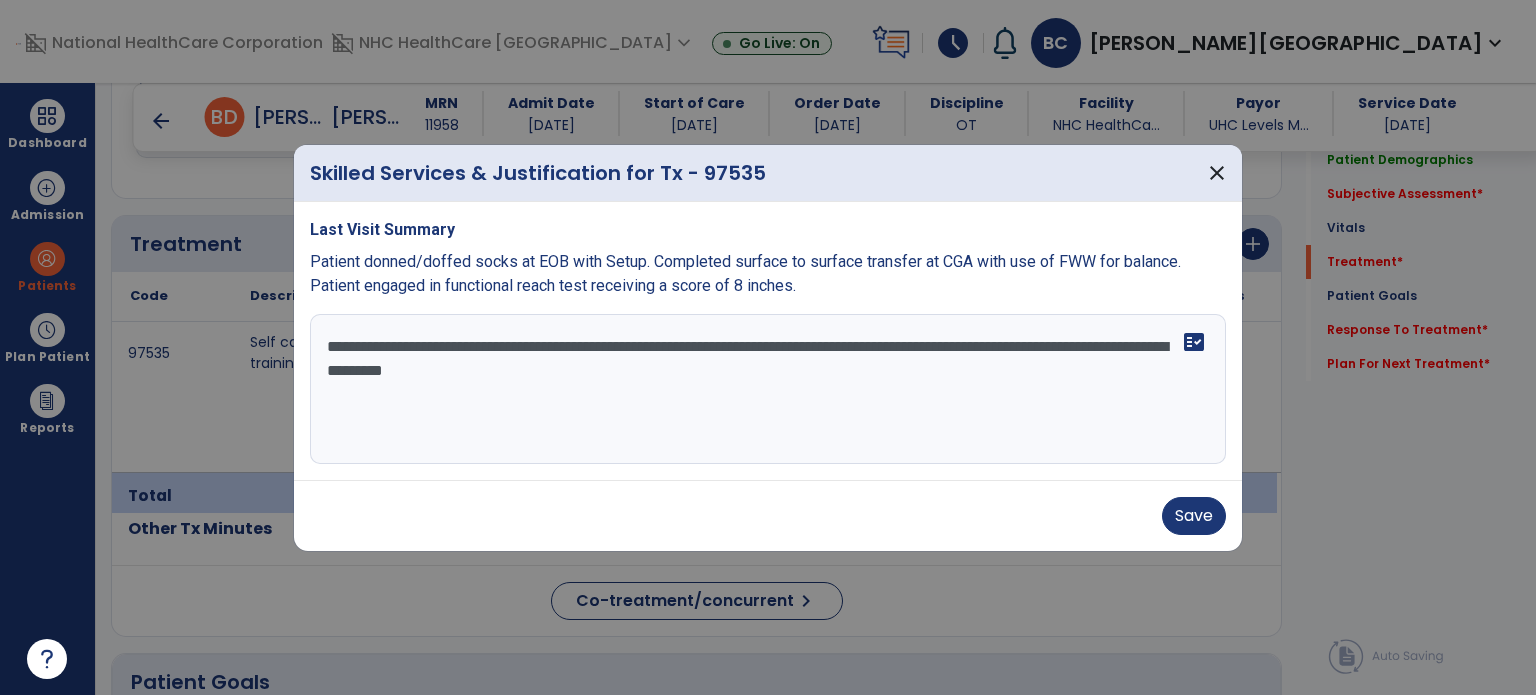 click on "**********" at bounding box center (768, 389) 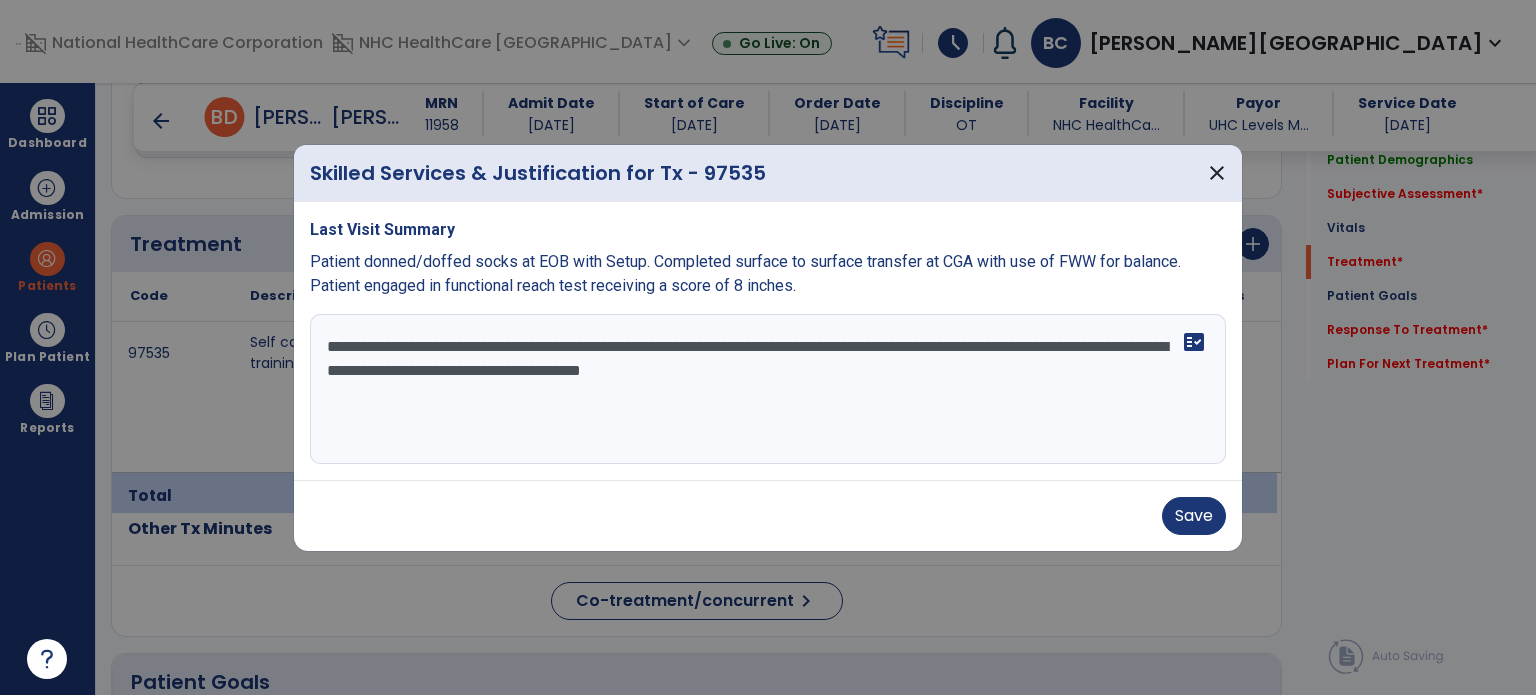 click on "**********" at bounding box center [768, 389] 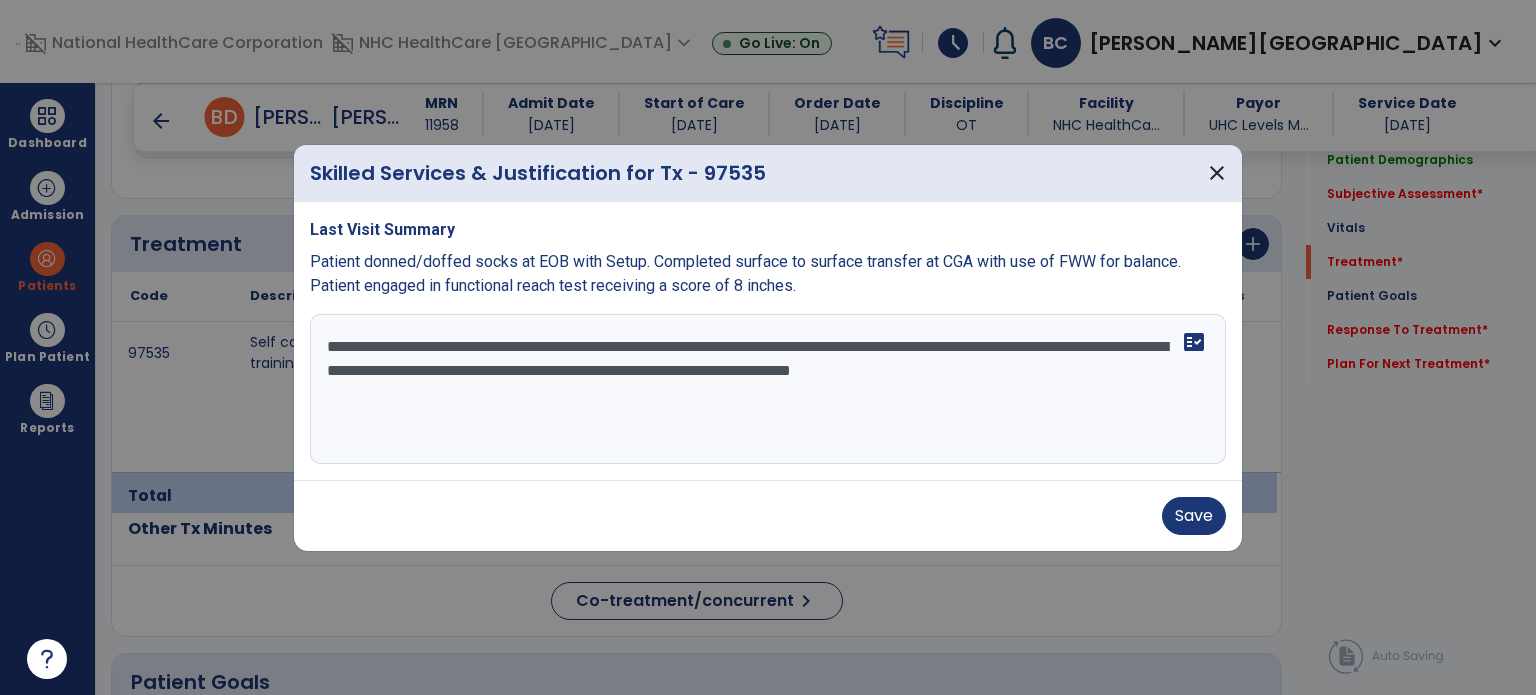 click on "**********" at bounding box center (768, 389) 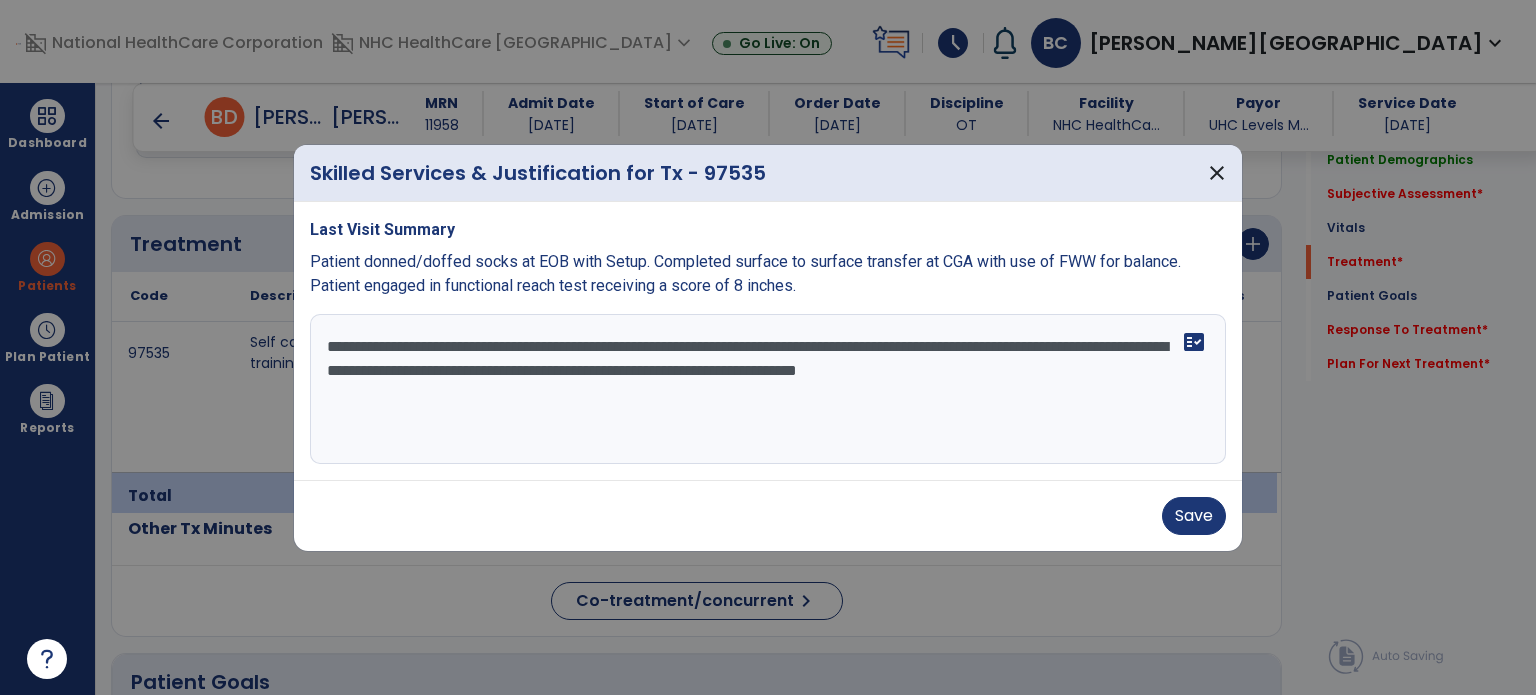type on "**********" 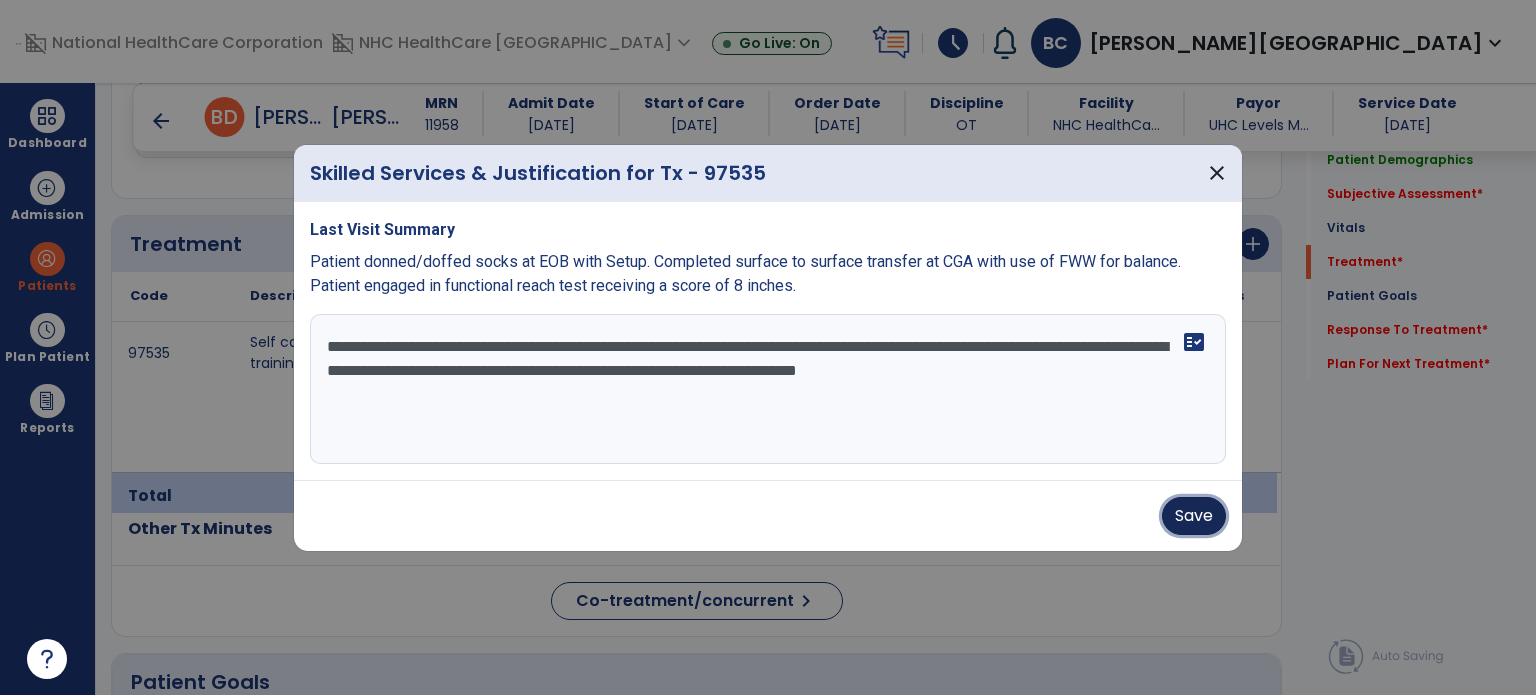 click on "Save" at bounding box center [1194, 516] 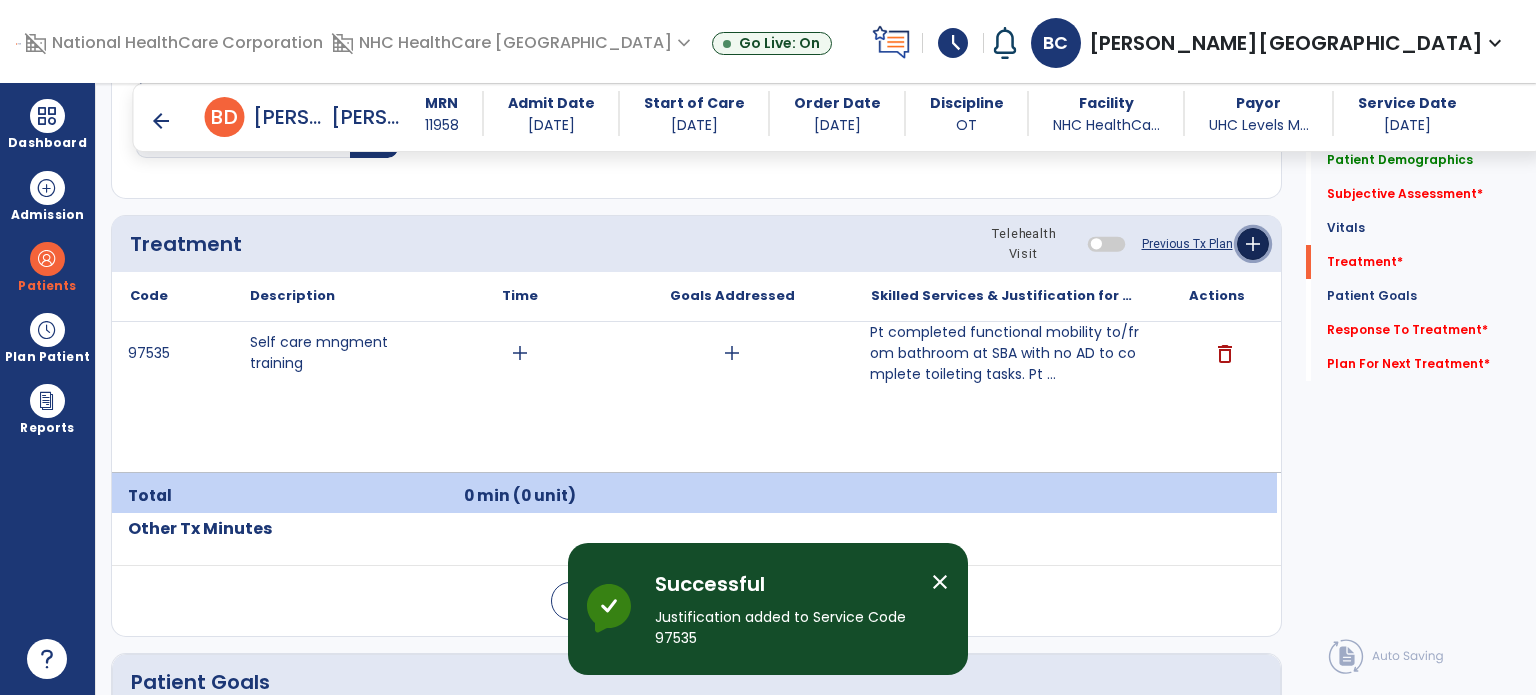 click on "add" 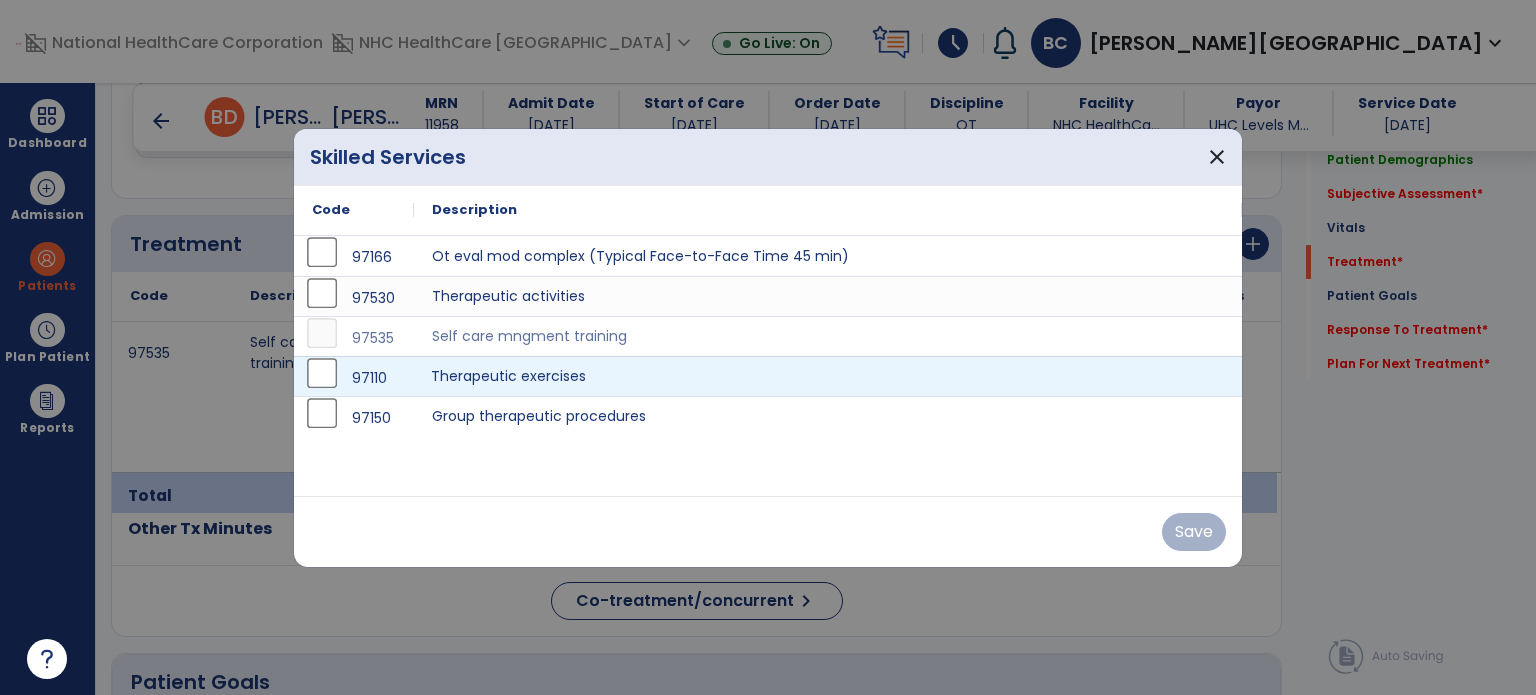 click on "Therapeutic exercises" at bounding box center [828, 376] 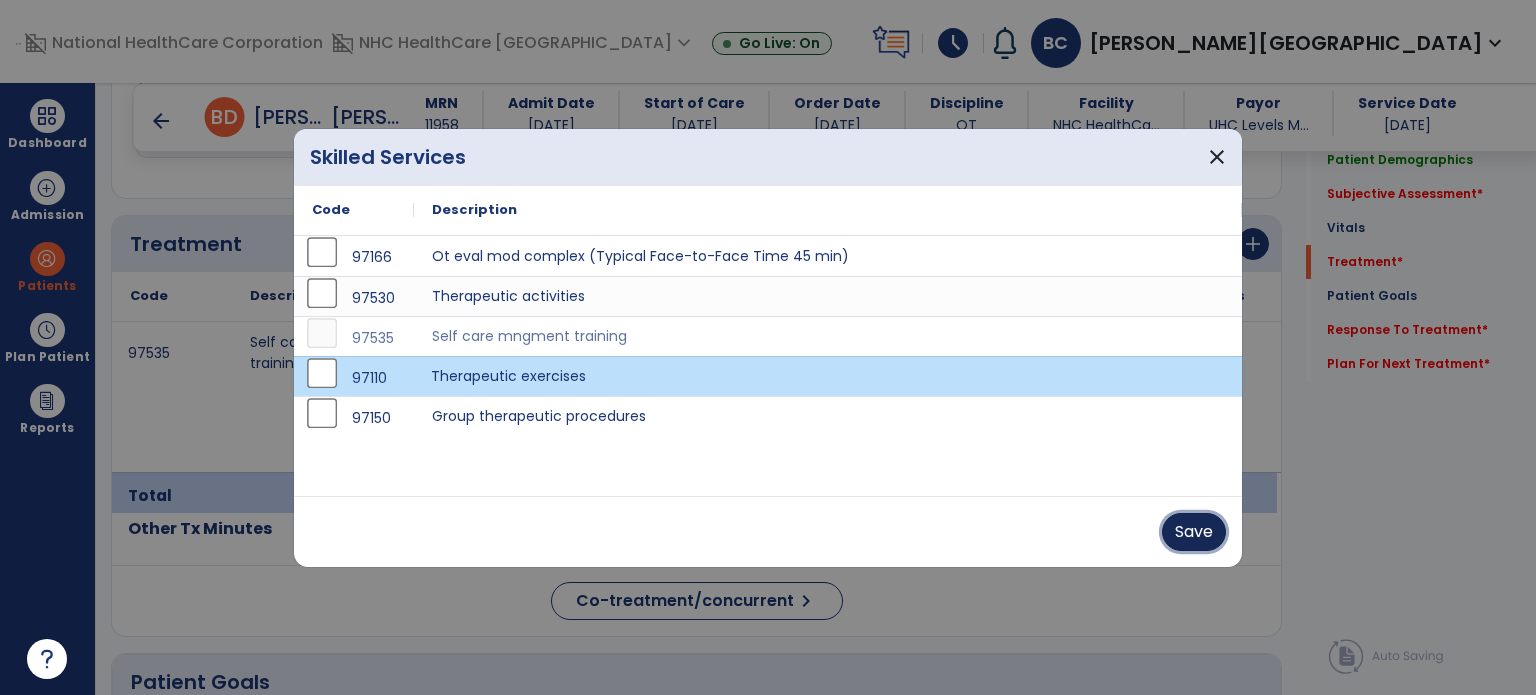 click on "Save" at bounding box center [1194, 532] 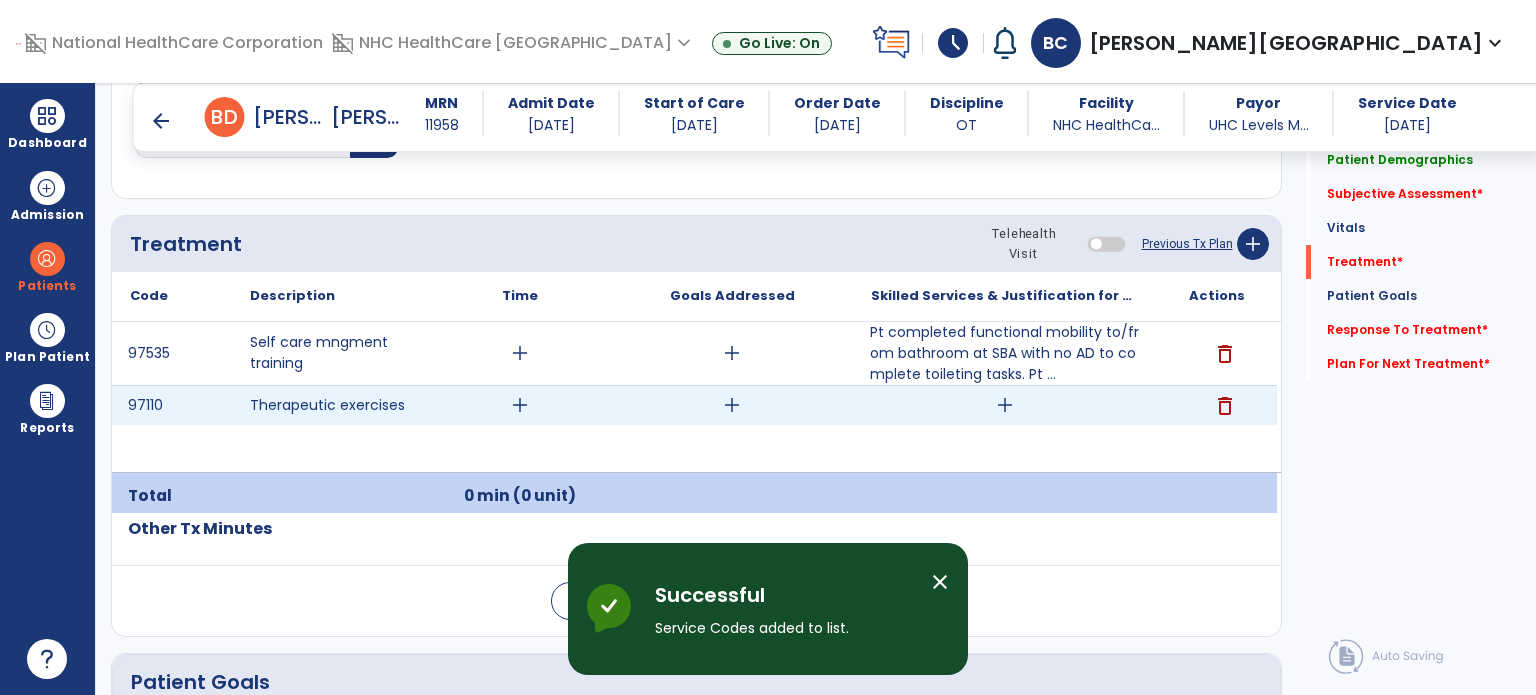 click on "add" at bounding box center [1004, 405] 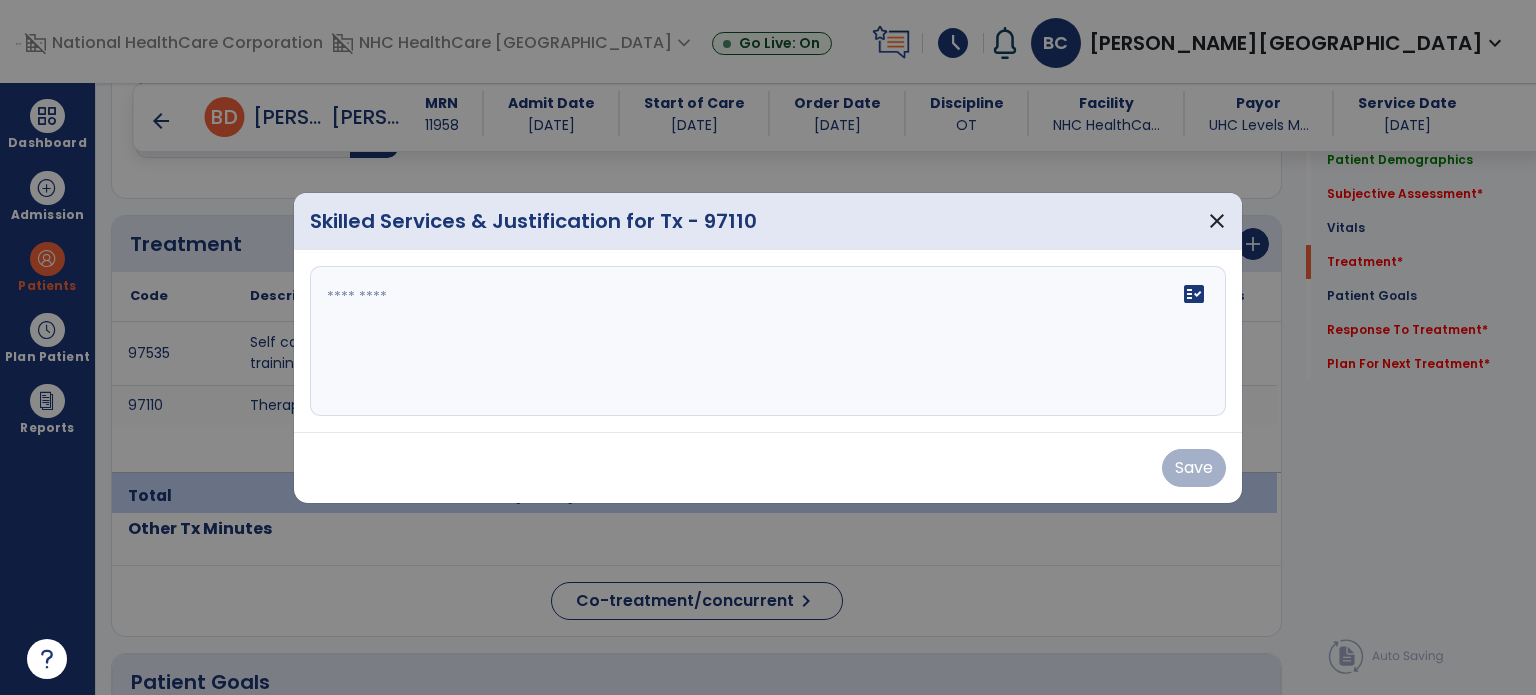 click on "fact_check" at bounding box center (768, 341) 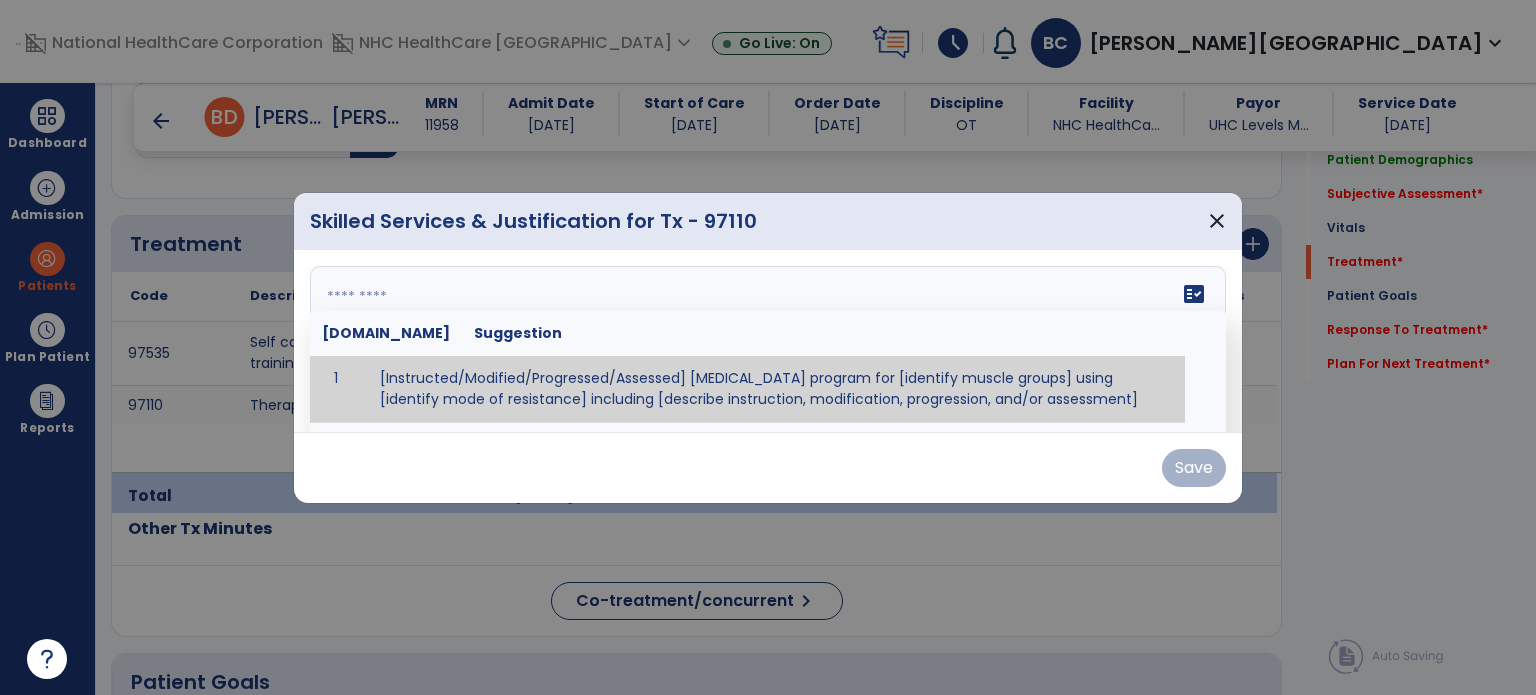 click at bounding box center (766, 341) 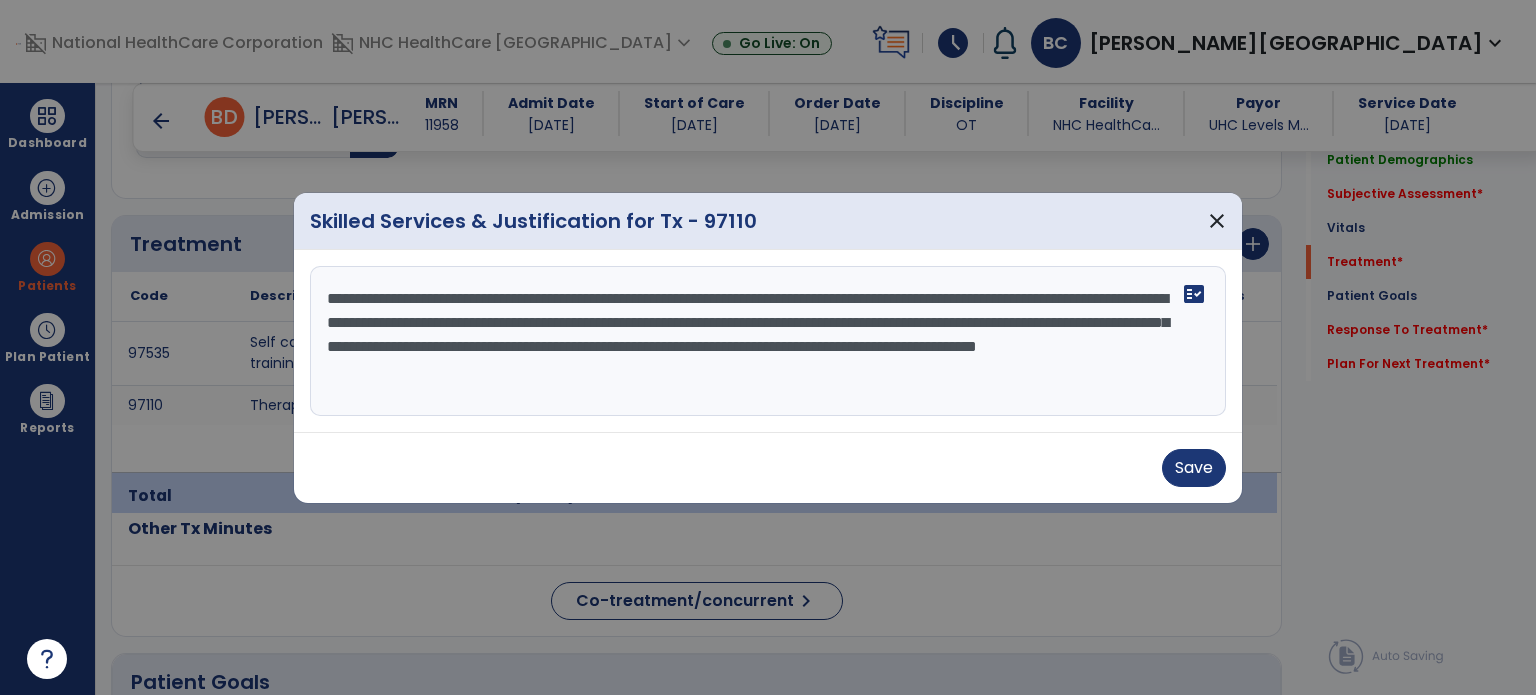 click on "**********" at bounding box center (768, 341) 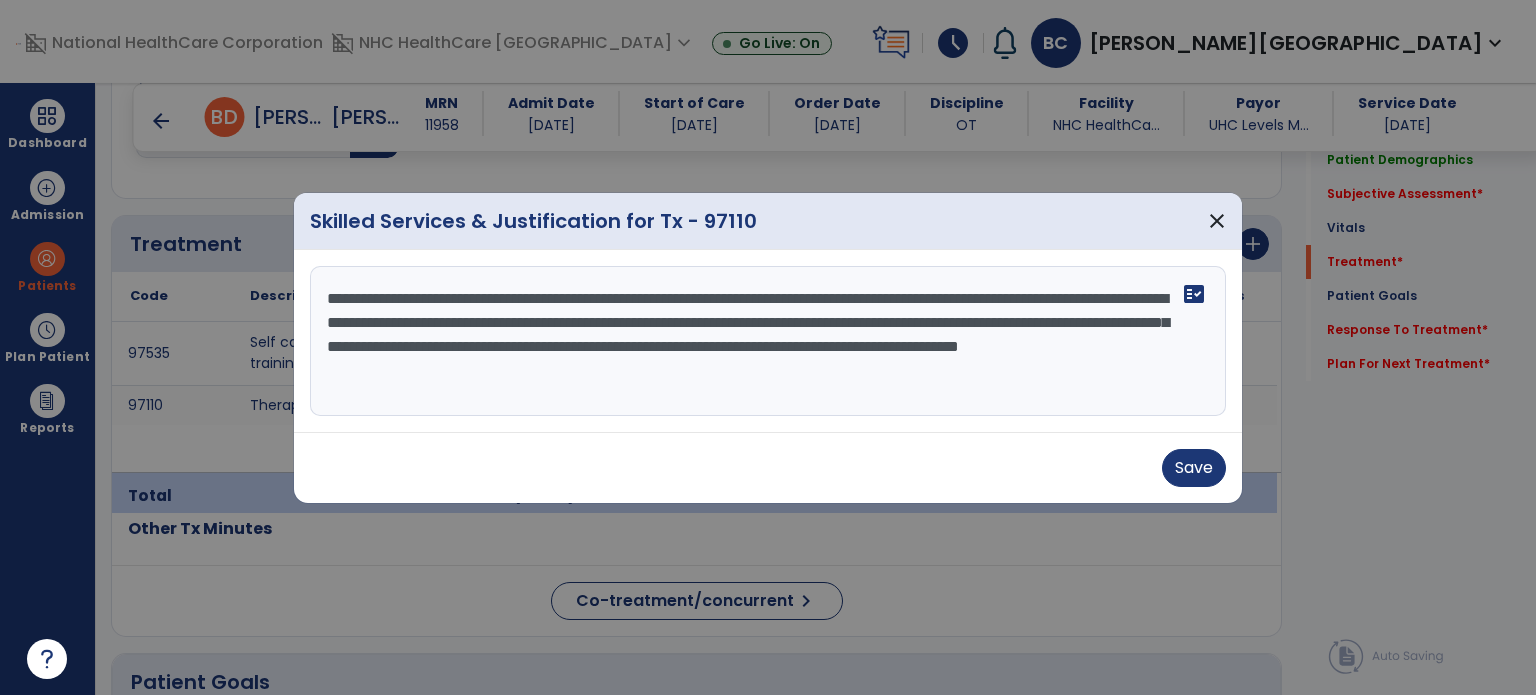 click on "**********" at bounding box center [768, 341] 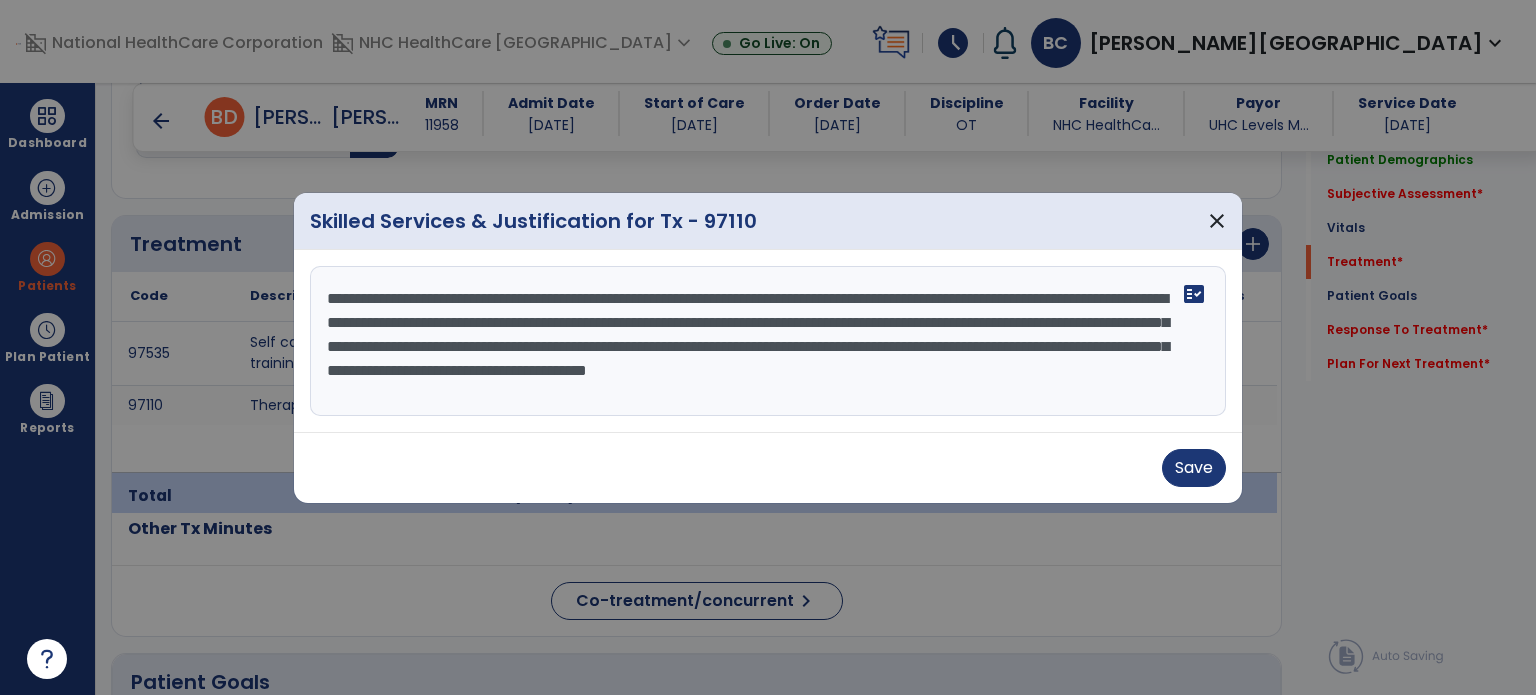 type on "**********" 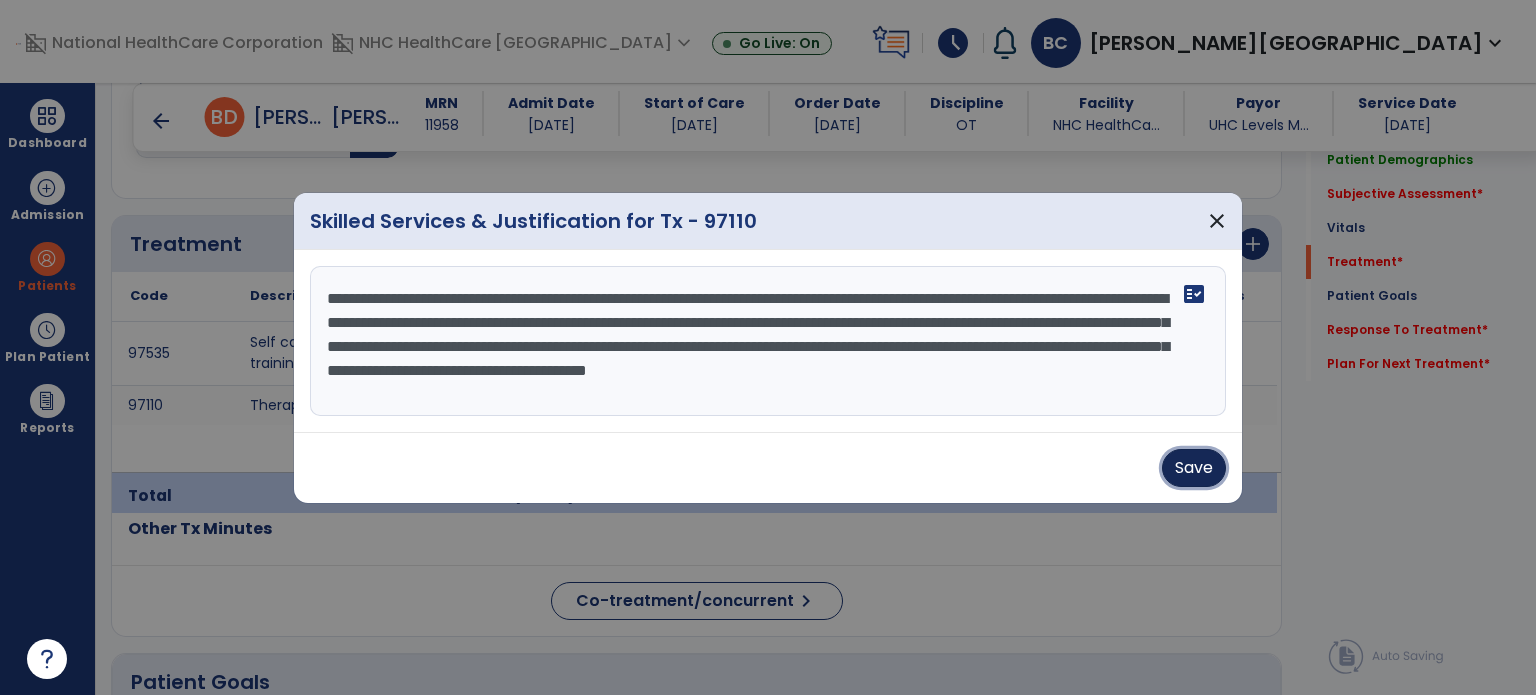 click on "Save" at bounding box center (1194, 468) 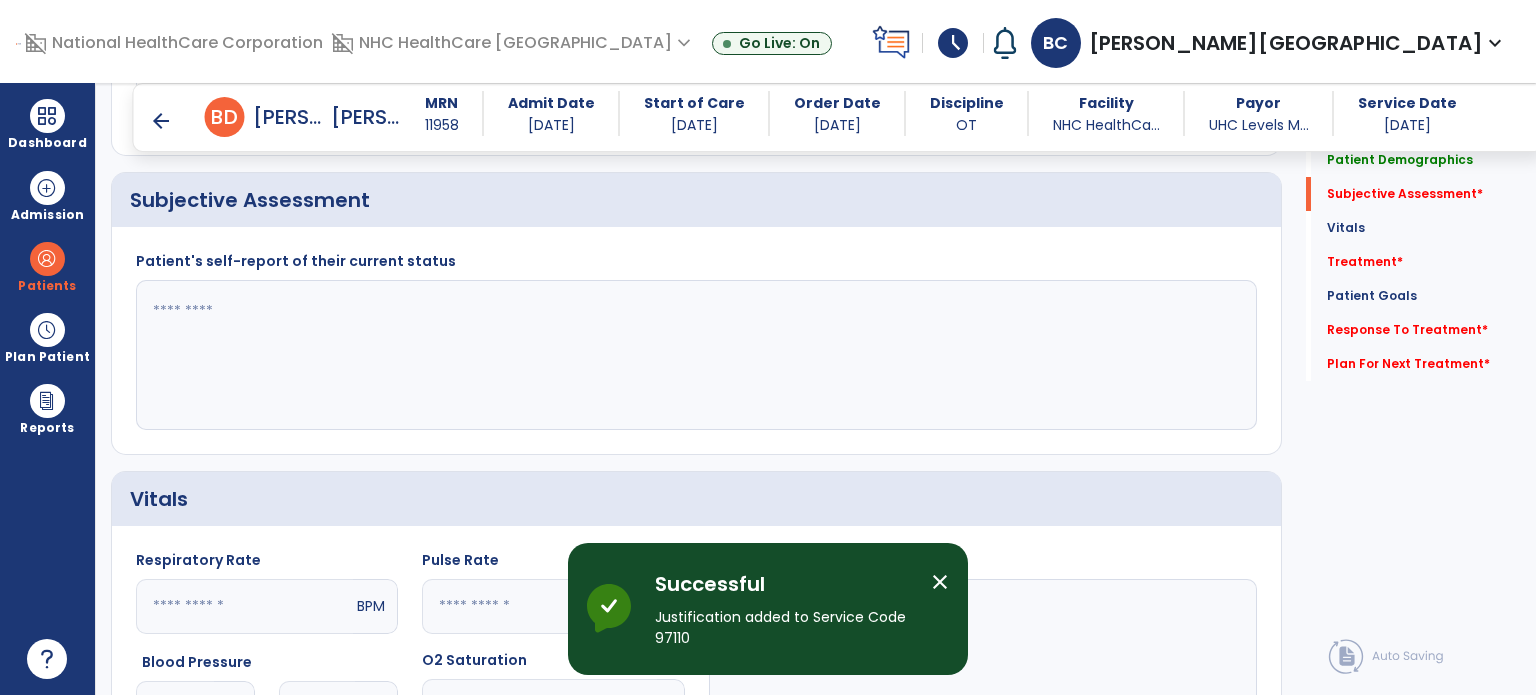 scroll, scrollTop: 452, scrollLeft: 0, axis: vertical 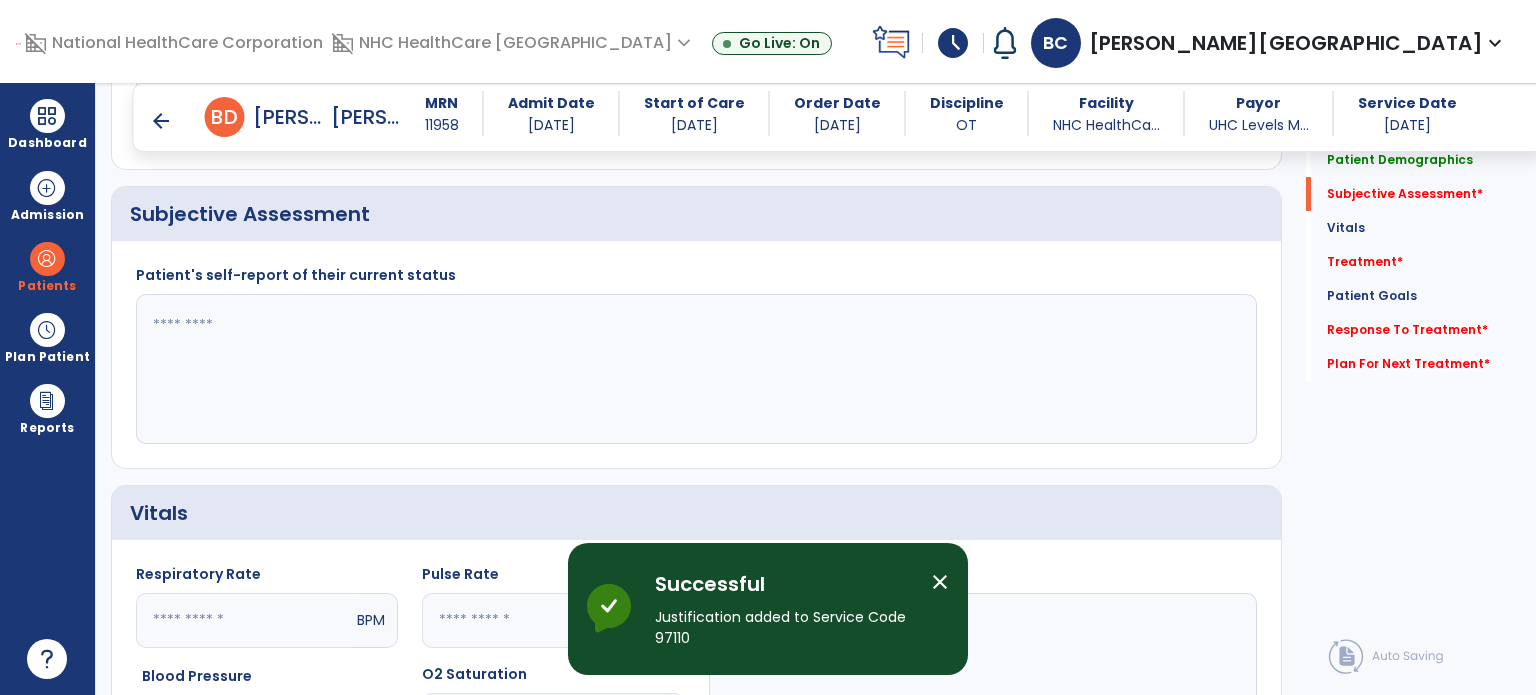click 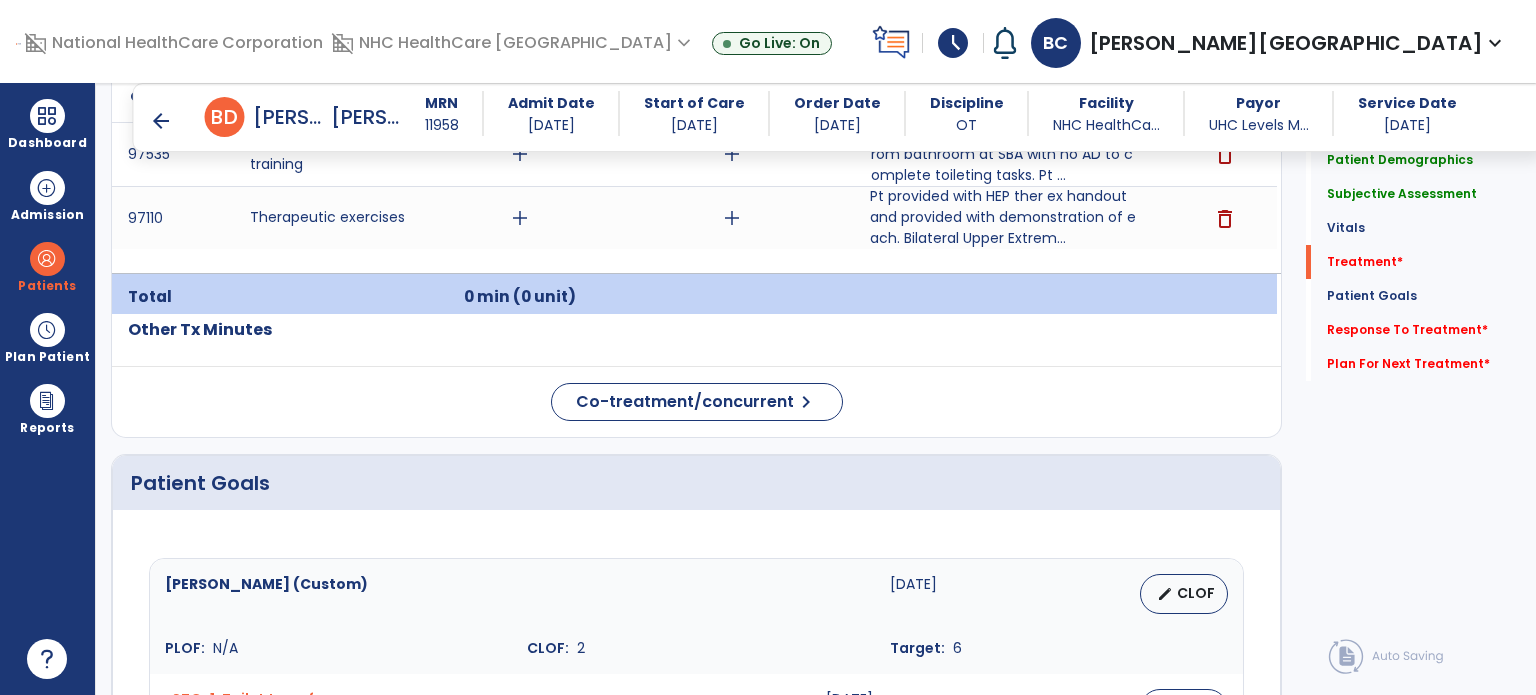 scroll, scrollTop: 1227, scrollLeft: 0, axis: vertical 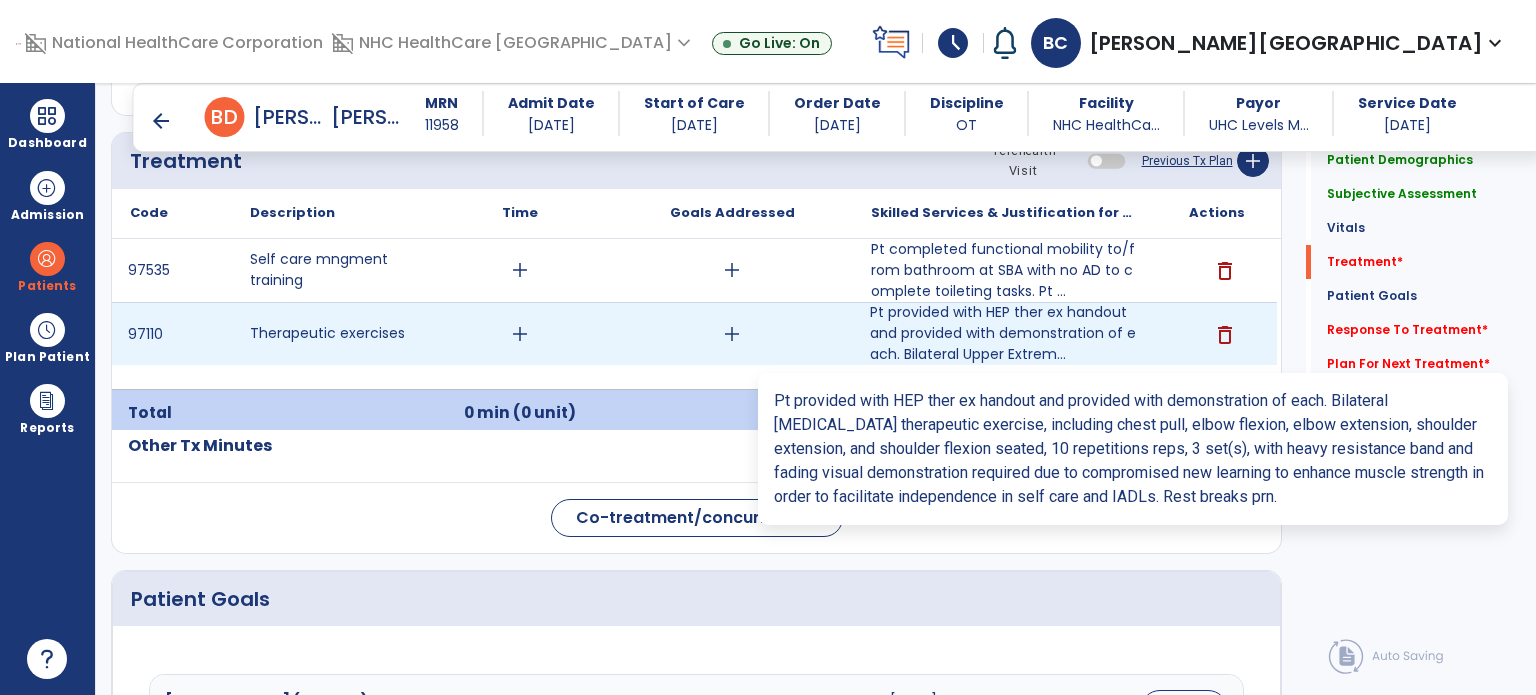 type on "**********" 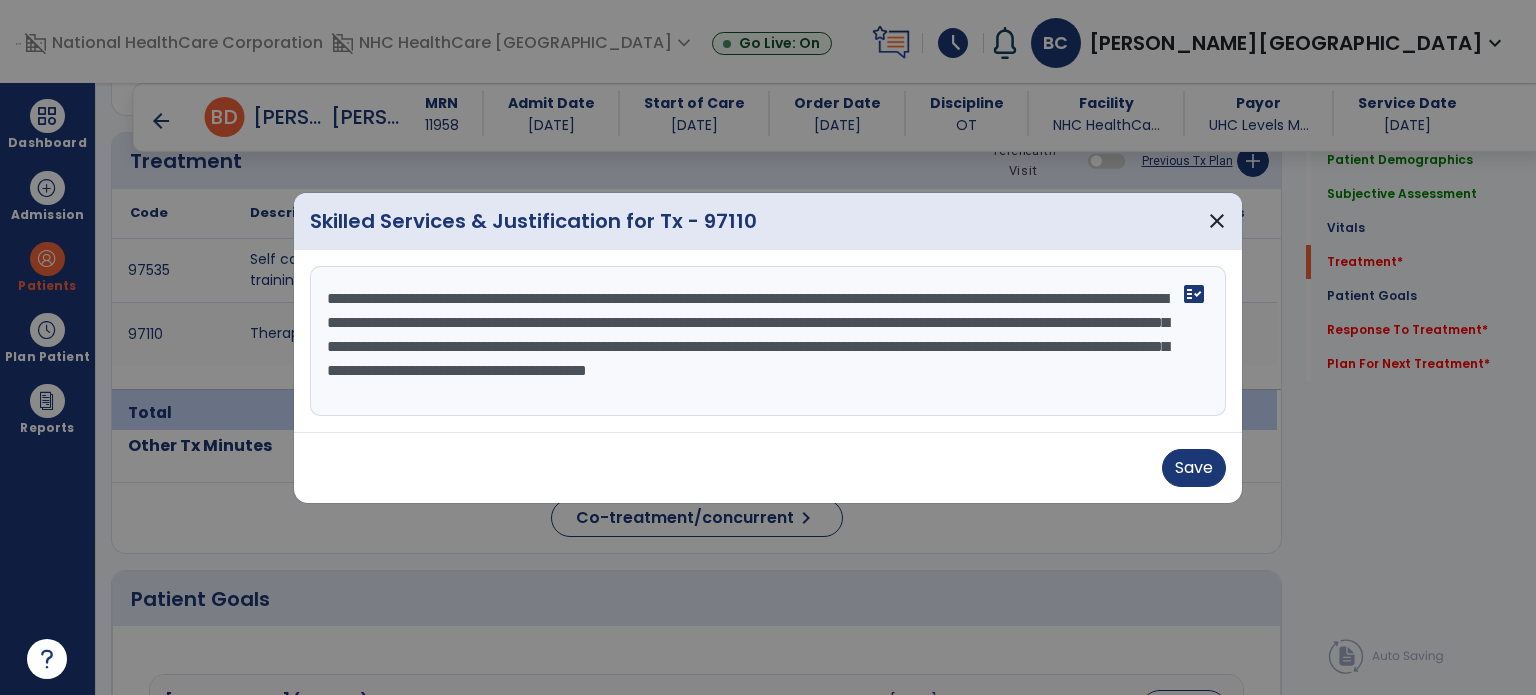 click on "**********" at bounding box center (768, 341) 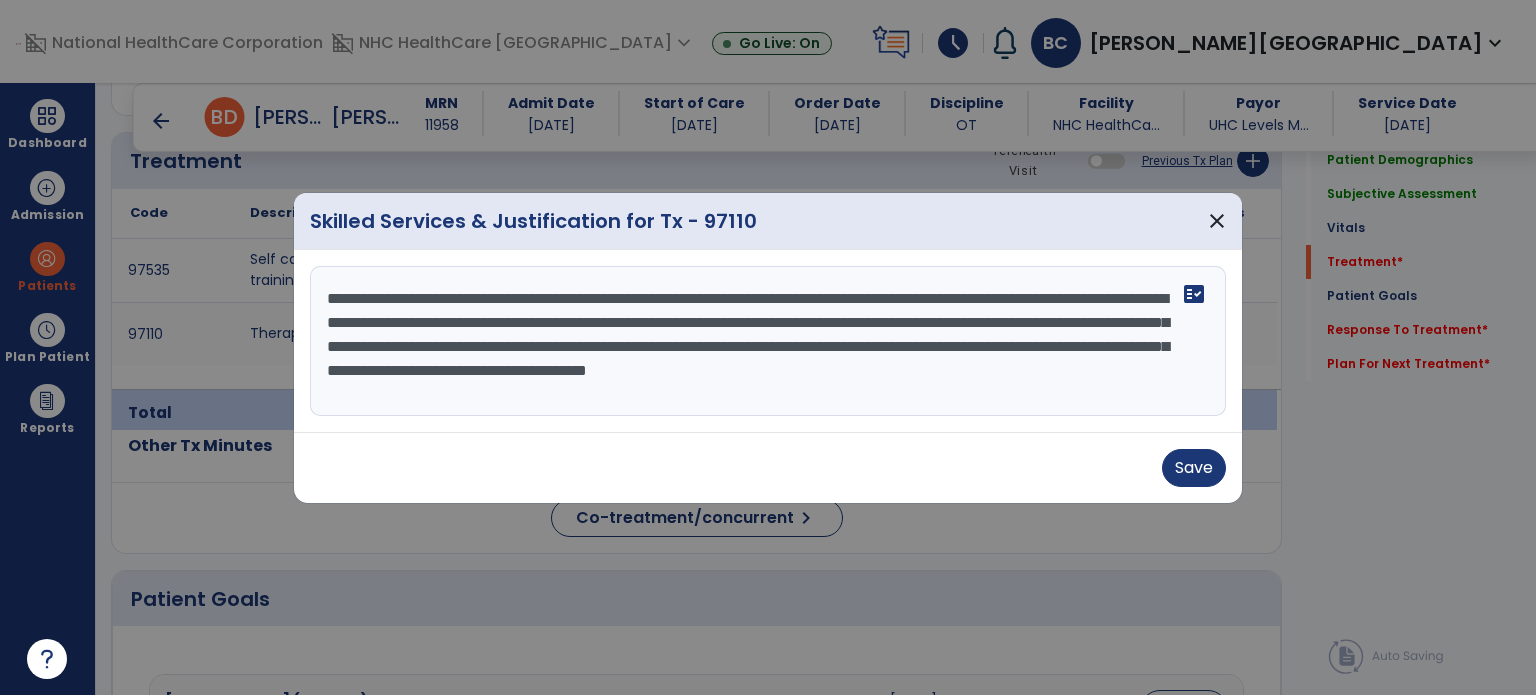 type on "**********" 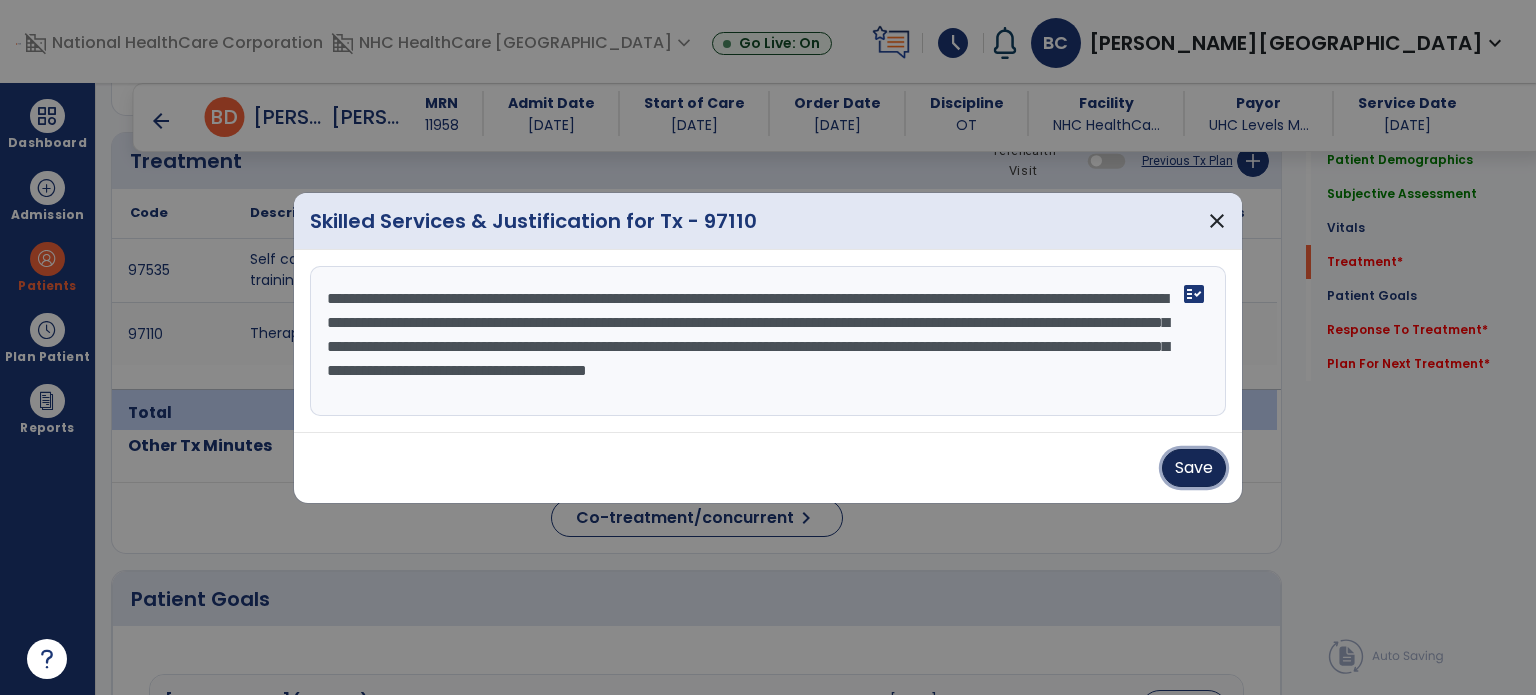click on "Save" at bounding box center (1194, 468) 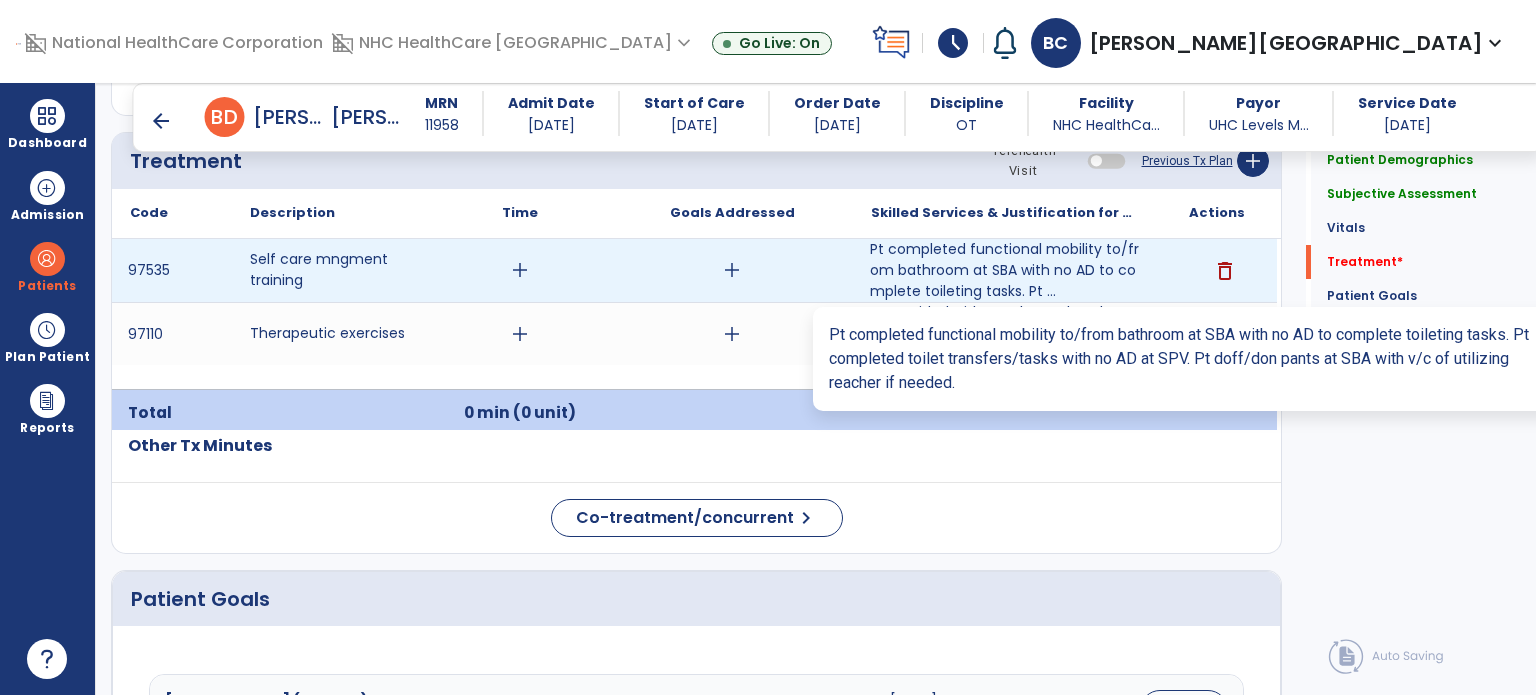 click on "Pt completed functional mobility to/from bathroom at SBA with no AD to complete toileting tasks. Pt ..." at bounding box center (1004, 270) 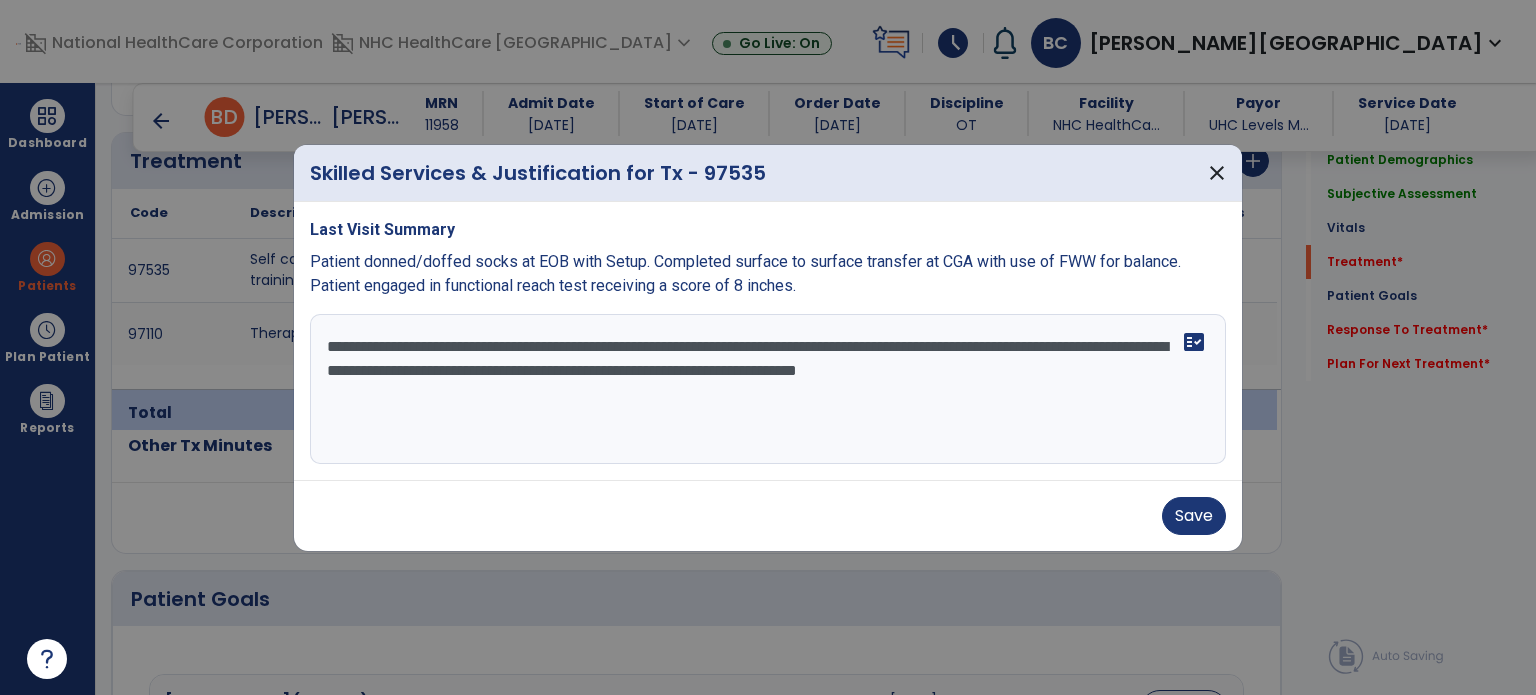click on "**********" at bounding box center [768, 389] 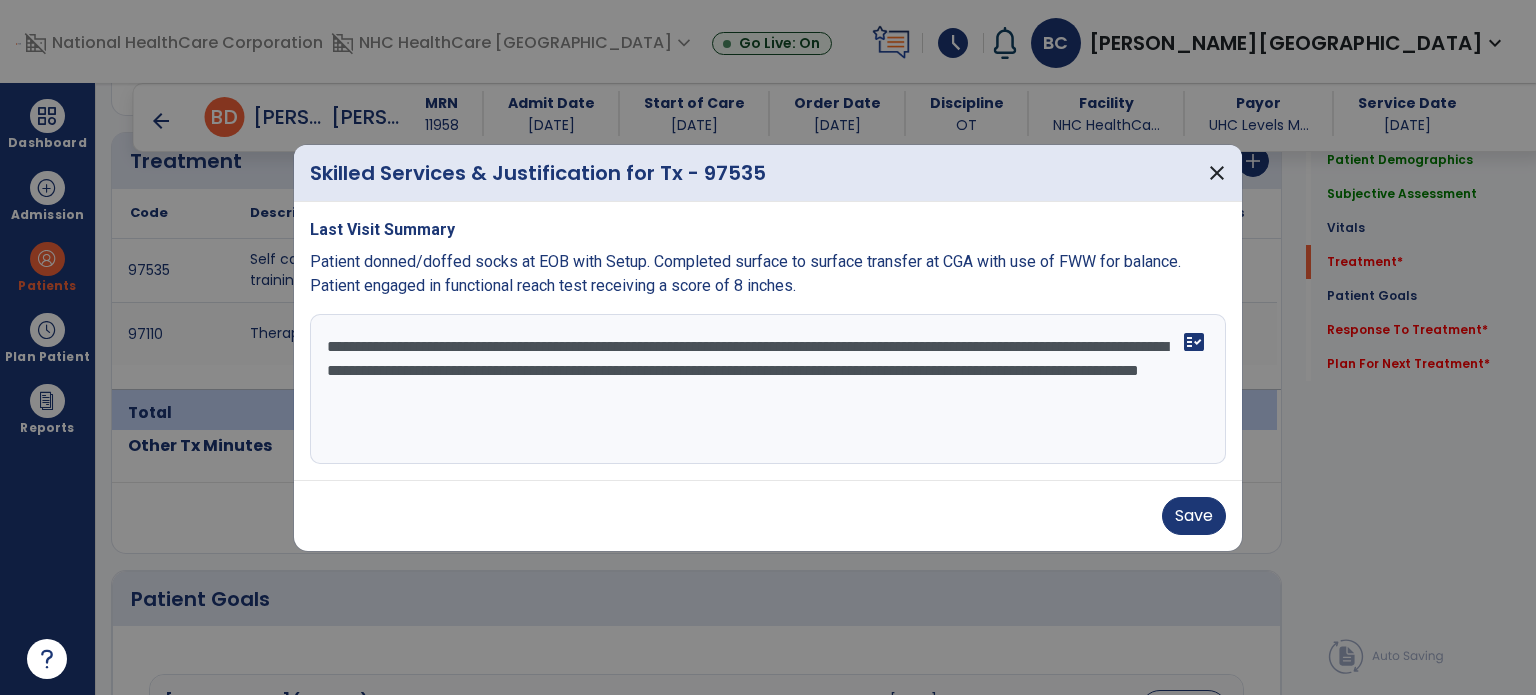 type on "**********" 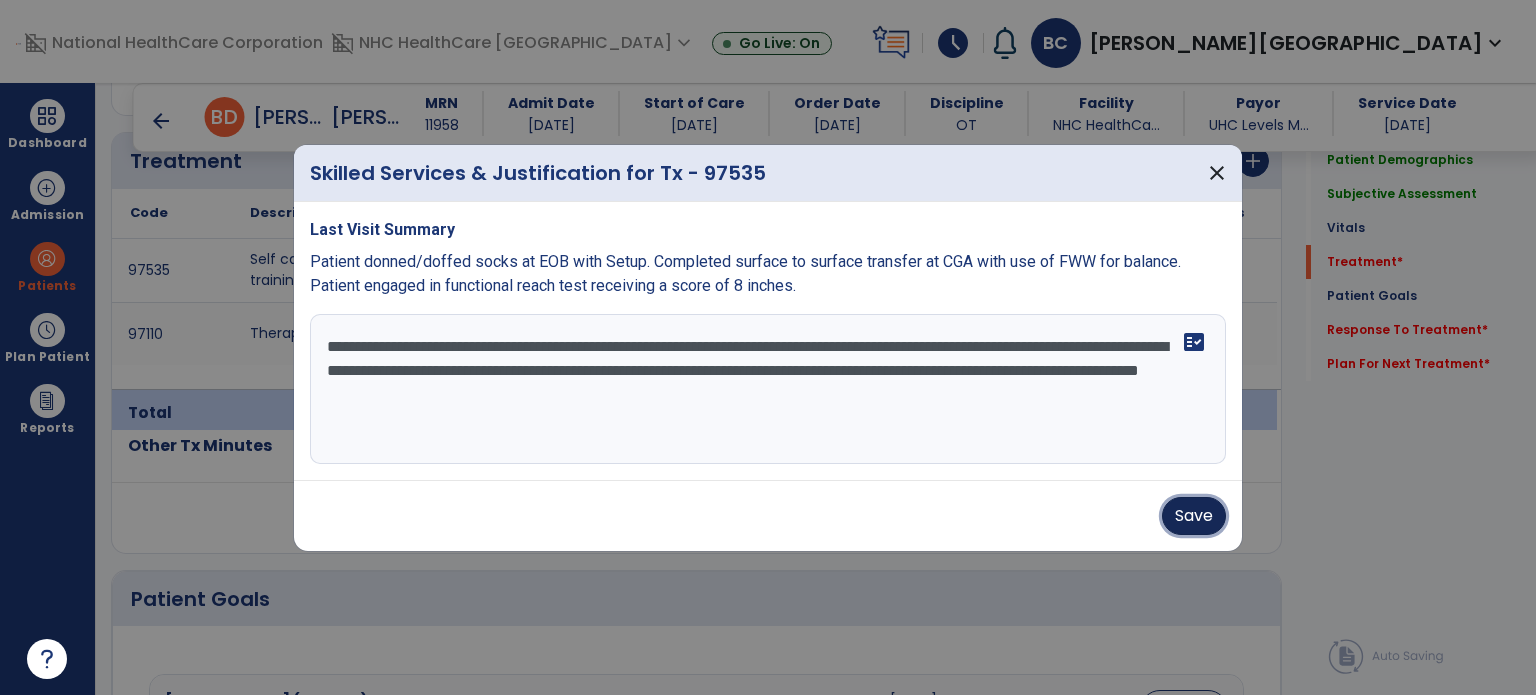 click on "Save" at bounding box center (1194, 516) 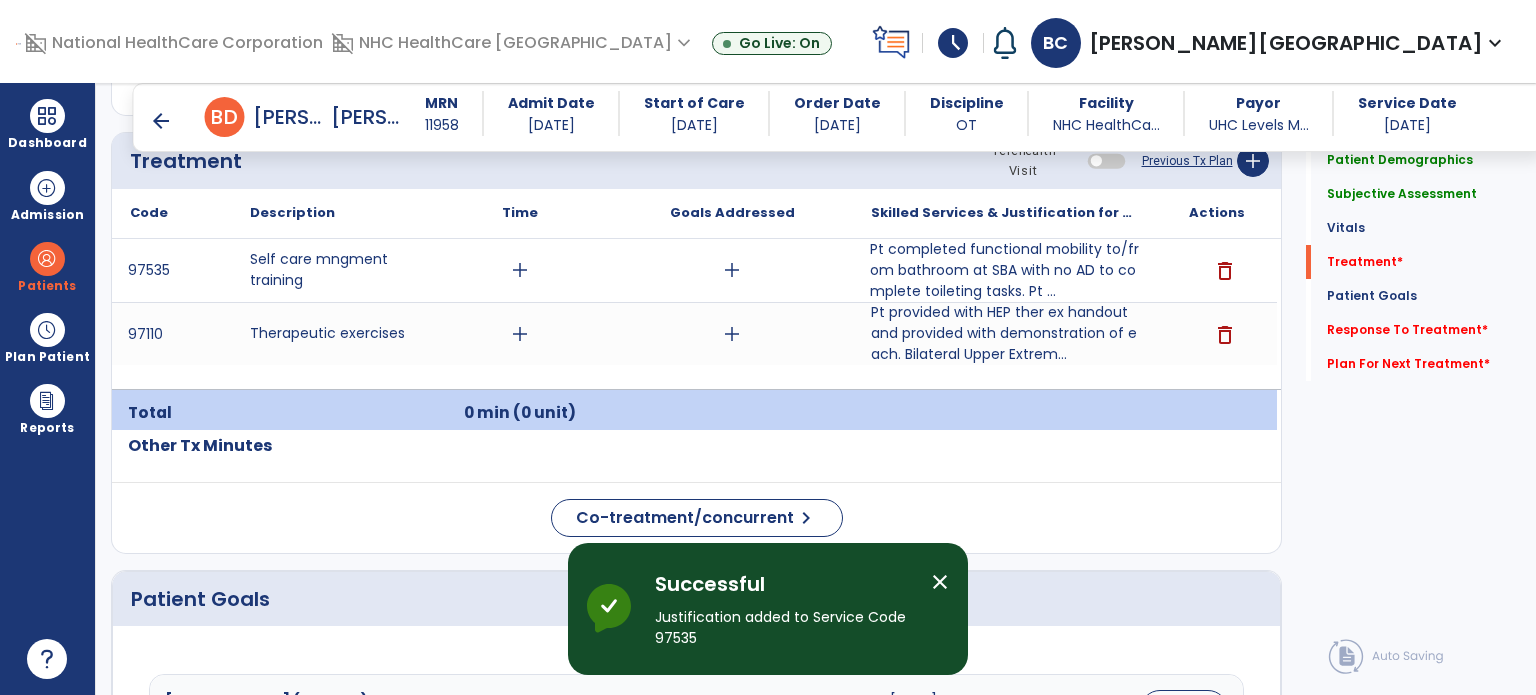click on "arrow_back" at bounding box center (161, 121) 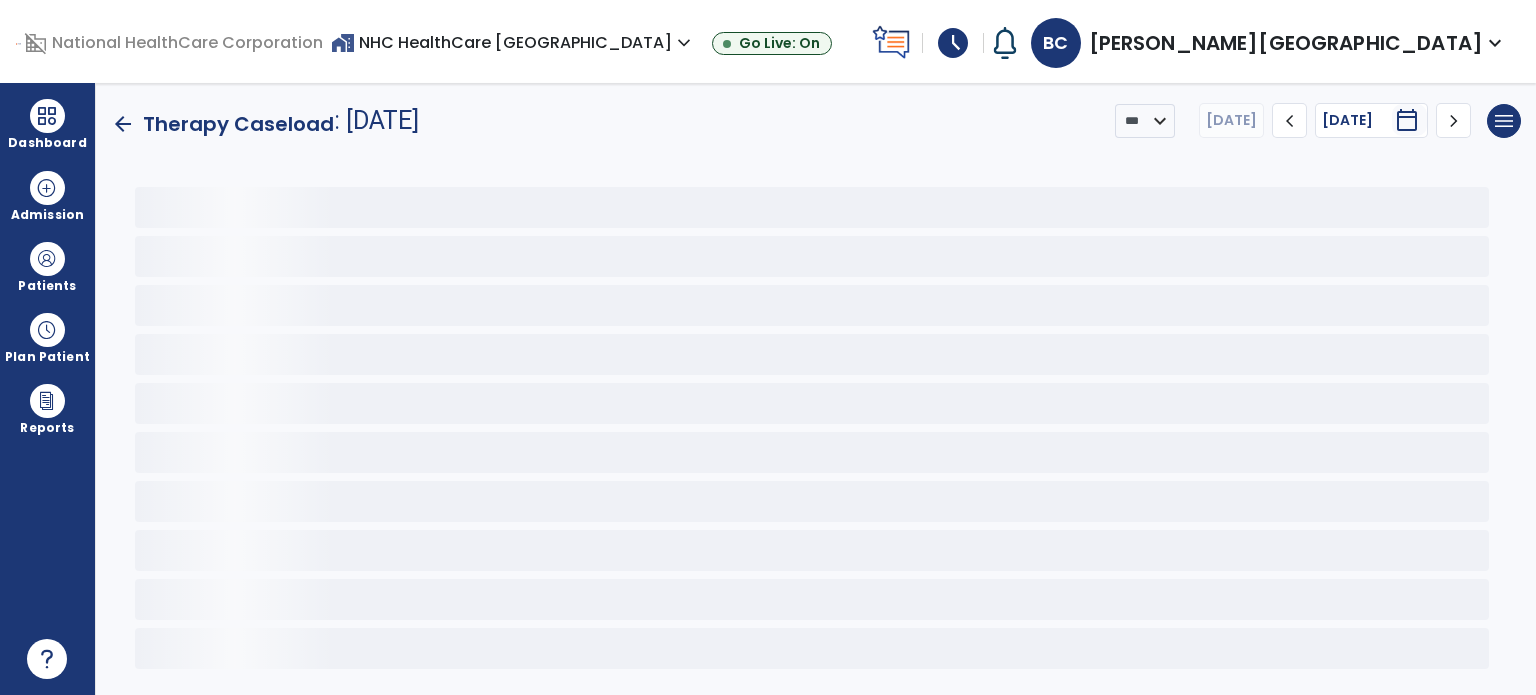 scroll, scrollTop: 0, scrollLeft: 0, axis: both 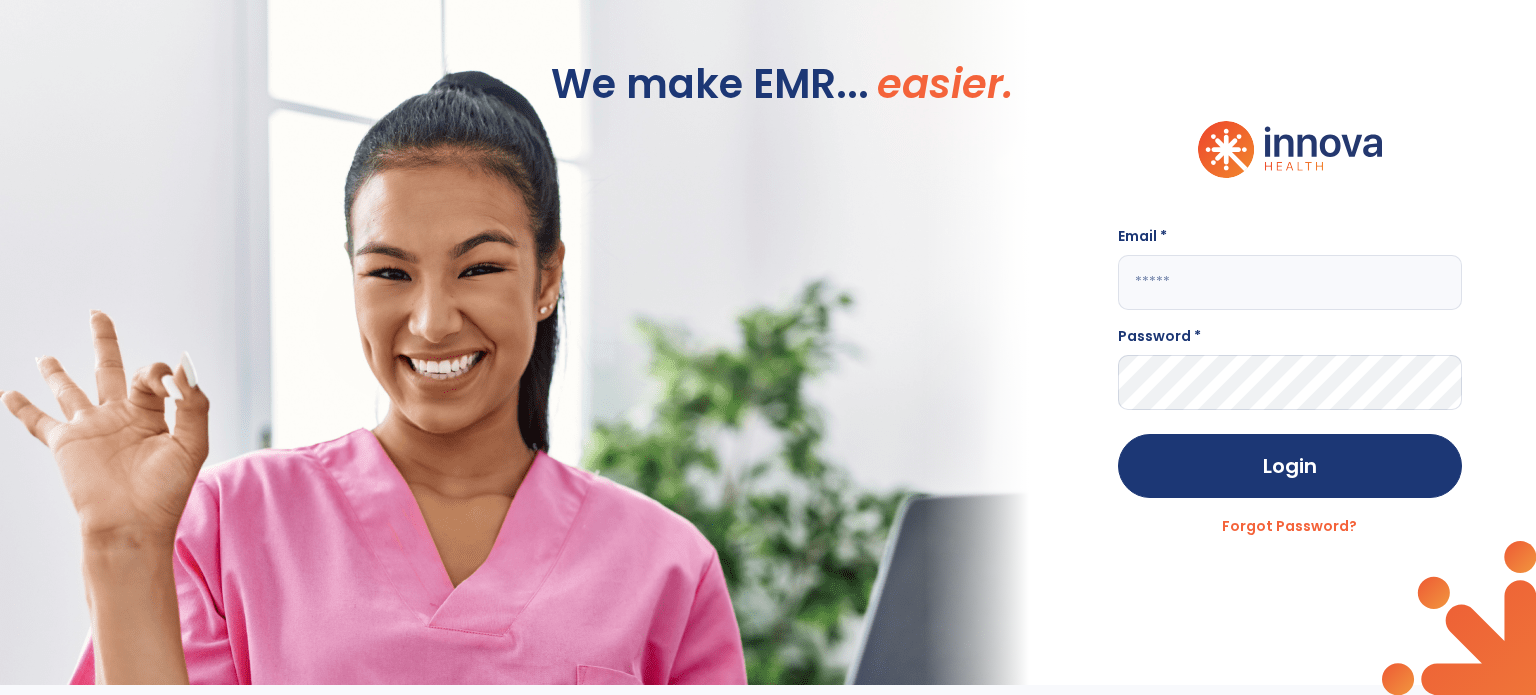 type on "**********" 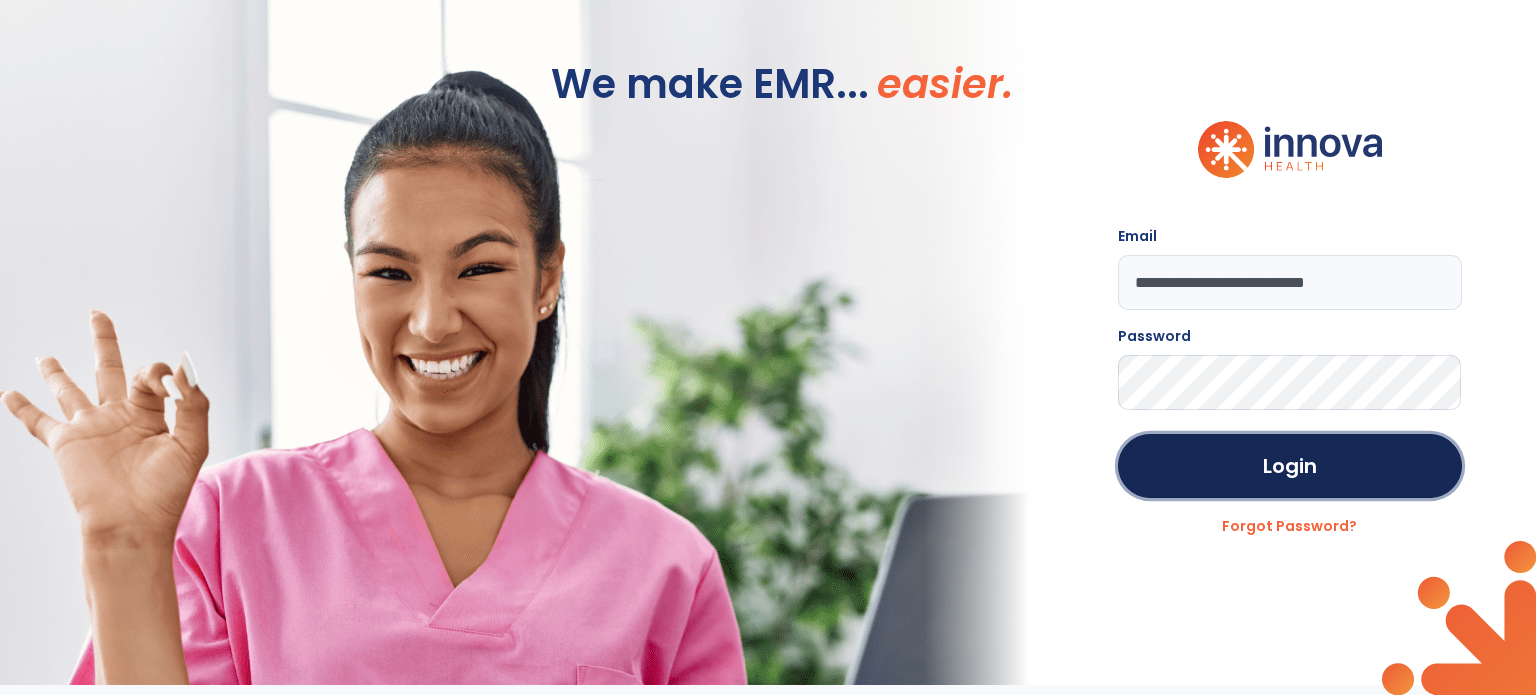 click on "Login" 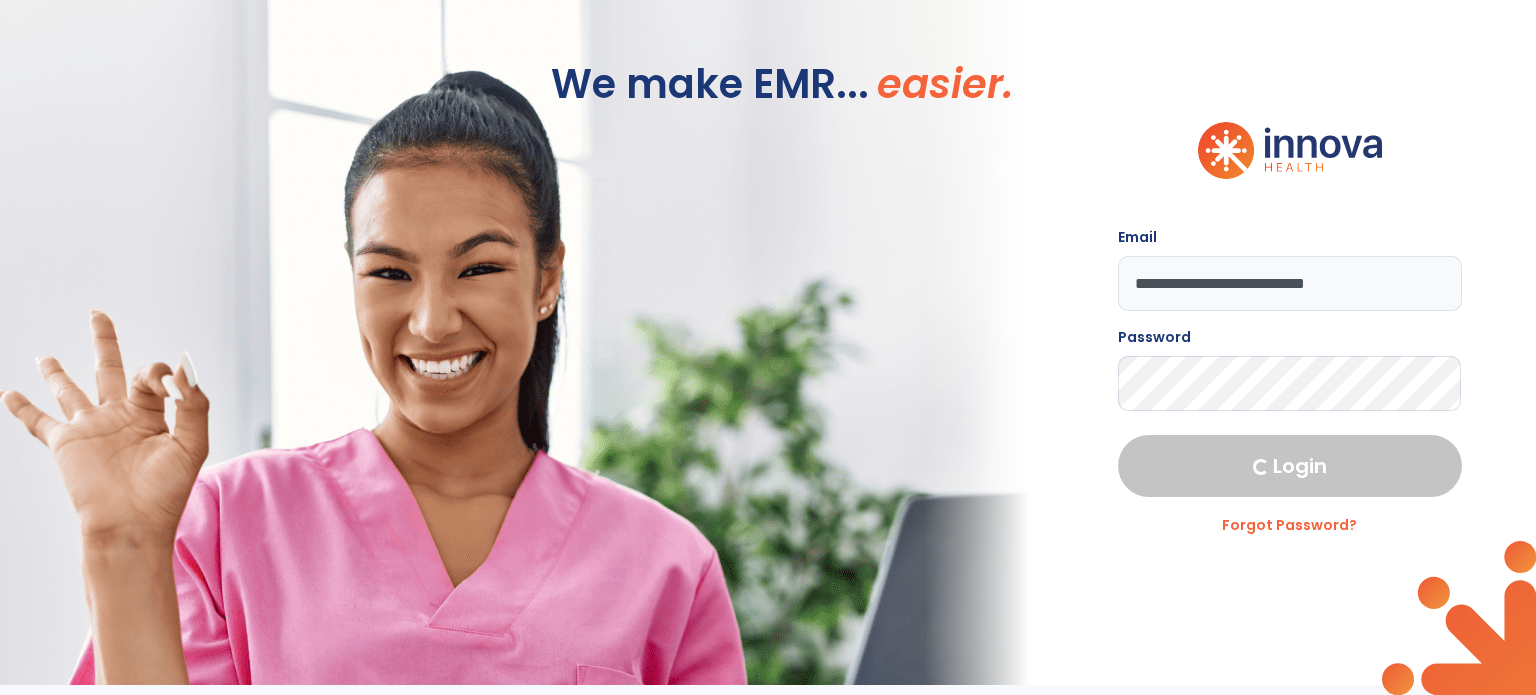 select on "****" 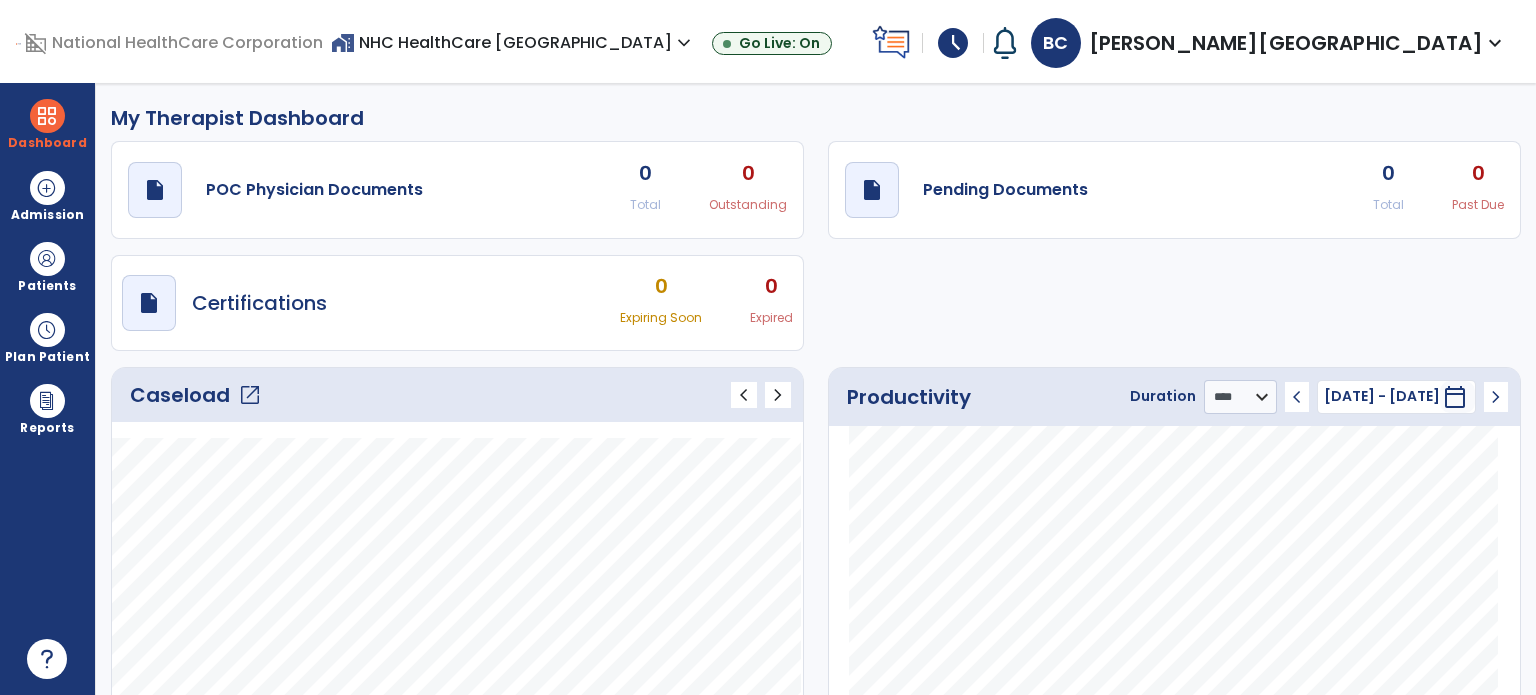 click on "open_in_new" 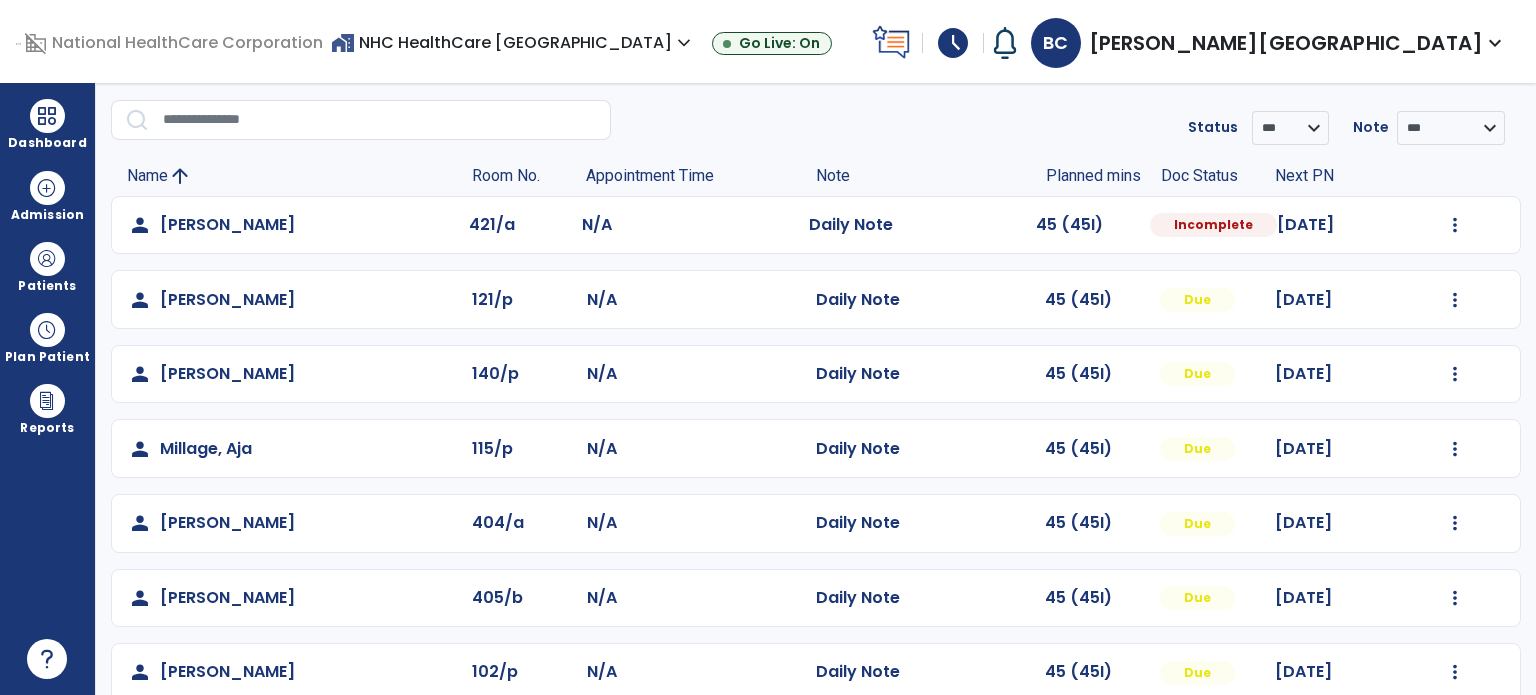 scroll, scrollTop: 94, scrollLeft: 0, axis: vertical 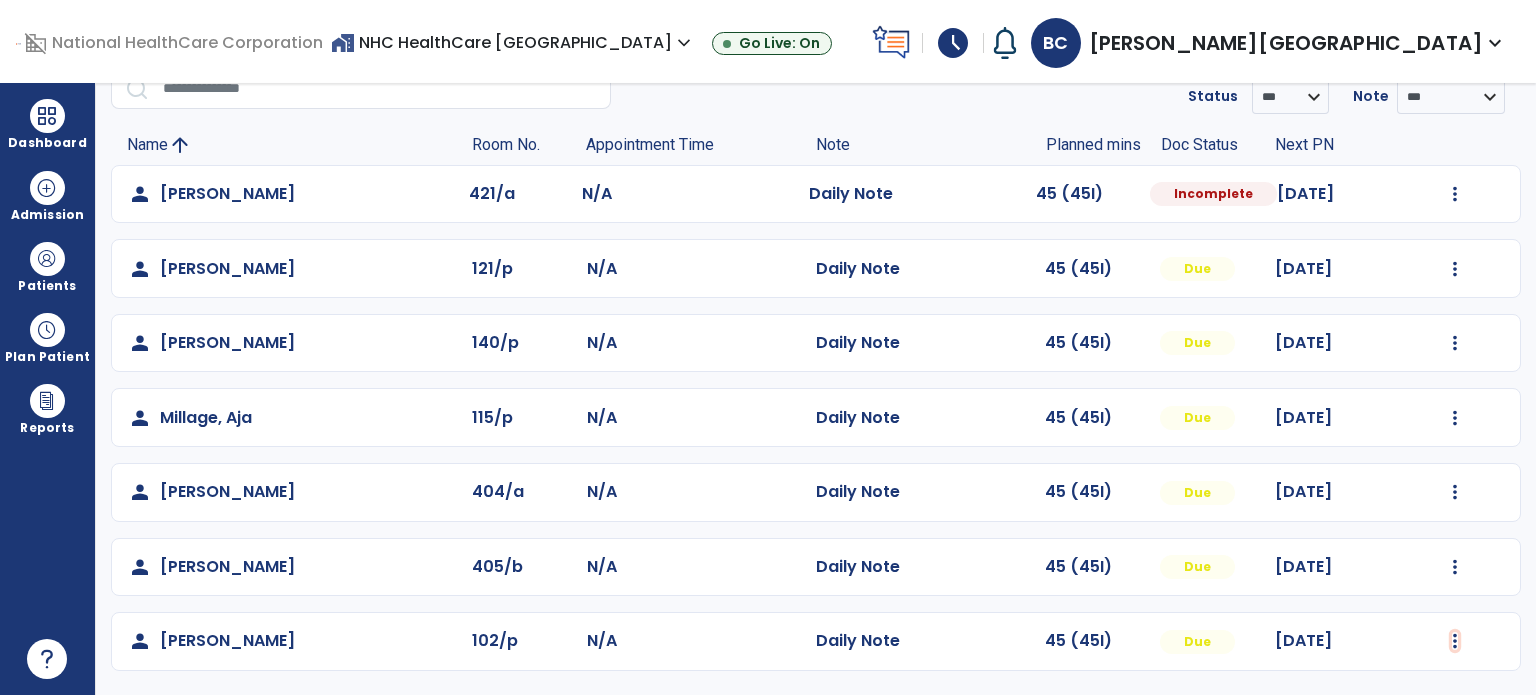 click at bounding box center (1455, 194) 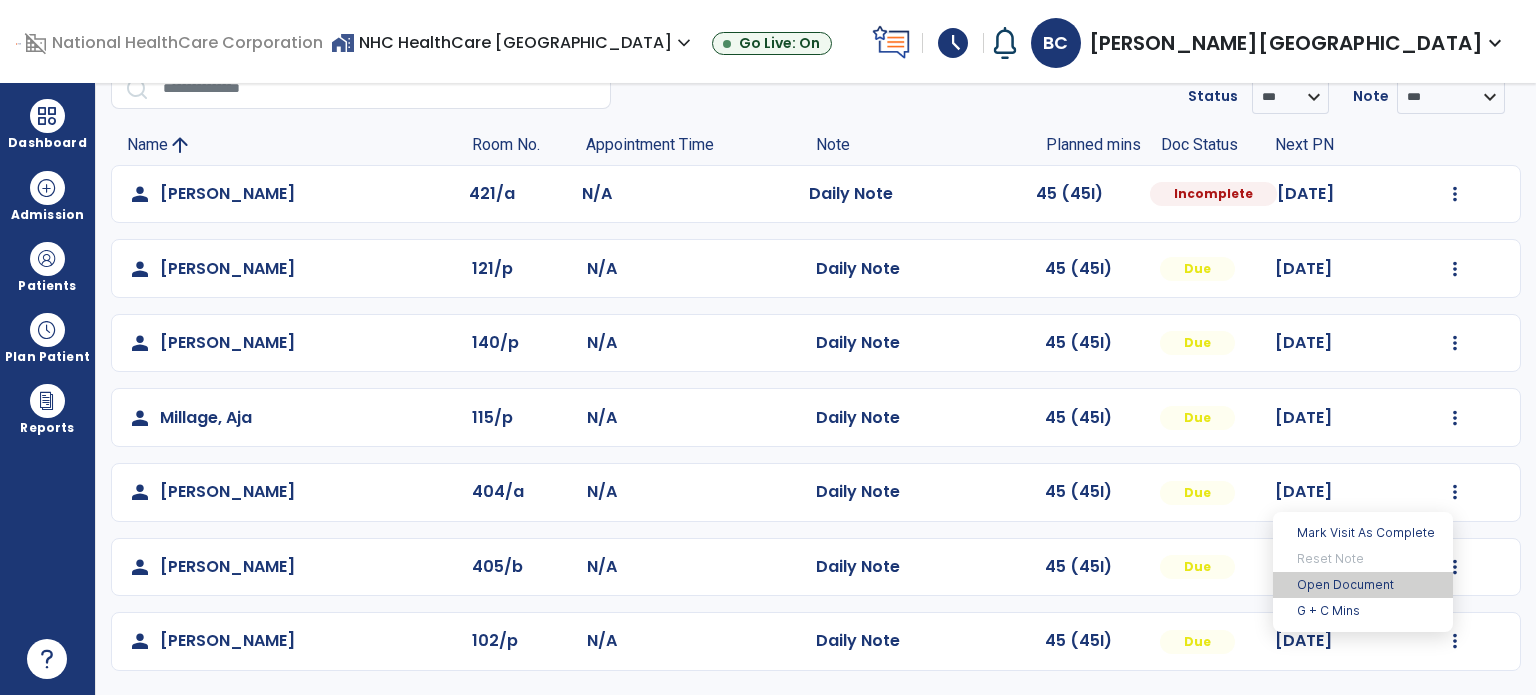 click on "Open Document" at bounding box center (1363, 585) 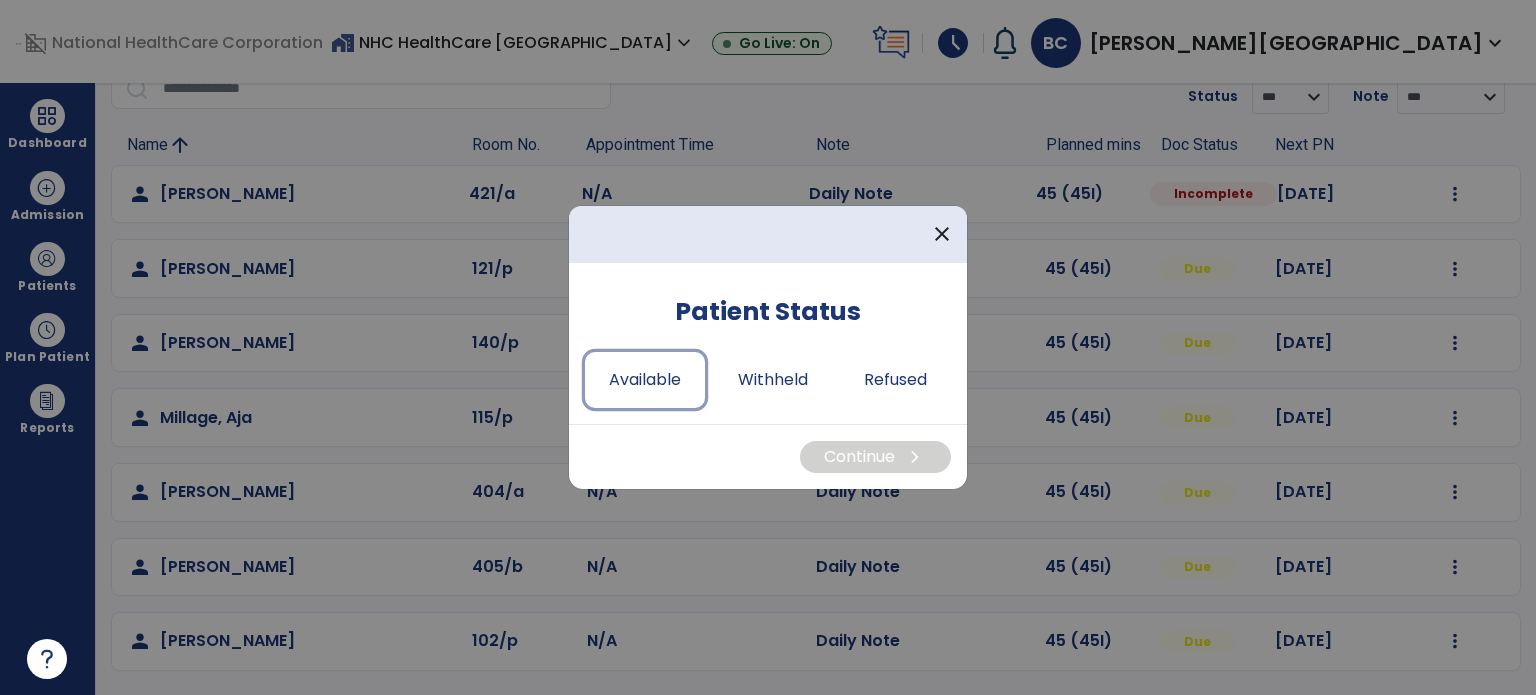click on "Available" at bounding box center [645, 380] 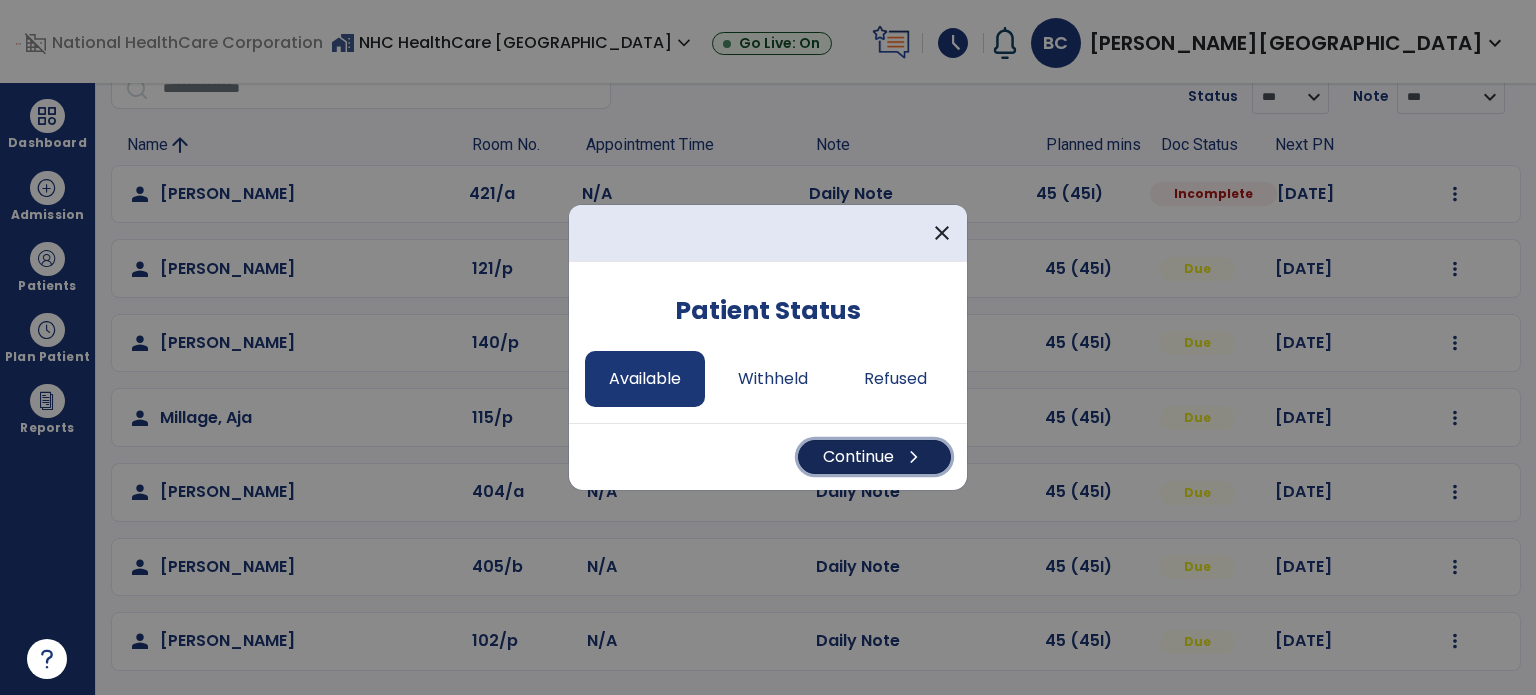 click on "Continue   chevron_right" at bounding box center [874, 457] 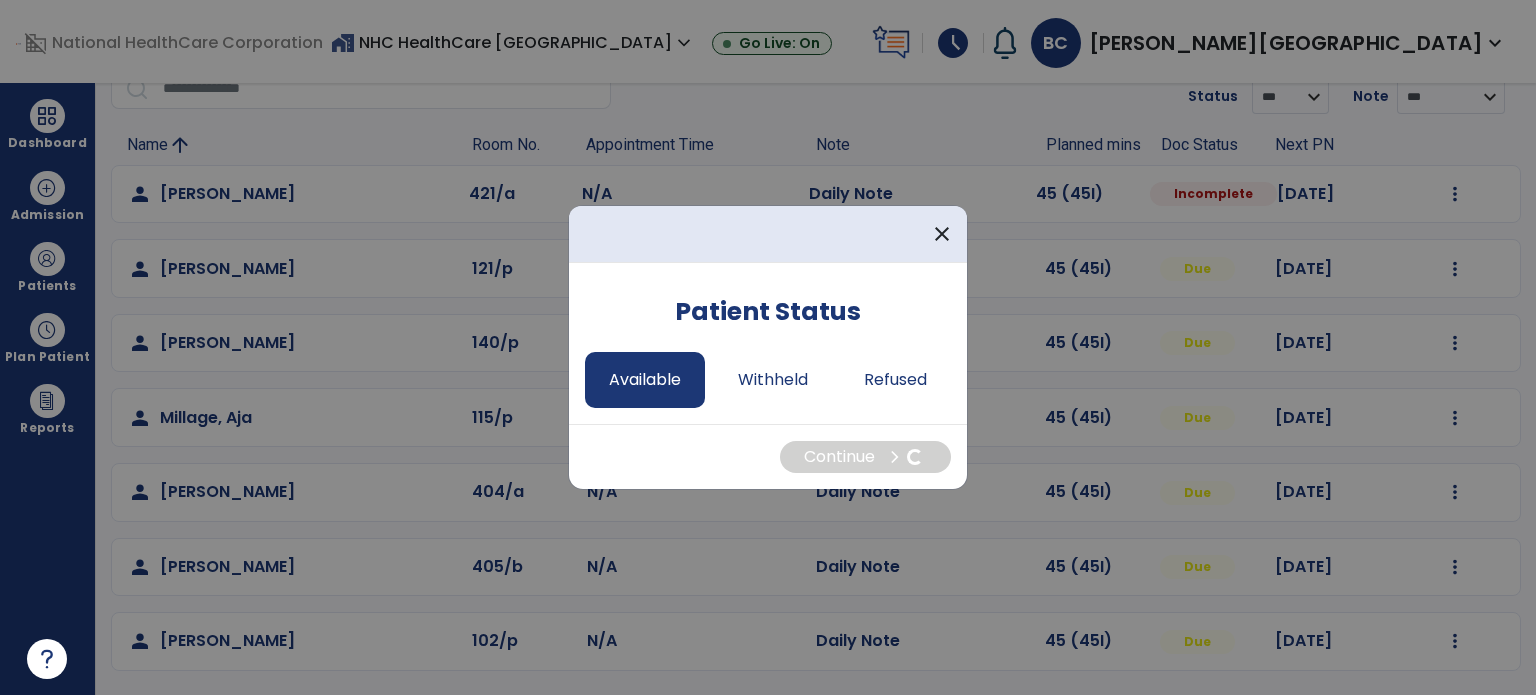 select on "*" 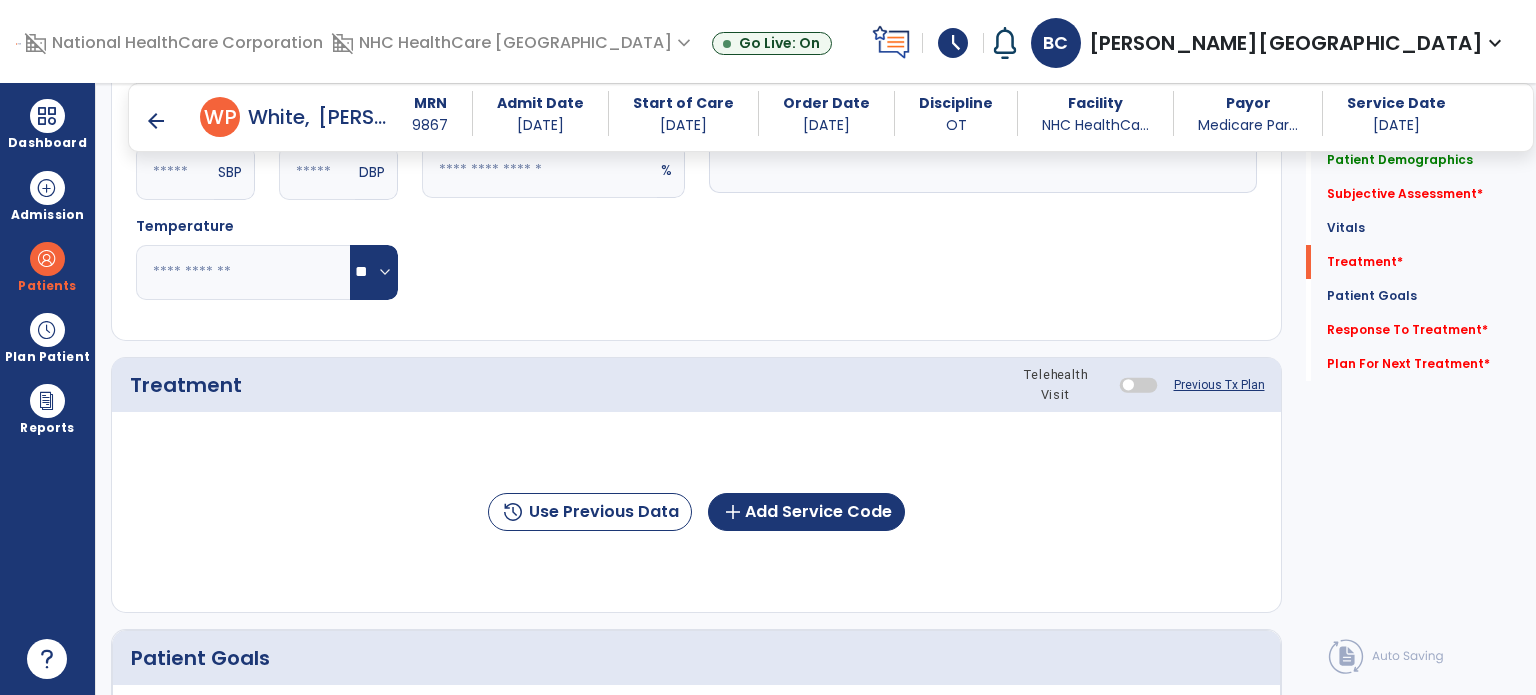 scroll, scrollTop: 1018, scrollLeft: 0, axis: vertical 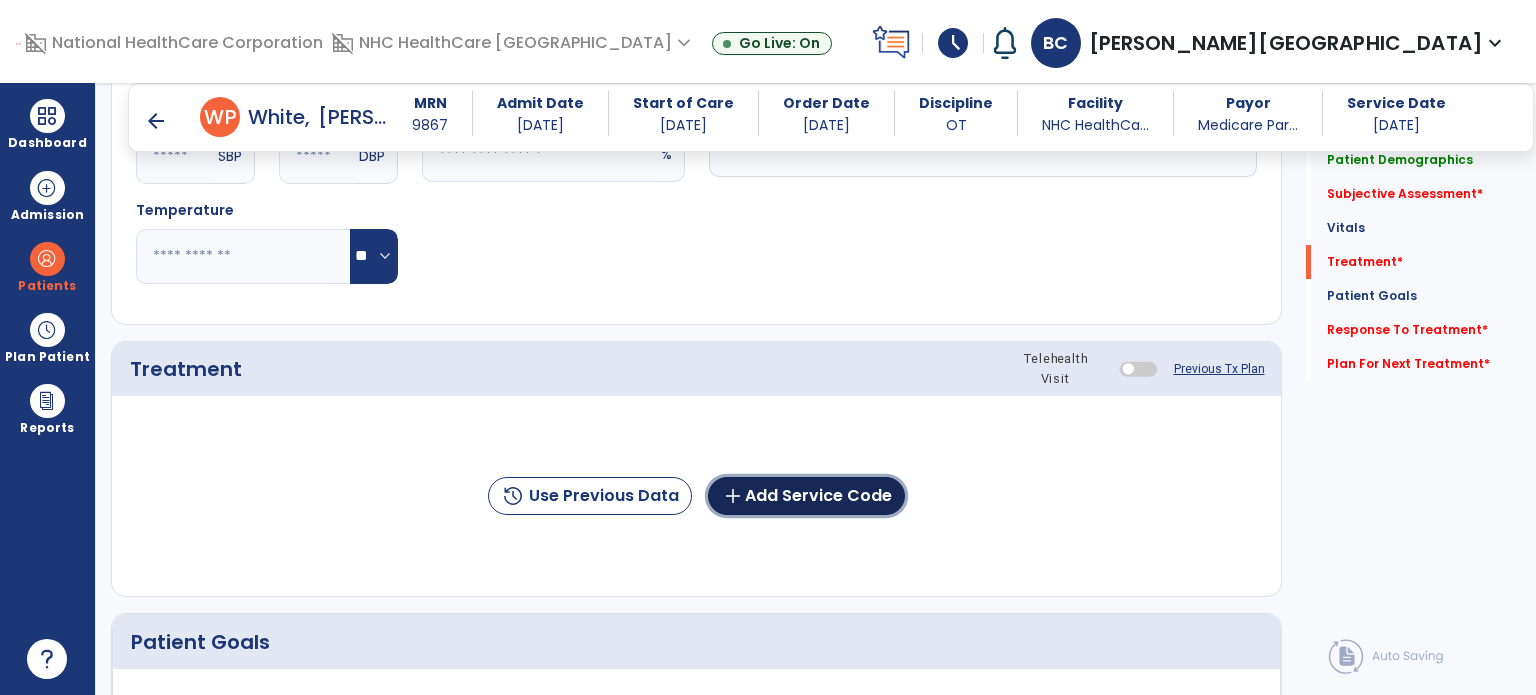 click on "add  Add Service Code" 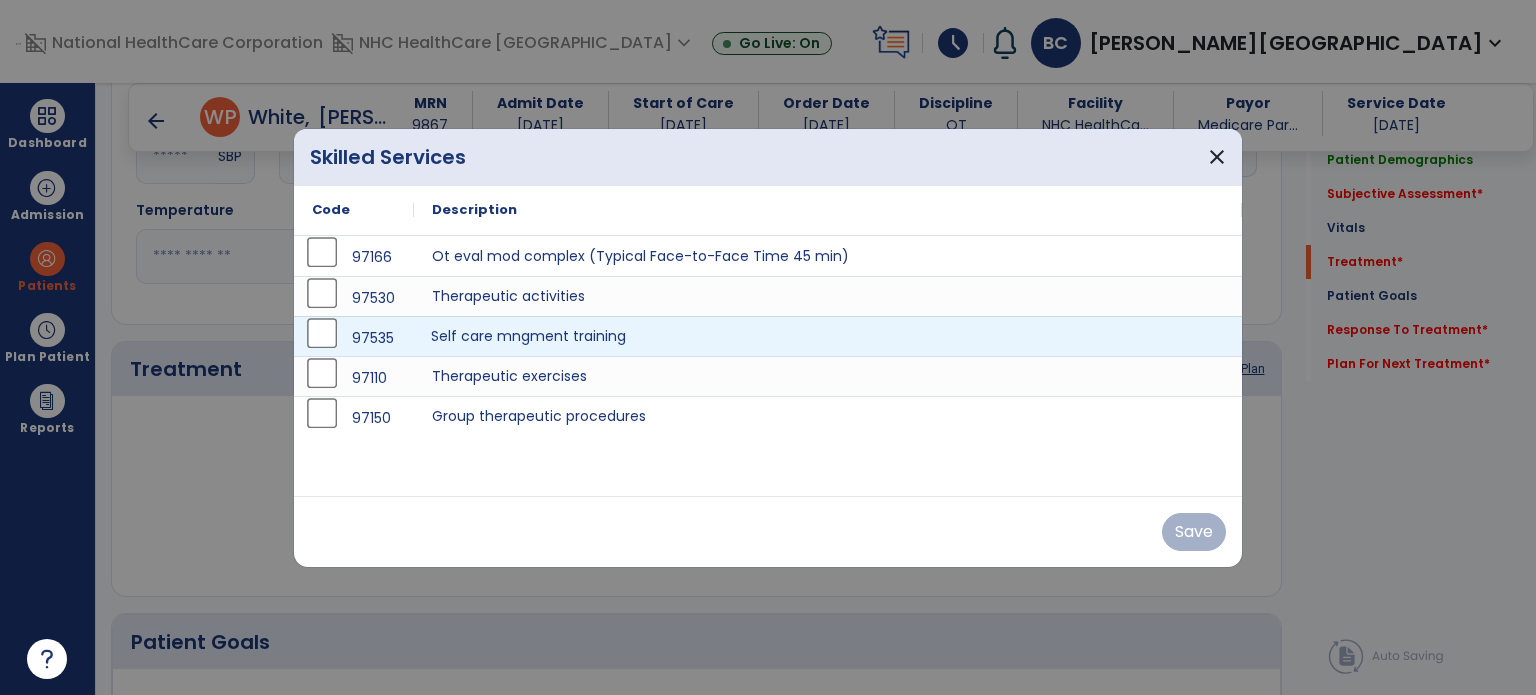 click on "Self care mngment training" at bounding box center [828, 336] 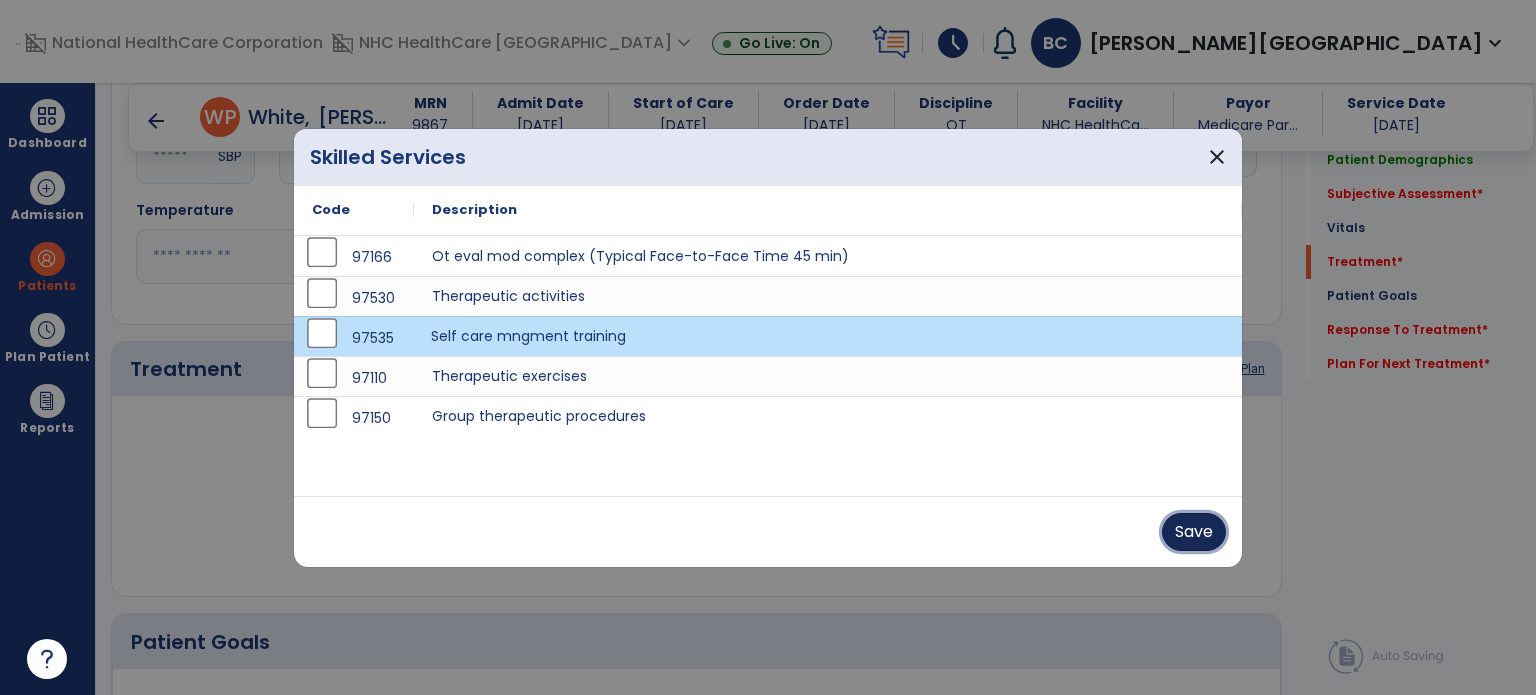 click on "Save" at bounding box center [1194, 532] 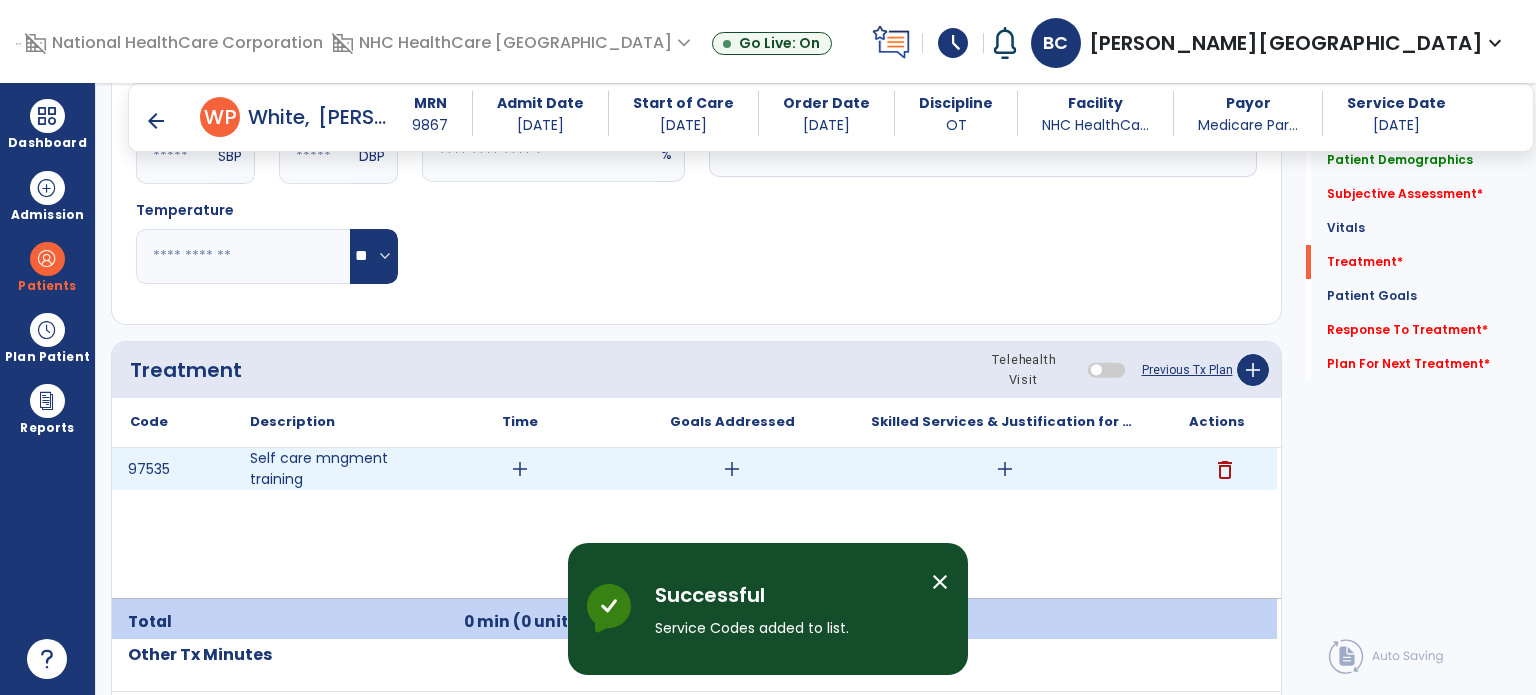 click on "delete" at bounding box center (1225, 470) 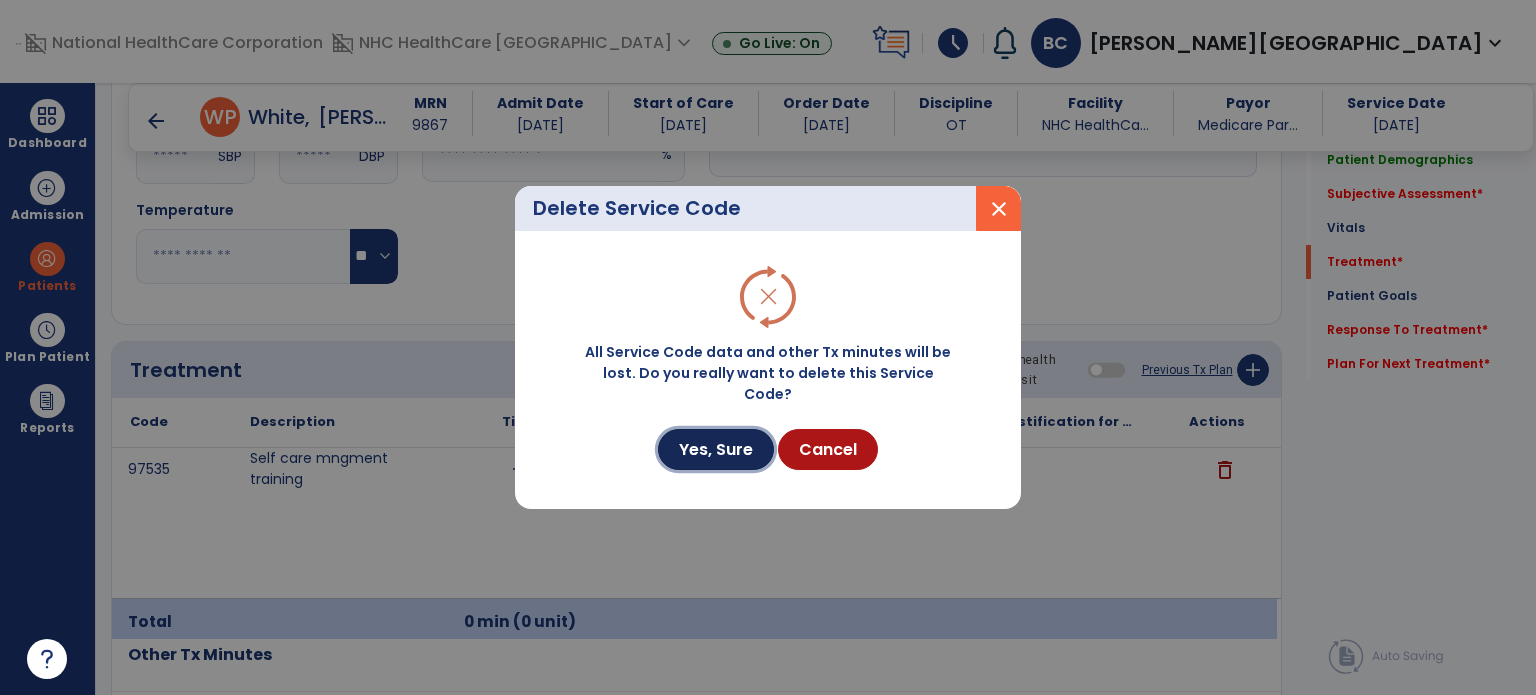 click on "Yes, Sure" at bounding box center [716, 449] 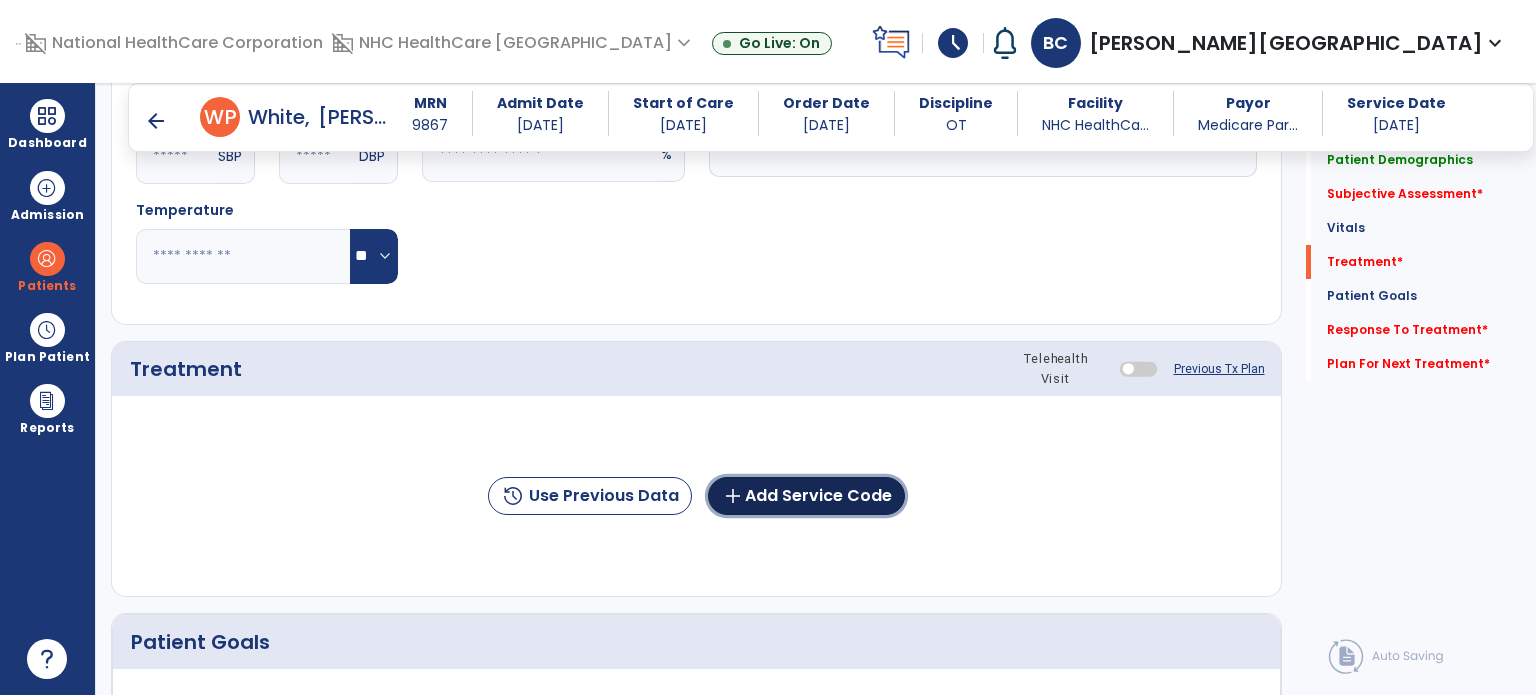 click on "add  Add Service Code" 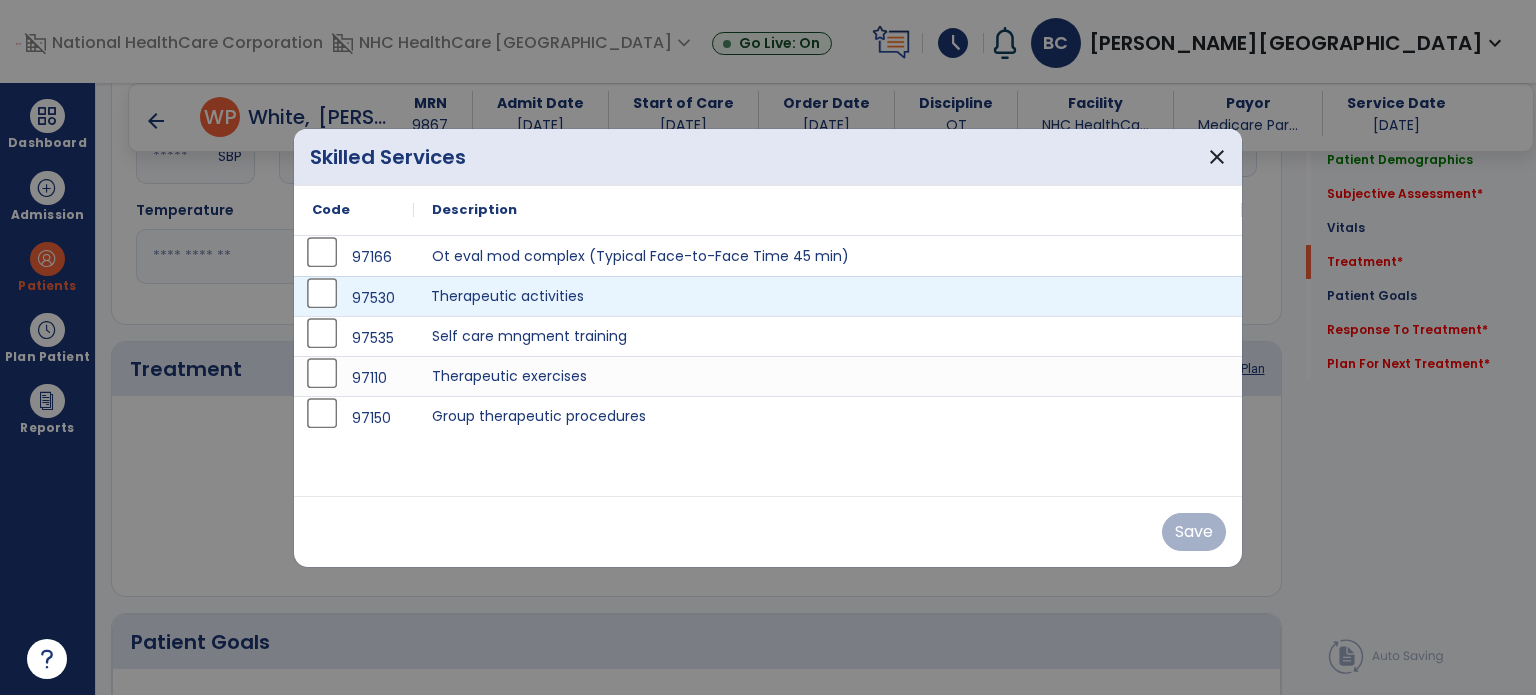 click on "Therapeutic activities" at bounding box center [828, 296] 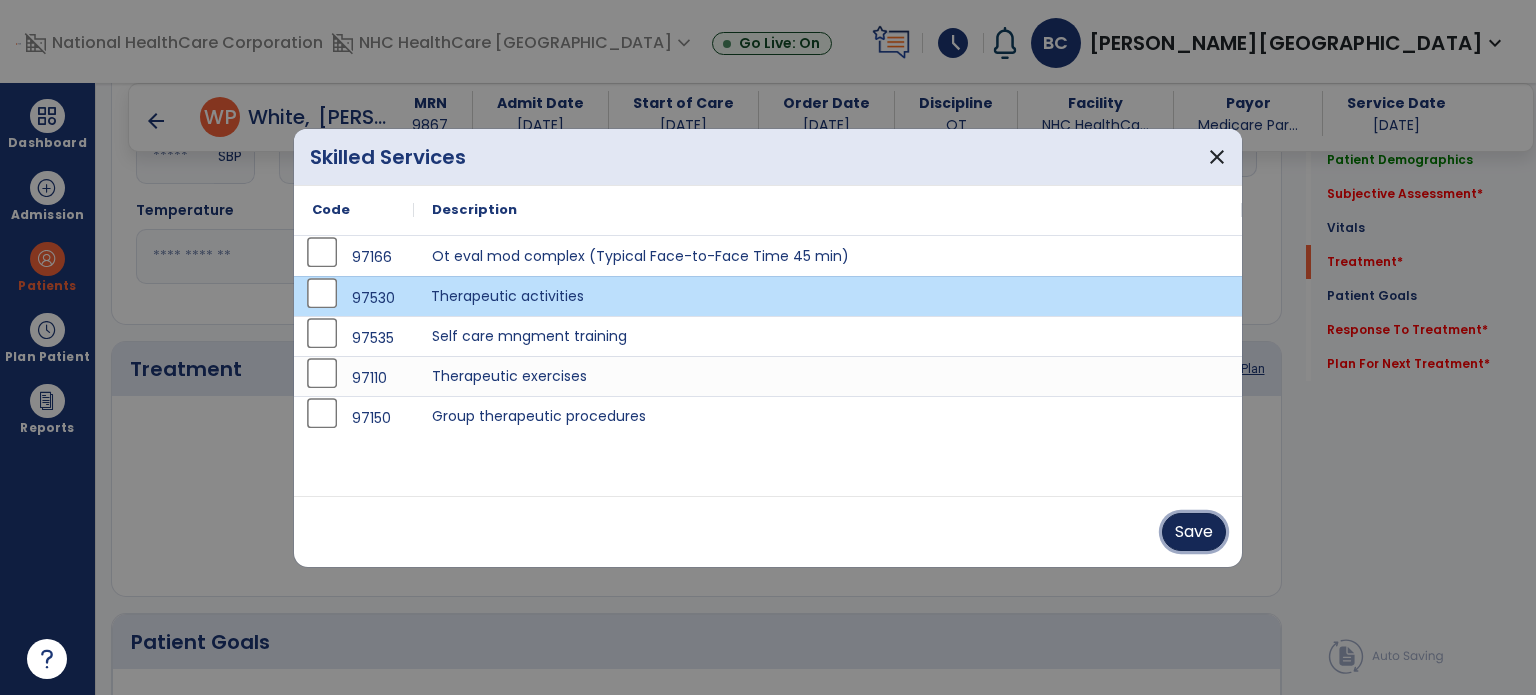 click on "Save" at bounding box center [1194, 532] 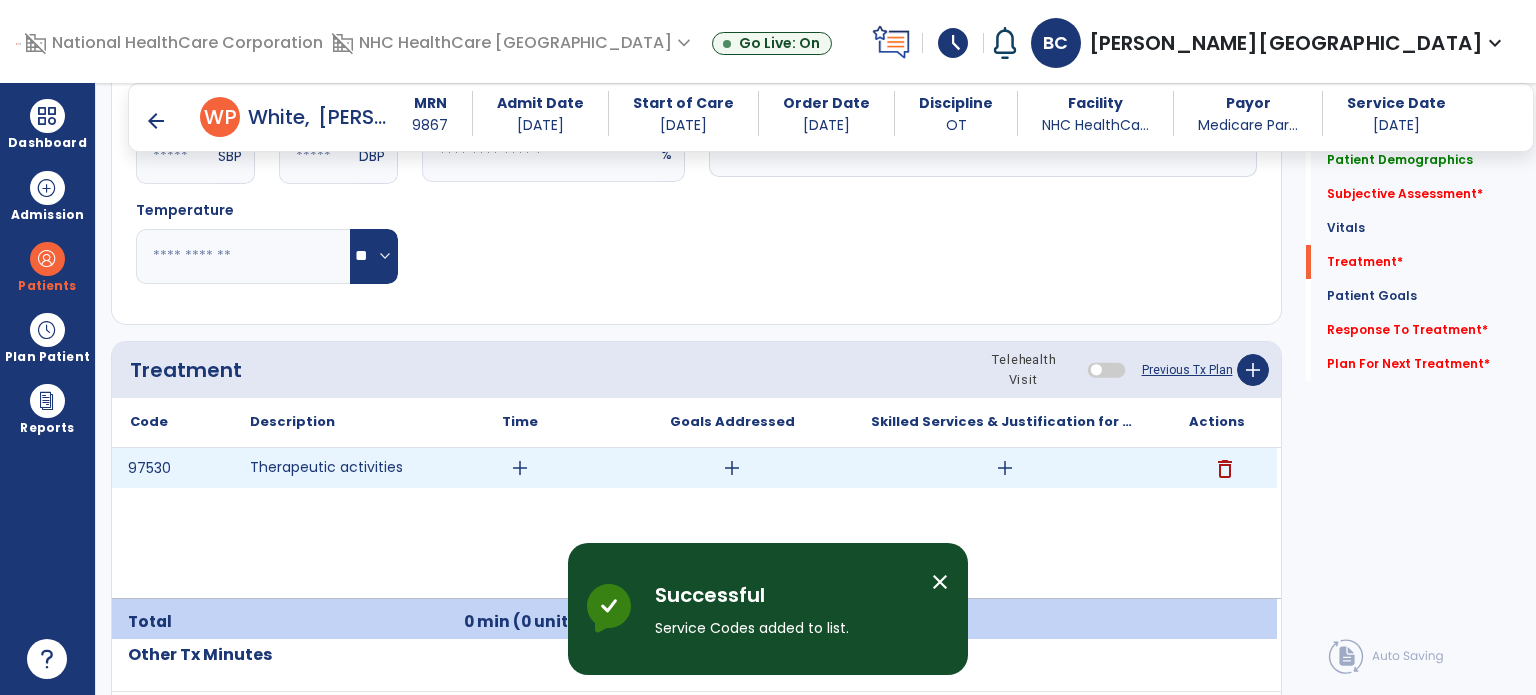 click on "add" at bounding box center [1005, 468] 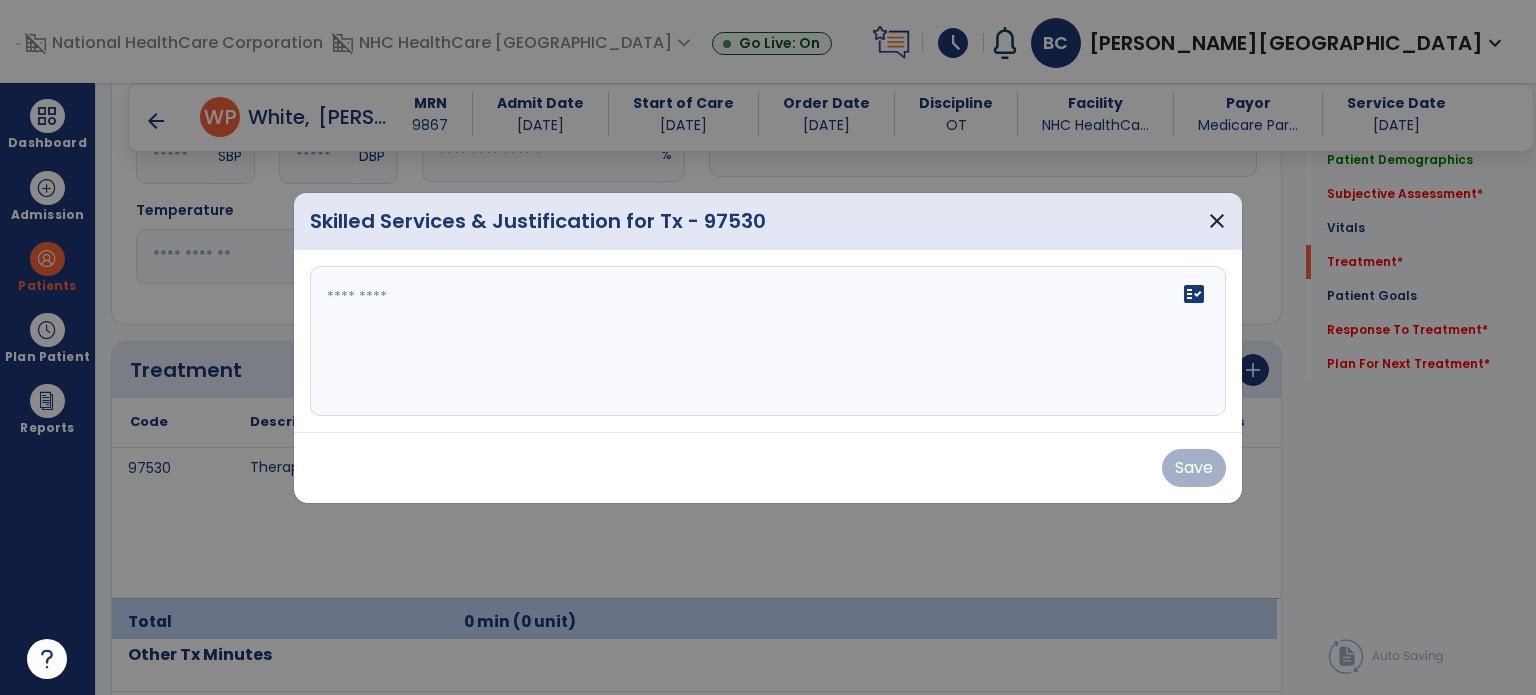 click on "fact_check" at bounding box center [768, 341] 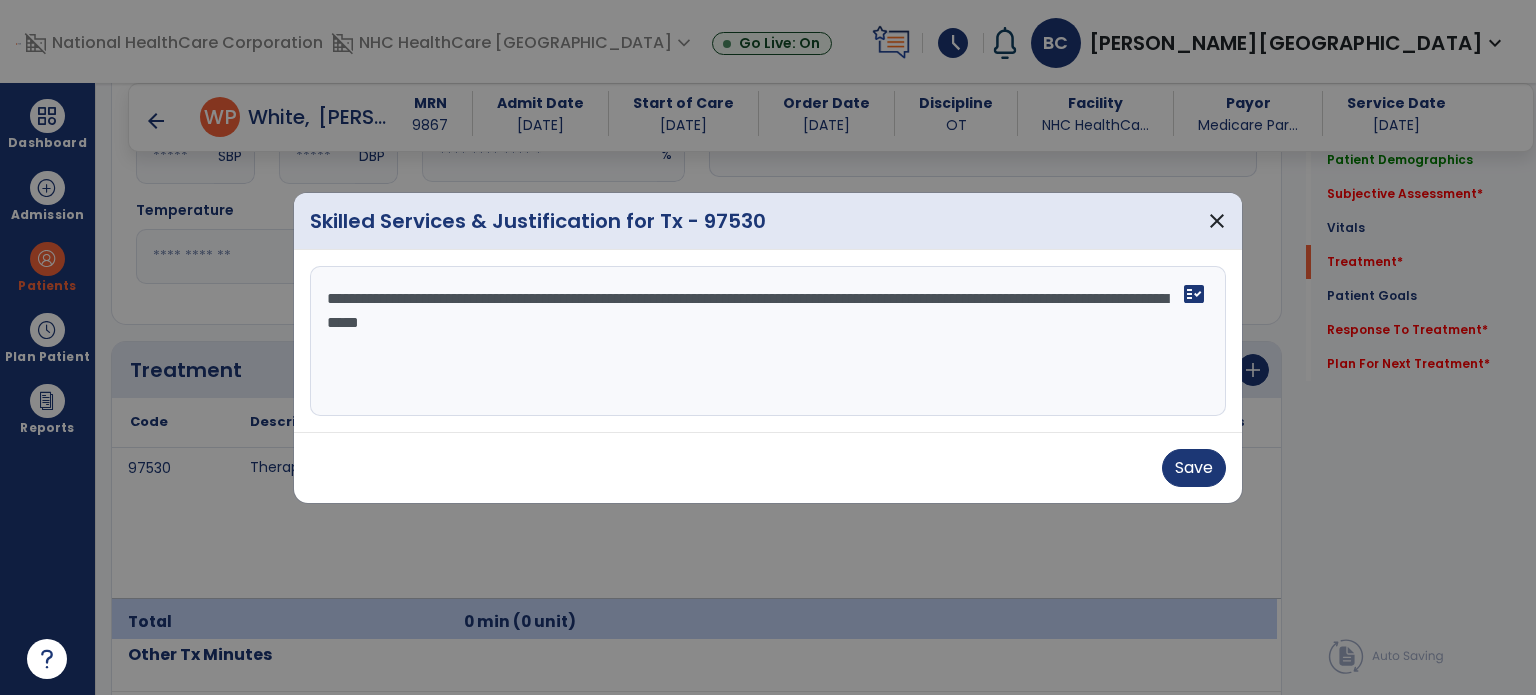 paste on "**********" 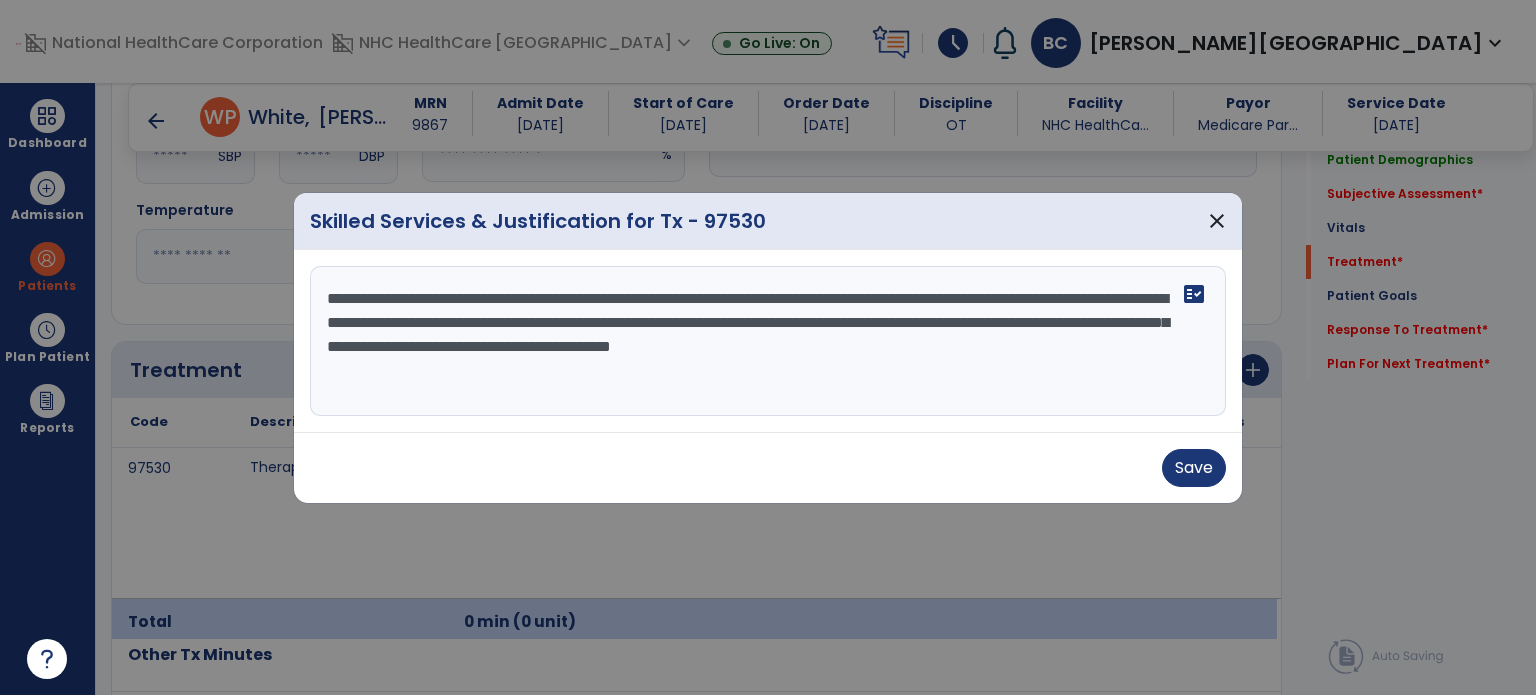 click on "**********" at bounding box center (768, 341) 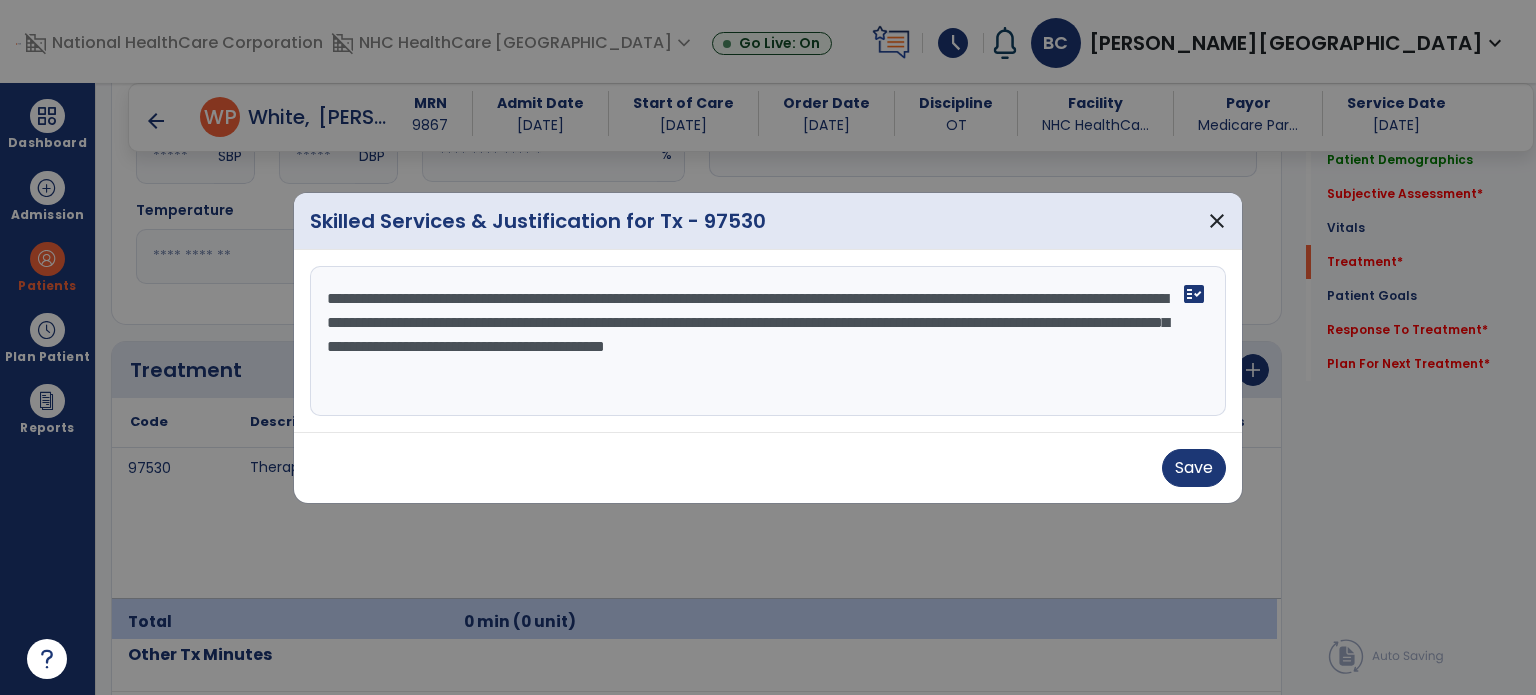 click on "**********" at bounding box center (768, 341) 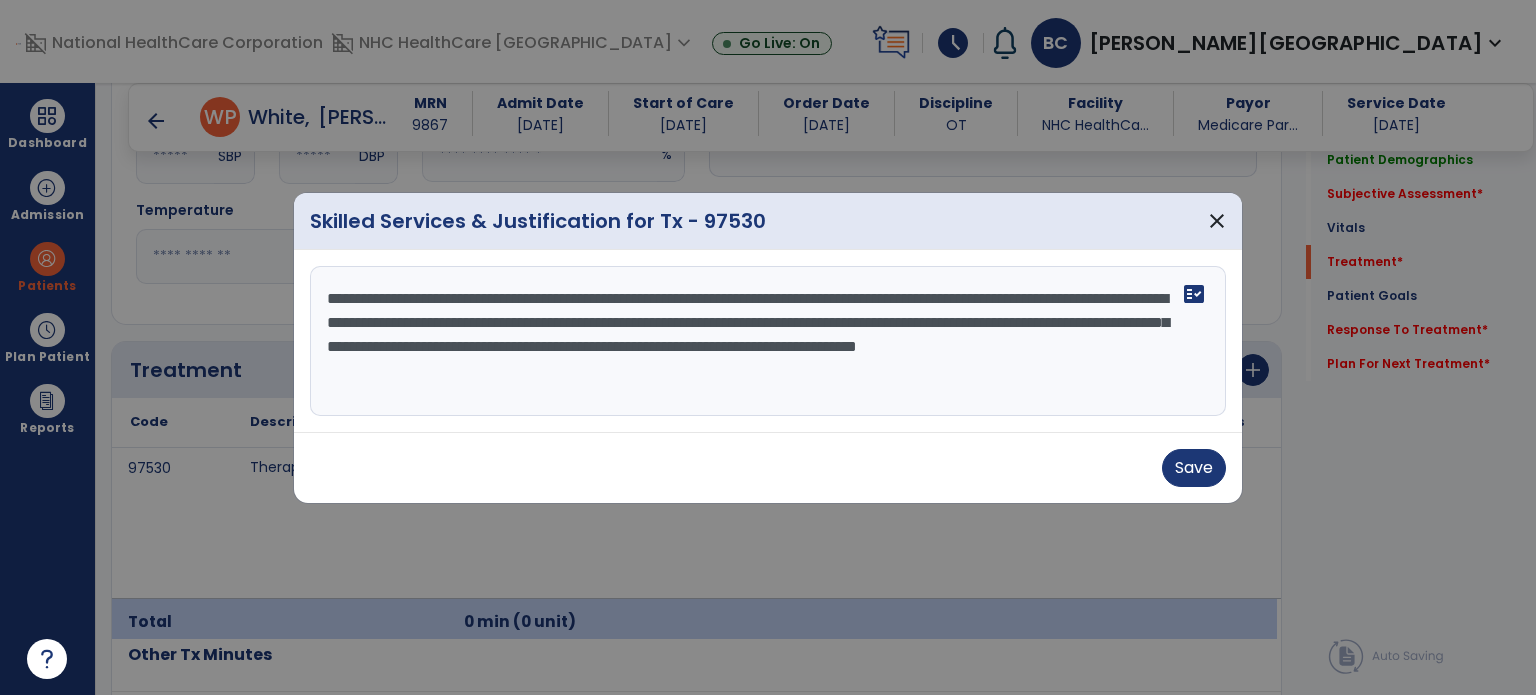 click on "**********" at bounding box center [768, 341] 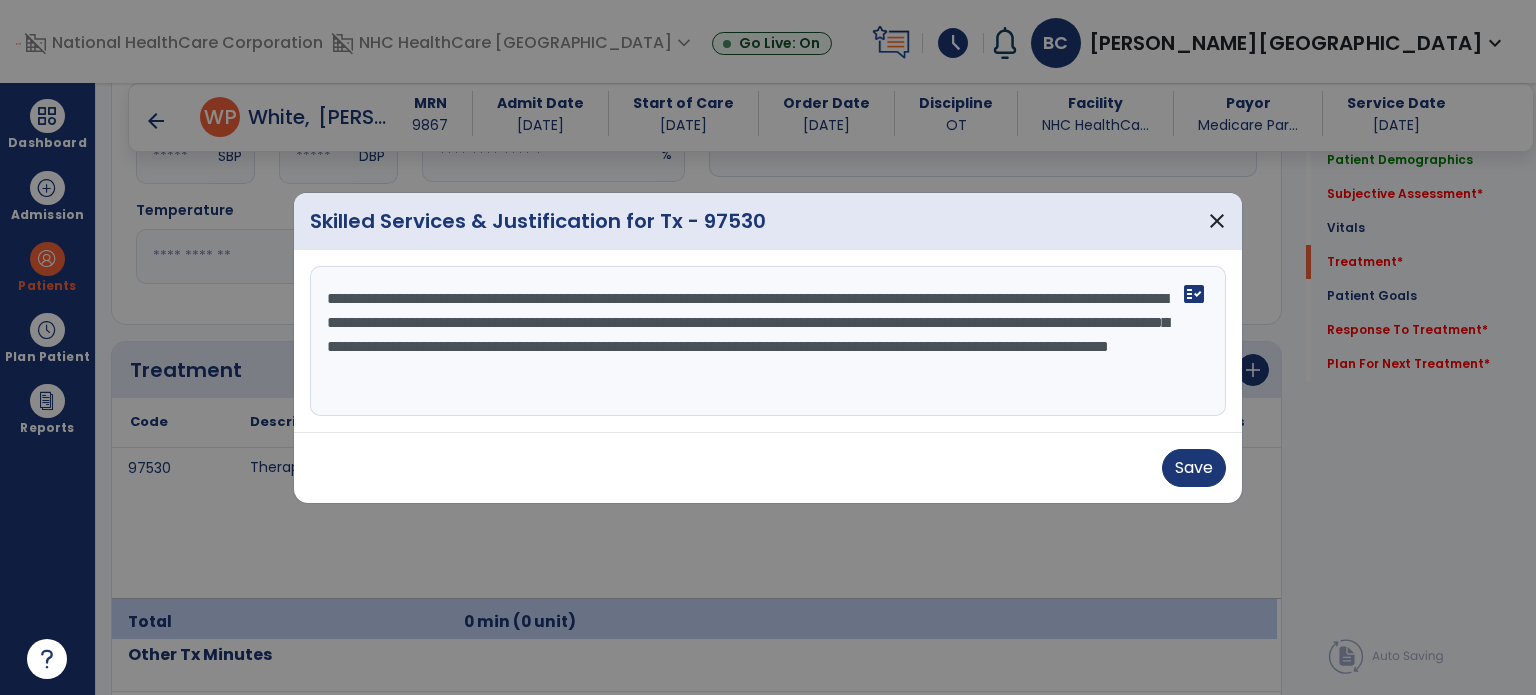 type on "**********" 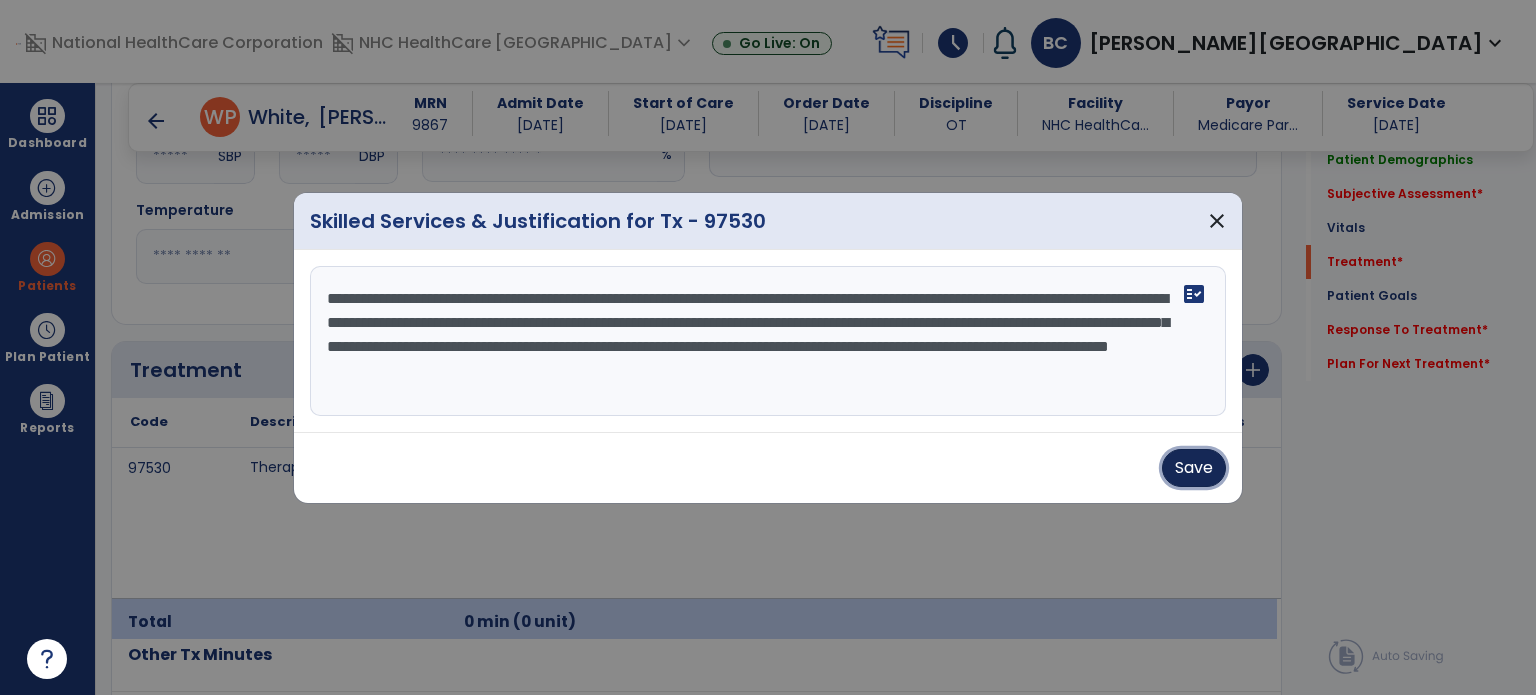 click on "Save" at bounding box center [1194, 468] 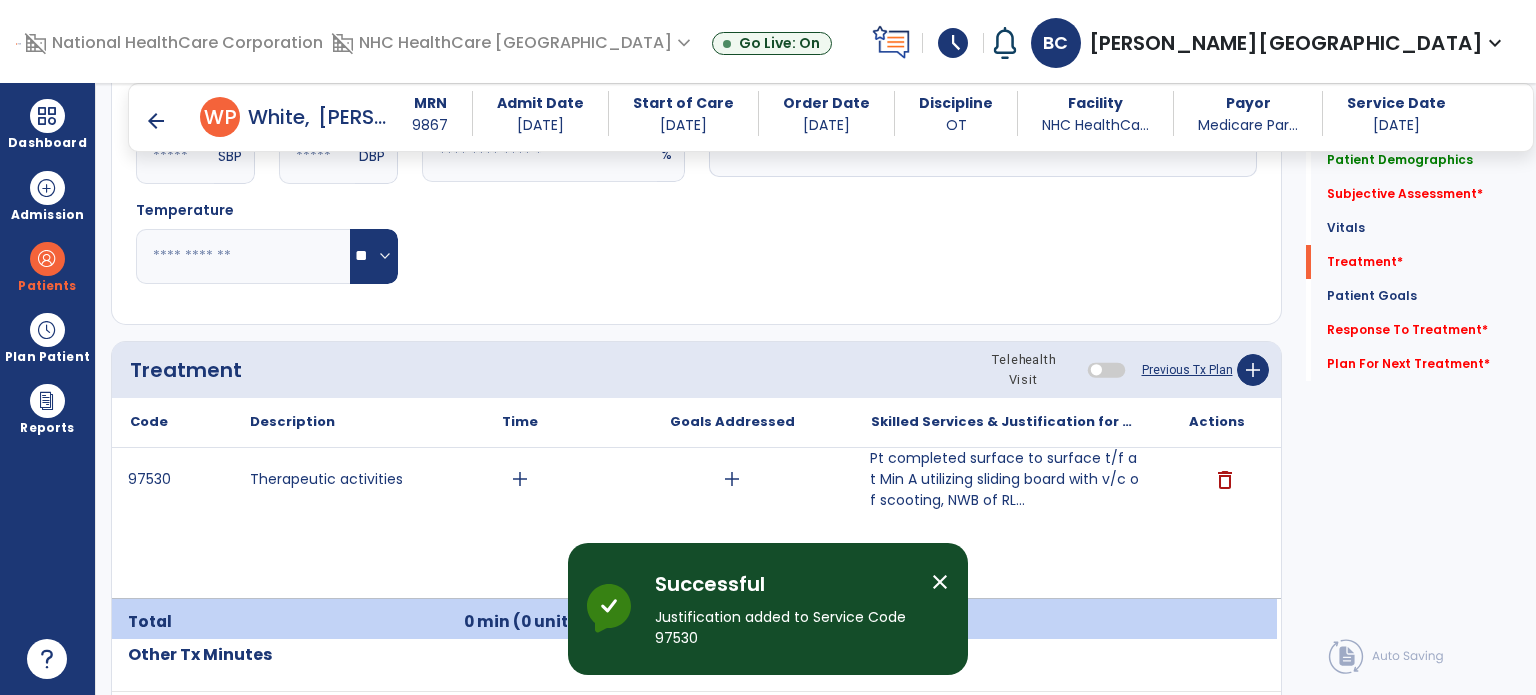 click on "Patients" at bounding box center [47, 266] 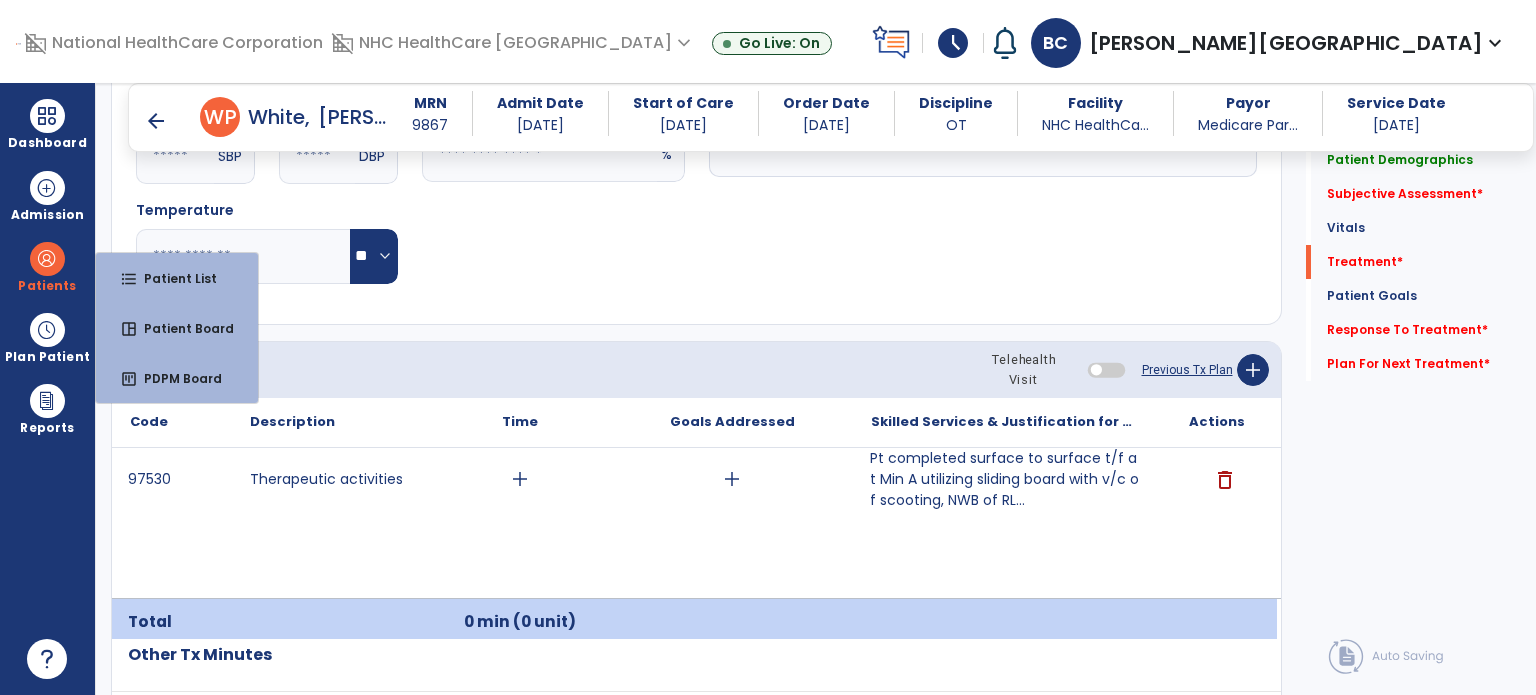 click on "arrow_back" at bounding box center (156, 121) 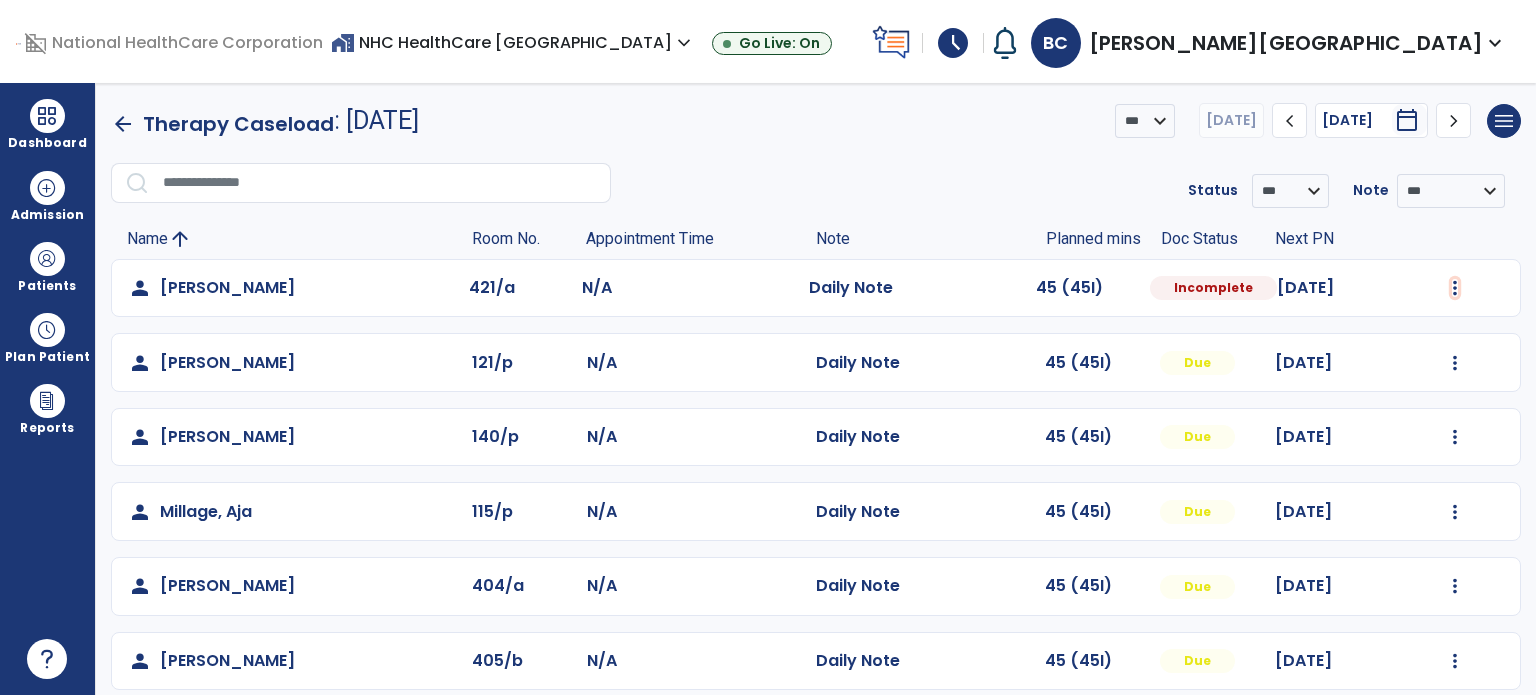click at bounding box center (1455, 288) 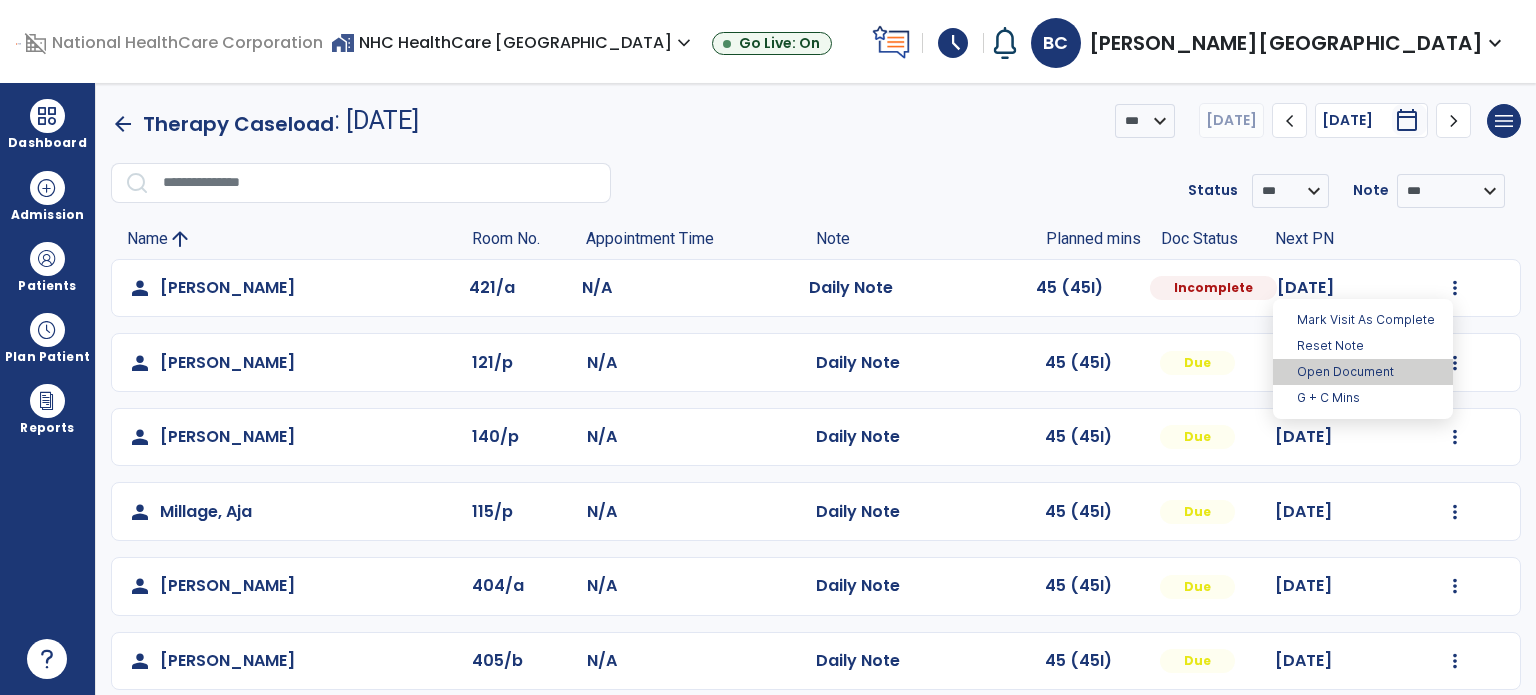 click on "Open Document" at bounding box center [1363, 372] 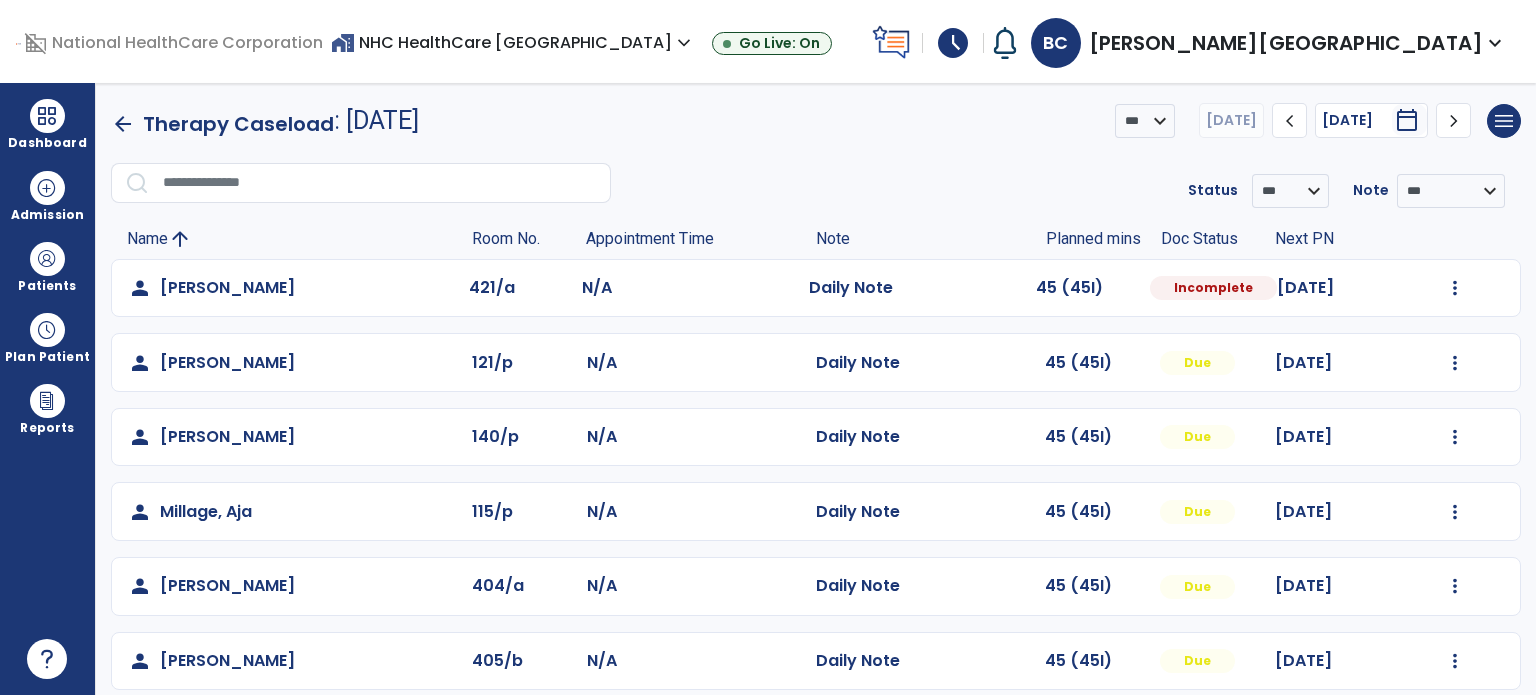 select on "*" 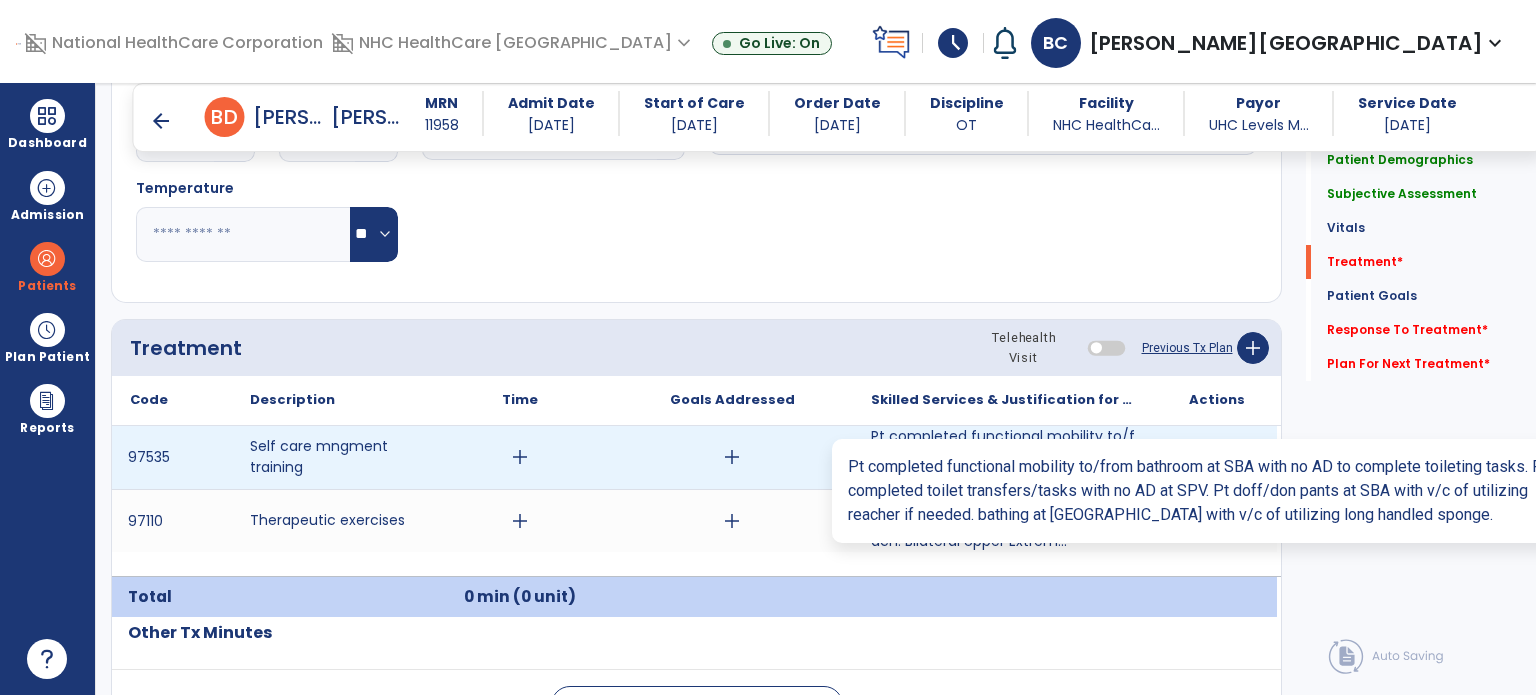 scroll, scrollTop: 1040, scrollLeft: 0, axis: vertical 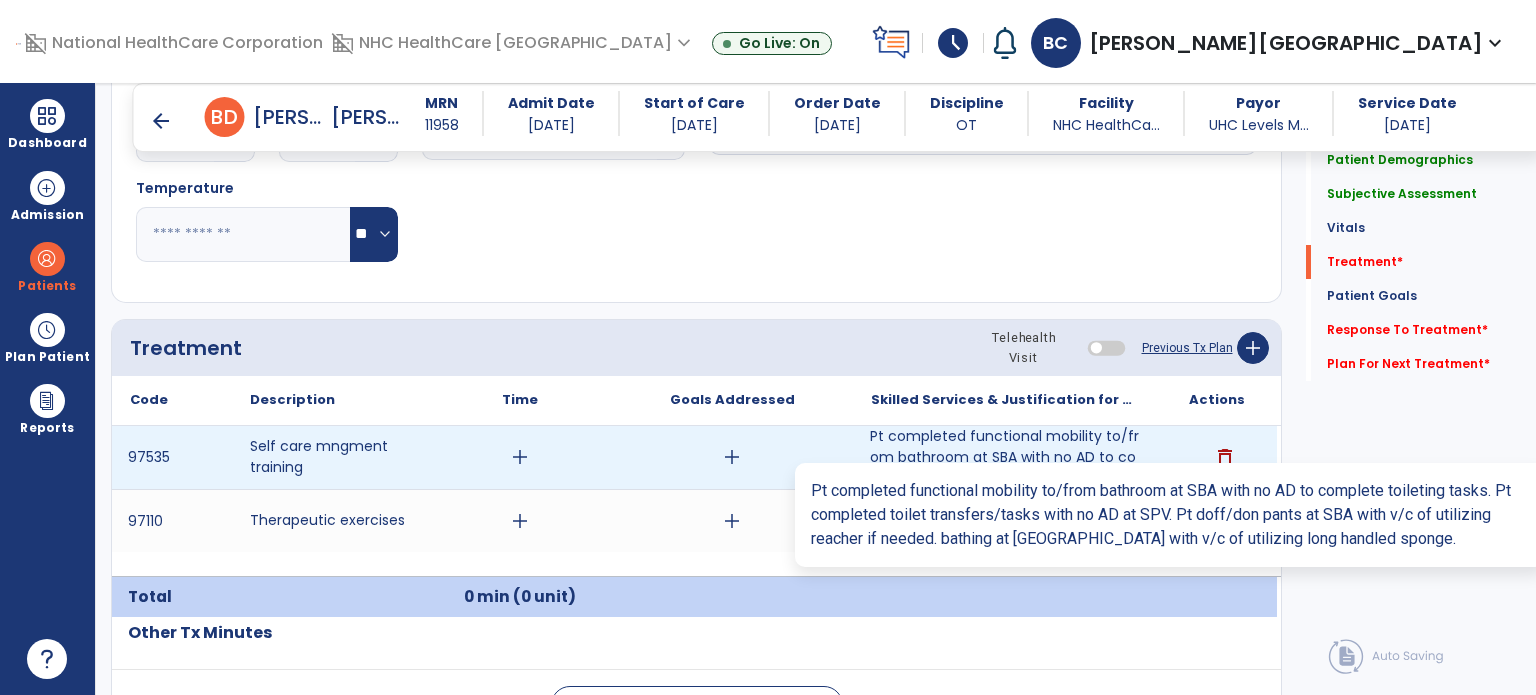 click on "Pt completed functional mobility to/from bathroom at SBA with no AD to complete toileting tasks. Pt ..." at bounding box center (1004, 457) 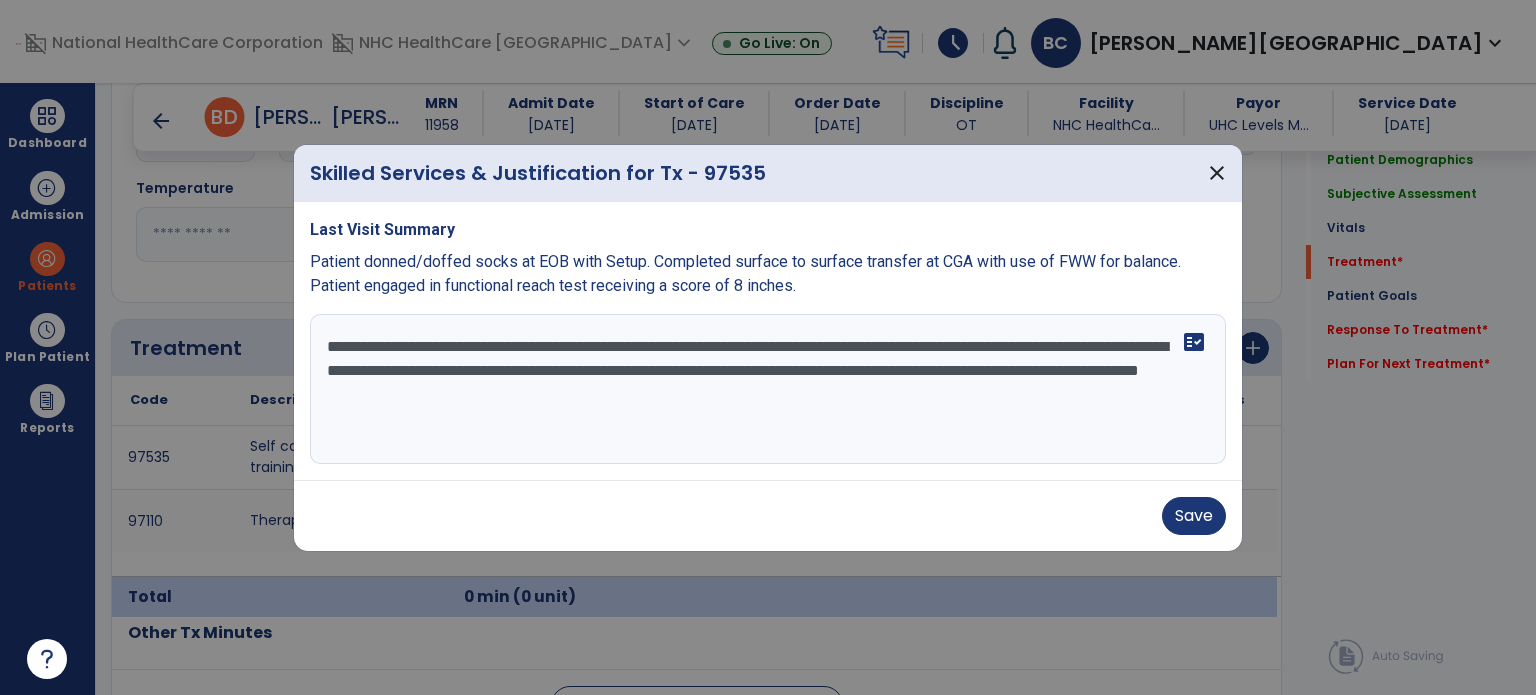 click on "**********" at bounding box center (768, 389) 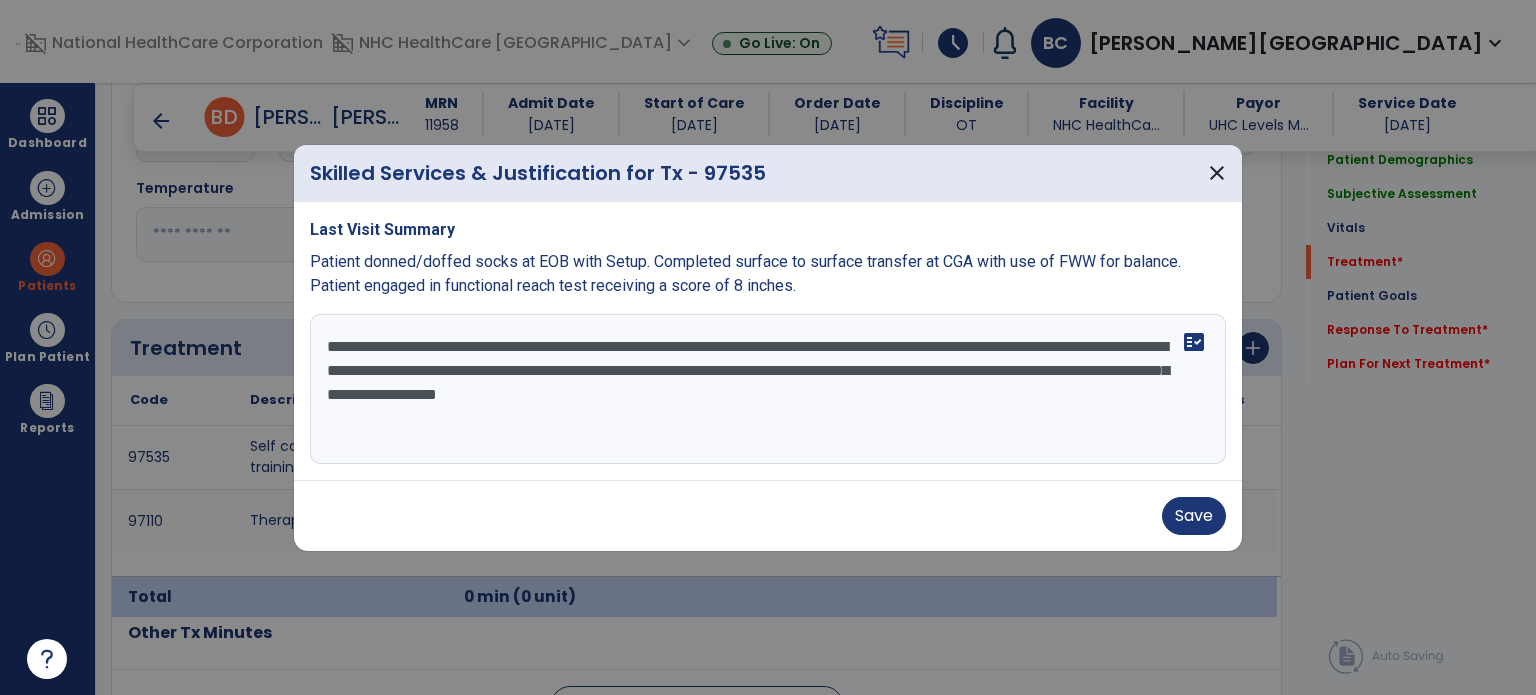 click on "**********" at bounding box center (768, 389) 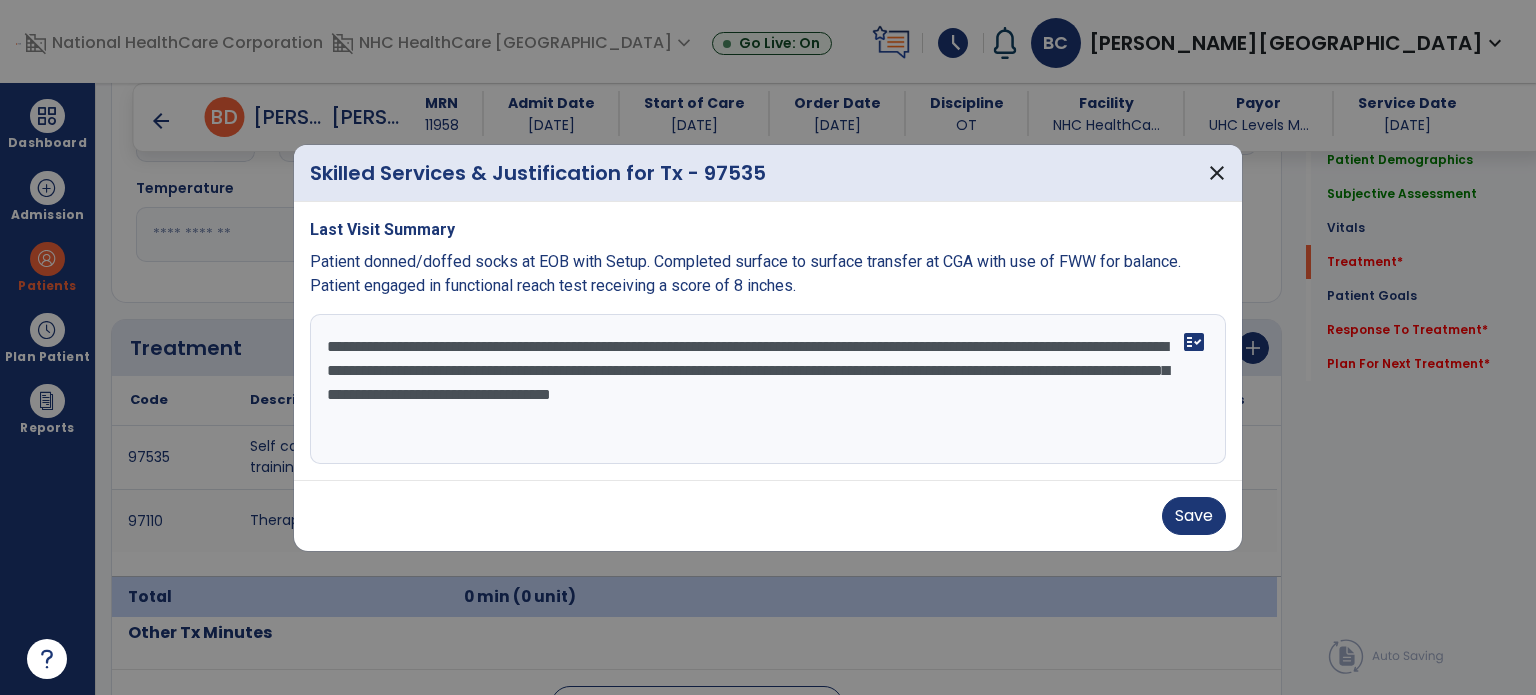 click on "**********" at bounding box center (768, 389) 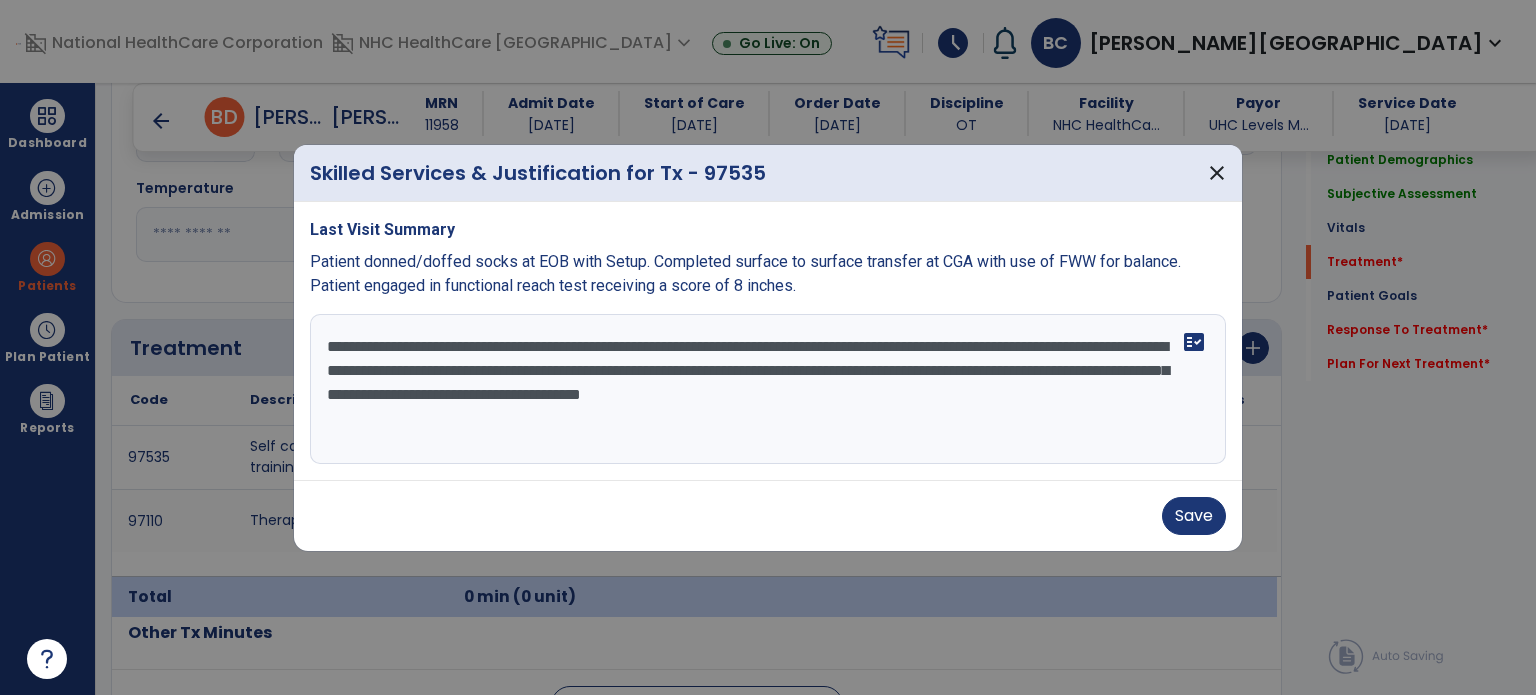 click on "**********" at bounding box center [768, 389] 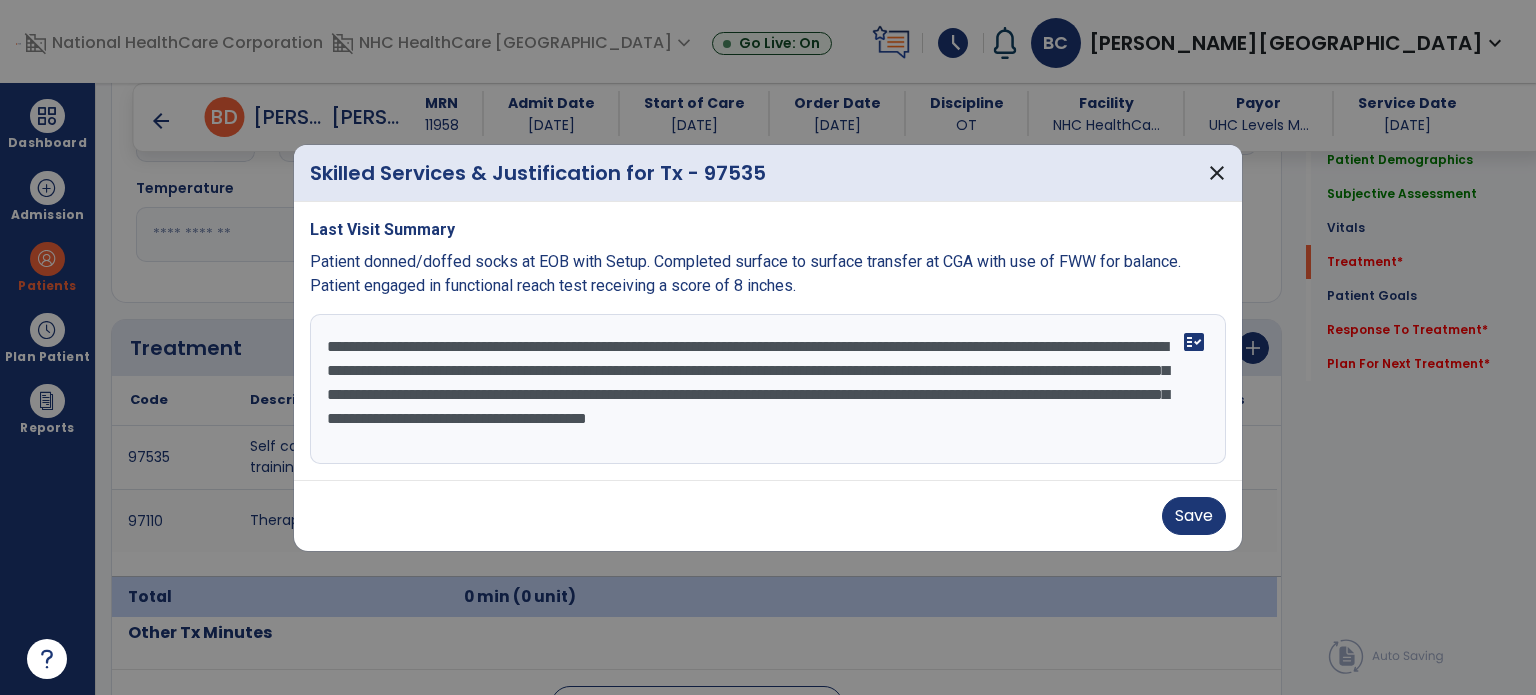 type on "**********" 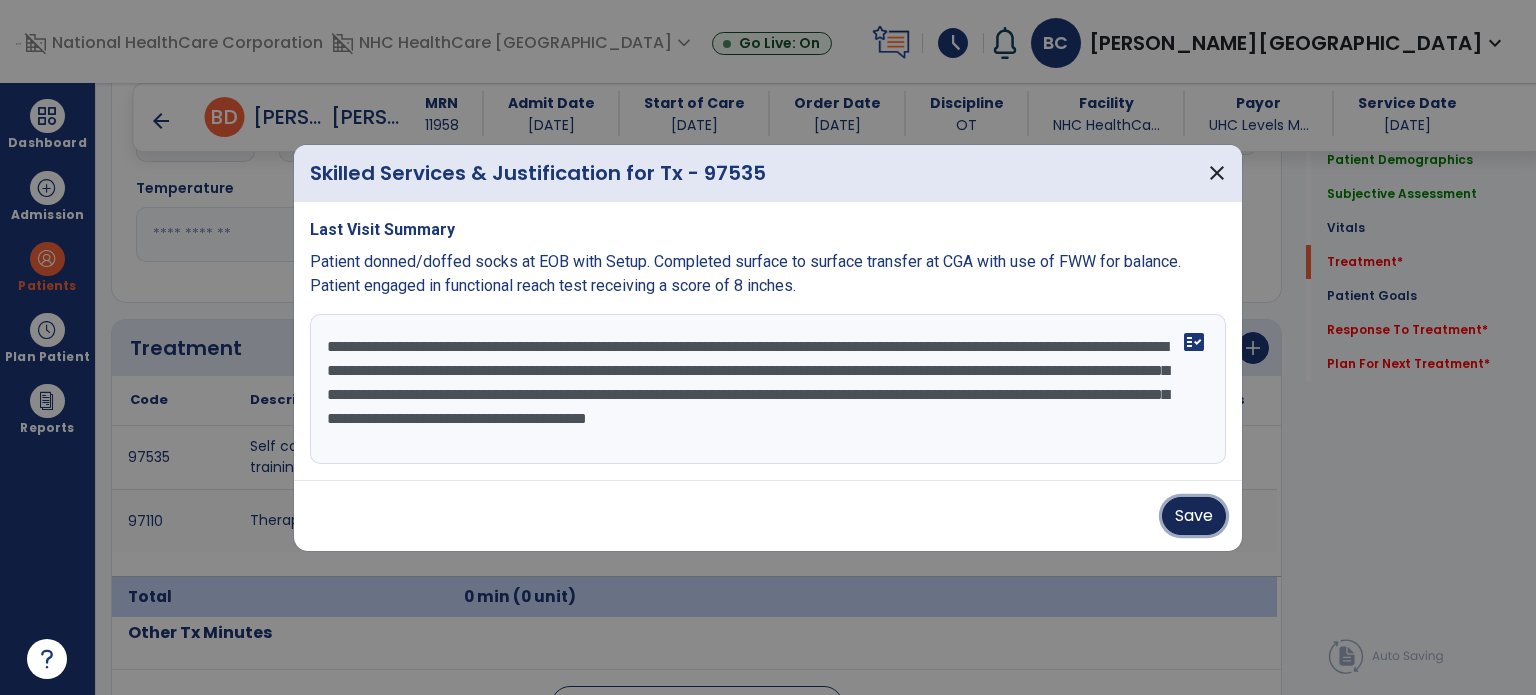 click on "Save" at bounding box center (1194, 516) 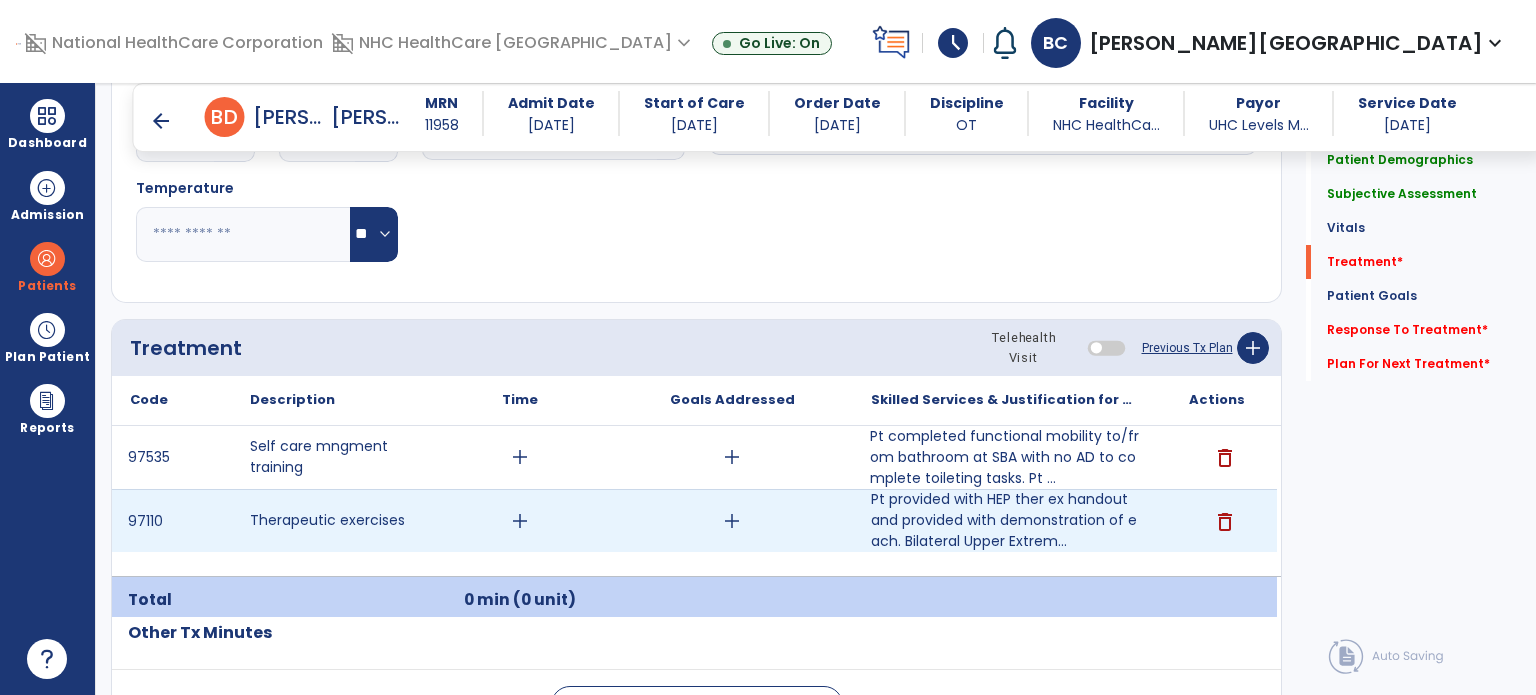 click on "add" at bounding box center (732, 521) 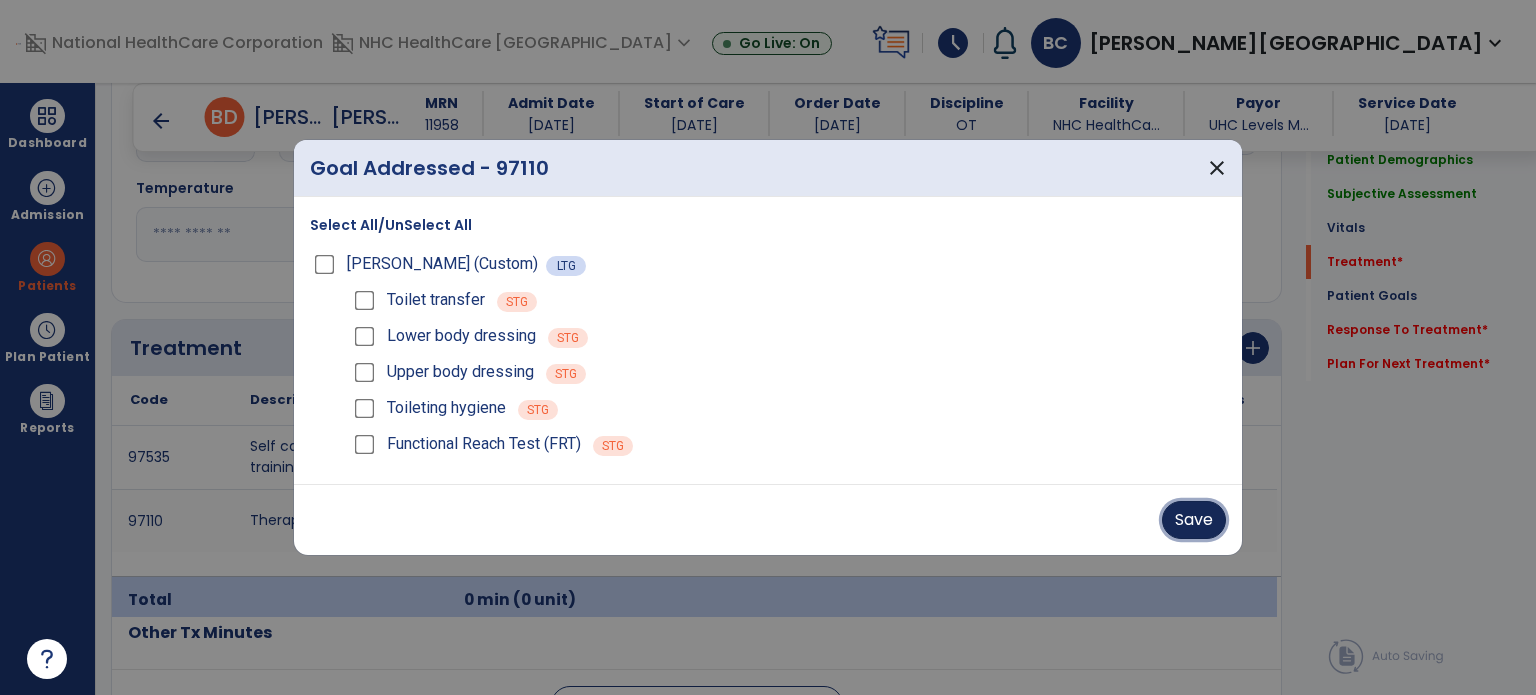 click on "Save" at bounding box center (1194, 520) 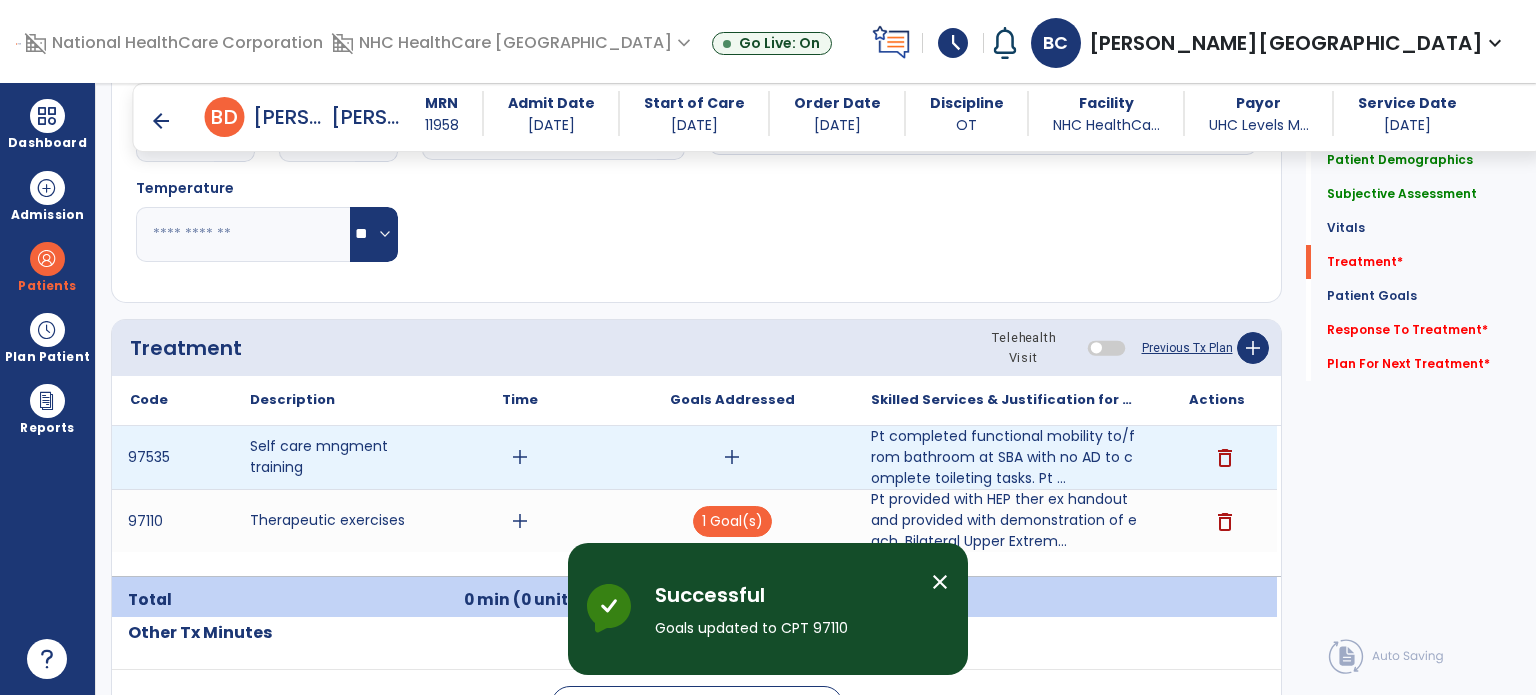 click on "add" at bounding box center (732, 457) 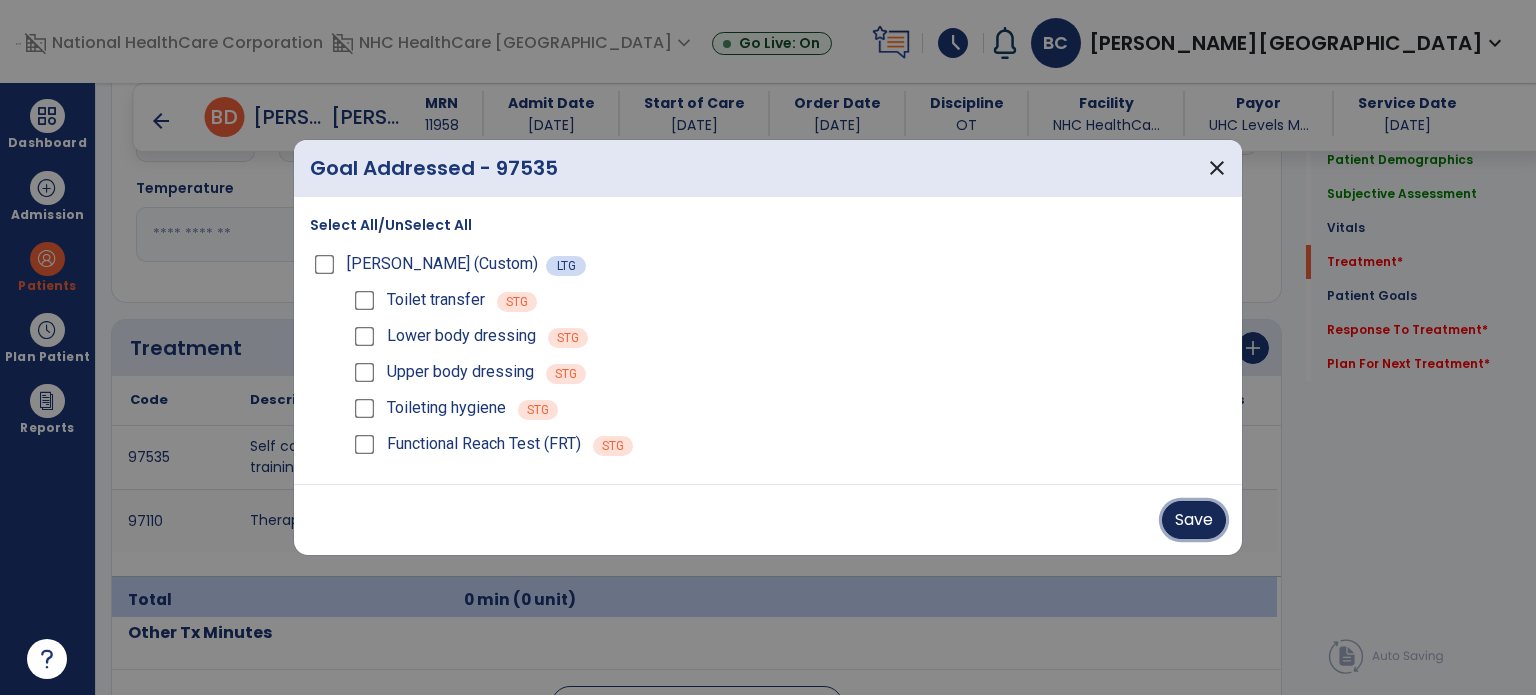 click on "Save" at bounding box center (1194, 520) 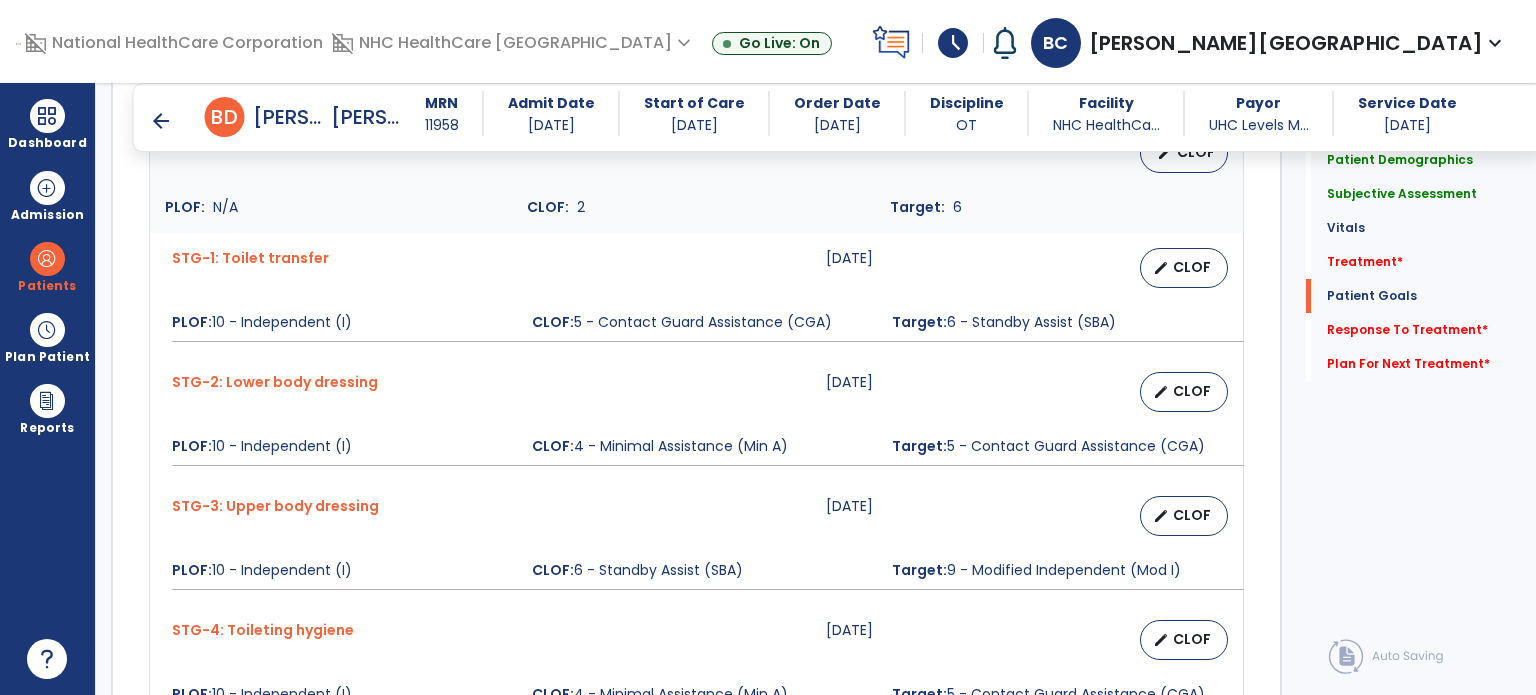 scroll, scrollTop: 1772, scrollLeft: 0, axis: vertical 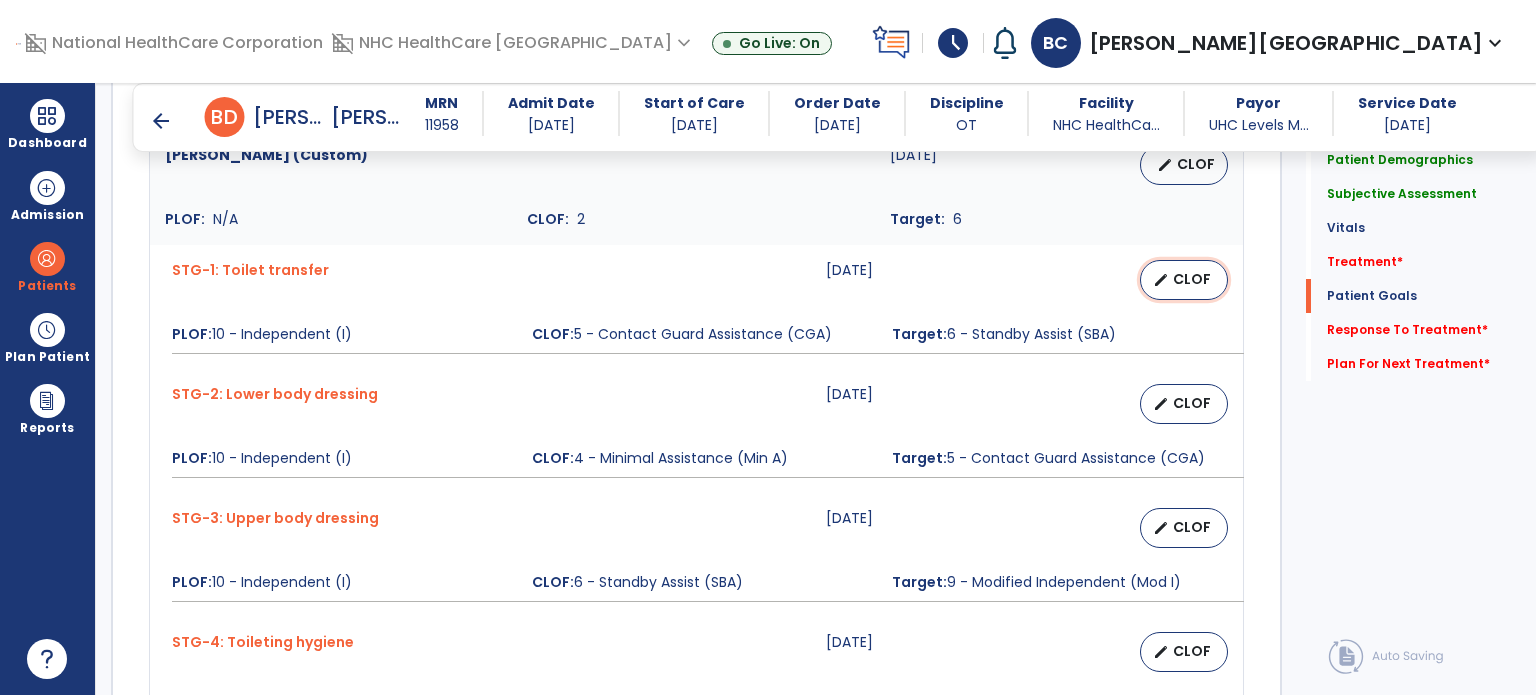 click on "CLOF" at bounding box center (1192, 279) 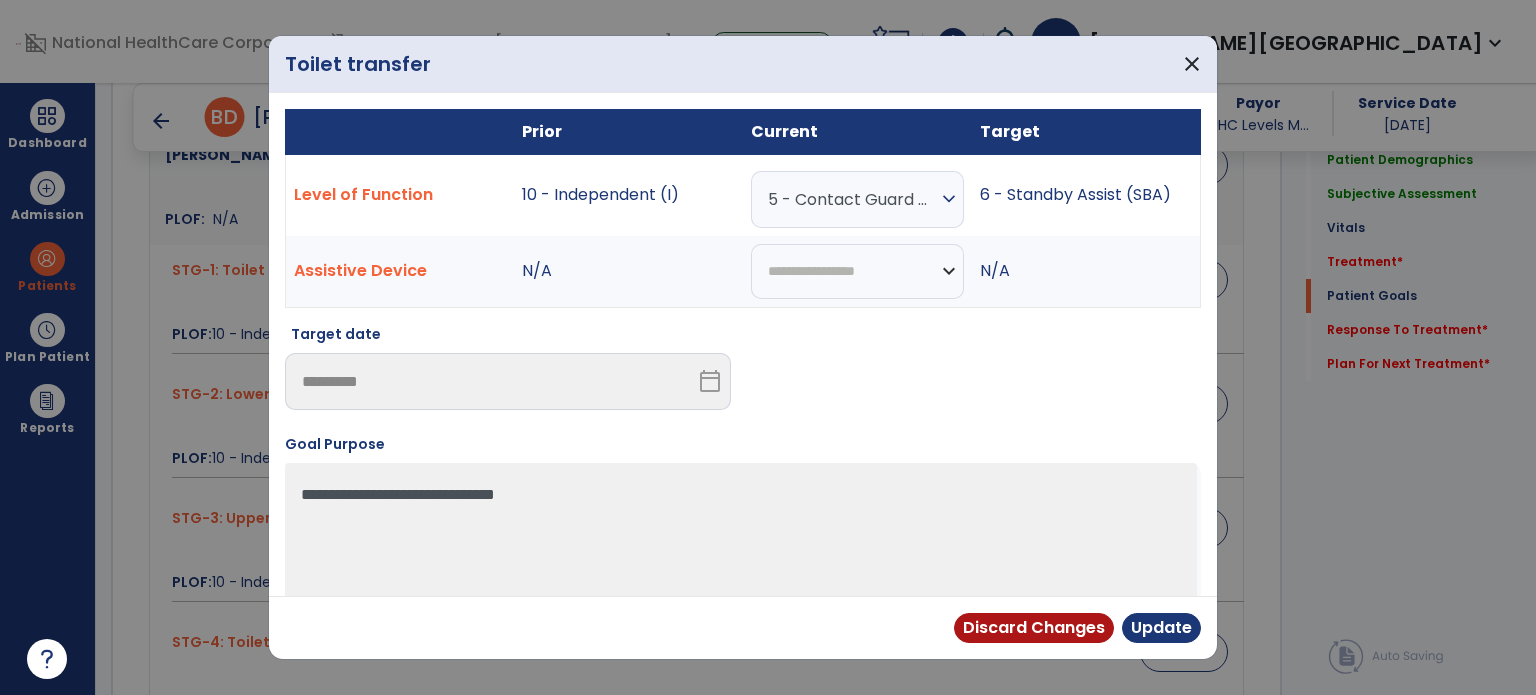 click on "5 - Contact Guard Assistance (CGA)" at bounding box center (852, 199) 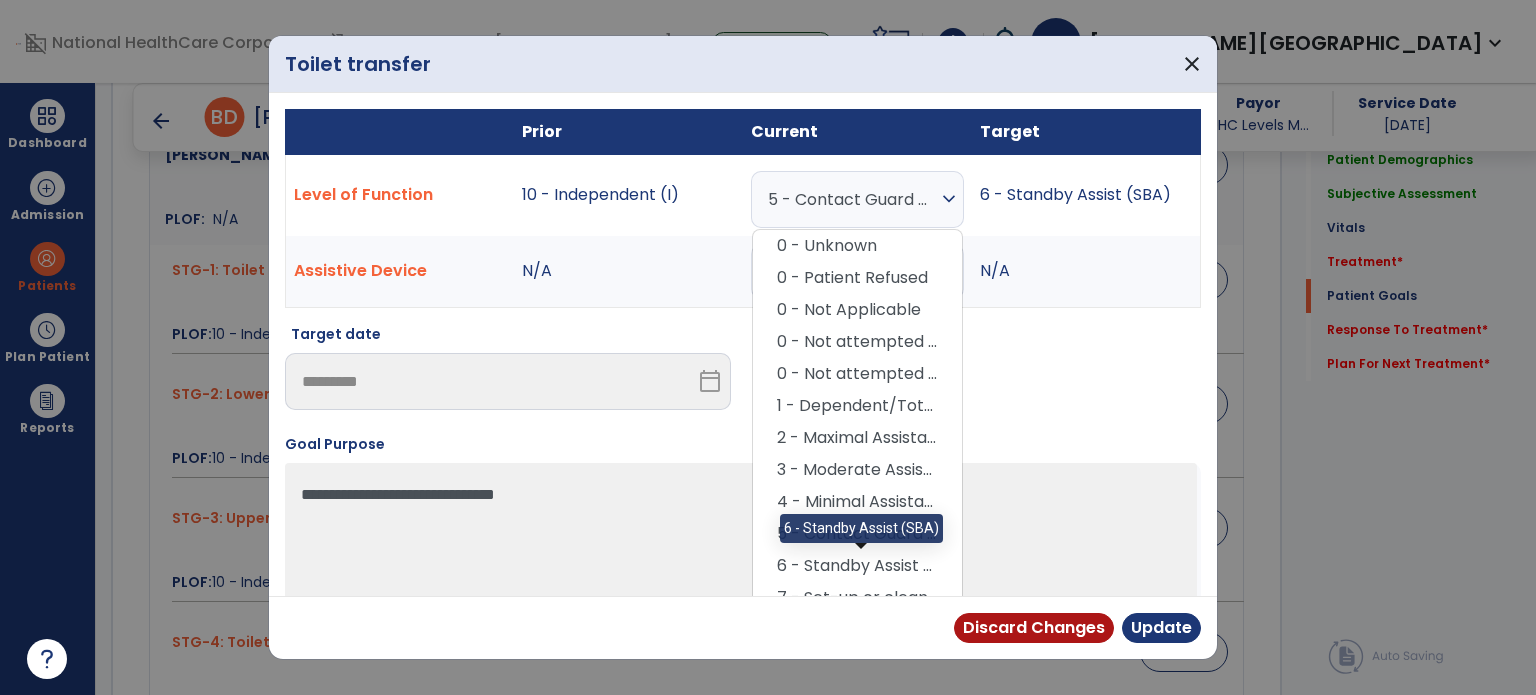click on "6 - Standby Assist (SBA)" at bounding box center [857, 566] 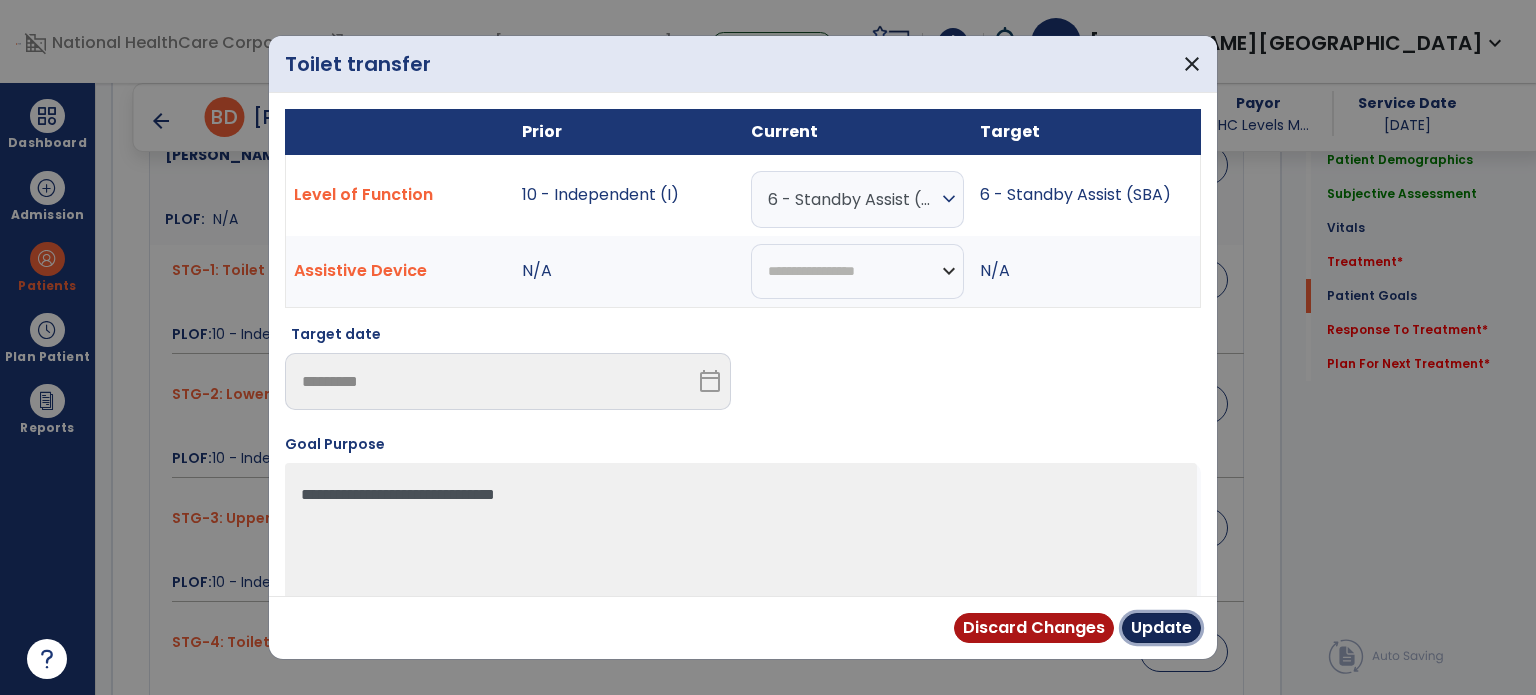 click on "Update" at bounding box center (1161, 628) 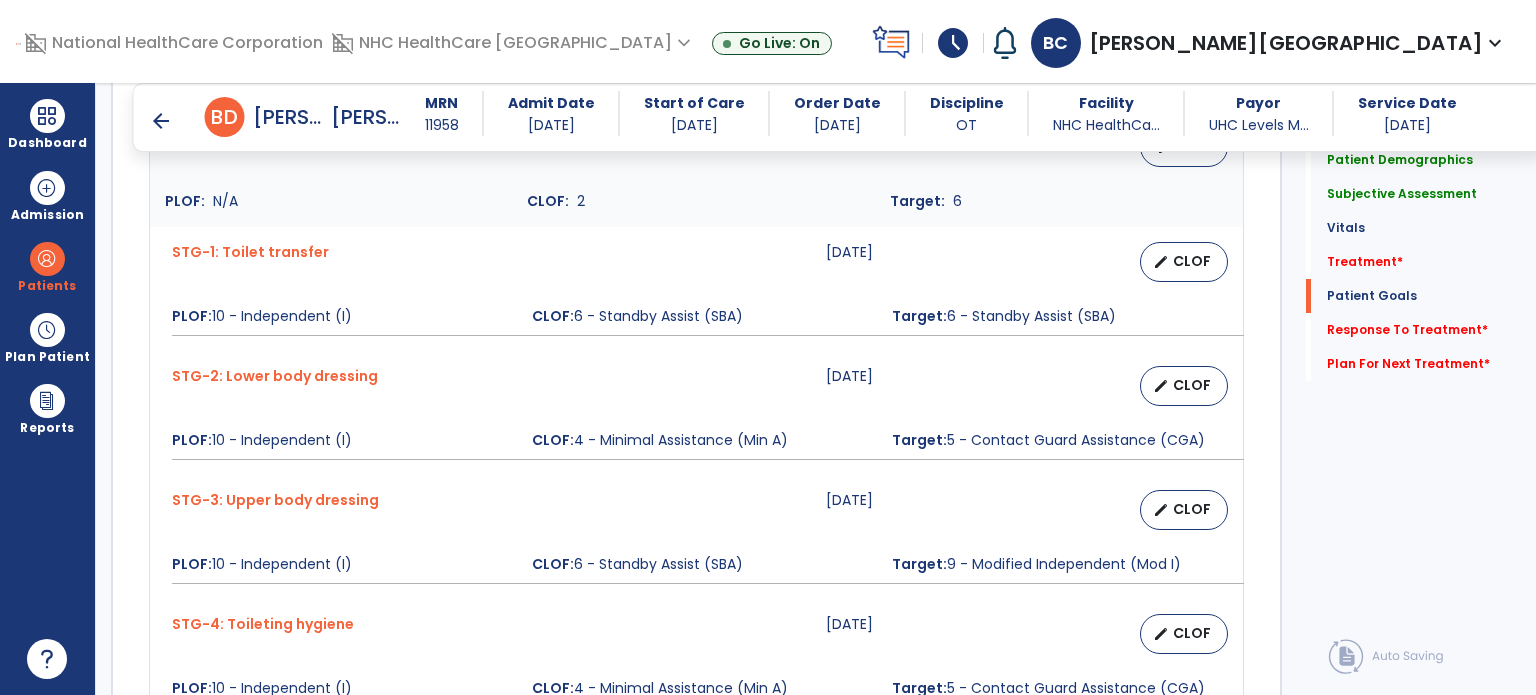 scroll, scrollTop: 1803, scrollLeft: 0, axis: vertical 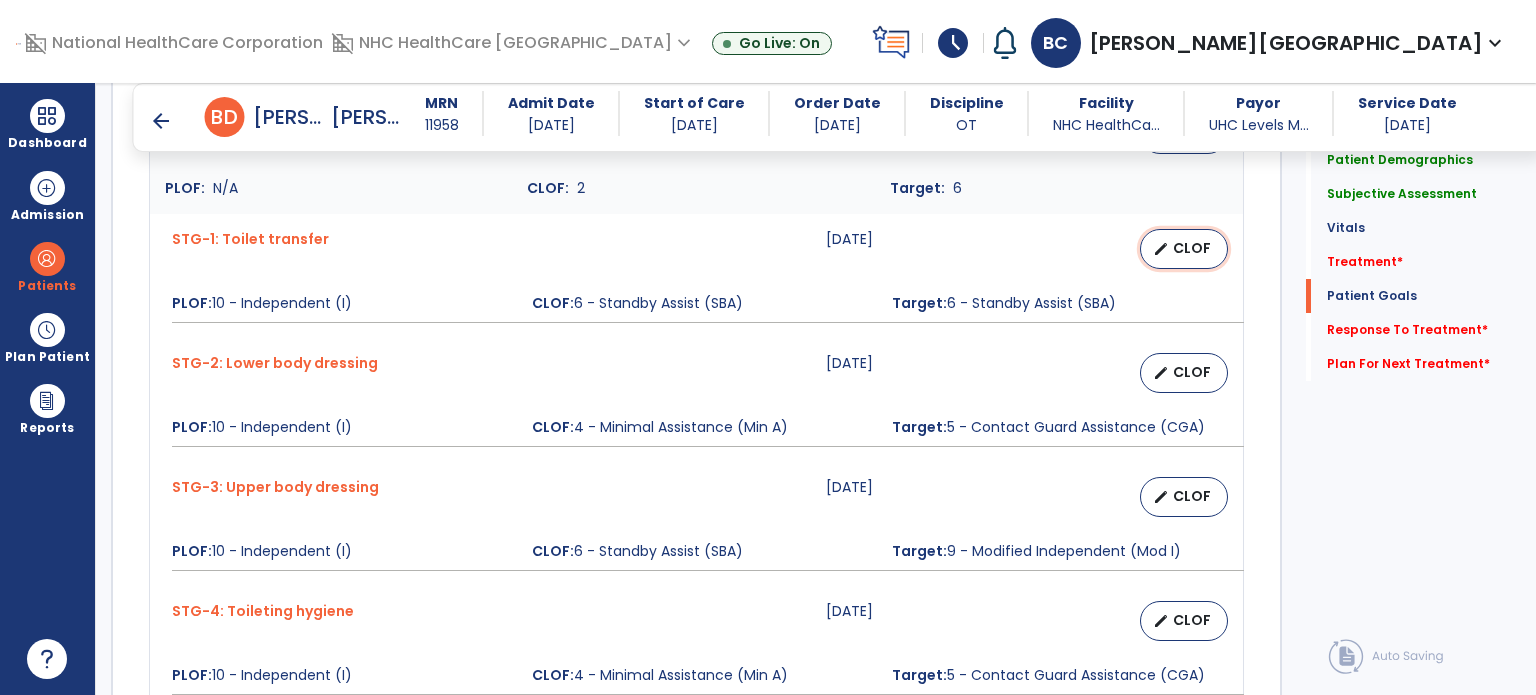click on "edit   CLOF" at bounding box center [1184, 249] 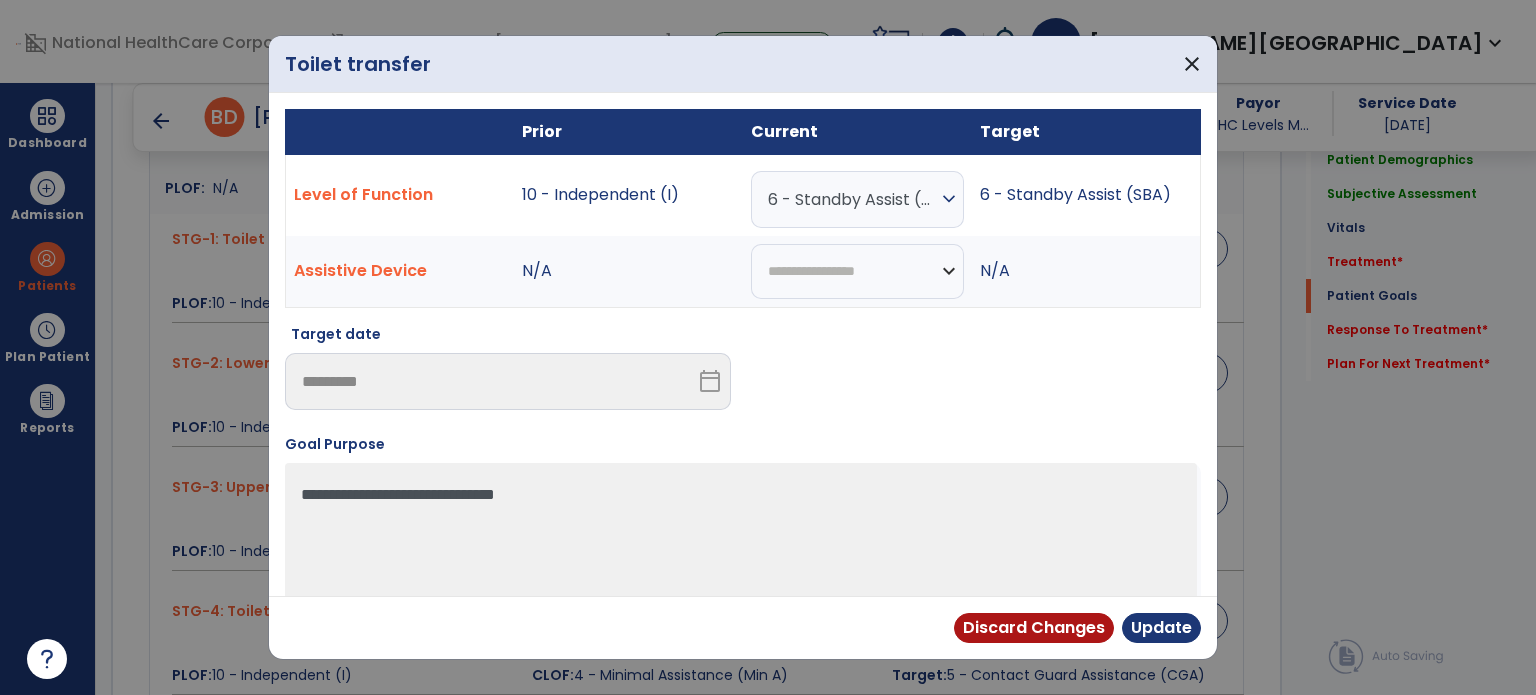 click on "6 - Standby Assist (SBA)   expand_more" at bounding box center [857, 199] 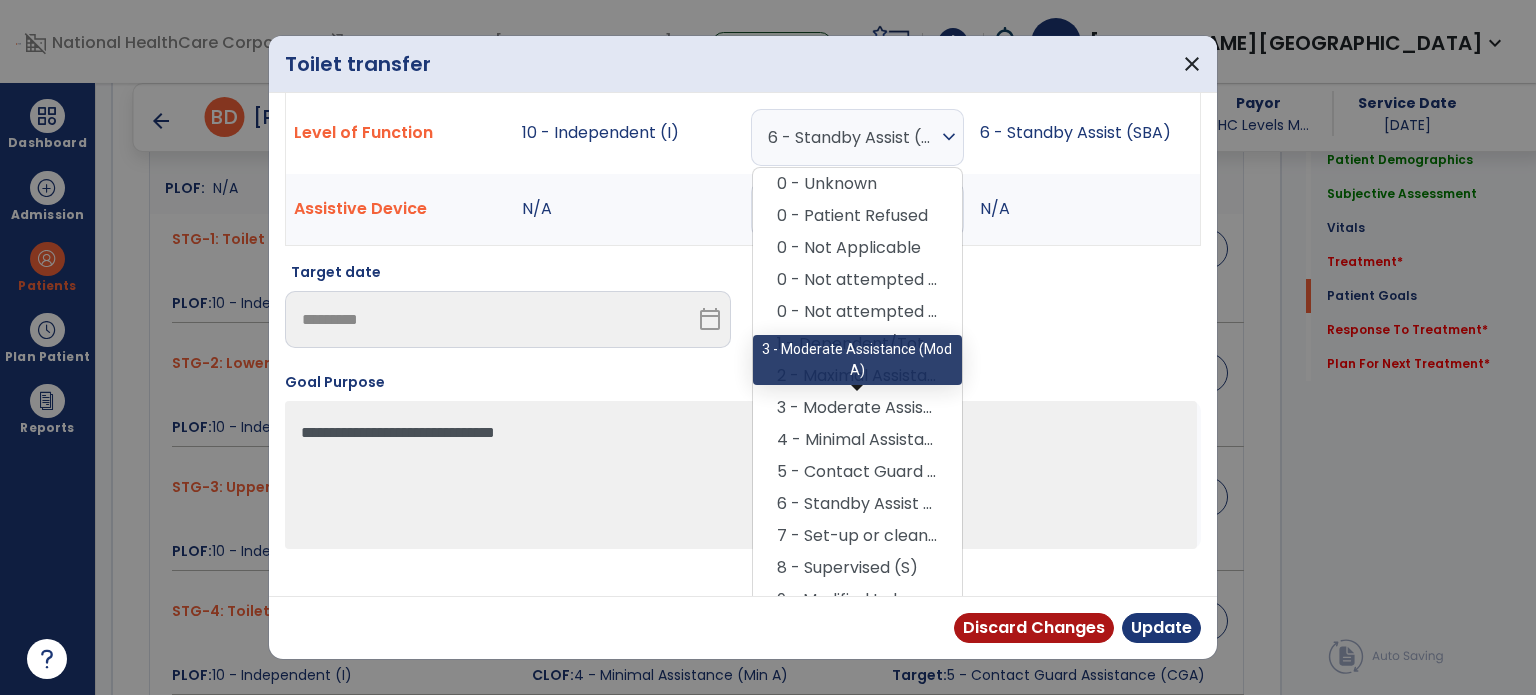 scroll, scrollTop: 68, scrollLeft: 0, axis: vertical 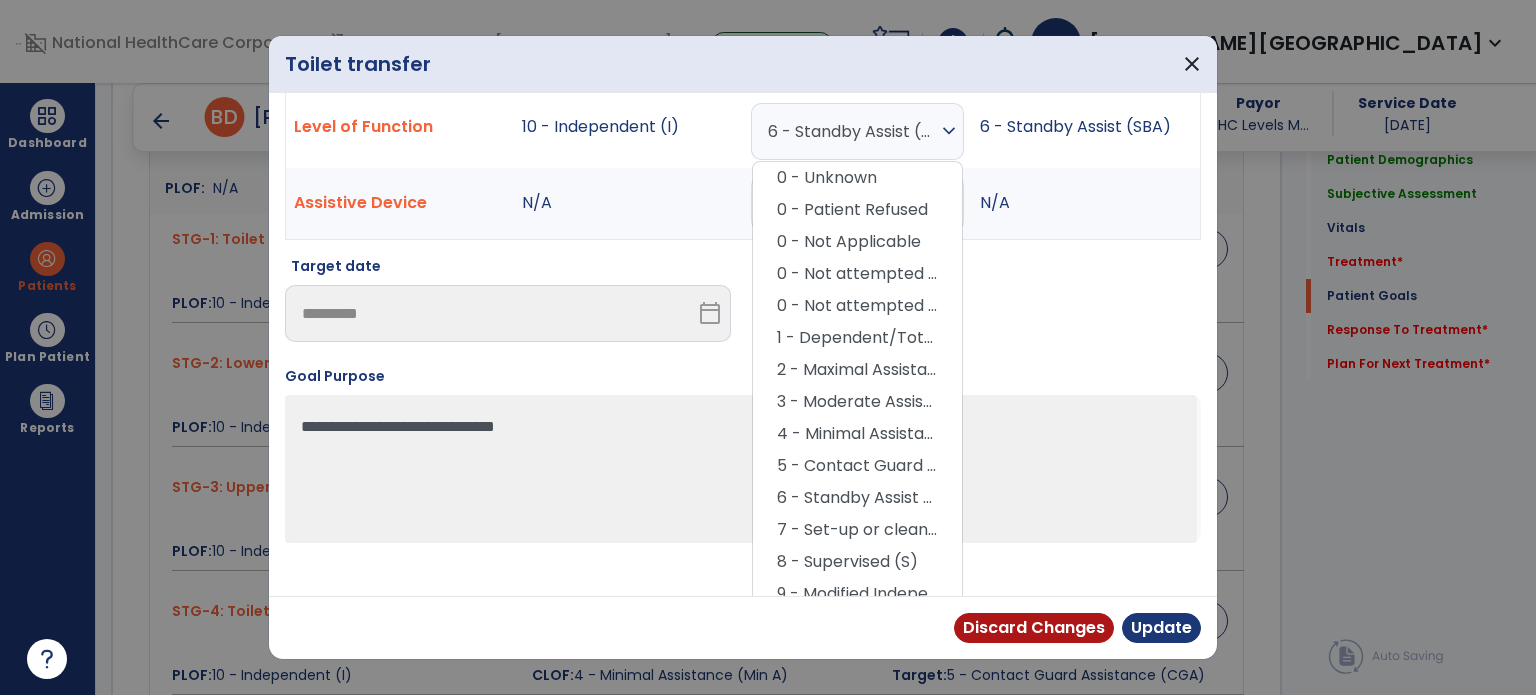 click on "8 - Supervised (S)" at bounding box center [857, 562] 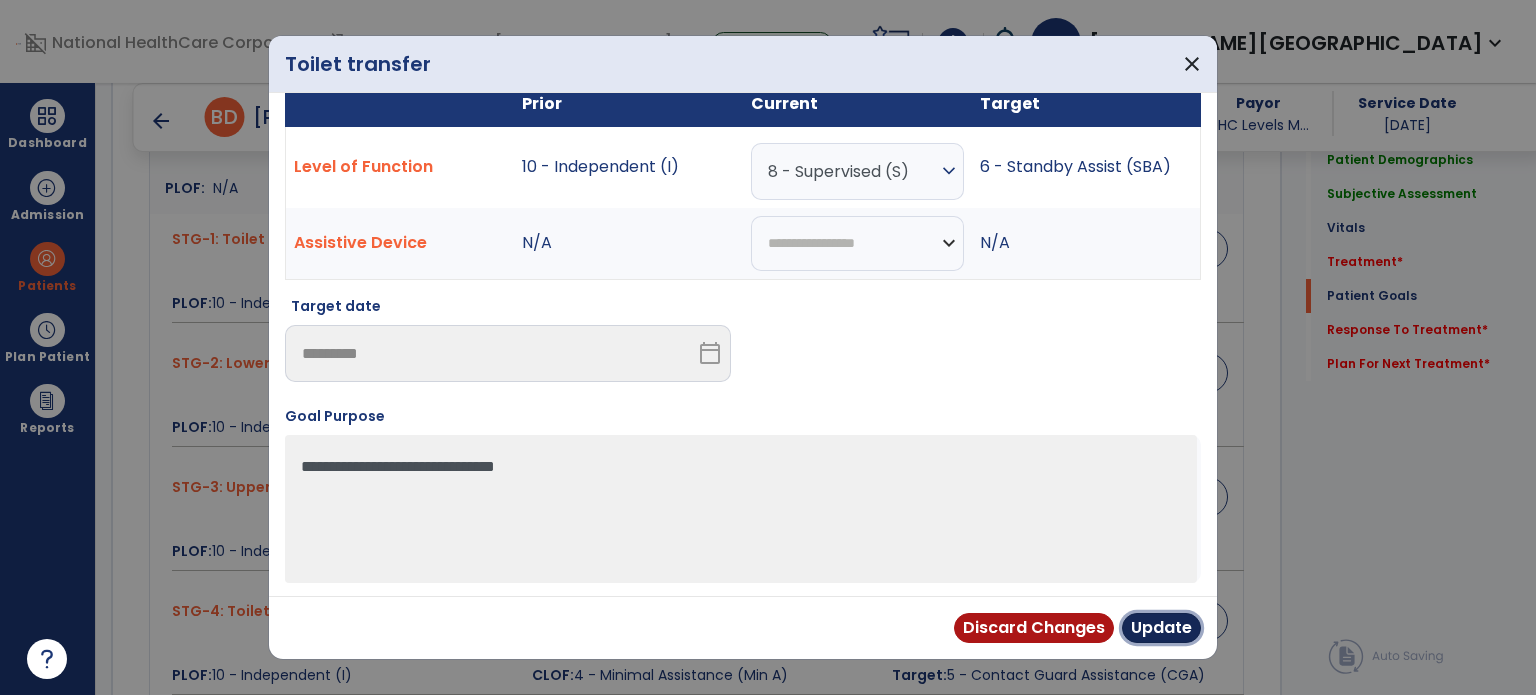 click on "Update" at bounding box center [1161, 628] 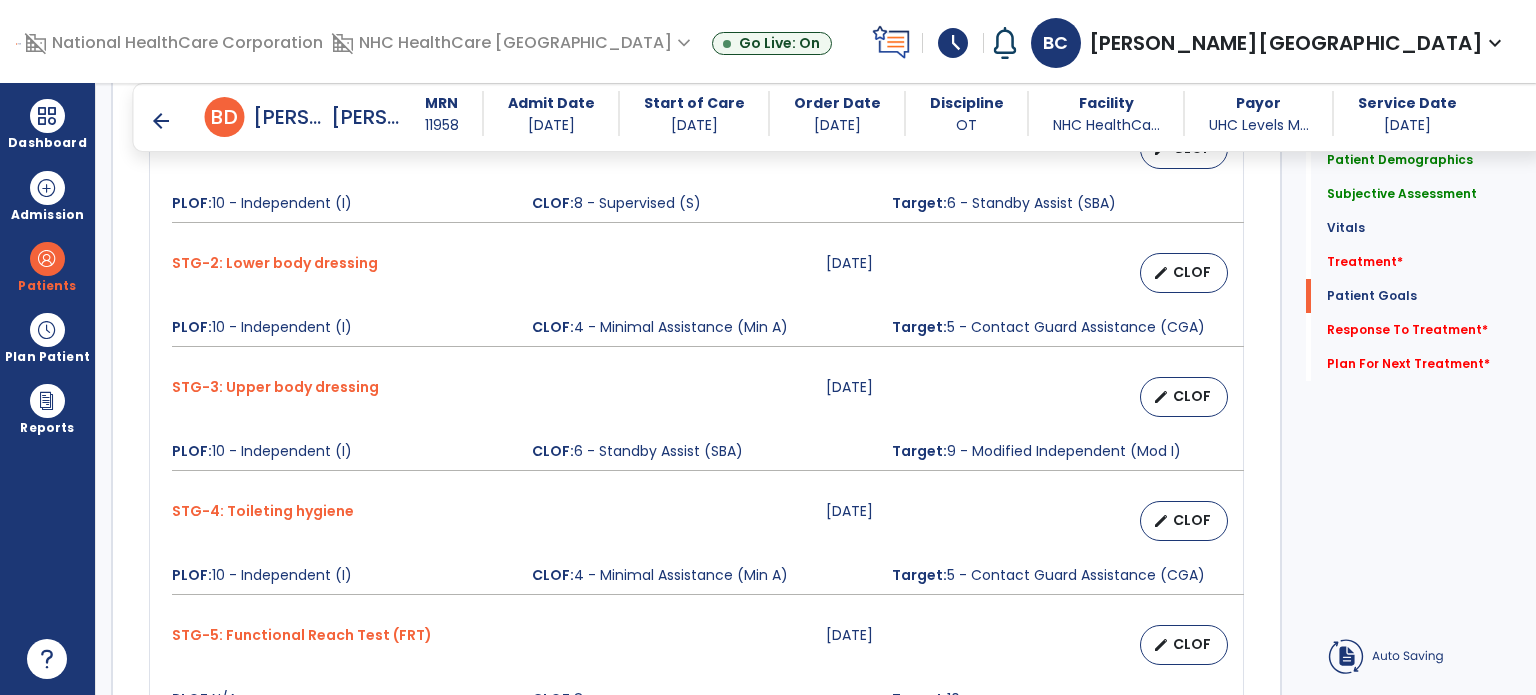 scroll, scrollTop: 1908, scrollLeft: 0, axis: vertical 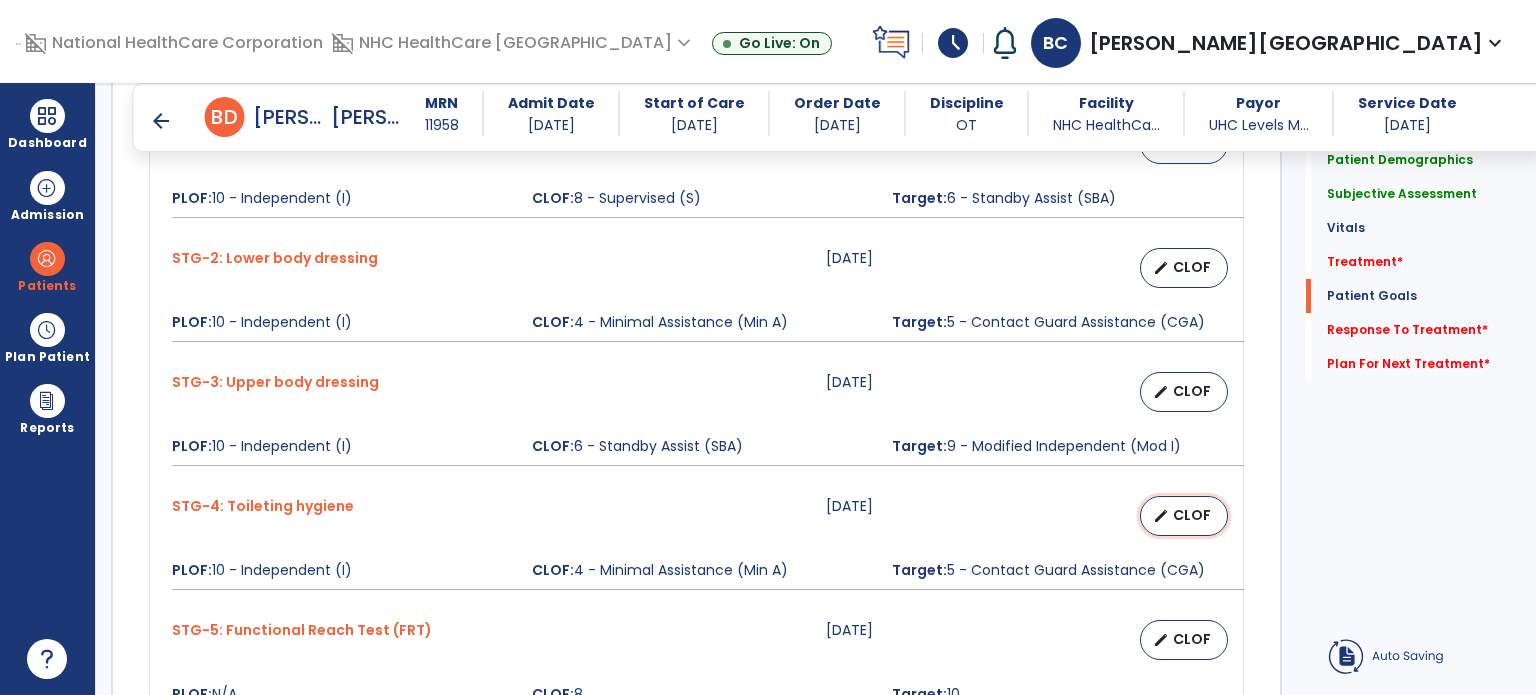 click on "edit" at bounding box center (1161, 516) 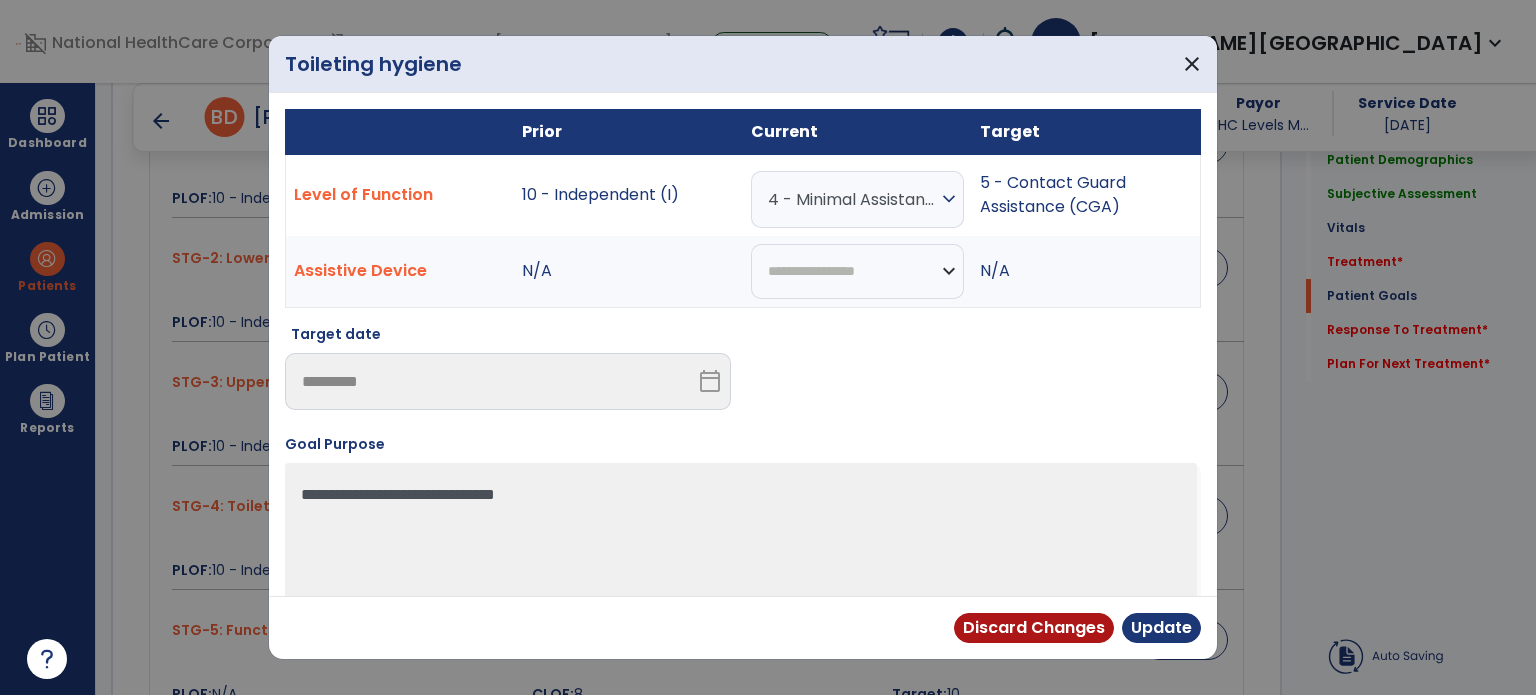 click on "4 - Minimal Assistance (Min A)" at bounding box center [852, 199] 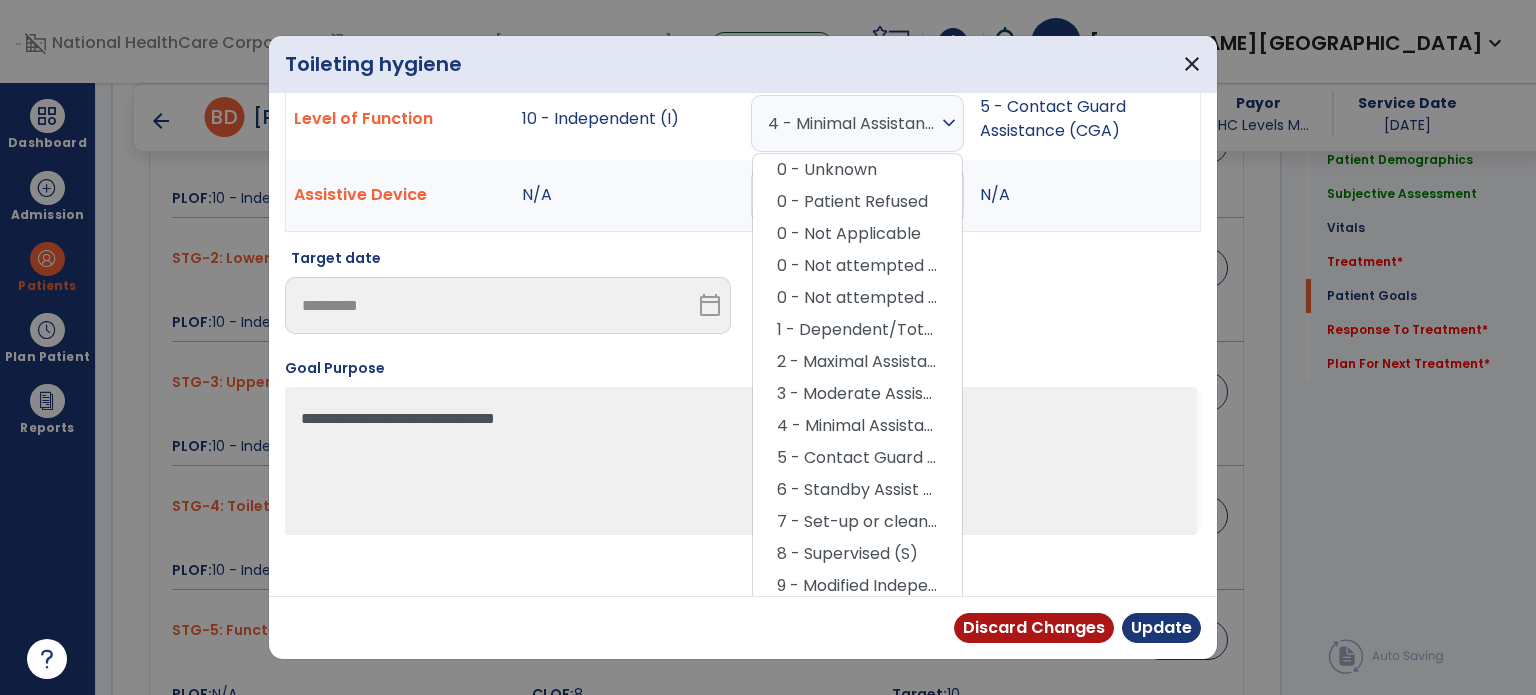 click on "8 - Supervised (S)" at bounding box center (857, 554) 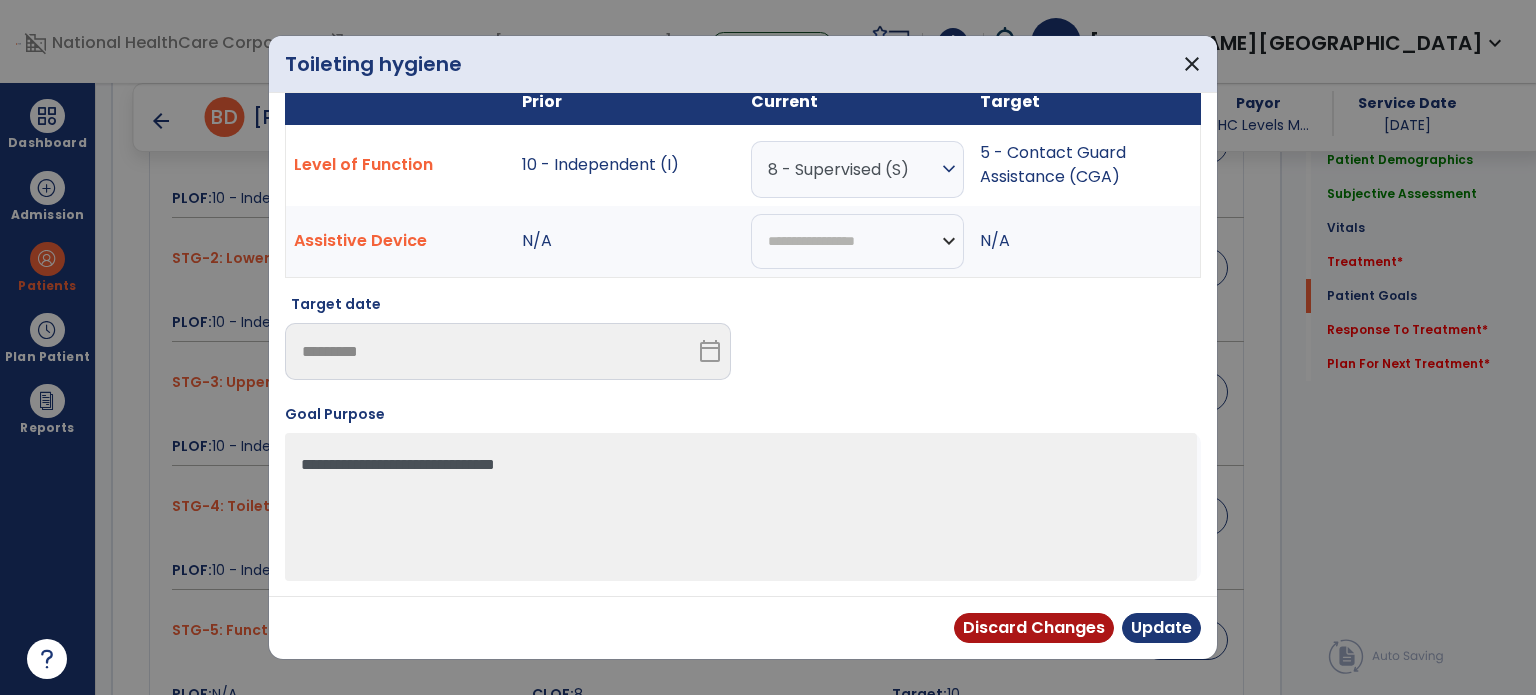 scroll, scrollTop: 28, scrollLeft: 0, axis: vertical 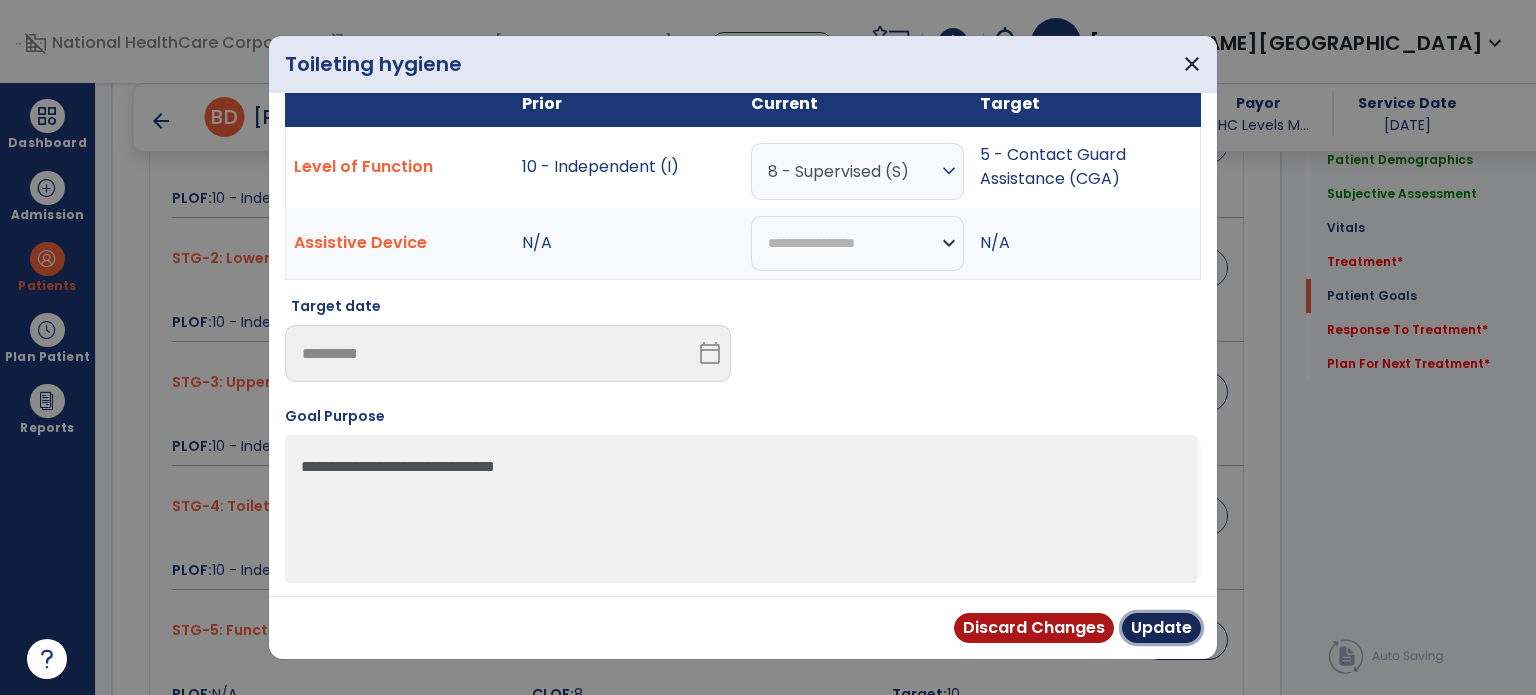 click on "Update" at bounding box center [1161, 628] 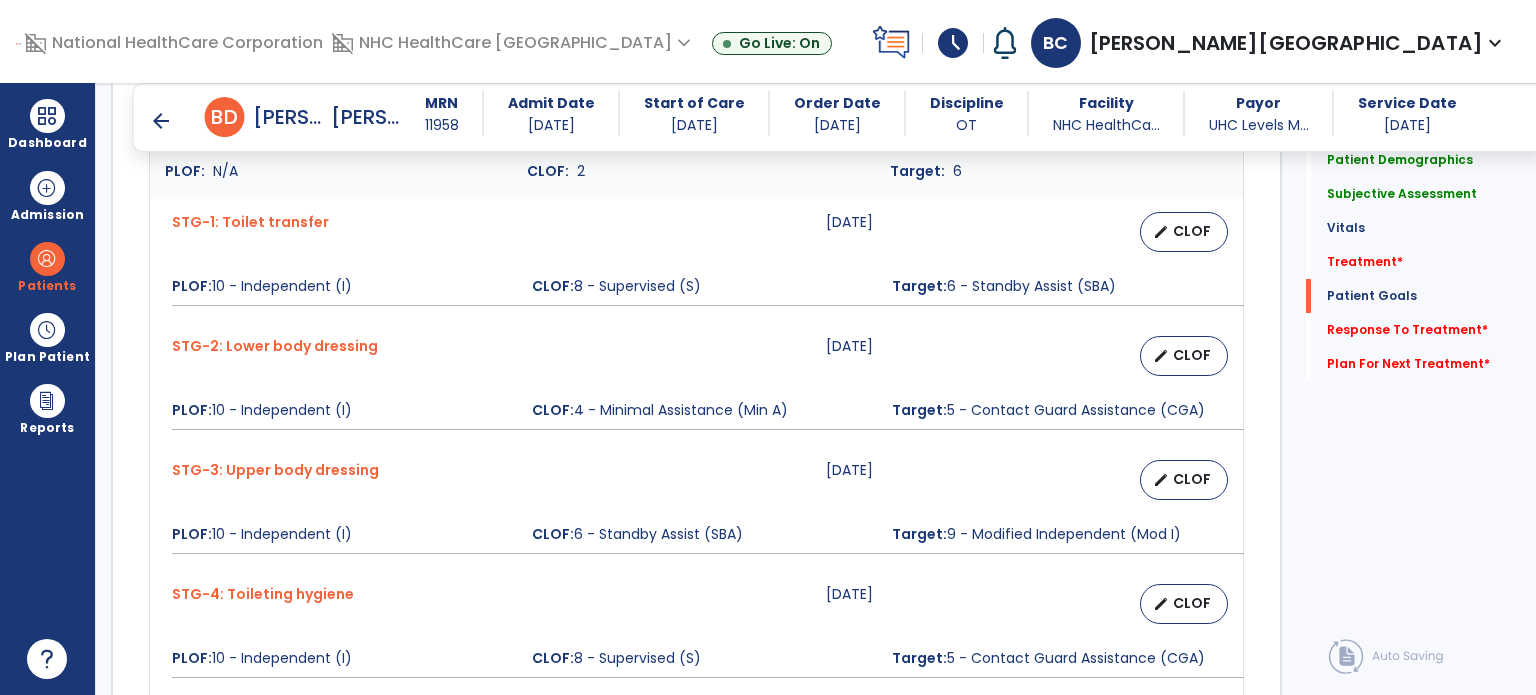 scroll, scrollTop: 1816, scrollLeft: 0, axis: vertical 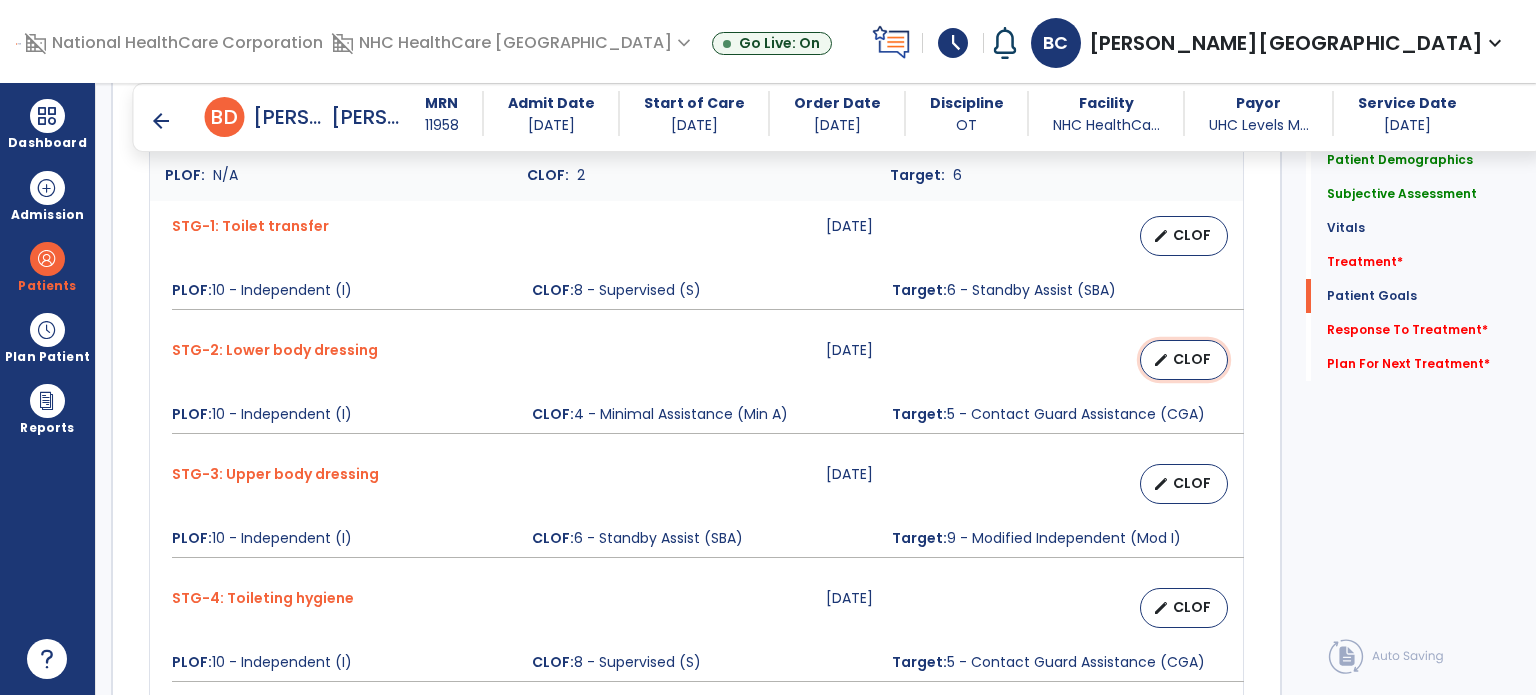 click on "CLOF" at bounding box center (1192, 359) 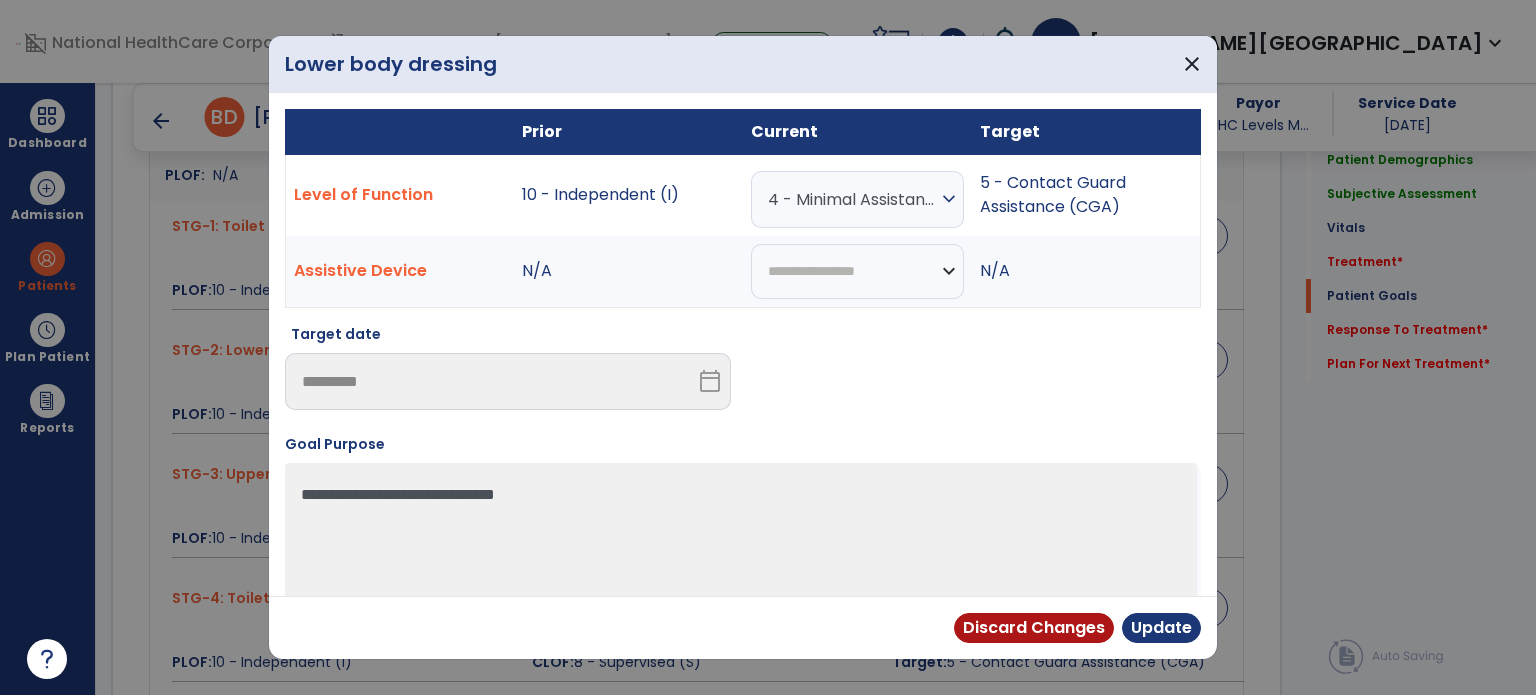 click on "4 - Minimal Assistance (Min A)" at bounding box center [852, 199] 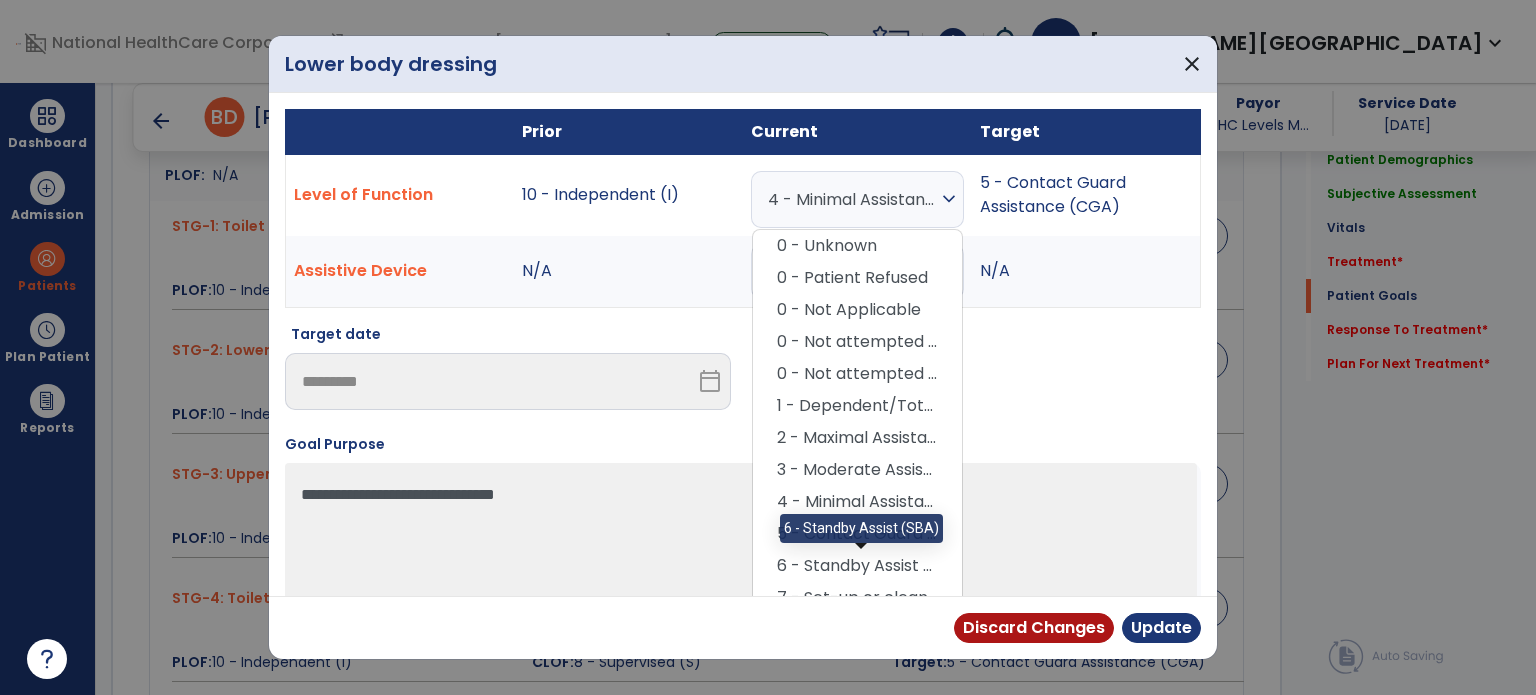 click on "6 - Standby Assist (SBA)" at bounding box center (857, 566) 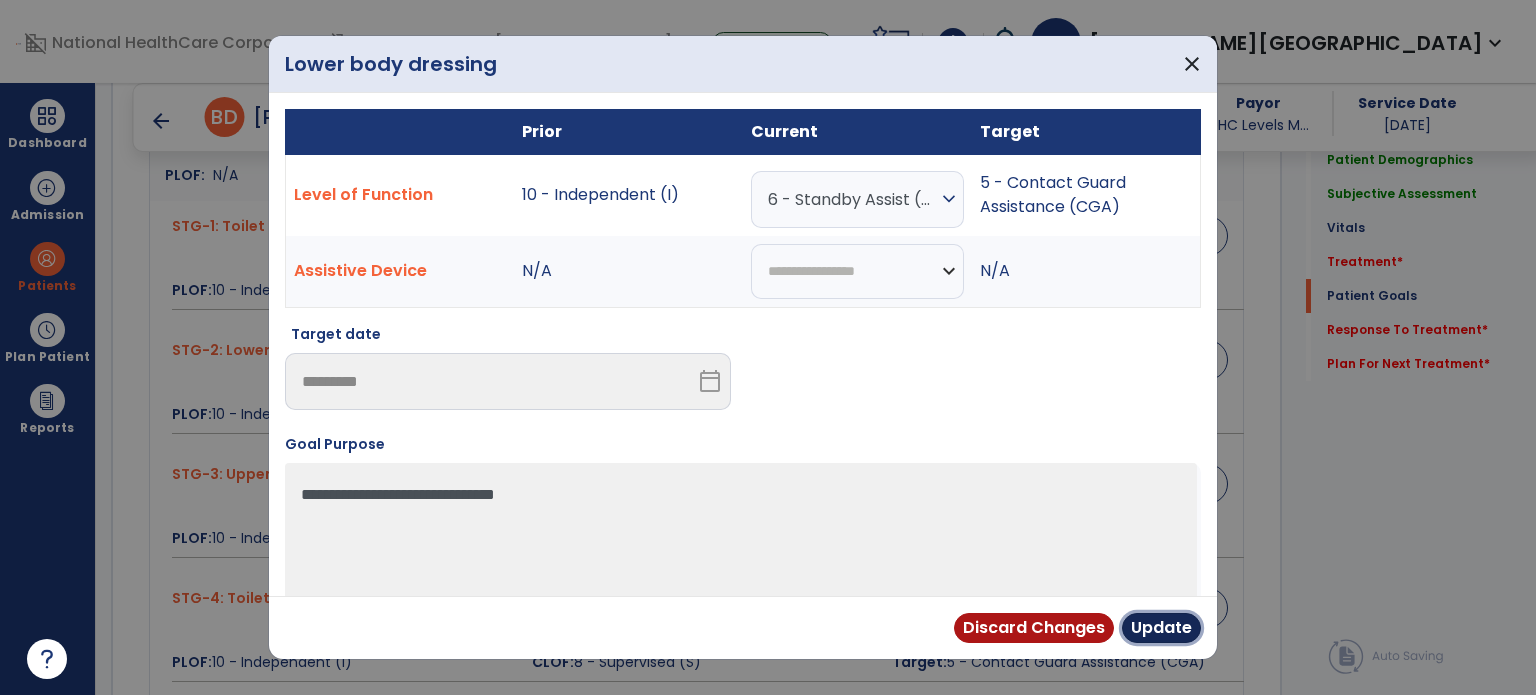 click on "Update" at bounding box center (1161, 628) 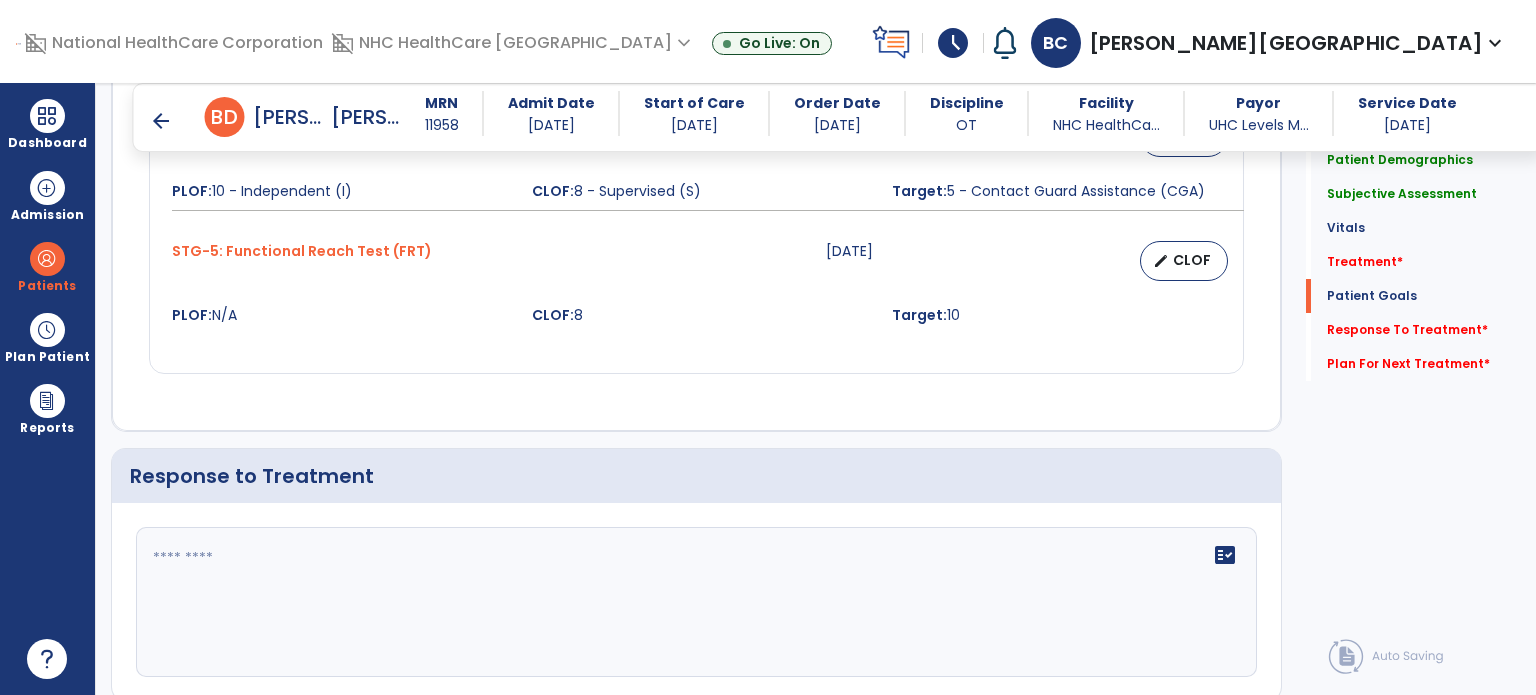 scroll, scrollTop: 2623, scrollLeft: 0, axis: vertical 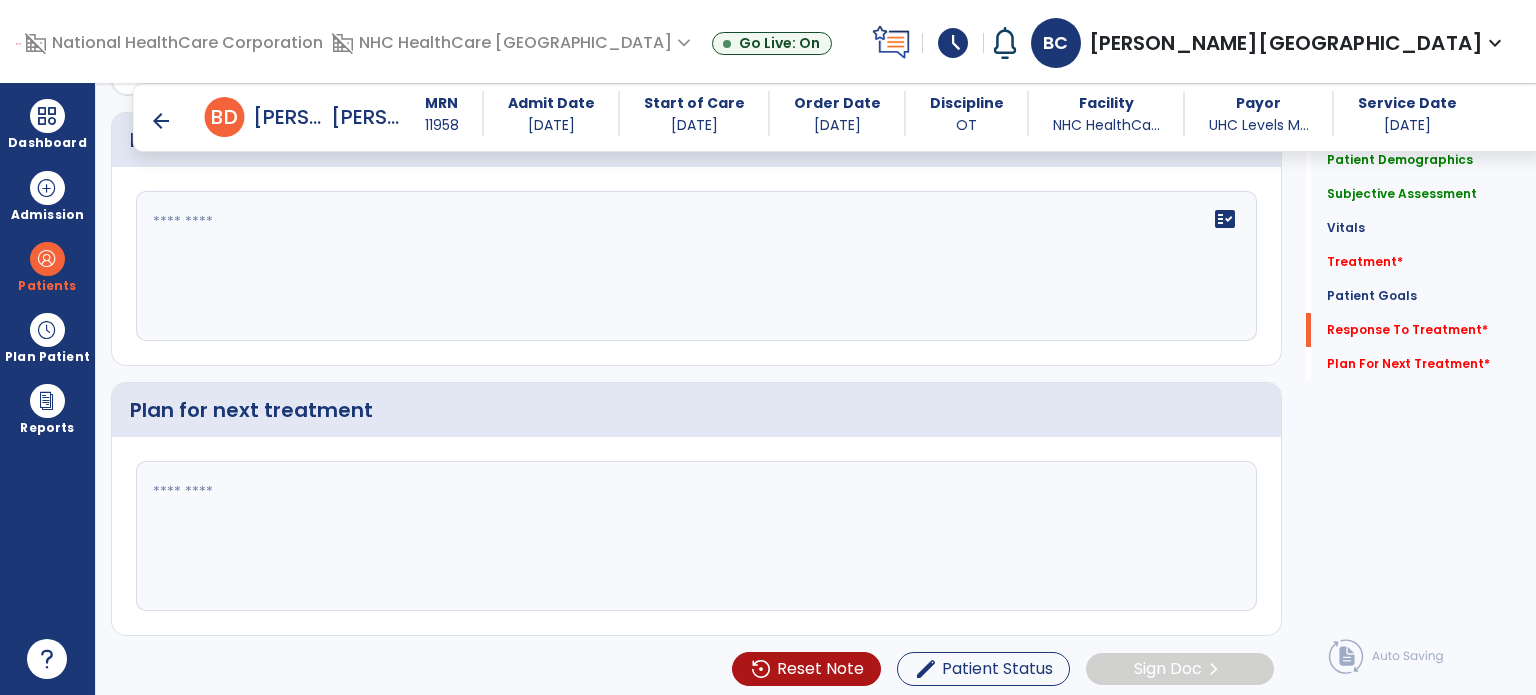 click 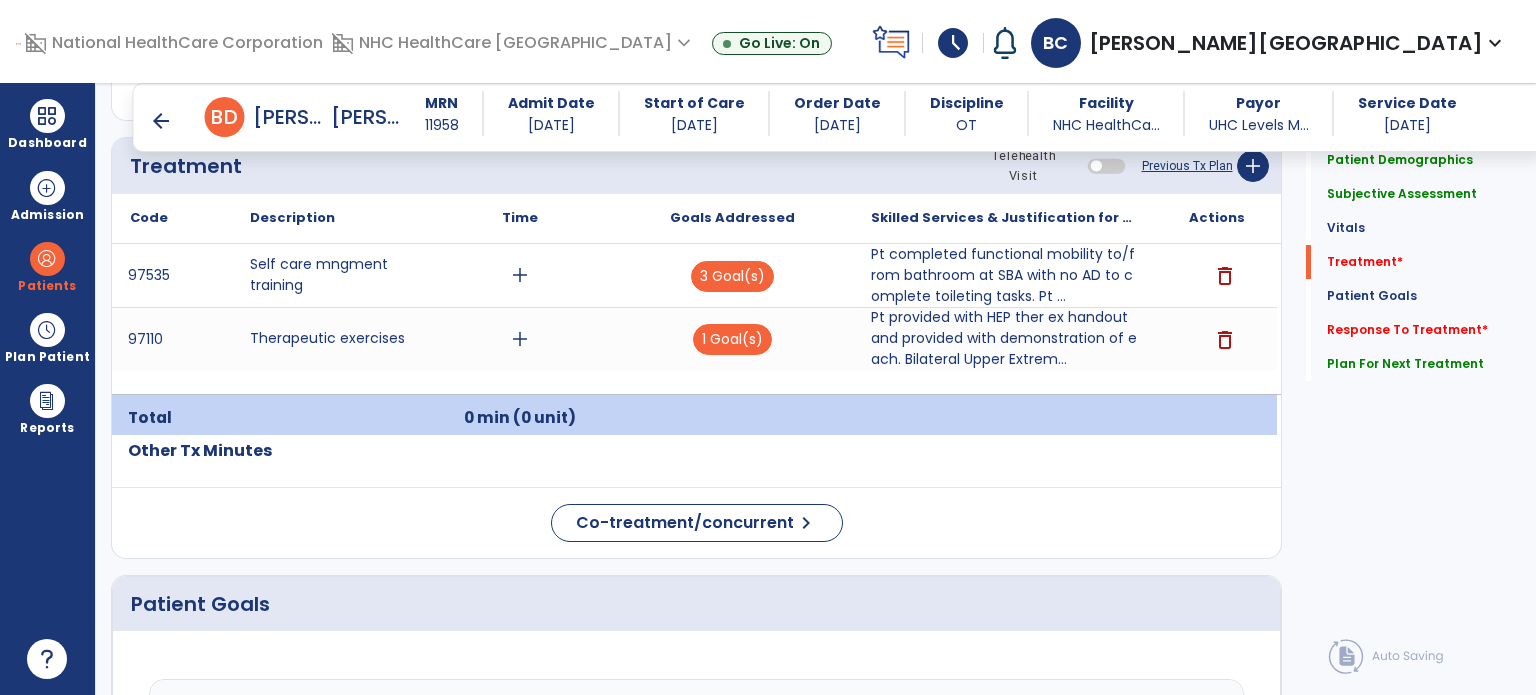 scroll, scrollTop: 1114, scrollLeft: 0, axis: vertical 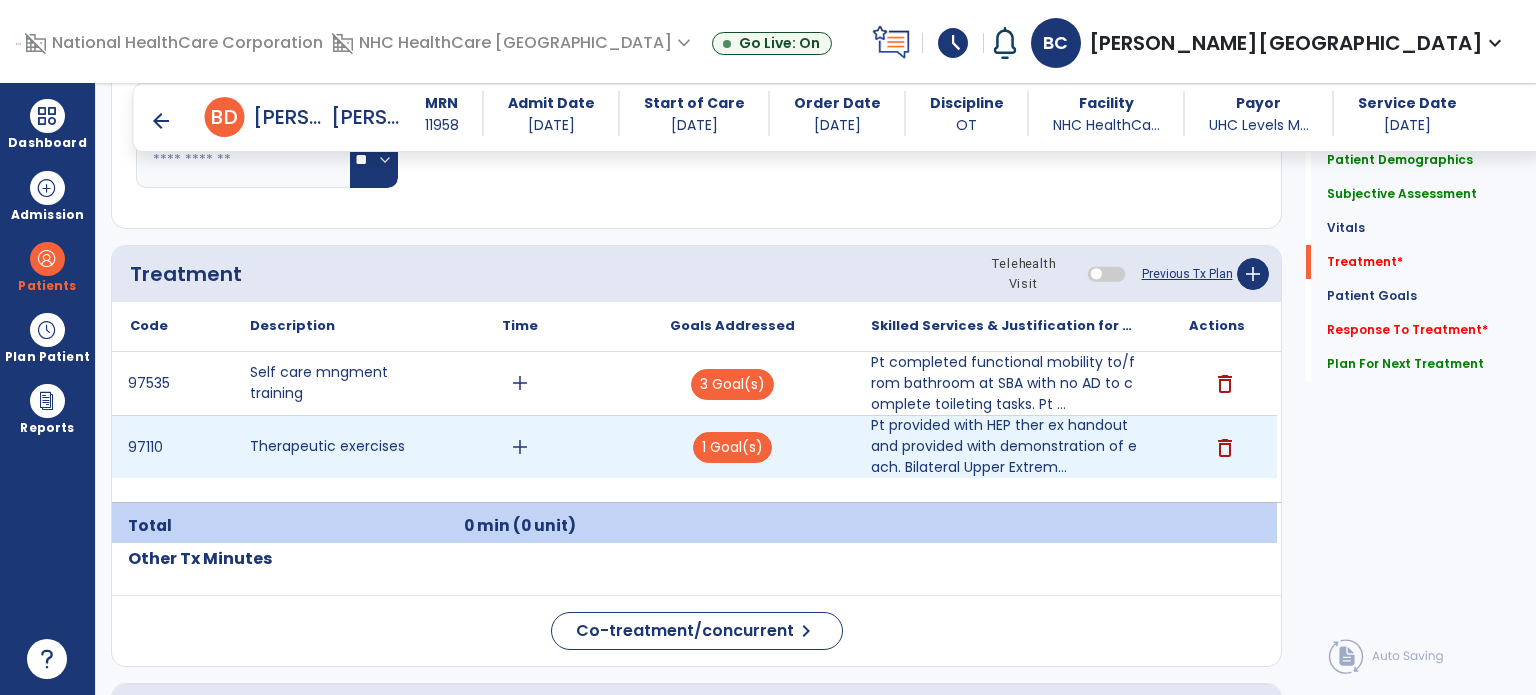 type on "**********" 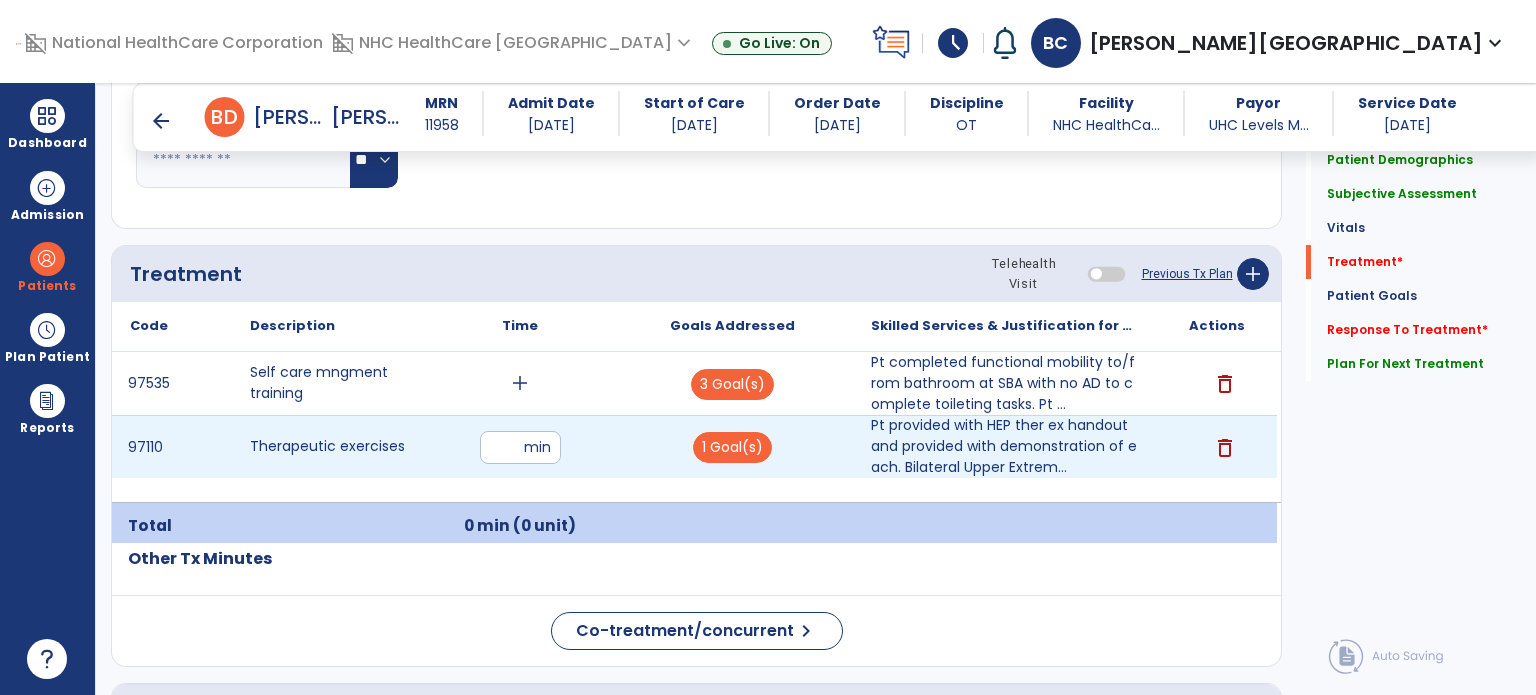 type on "*" 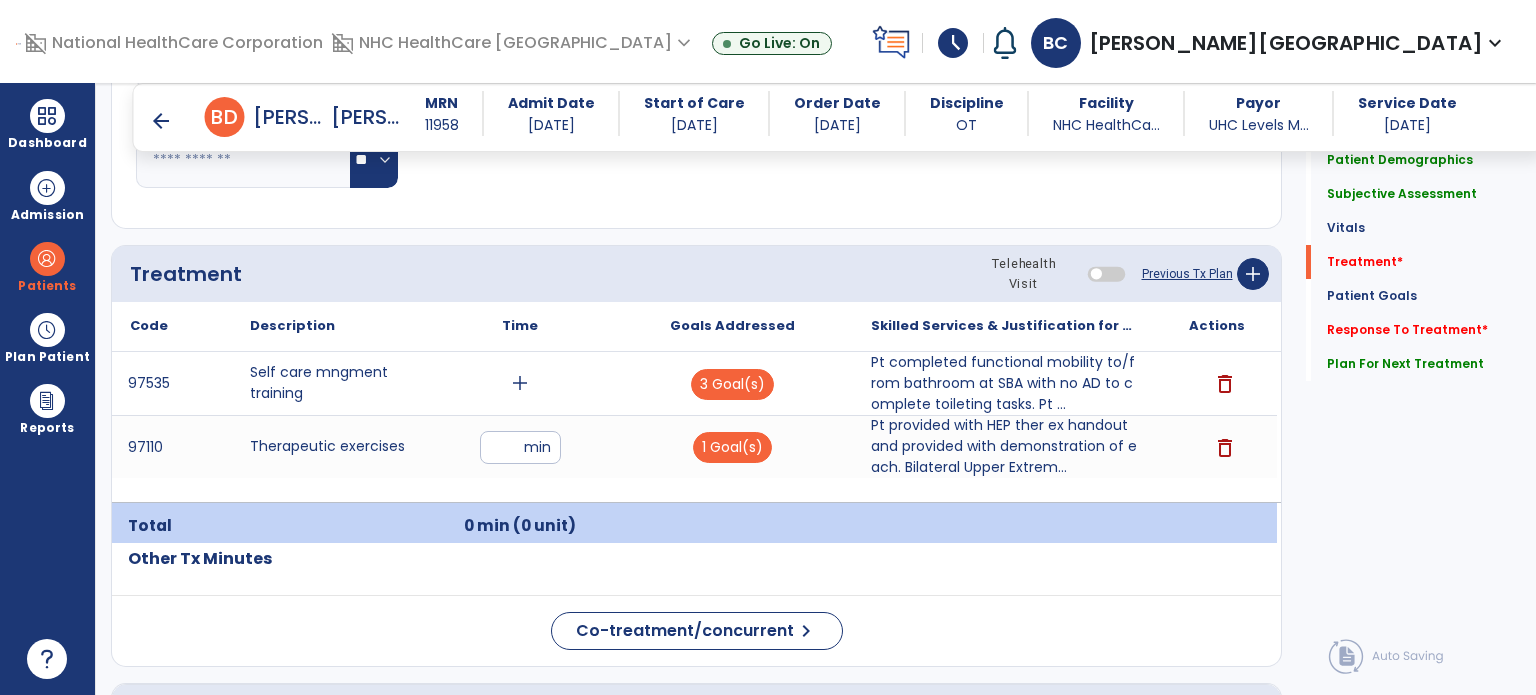 click 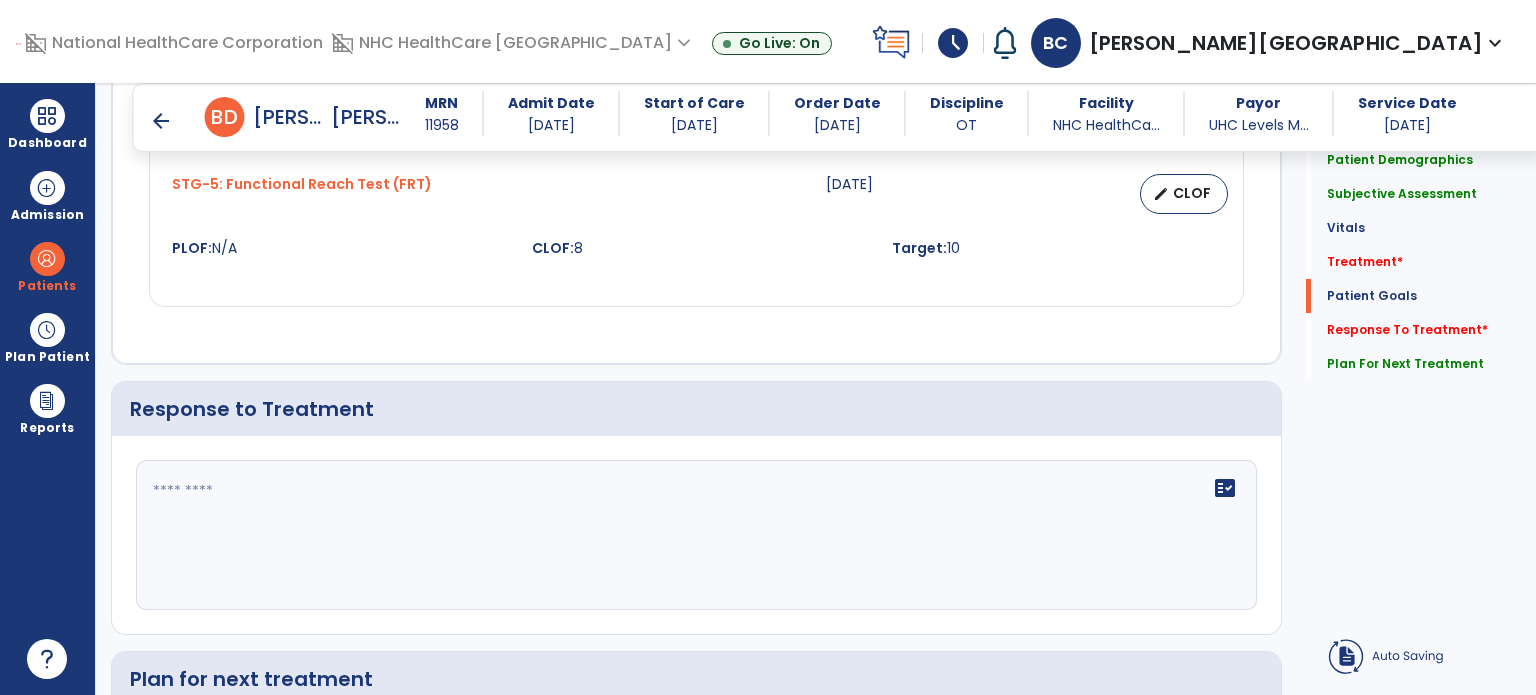 scroll, scrollTop: 2358, scrollLeft: 0, axis: vertical 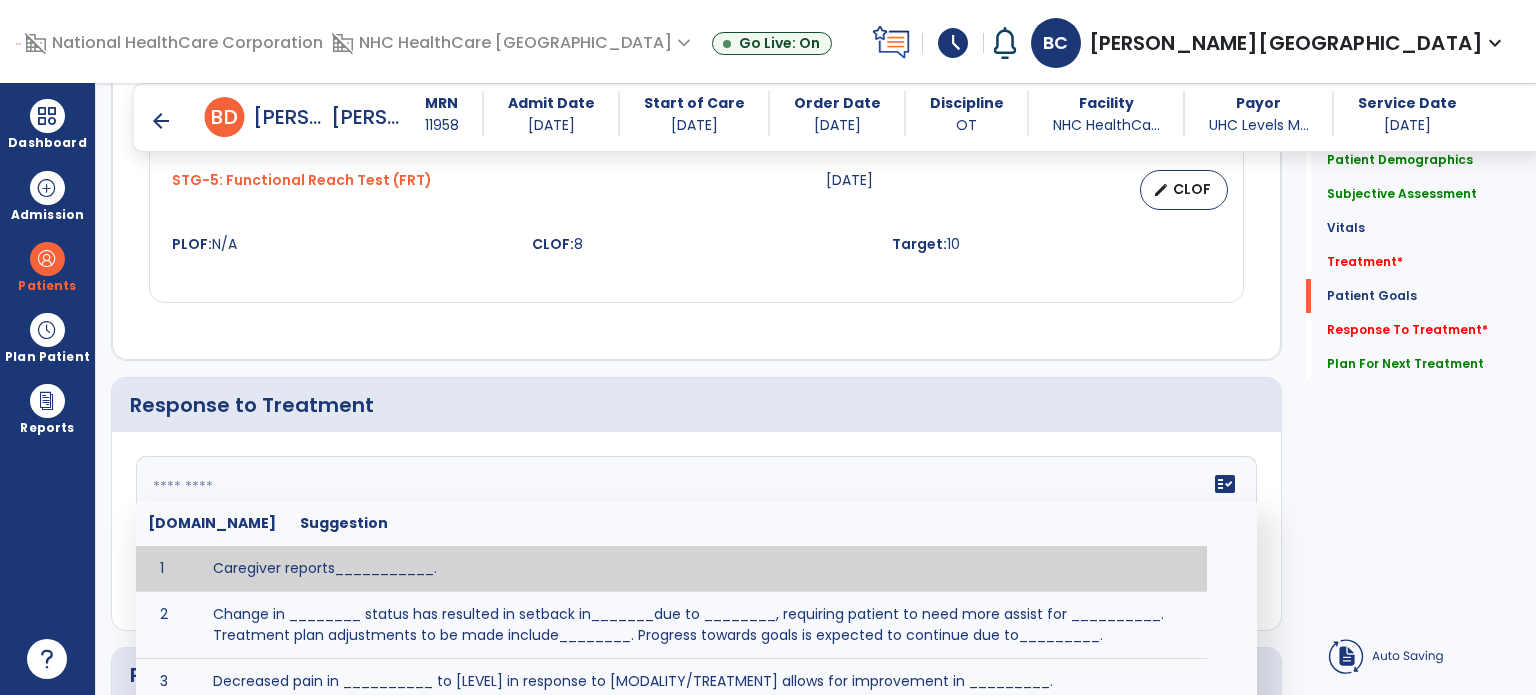 click on "fact_check  [DOMAIN_NAME] Suggestion 1 Caregiver reports___________. 2 Change in ________ status has resulted in setback in_______due to ________, requiring patient to need more assist for __________.   Treatment plan adjustments to be made include________.  Progress towards goals is expected to continue due to_________. 3 Decreased pain in __________ to [LEVEL] in response to [MODALITY/TREATMENT] allows for improvement in _________. 4 Functional gains in _______ have impacted the patient's ability to perform_________ with a reduction in assist levels to_________. 5 Functional progress this week has been significant due to__________. 6 Gains in ________ have improved the patient's ability to perform ______with decreased levels of assist to___________. 7 Improvement in ________allows patient to tolerate higher levels of challenges in_________. 8 Pain in [AREA] has decreased to [LEVEL] in response to [TREATMENT/MODALITY], allowing fore ease in completing__________. 9 10 11 12 13 14 15 16 17 18 19 20 21" 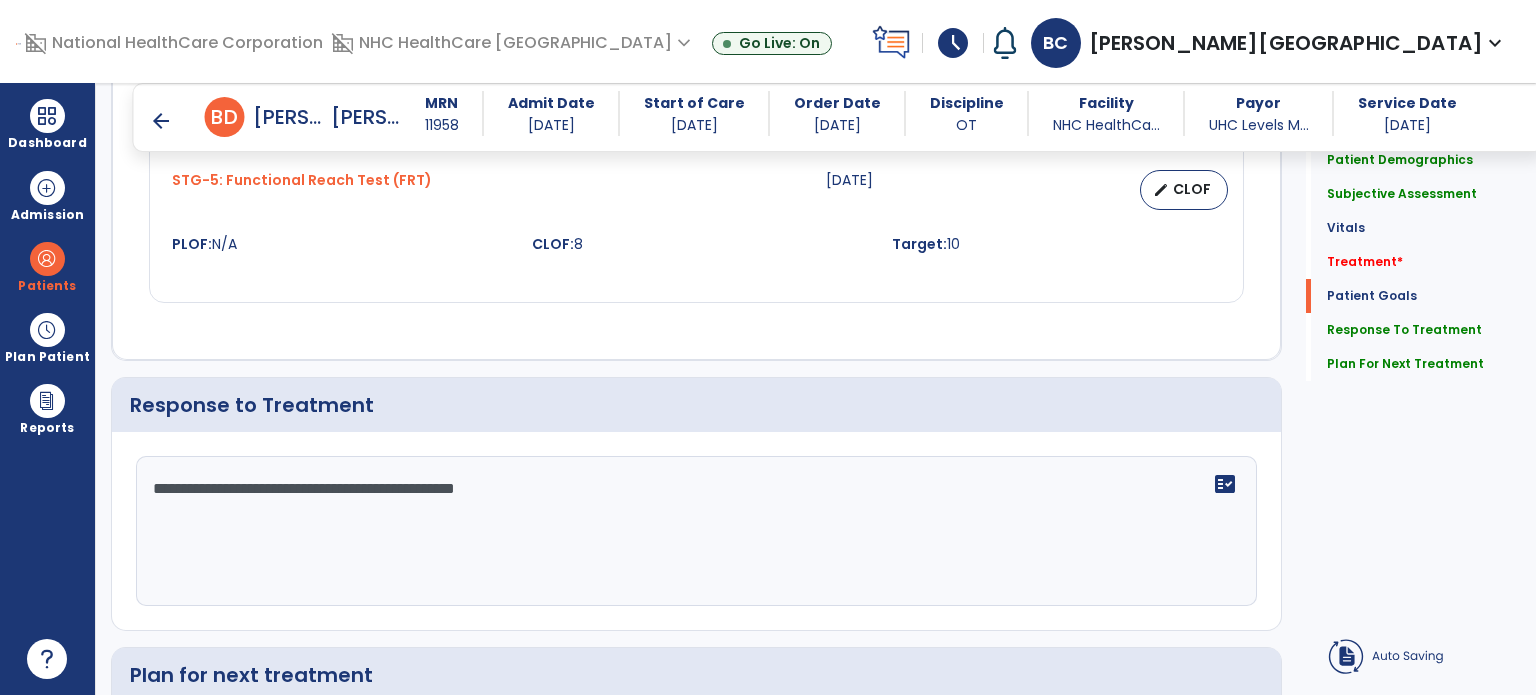 type on "**********" 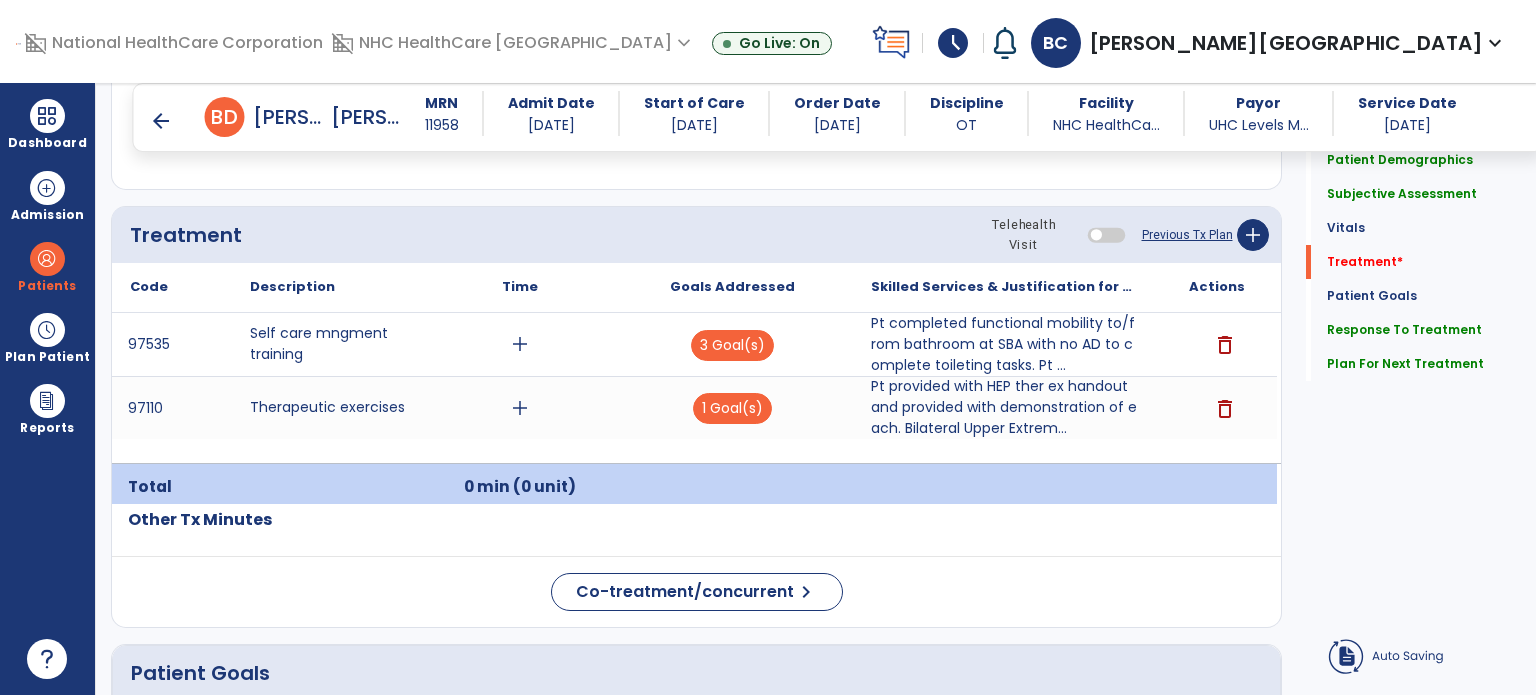 scroll, scrollTop: 1152, scrollLeft: 0, axis: vertical 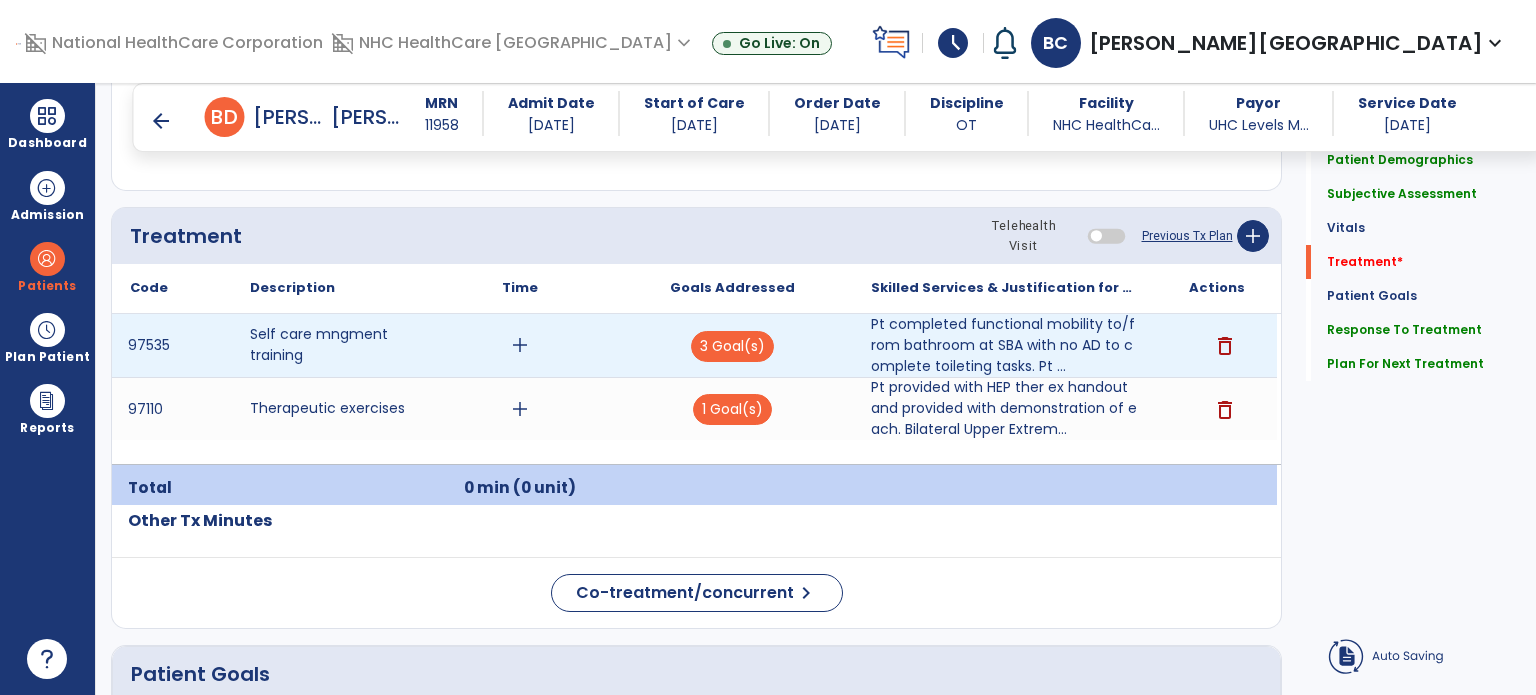 click on "add" at bounding box center [520, 345] 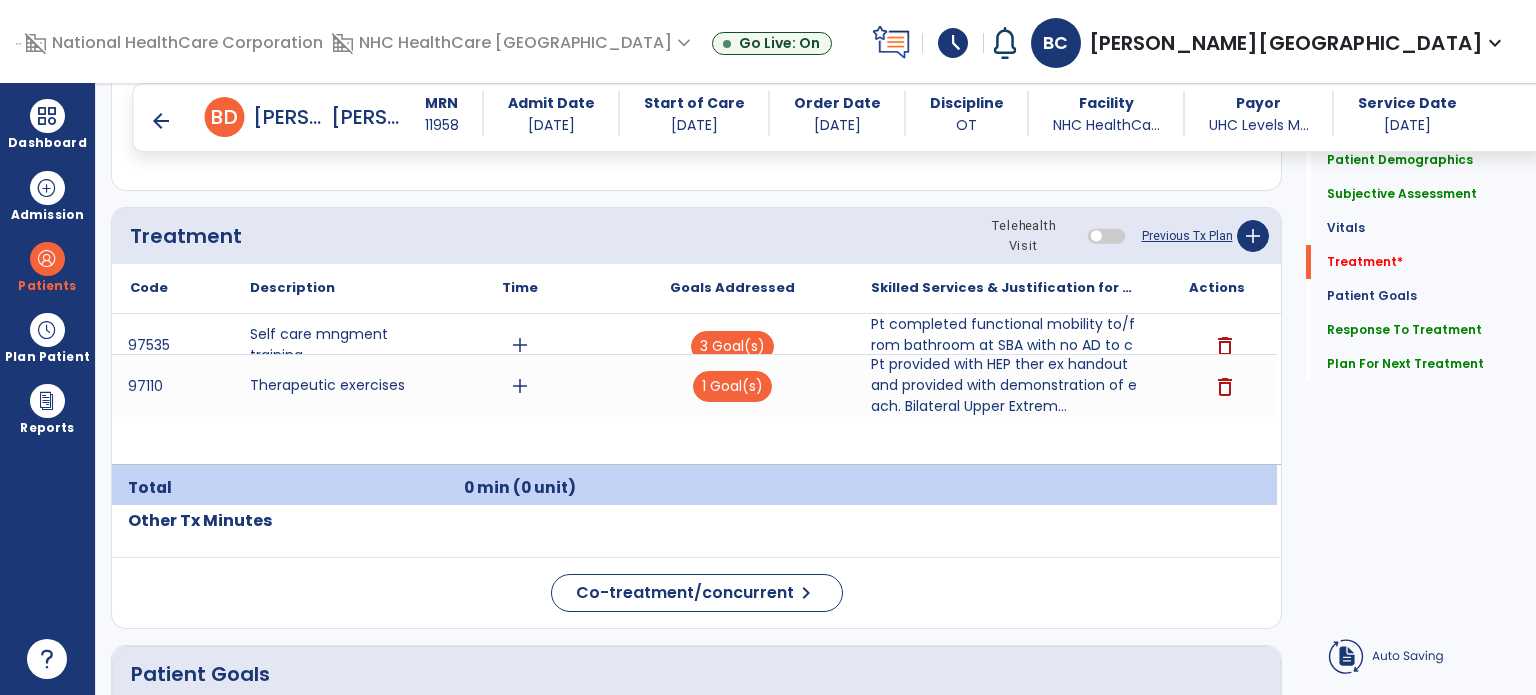 click on "Time" at bounding box center (520, 288) 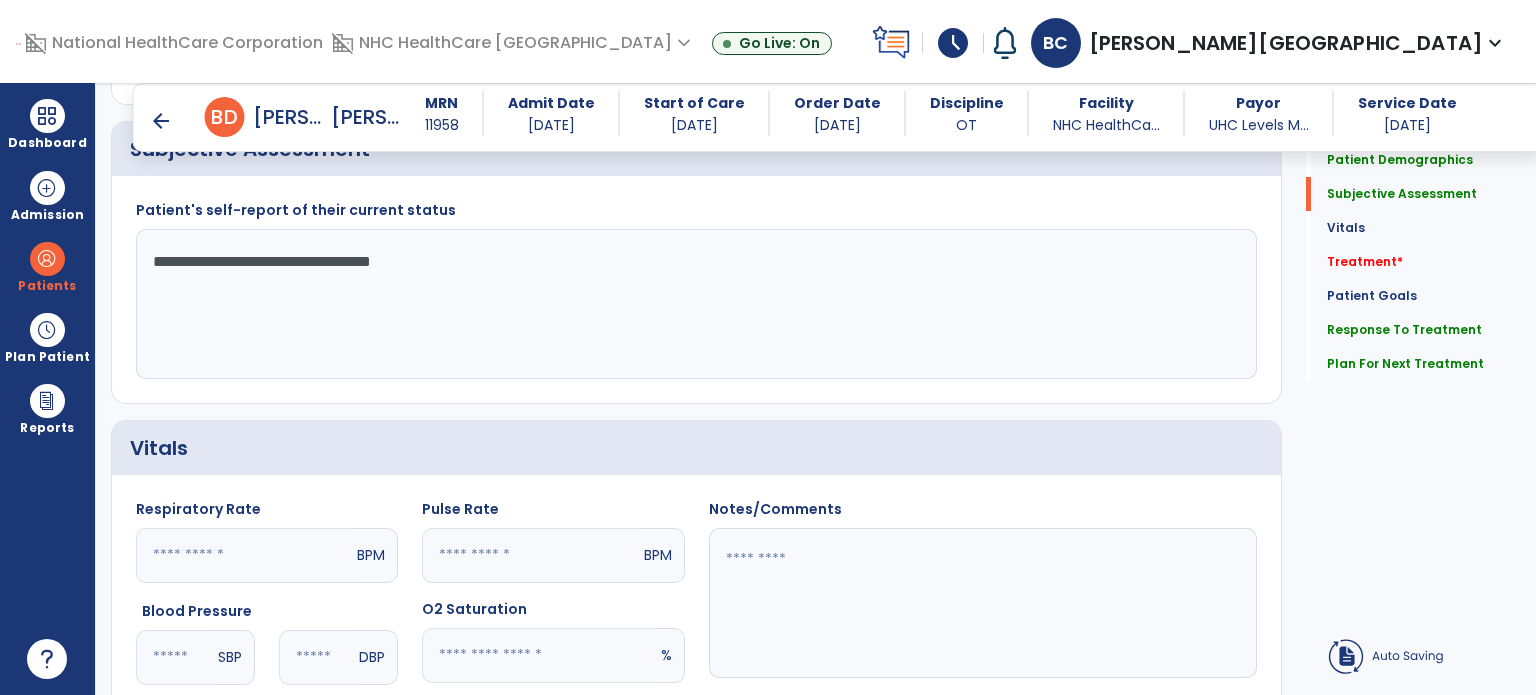 scroll, scrollTop: 508, scrollLeft: 0, axis: vertical 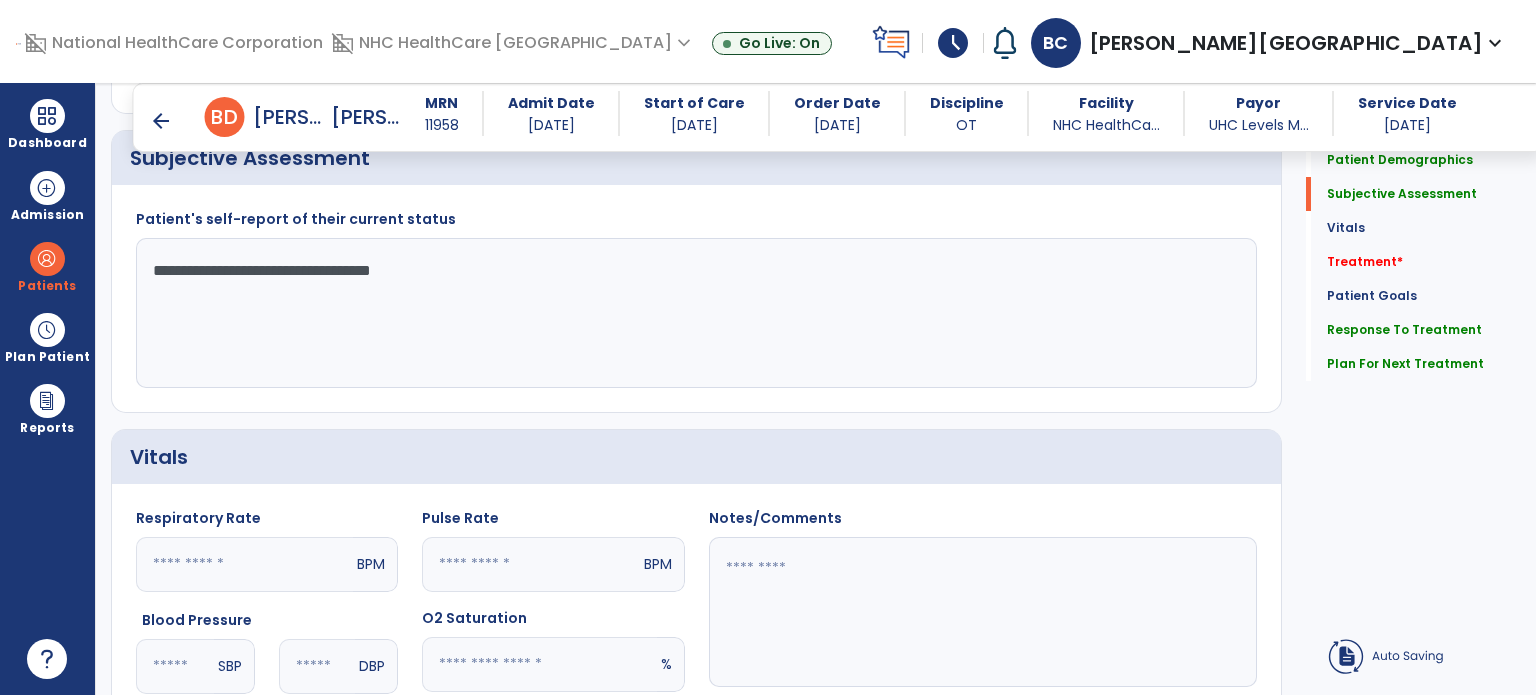 click on "**********" 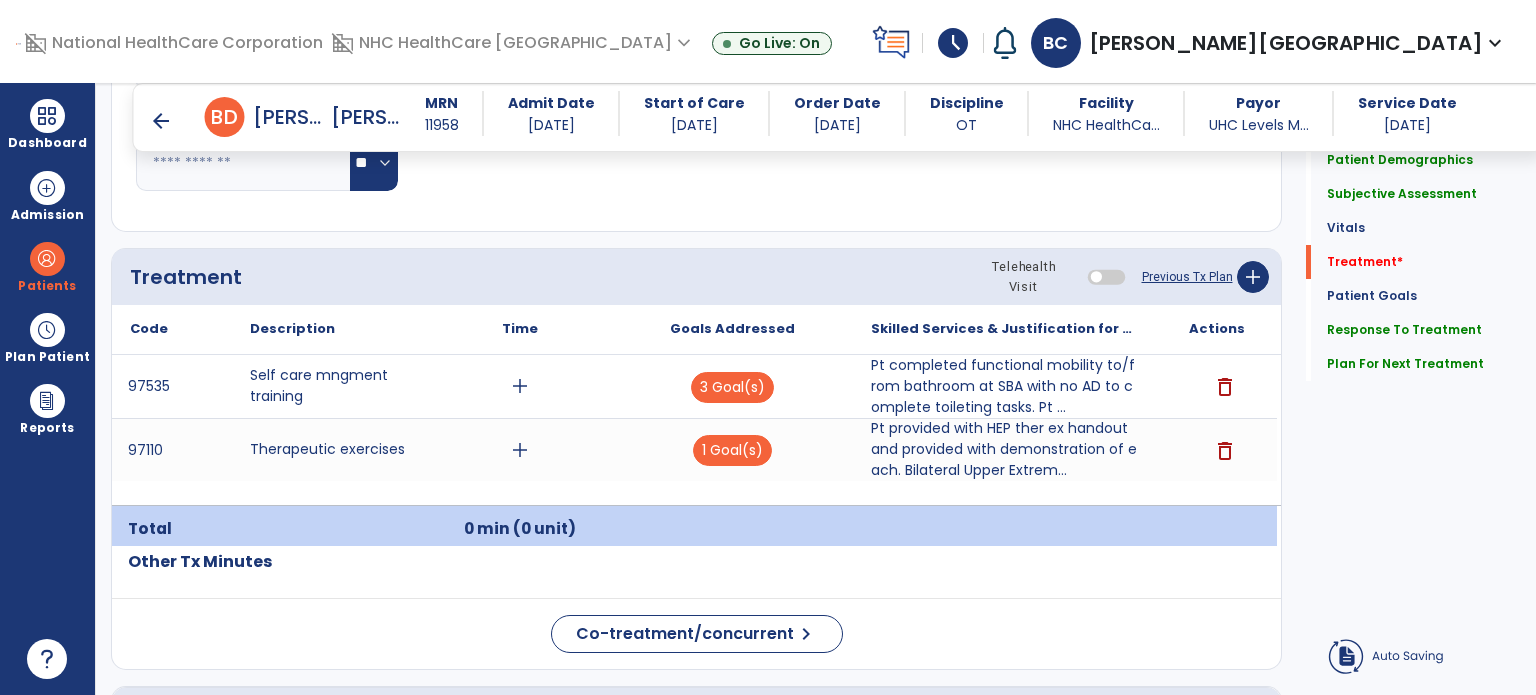 scroll, scrollTop: 1112, scrollLeft: 0, axis: vertical 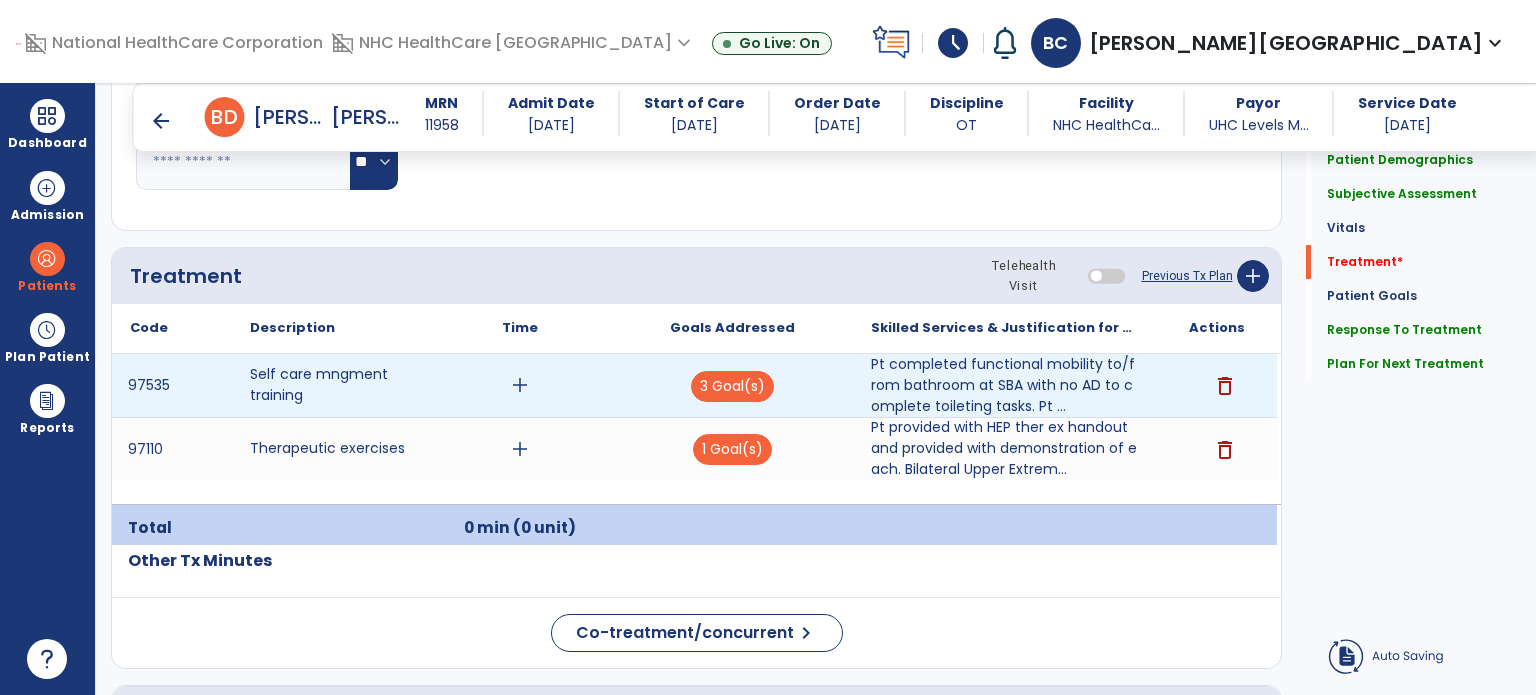 type on "**********" 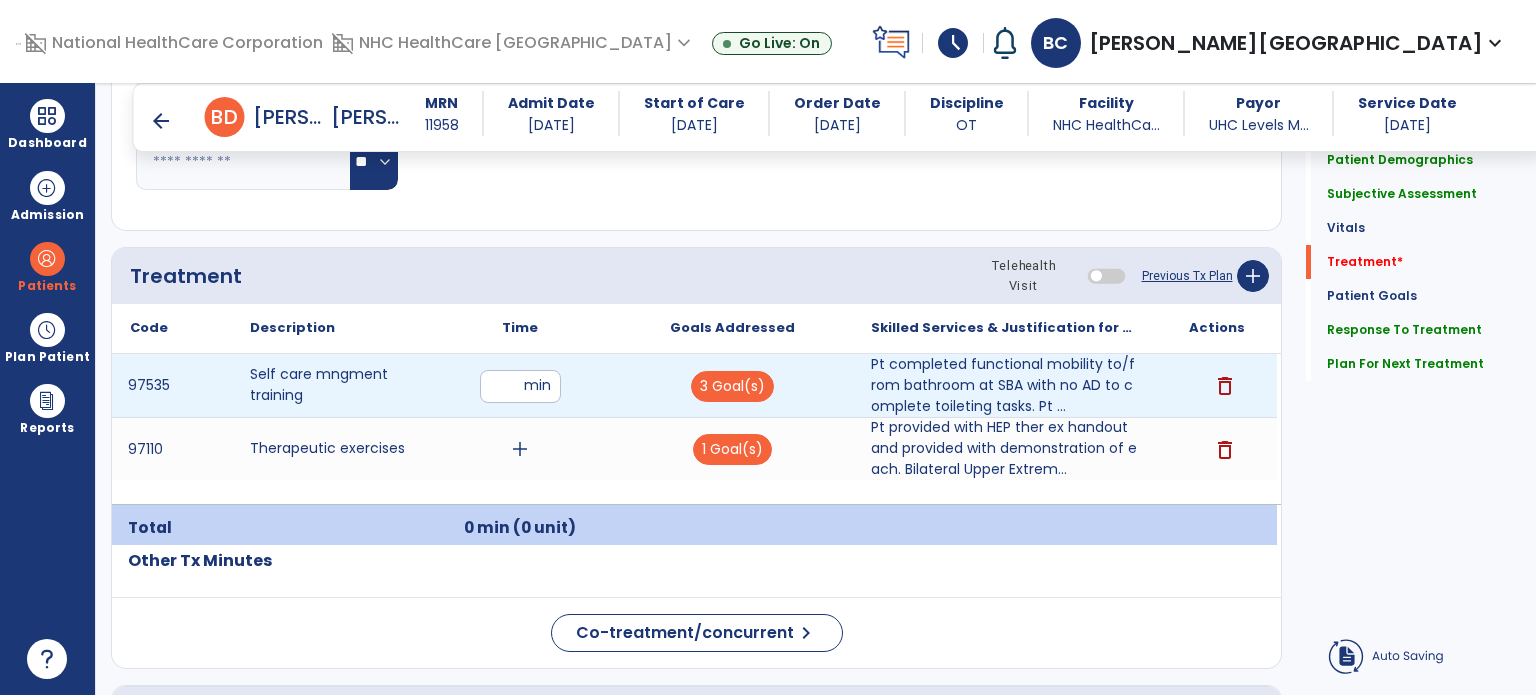 type on "**" 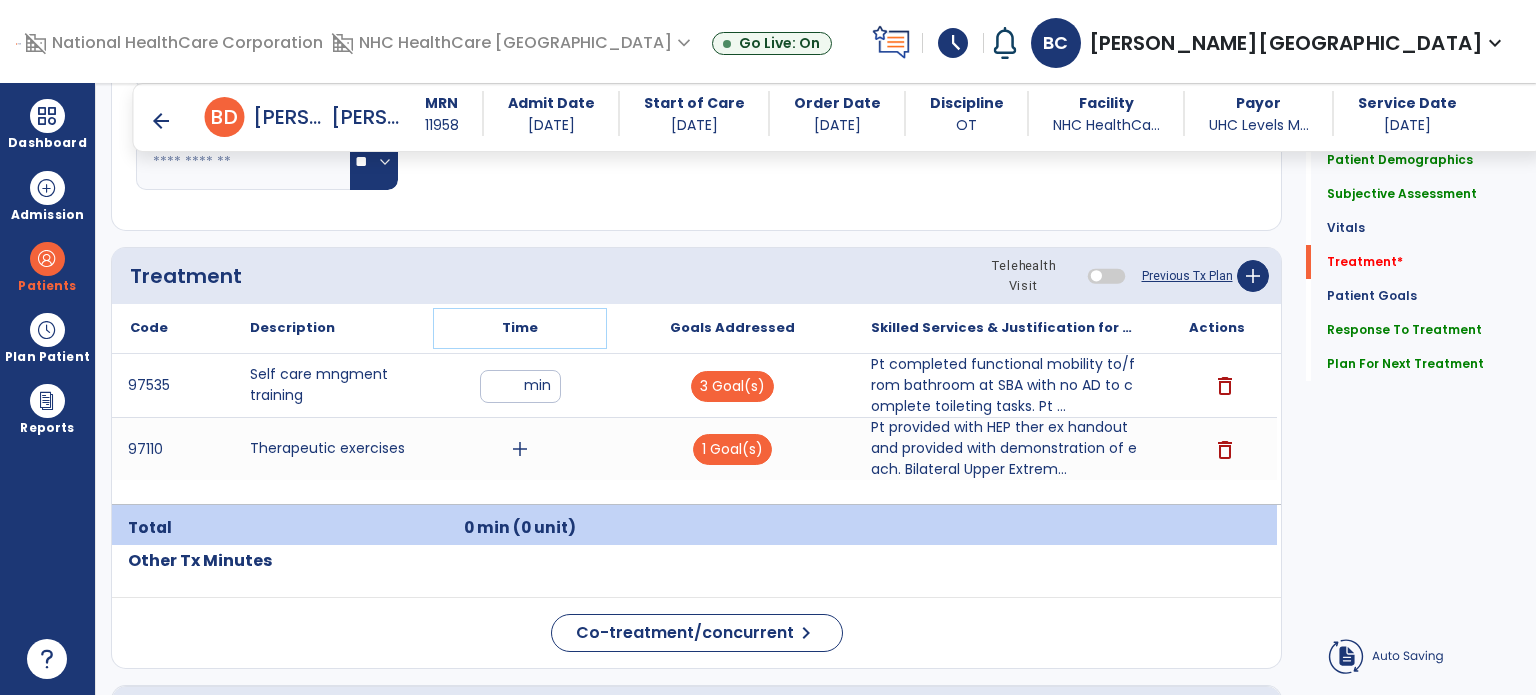 click on "Time" at bounding box center [520, 328] 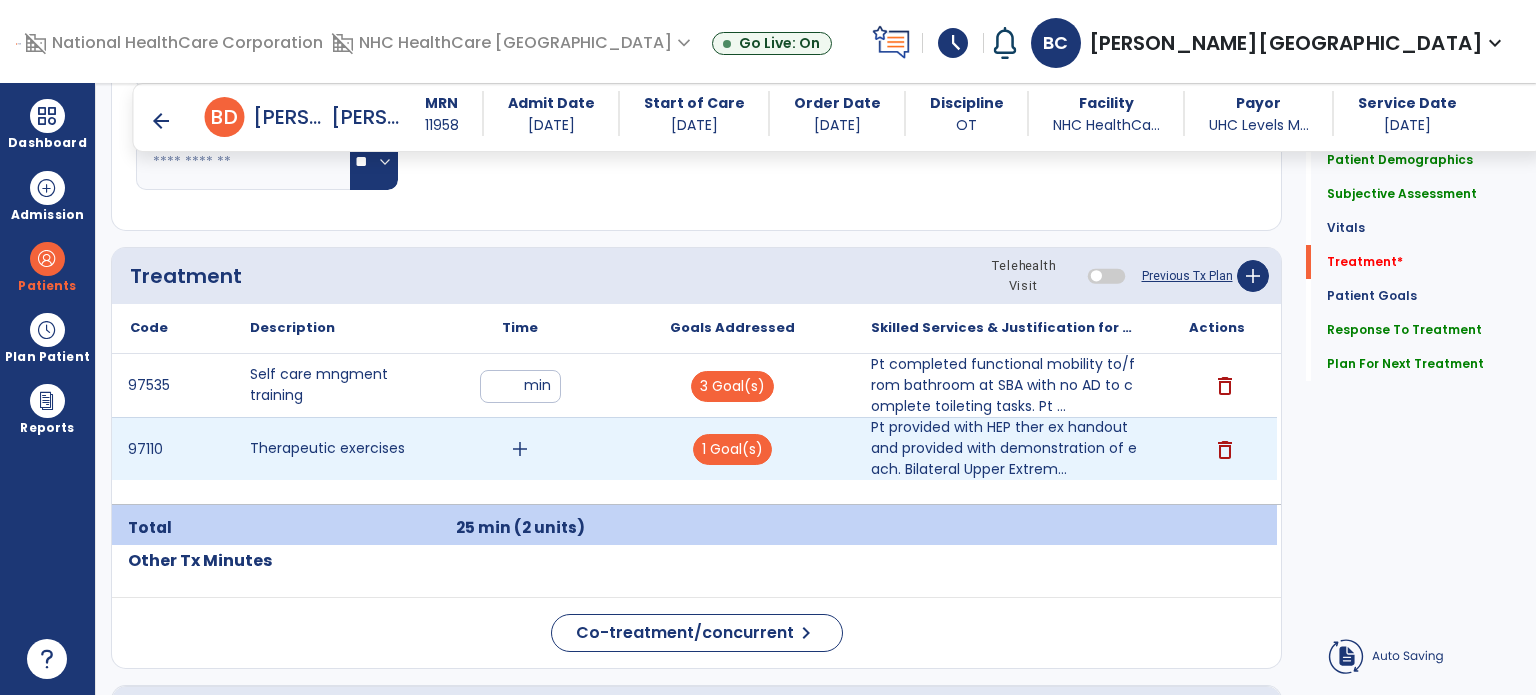 click on "add" at bounding box center (520, 449) 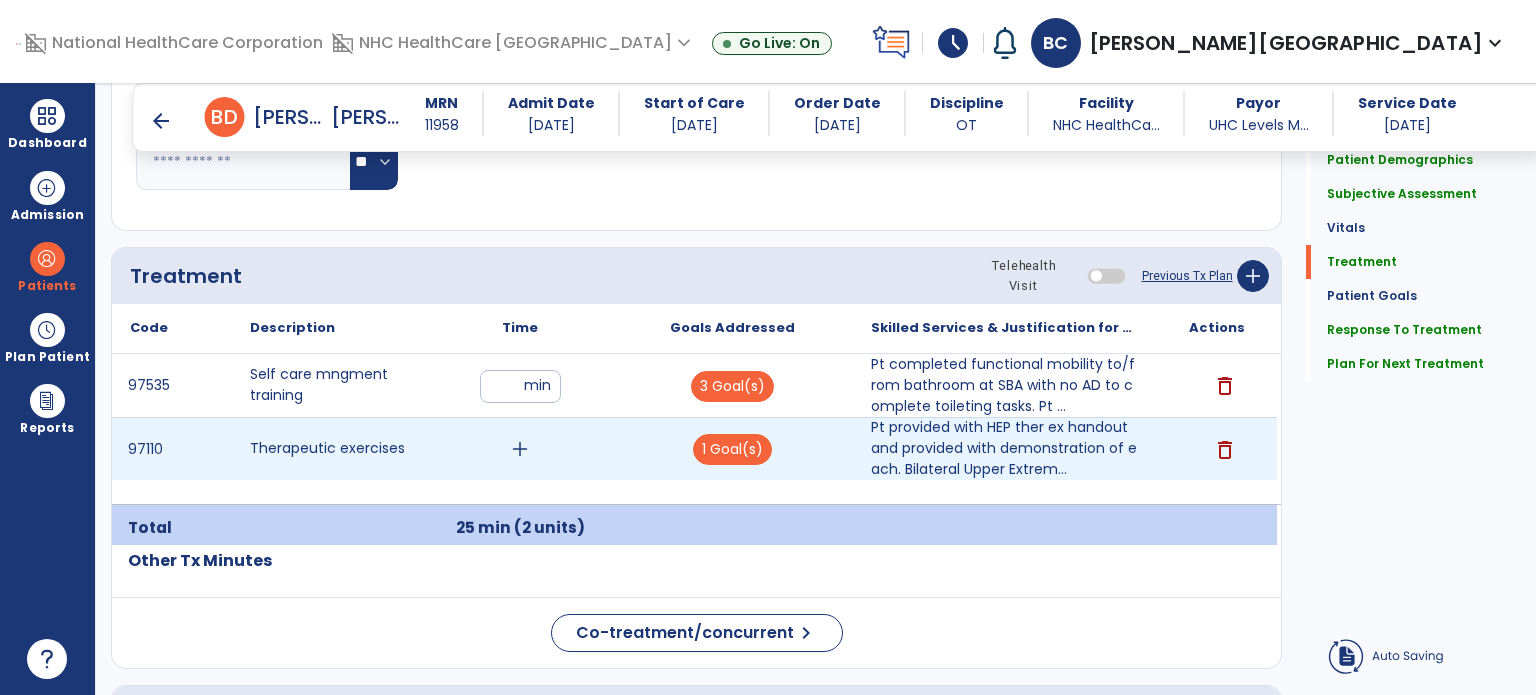 click on "add" at bounding box center [520, 449] 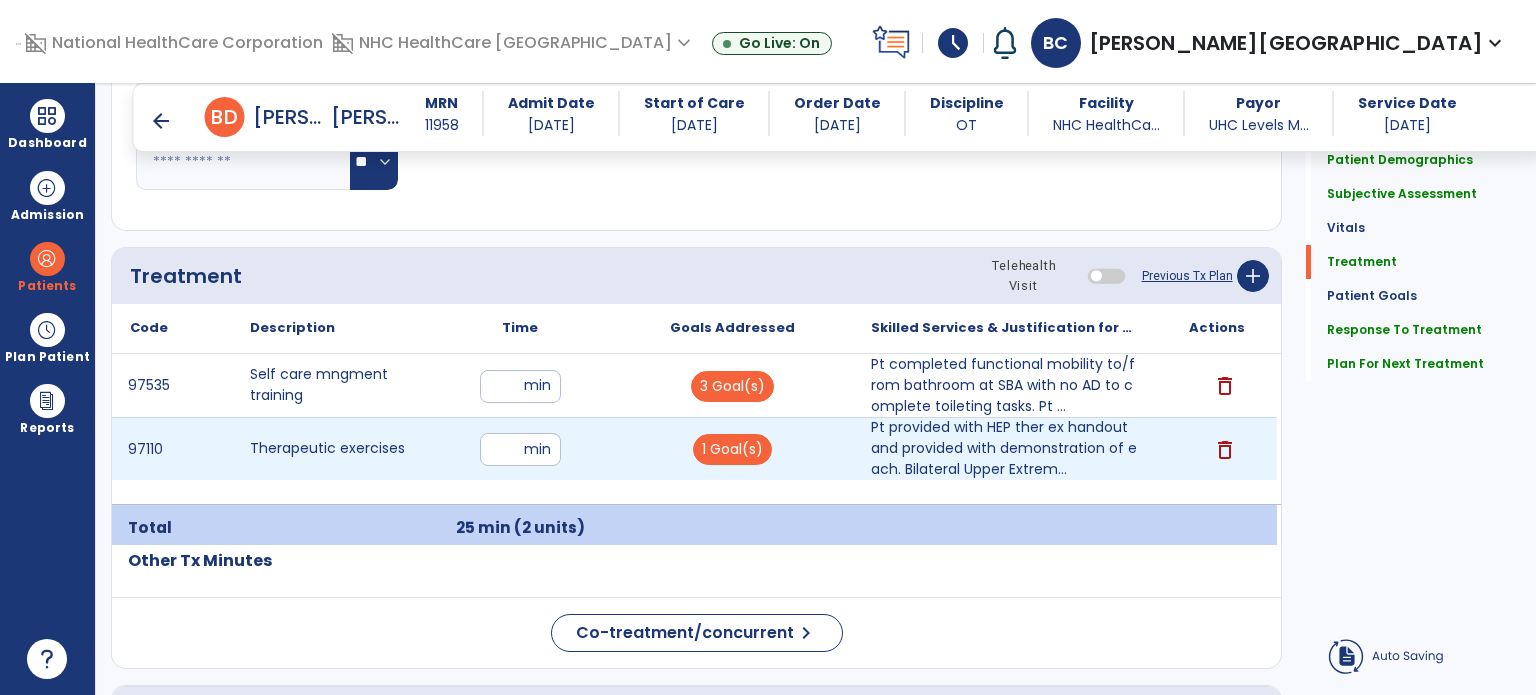 type on "**" 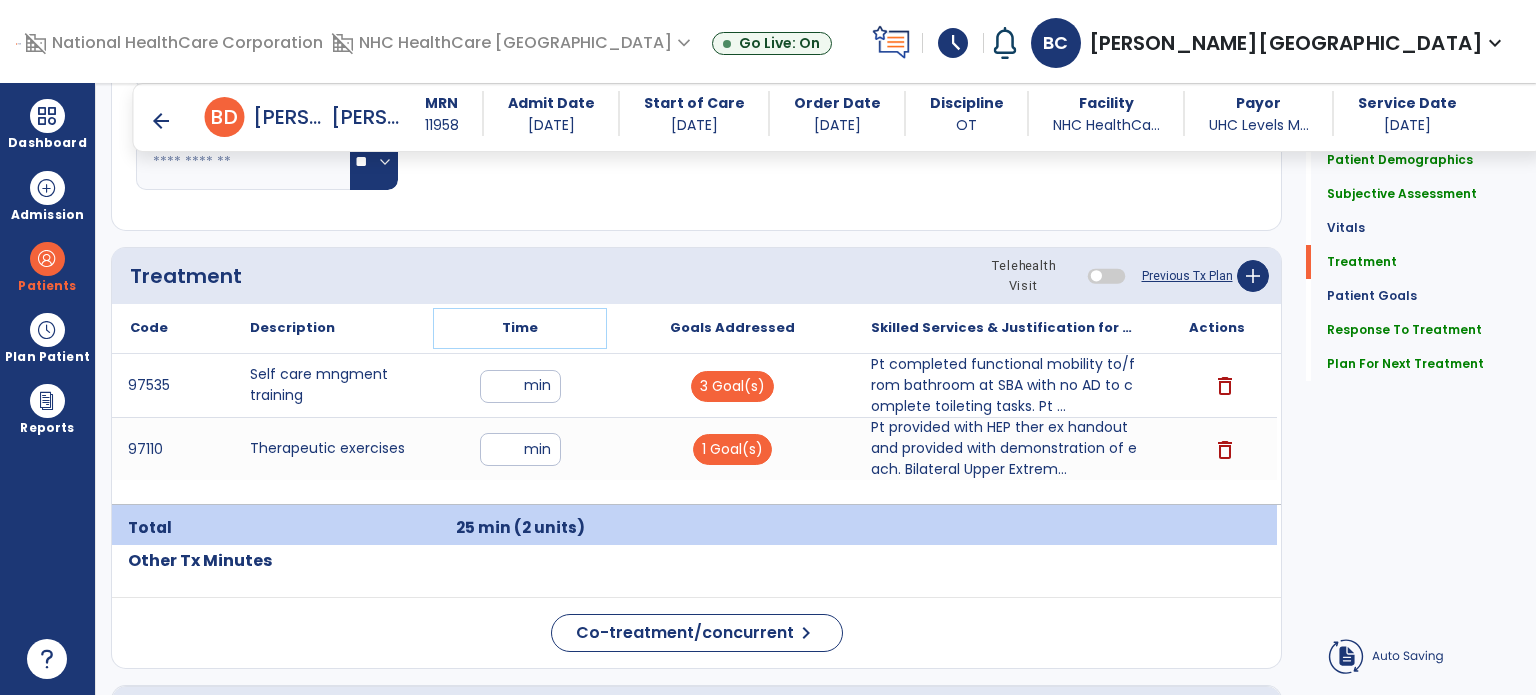 click on "Time" at bounding box center [520, 328] 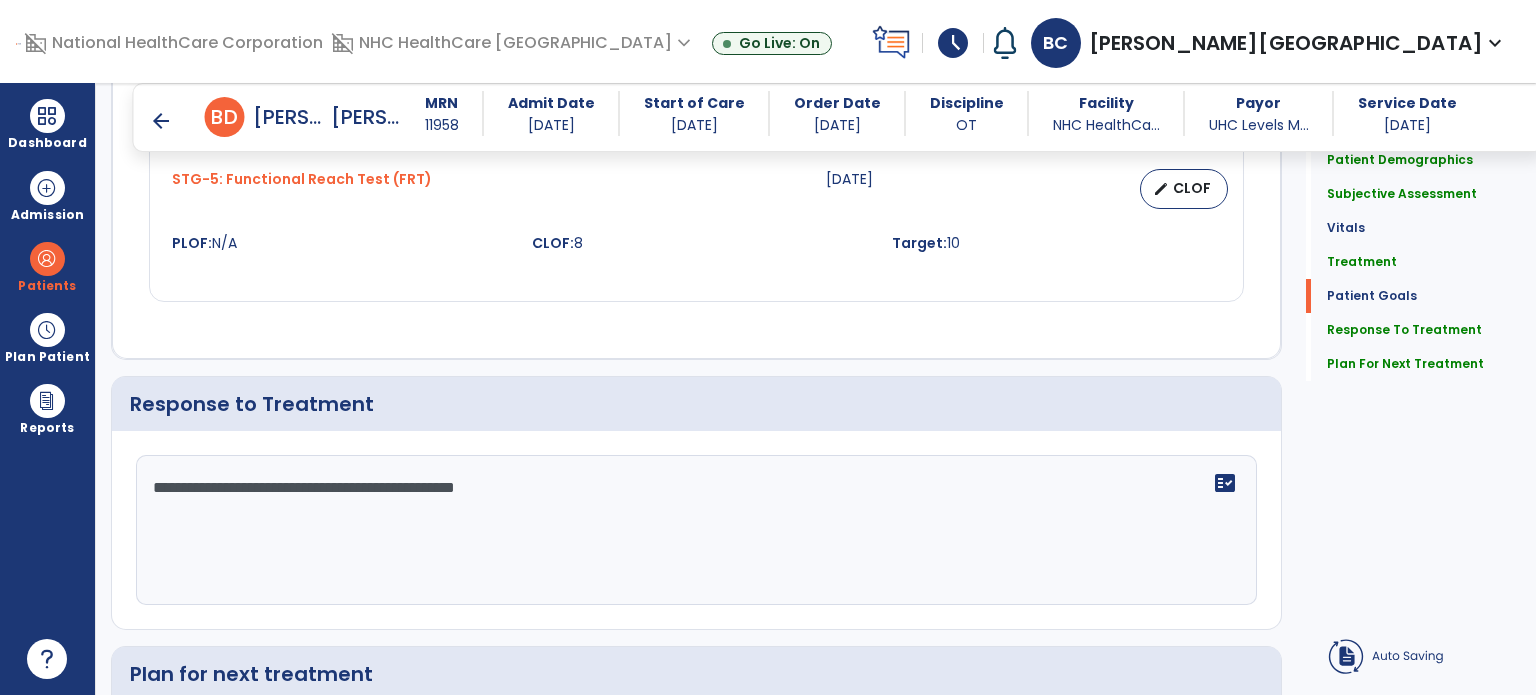 scroll, scrollTop: 2360, scrollLeft: 0, axis: vertical 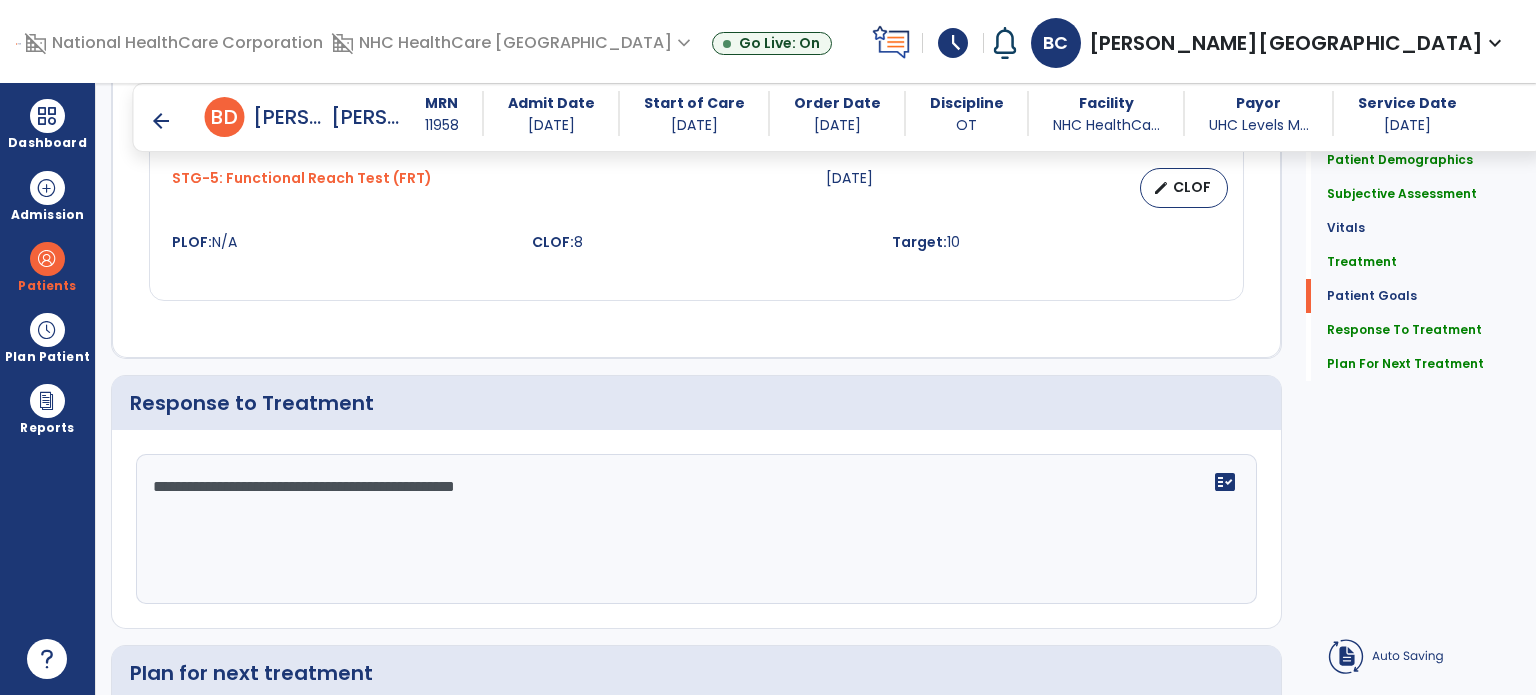 click on "**********" 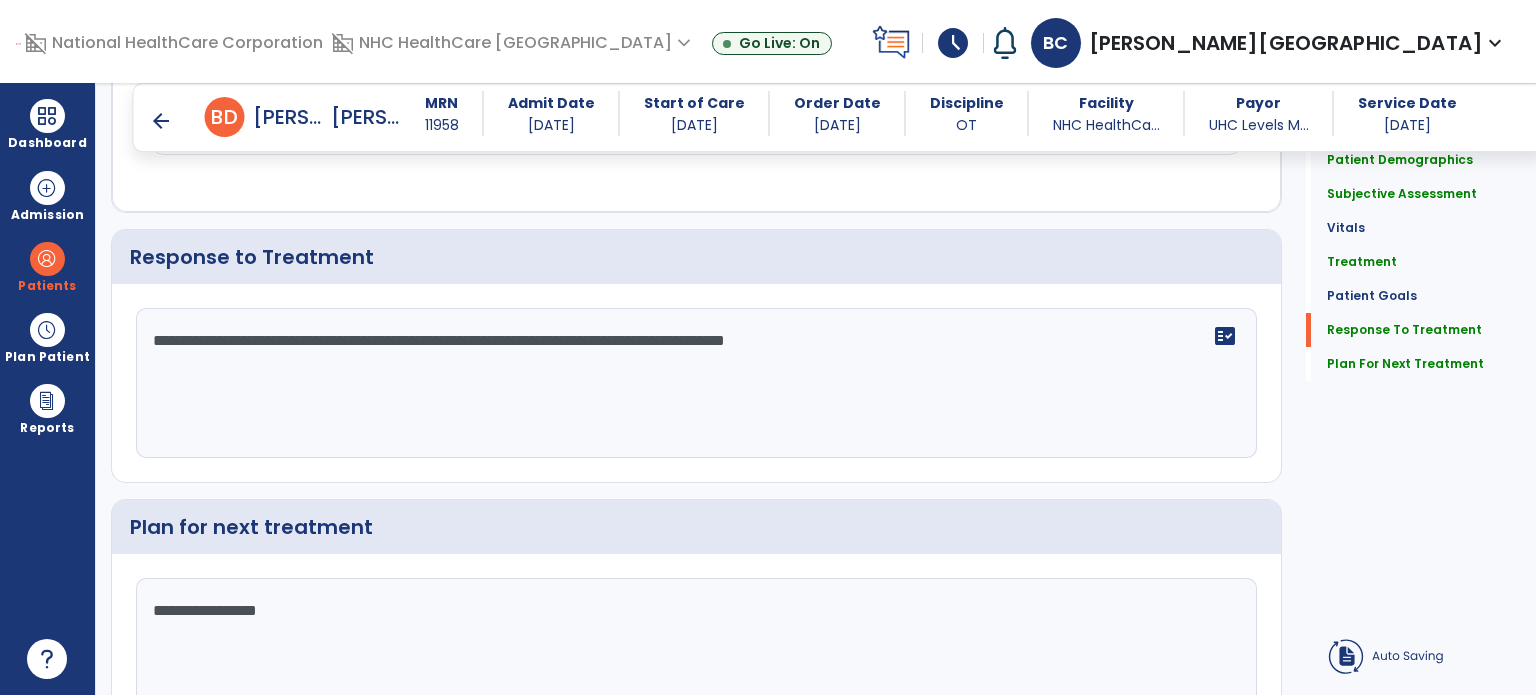 scroll, scrollTop: 2507, scrollLeft: 0, axis: vertical 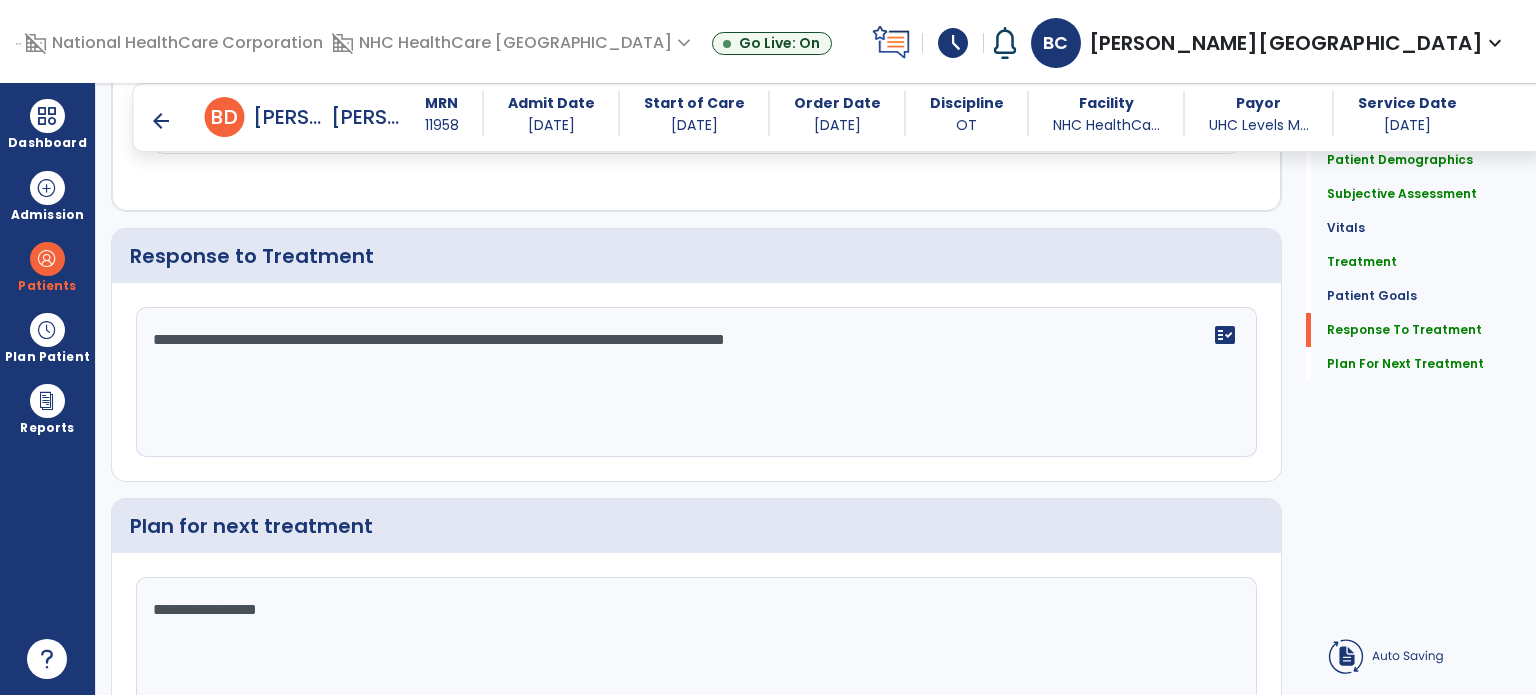 type on "**********" 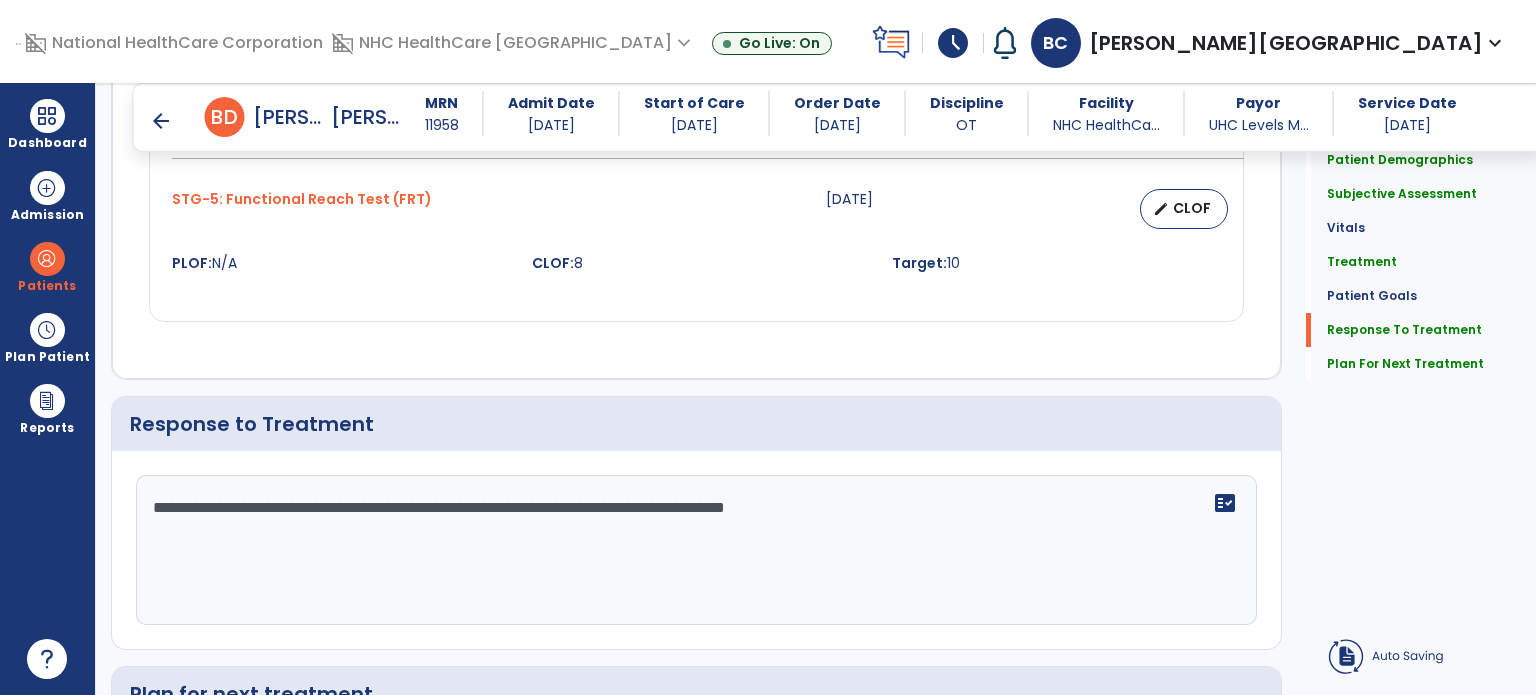 scroll, scrollTop: 2623, scrollLeft: 0, axis: vertical 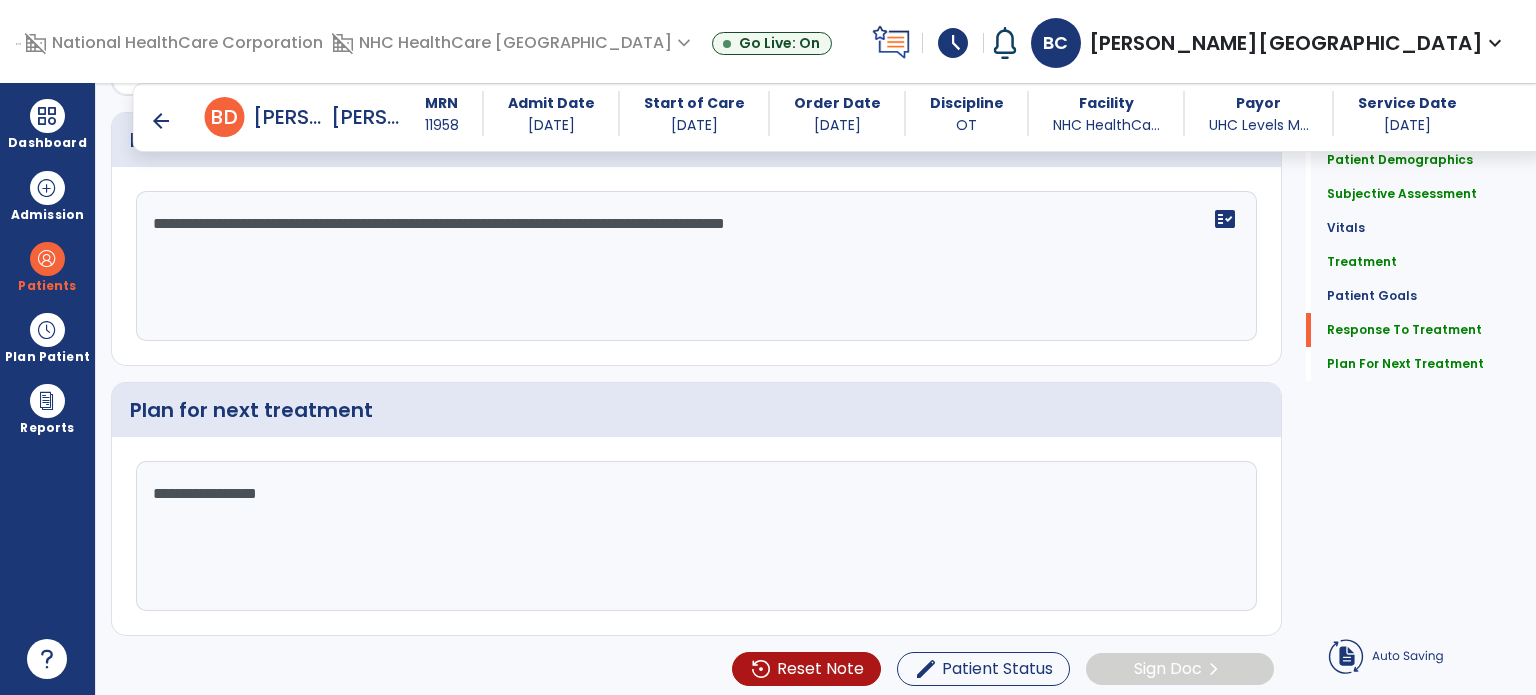 click on "**********" 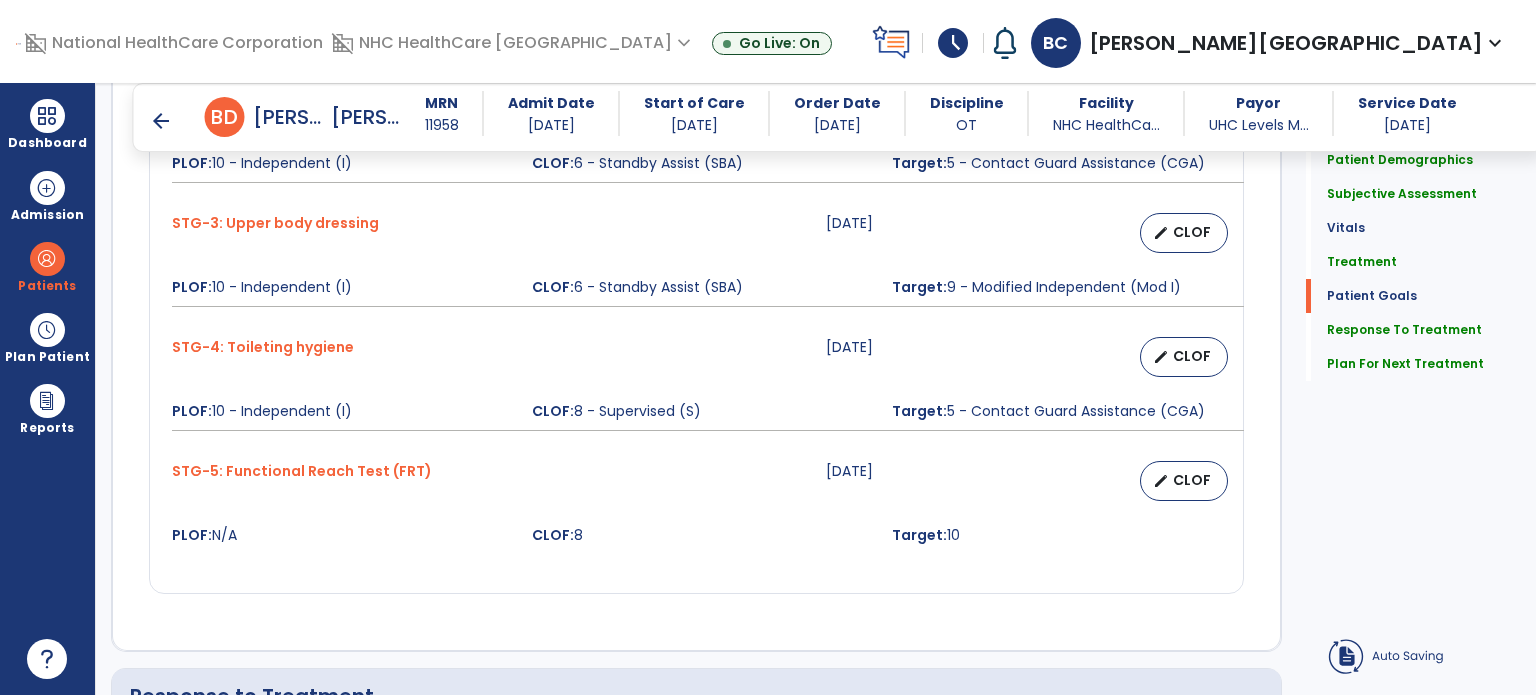 scroll, scrollTop: 2623, scrollLeft: 0, axis: vertical 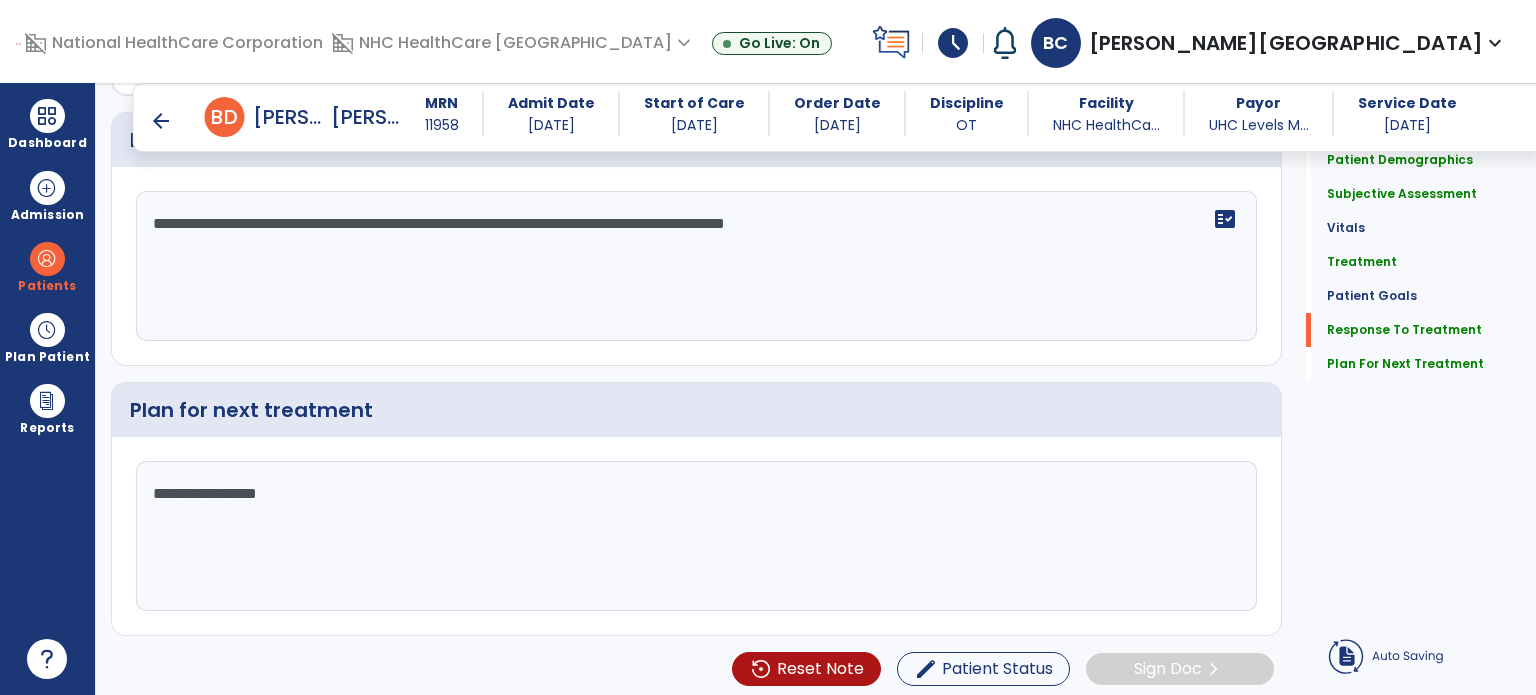 click on "Plan for next treatment" 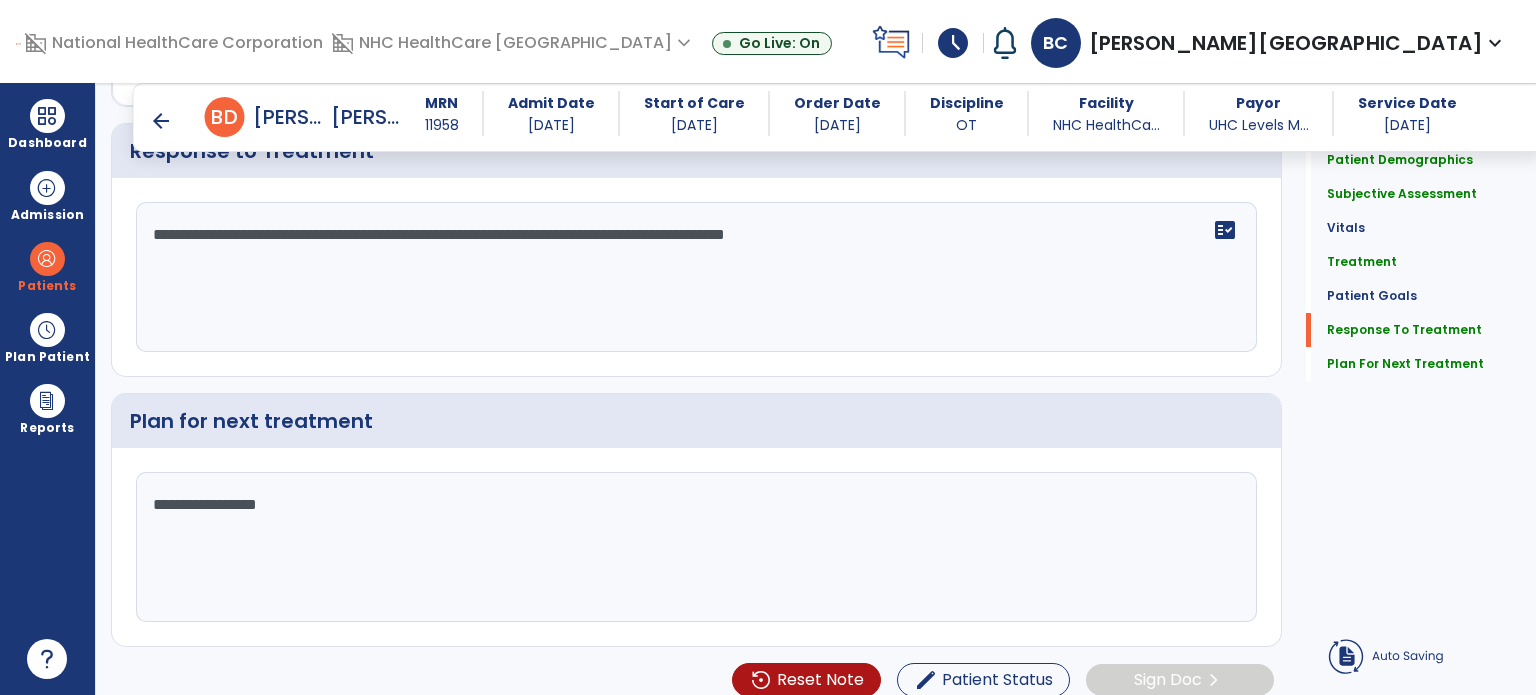 scroll, scrollTop: 2623, scrollLeft: 0, axis: vertical 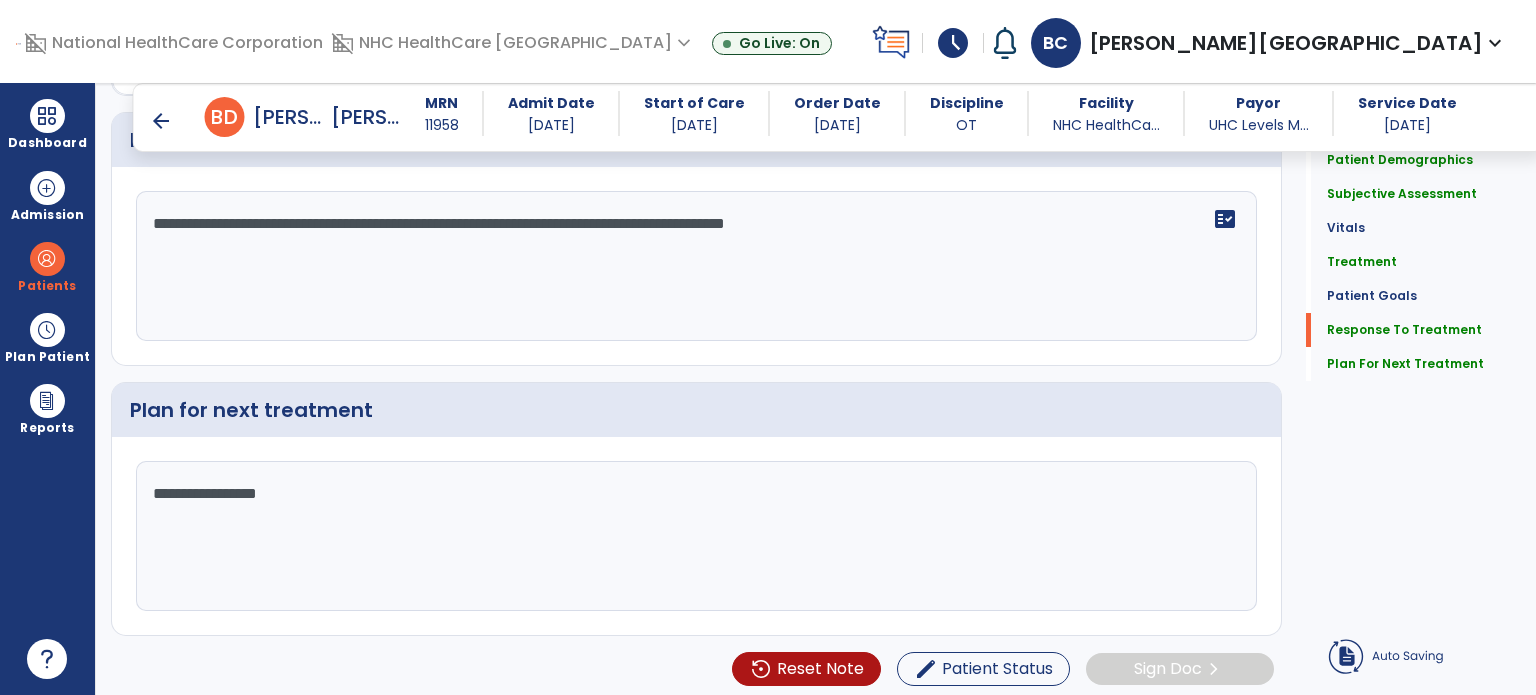 click on "**********" 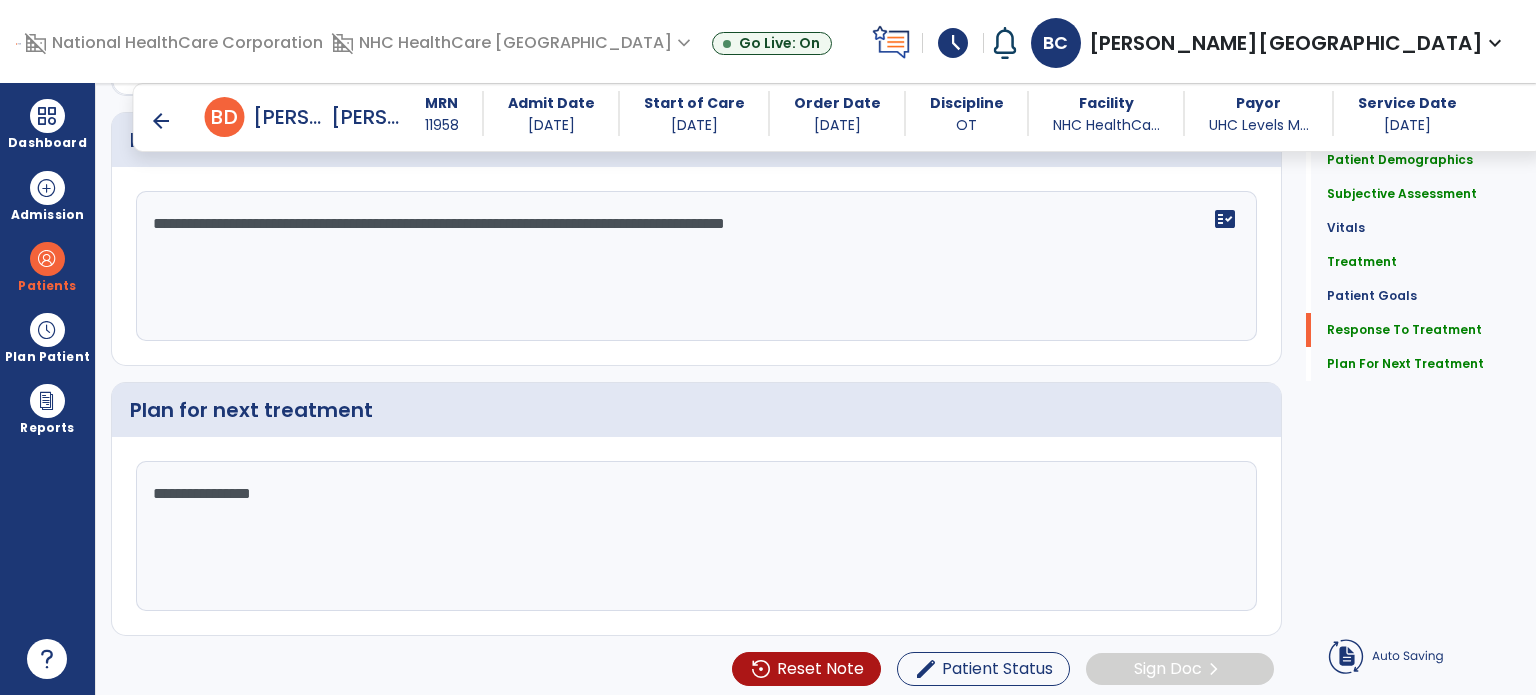 type on "**********" 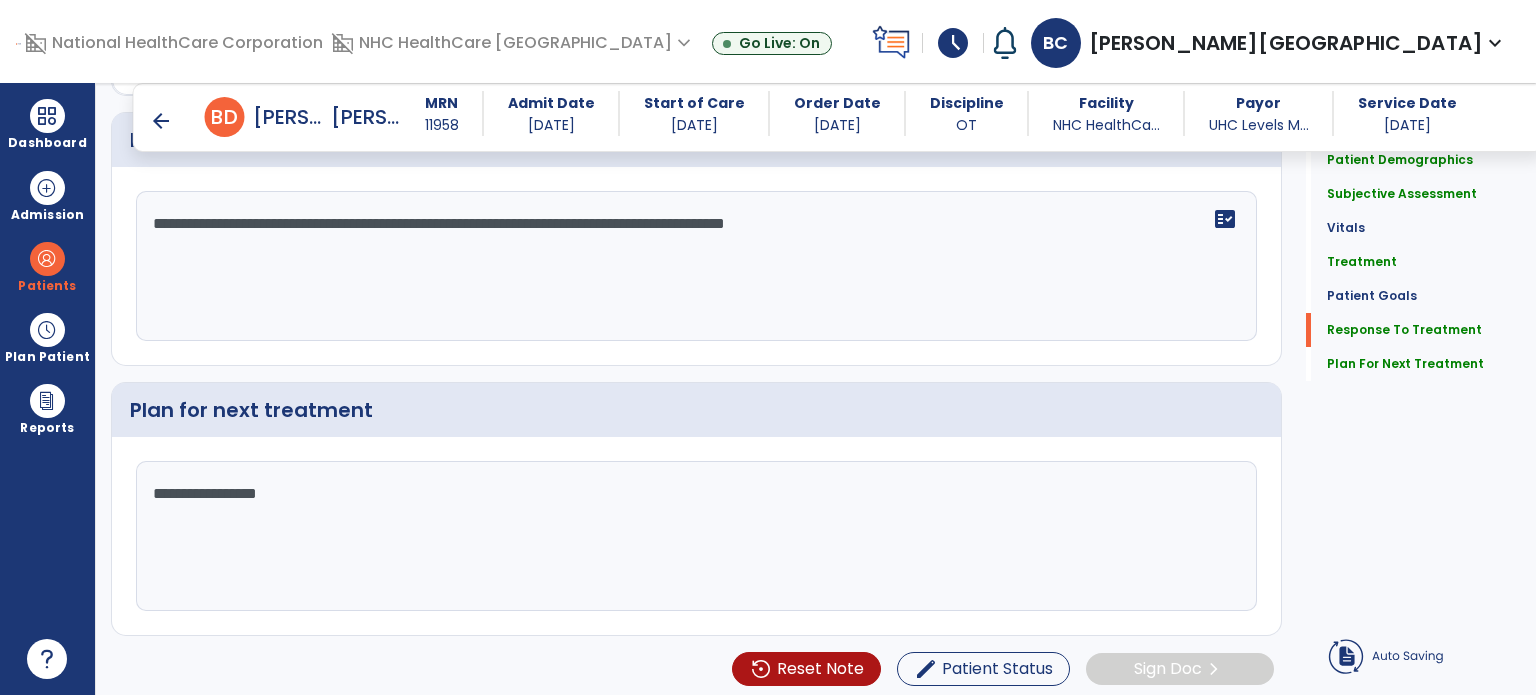 click on "Plan for next treatment" 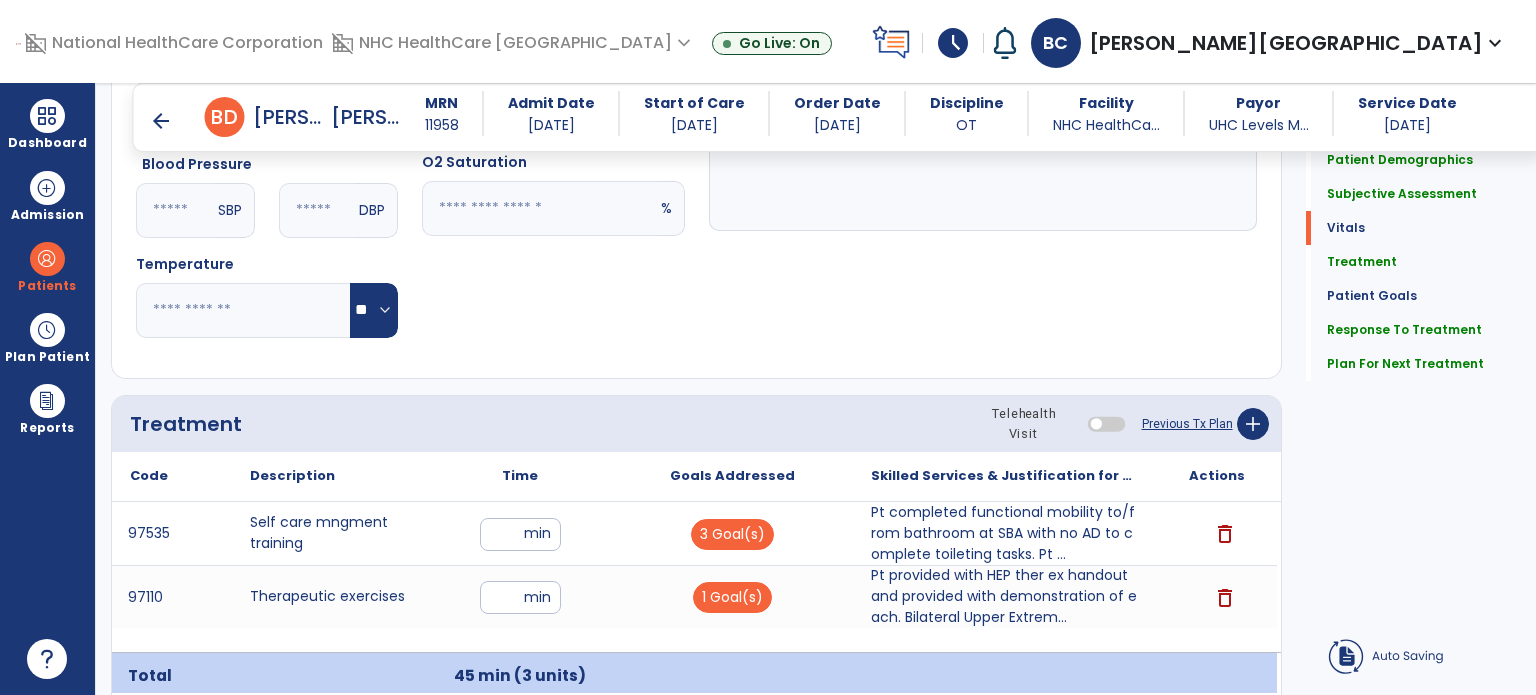 scroll, scrollTop: 963, scrollLeft: 0, axis: vertical 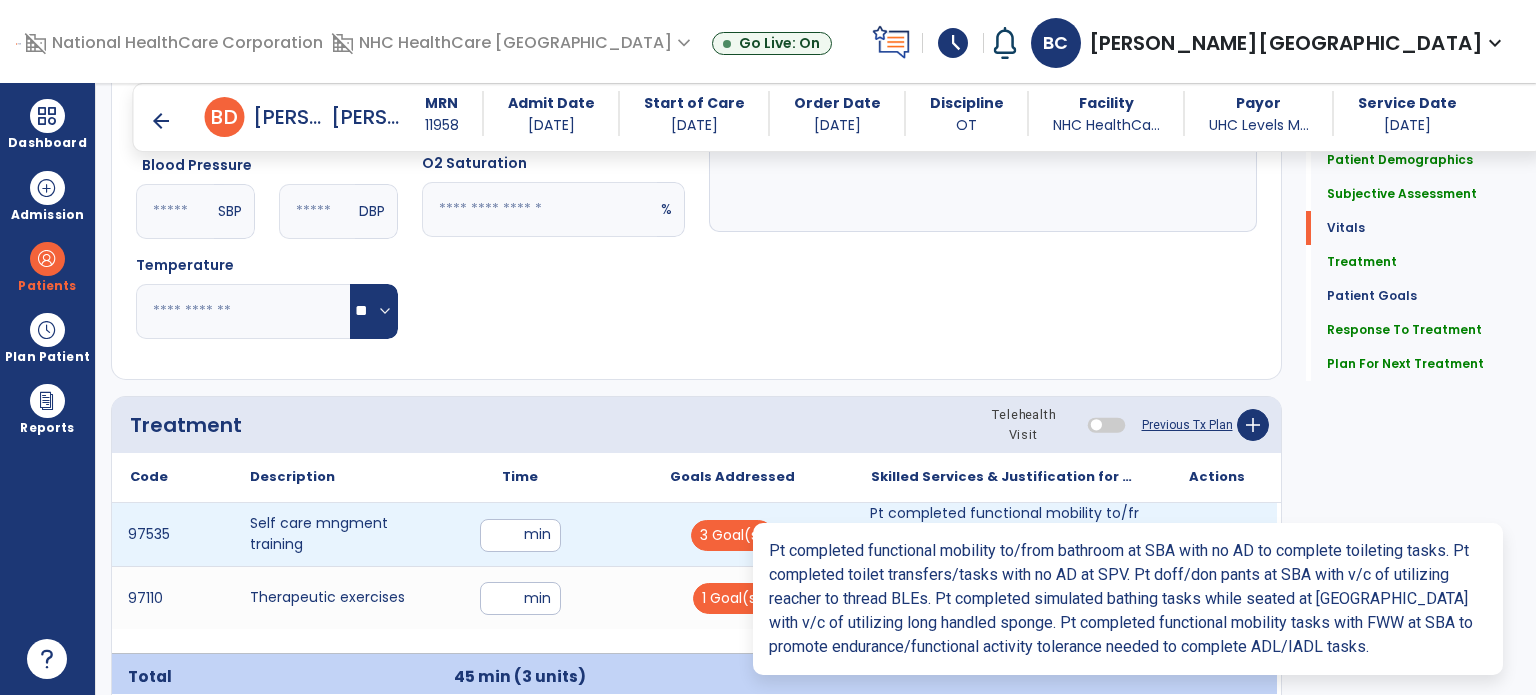 click on "Pt completed functional mobility to/from bathroom at SBA with no AD to complete toileting tasks. Pt ..." at bounding box center [1004, 534] 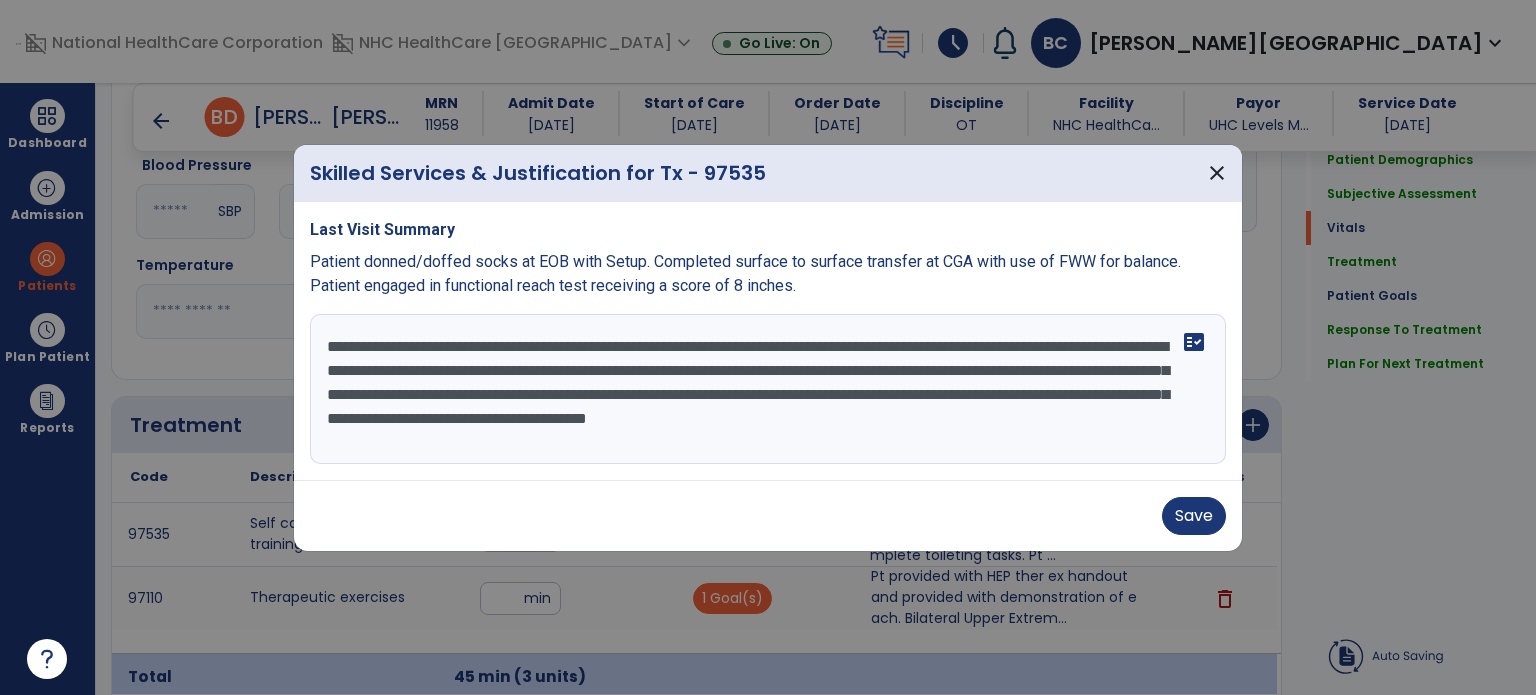 drag, startPoint x: 756, startPoint y: 447, endPoint x: 291, endPoint y: 315, distance: 483.37253 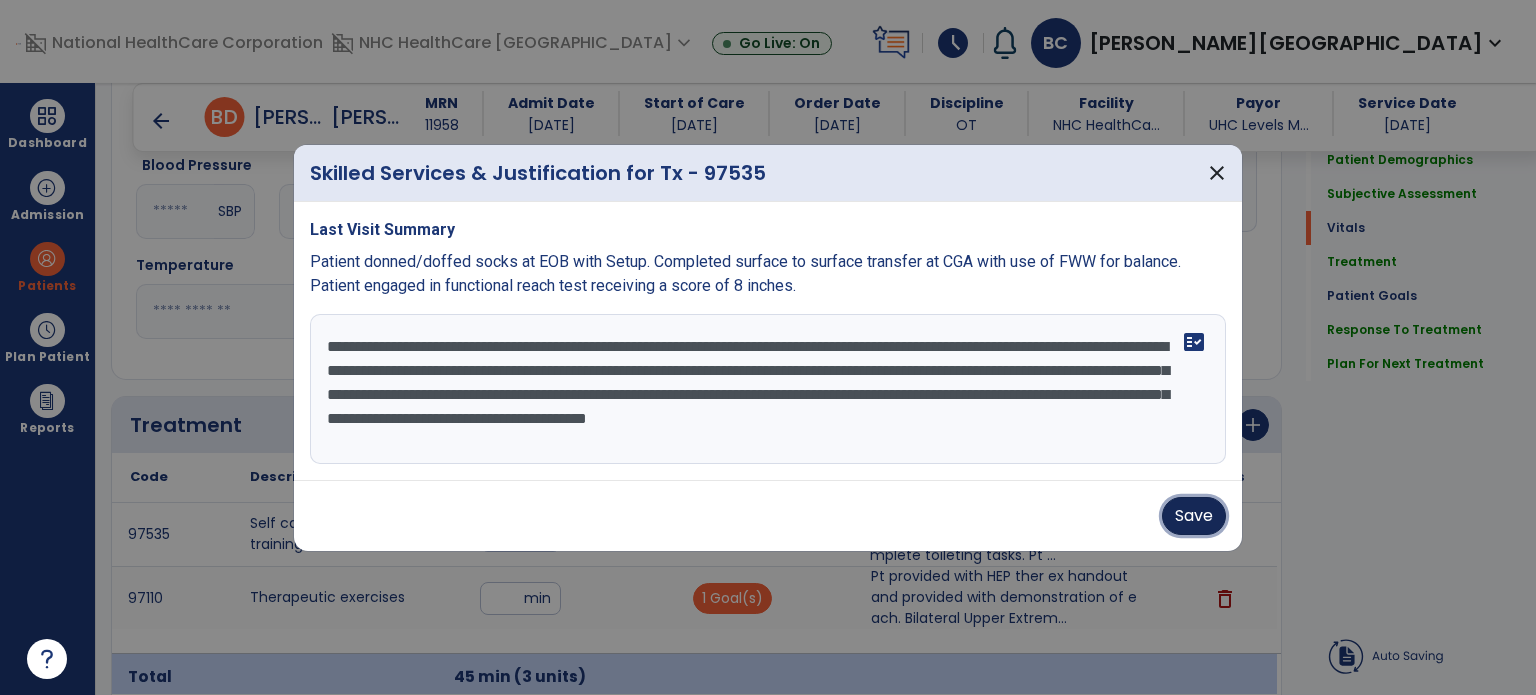 click on "Save" at bounding box center (1194, 516) 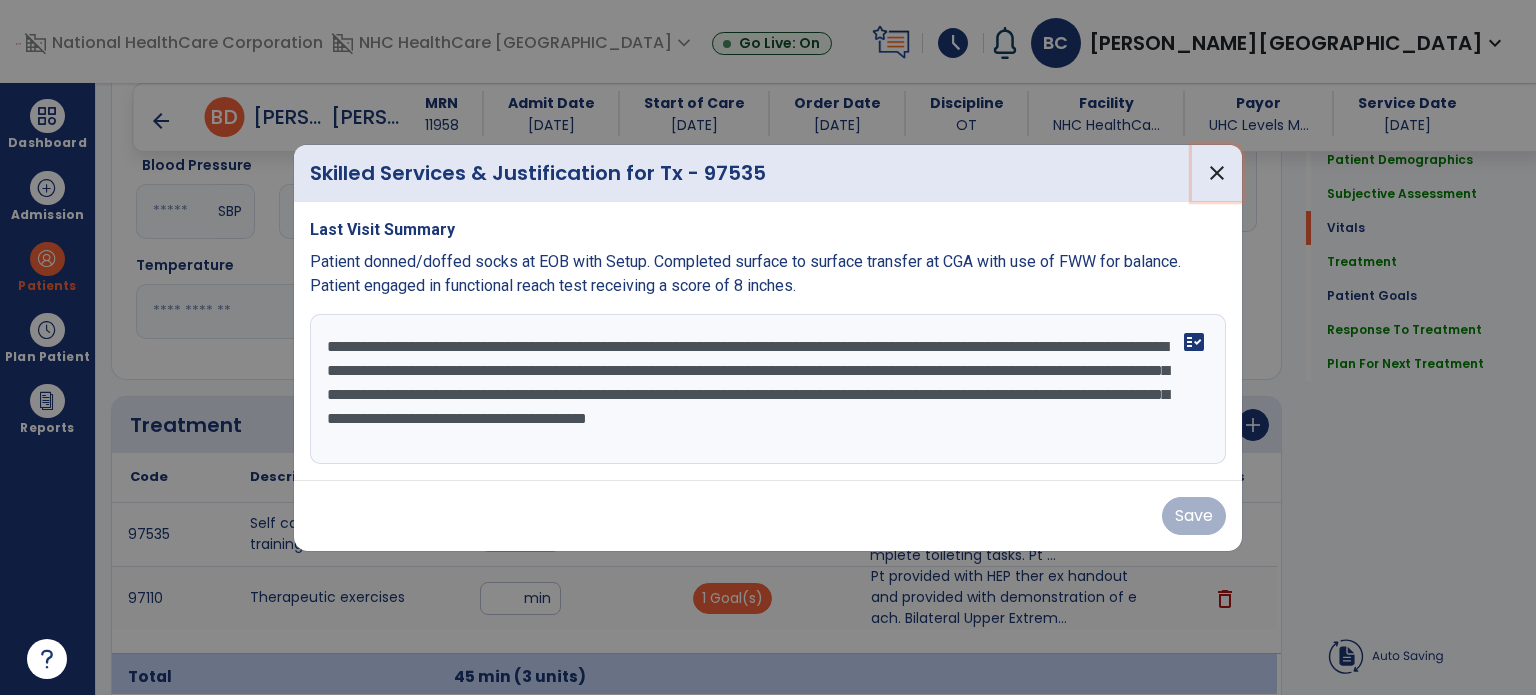 click on "close" at bounding box center [1217, 173] 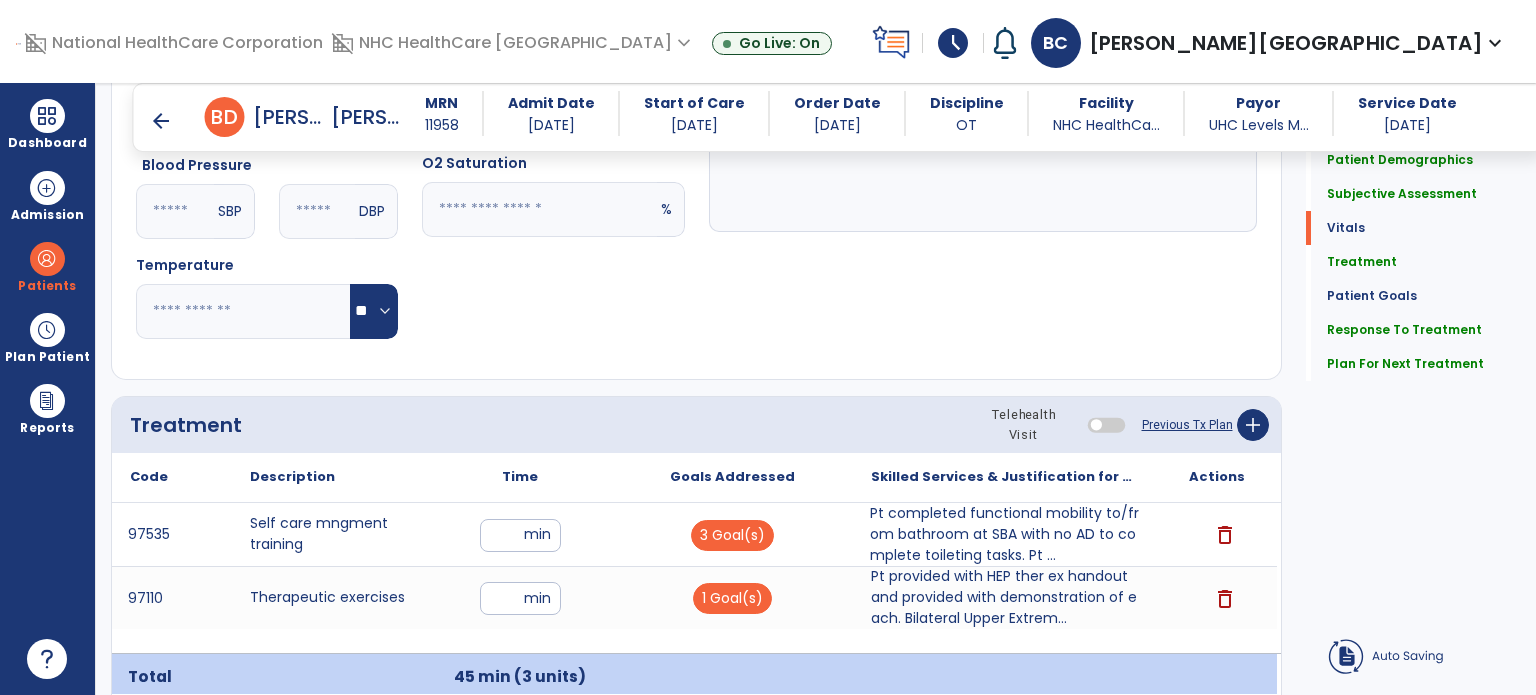 click on "arrow_back" at bounding box center [161, 121] 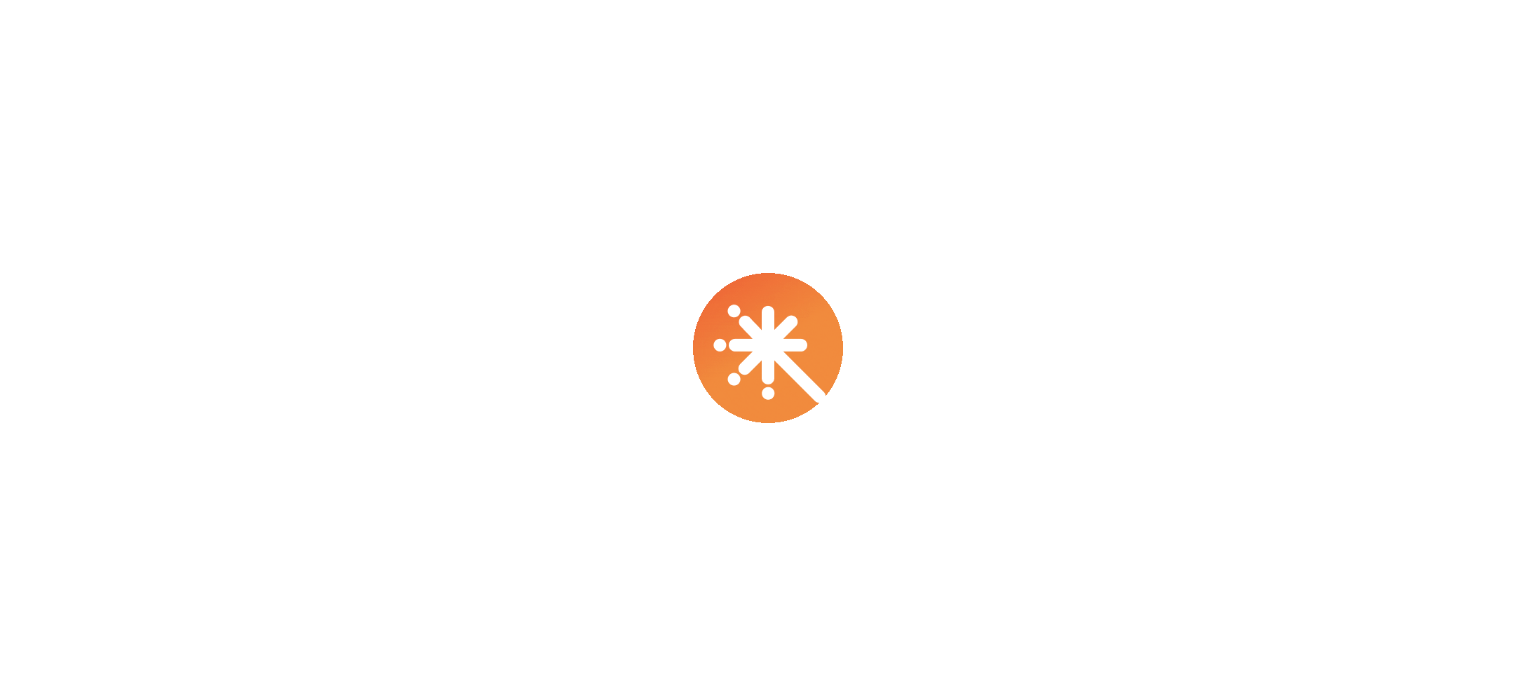 scroll, scrollTop: 0, scrollLeft: 0, axis: both 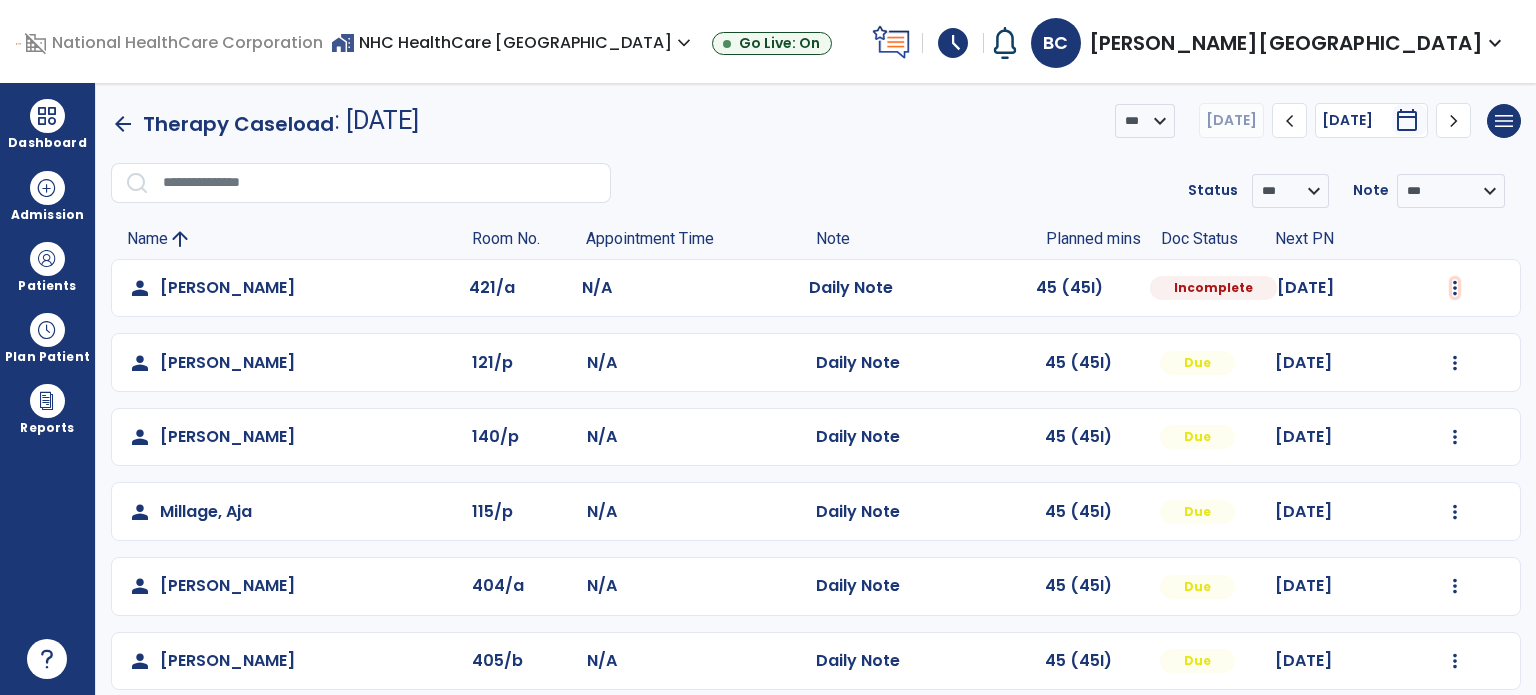 click at bounding box center [1455, 288] 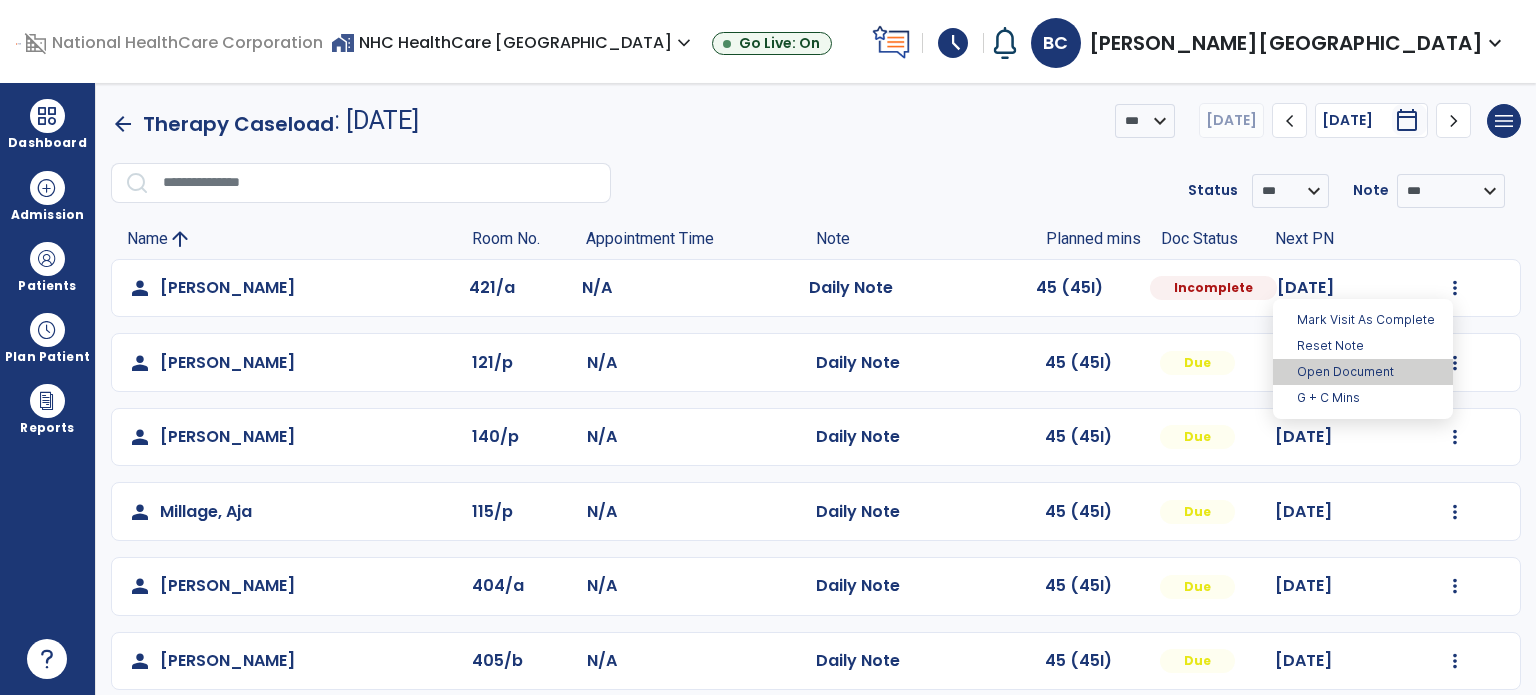 click on "Open Document" at bounding box center [1363, 372] 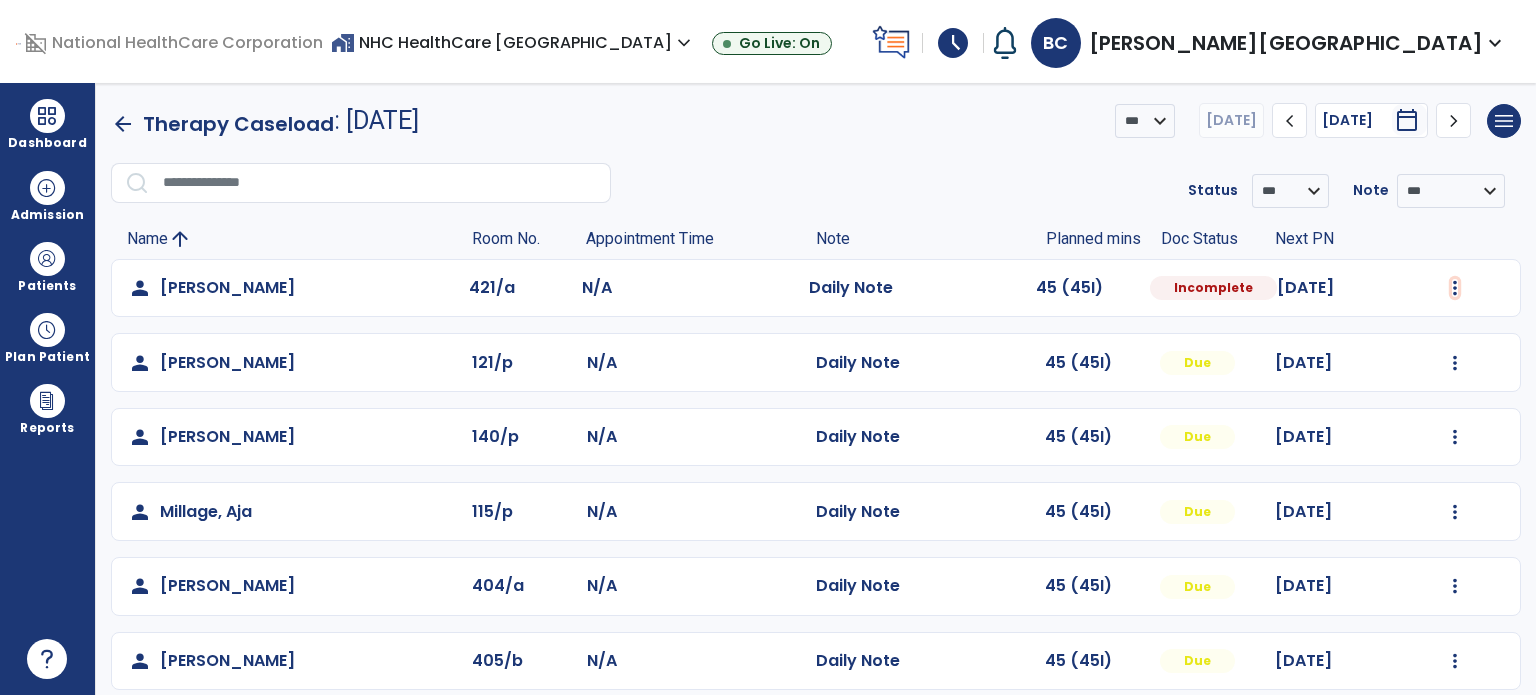 click at bounding box center (1455, 288) 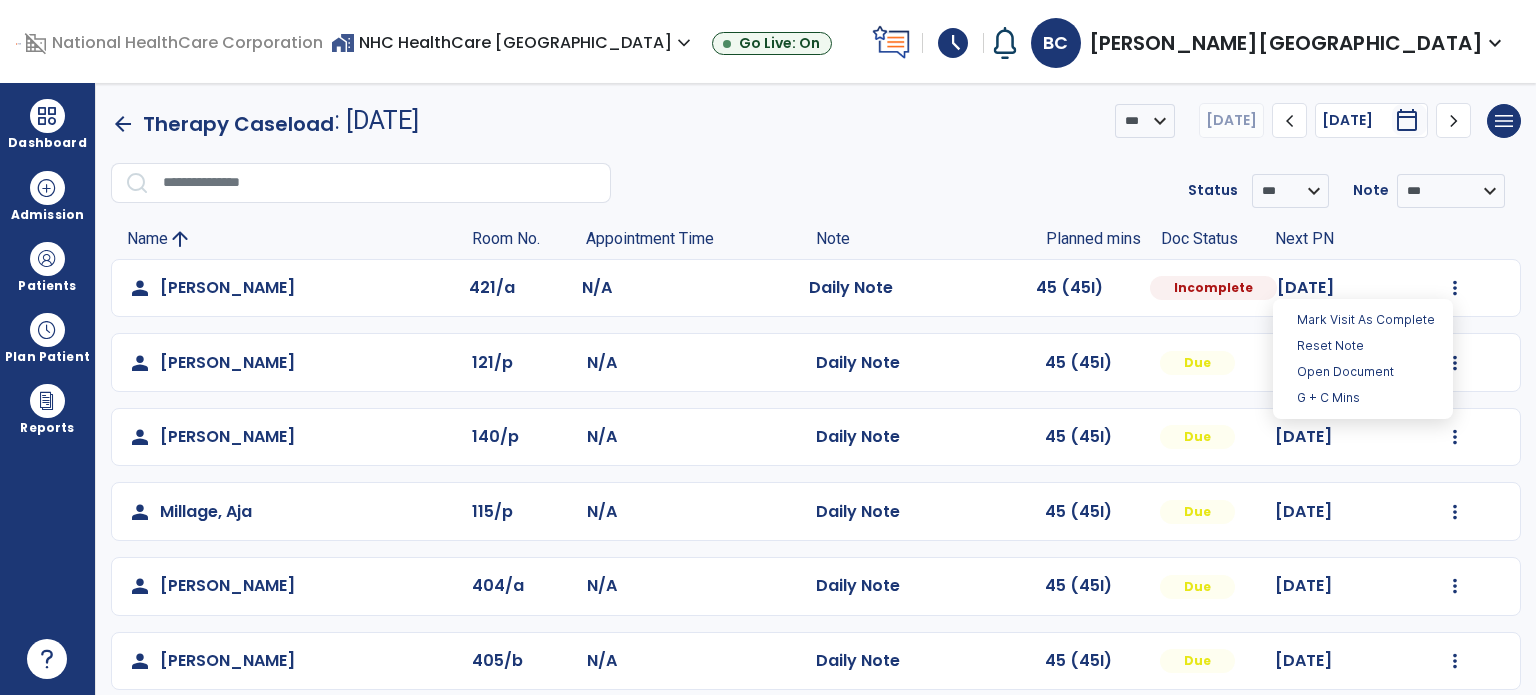 select on "*" 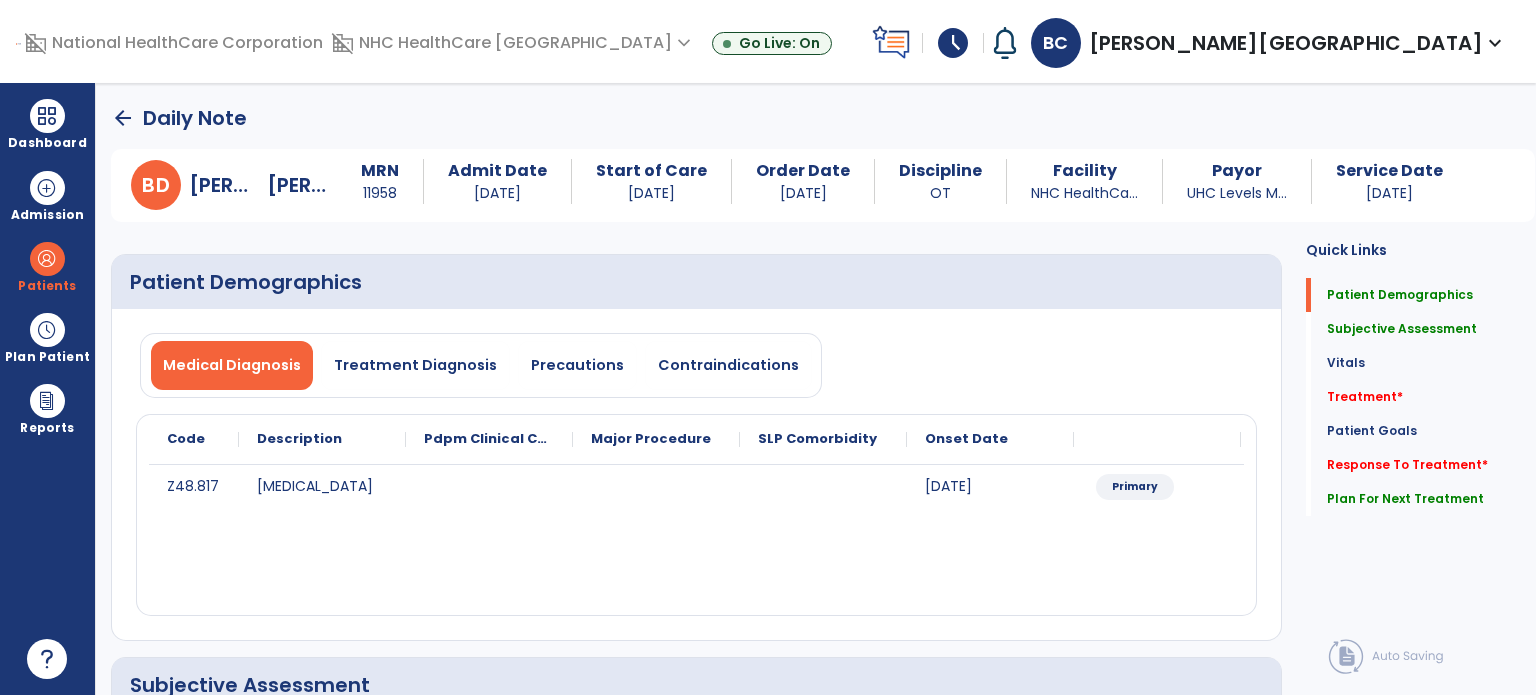click on "Medical Diagnosis   Treatment Diagnosis   Precautions   Contraindications" 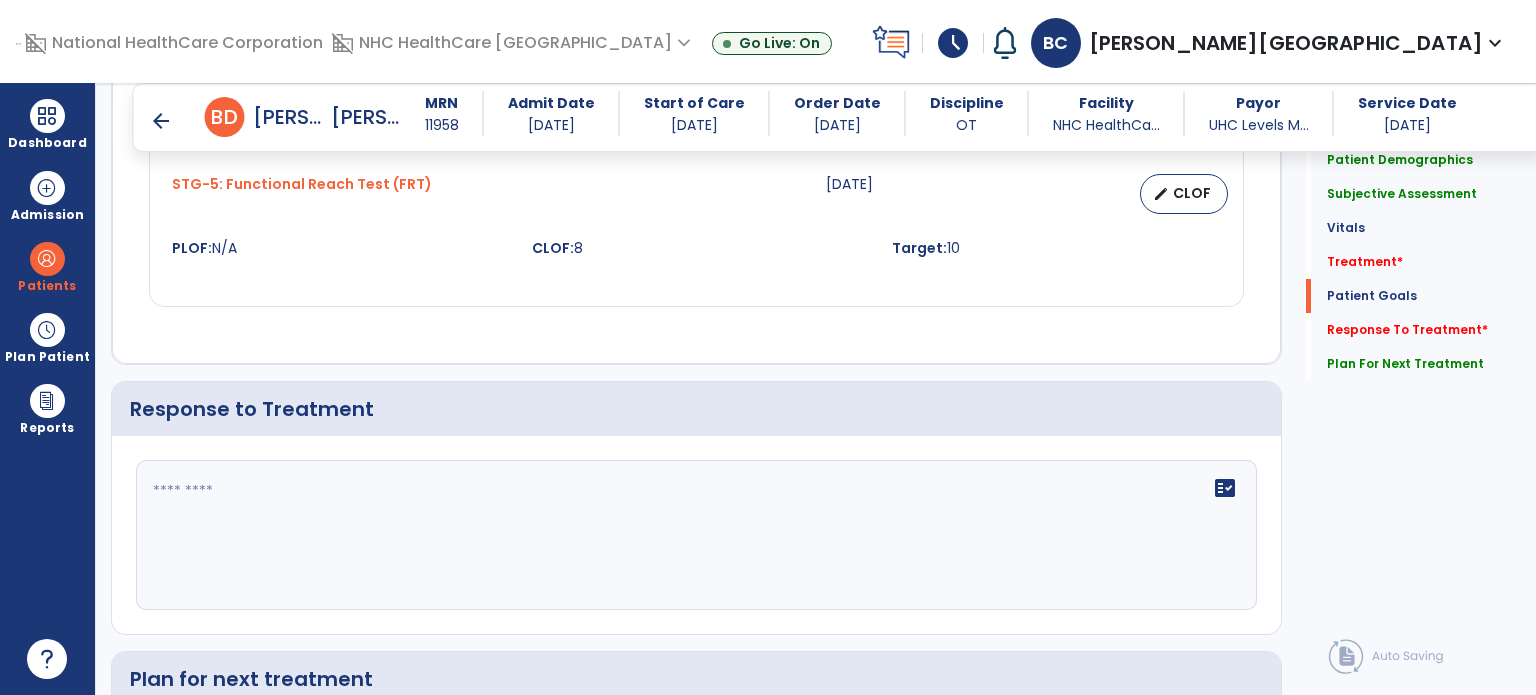 scroll, scrollTop: 2355, scrollLeft: 0, axis: vertical 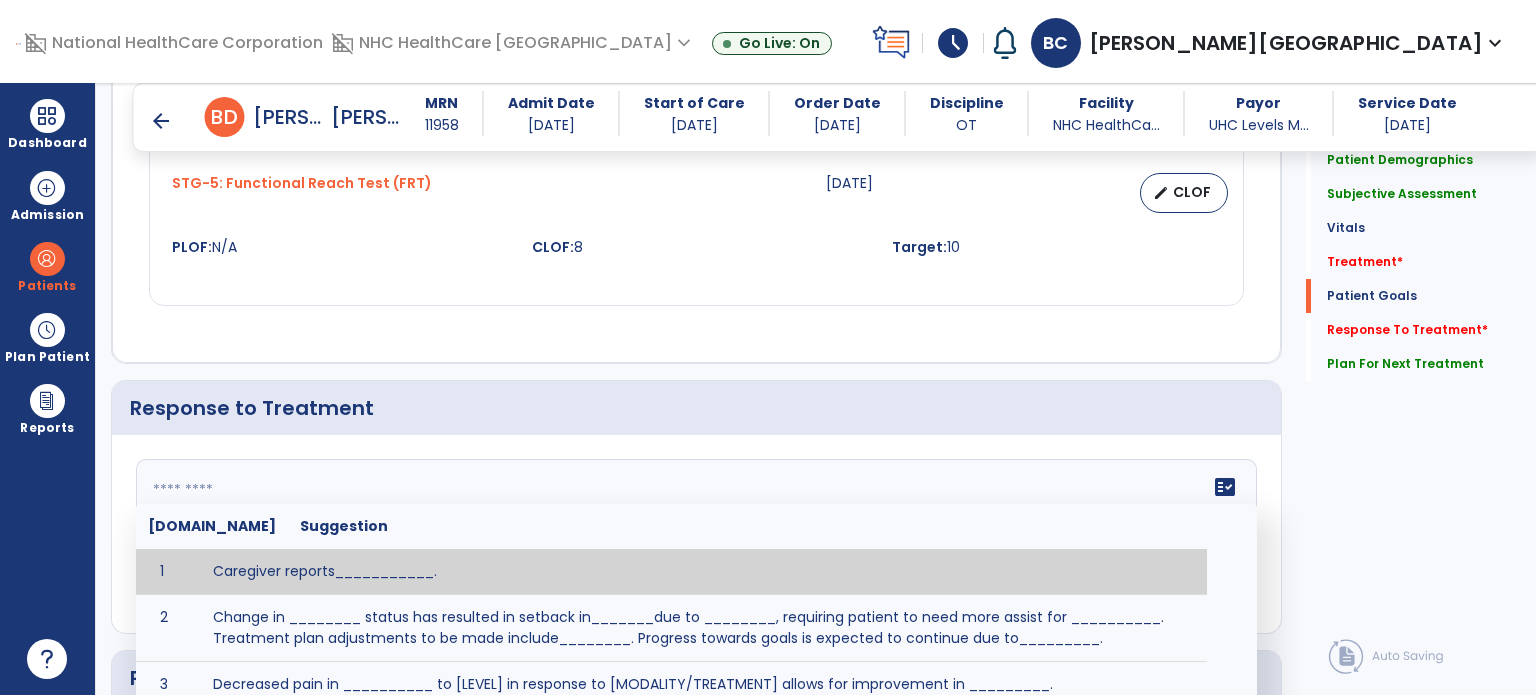 click 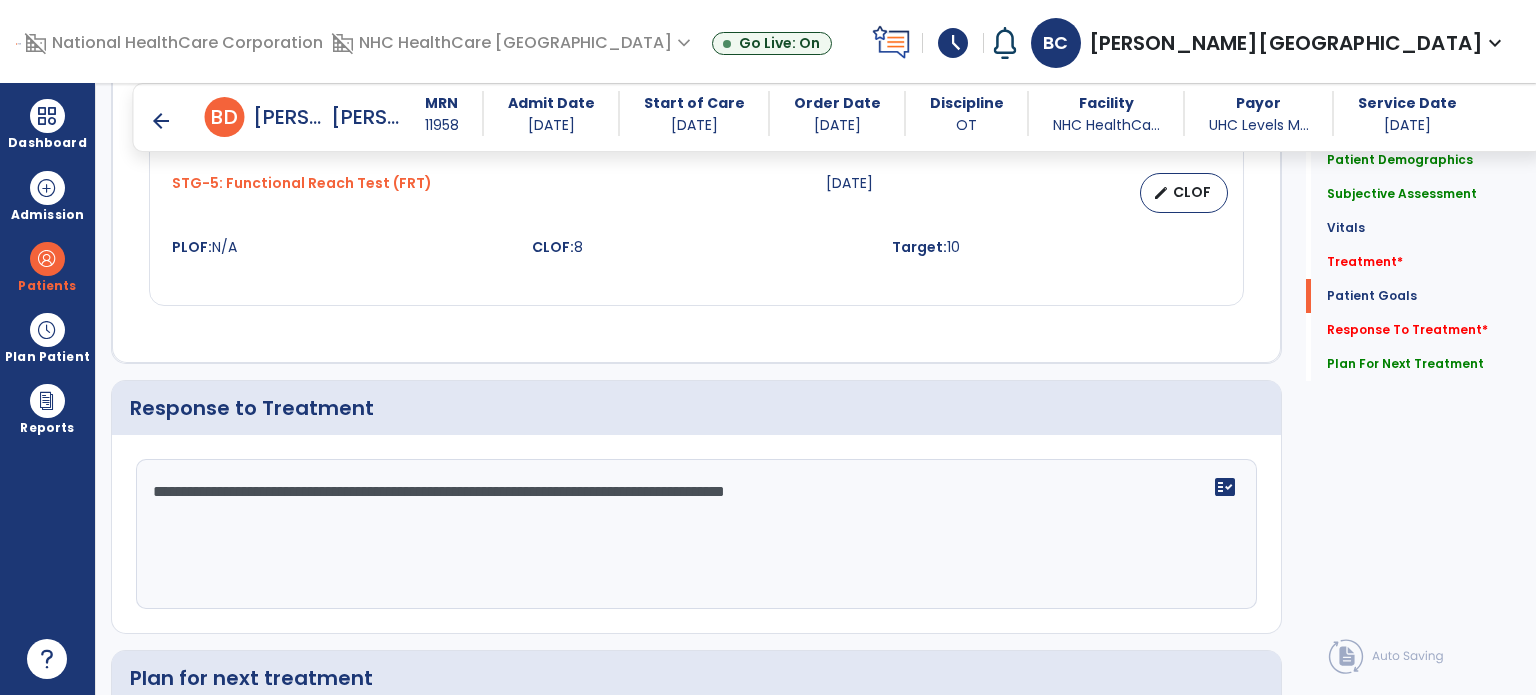 type on "**********" 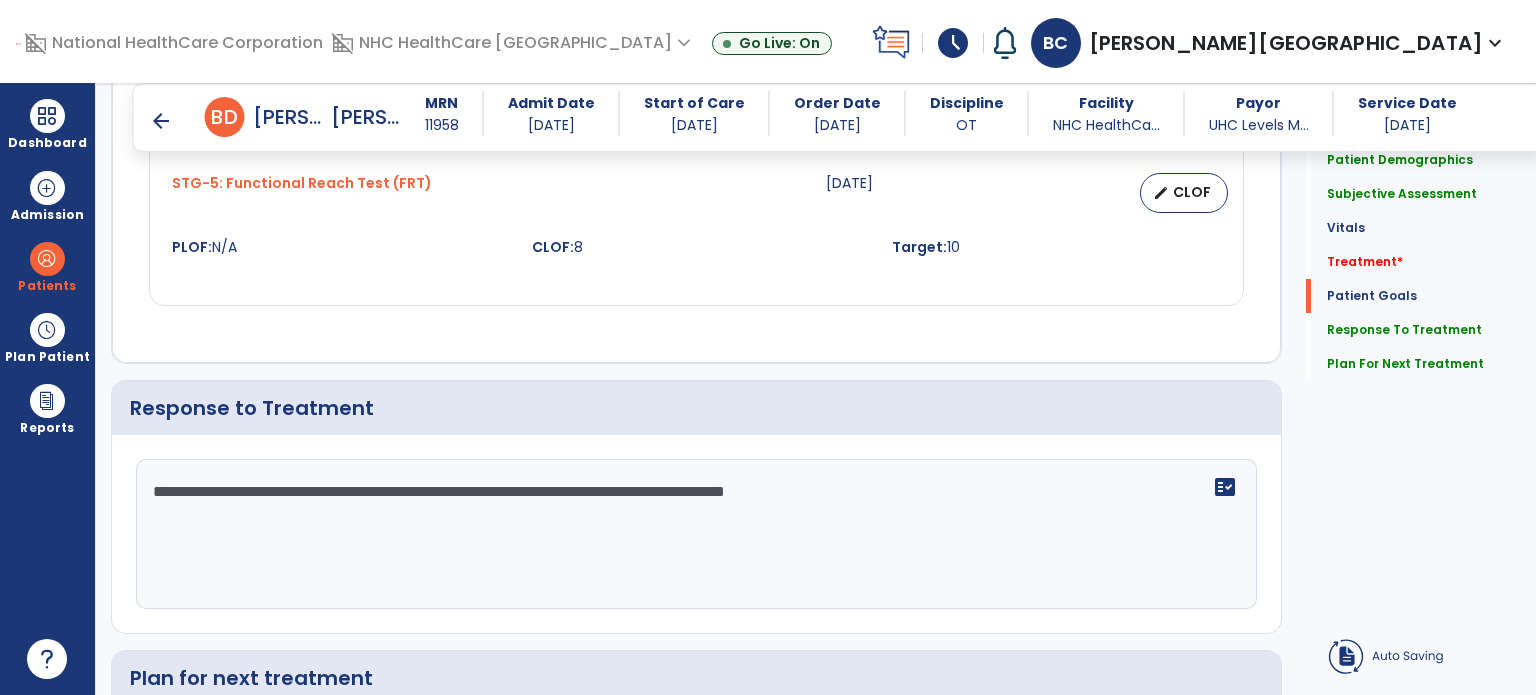 click on "Response to Treatment" 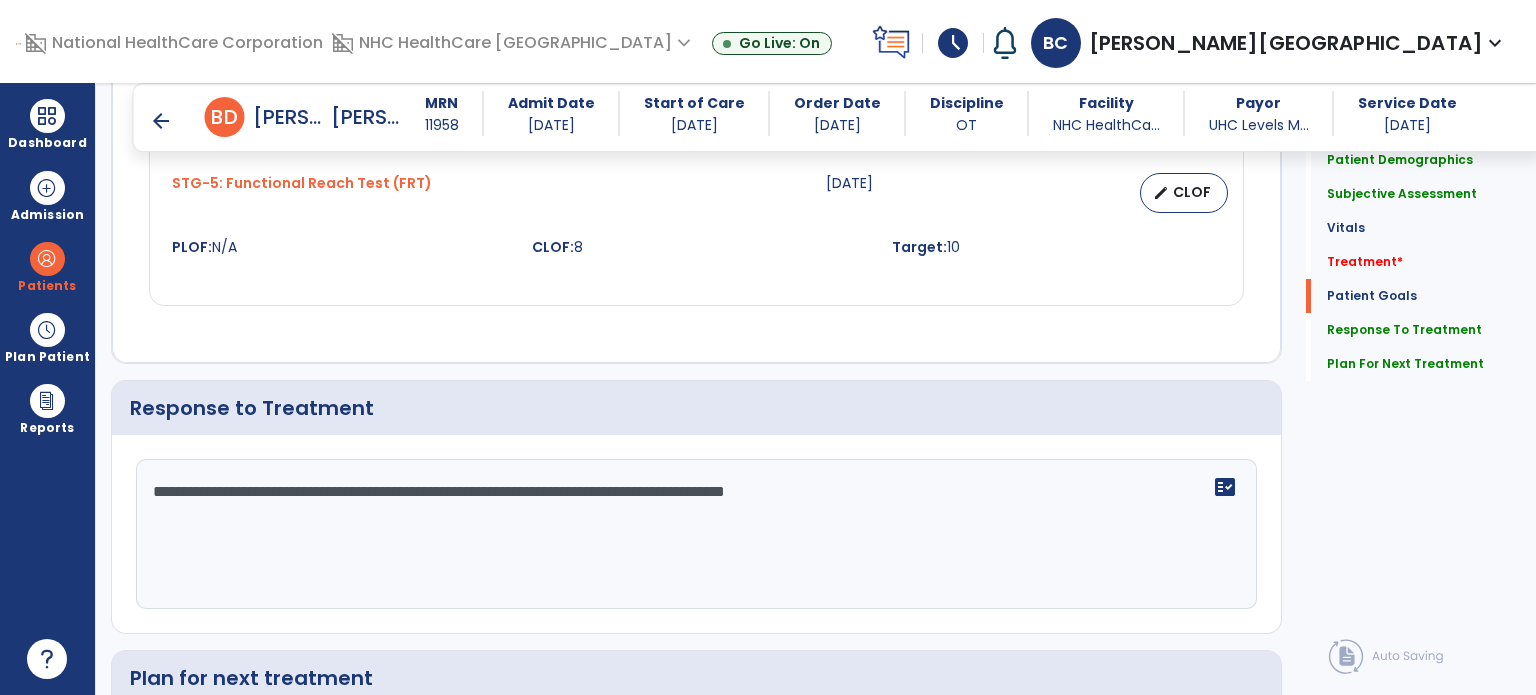 click on "Response to Treatment" 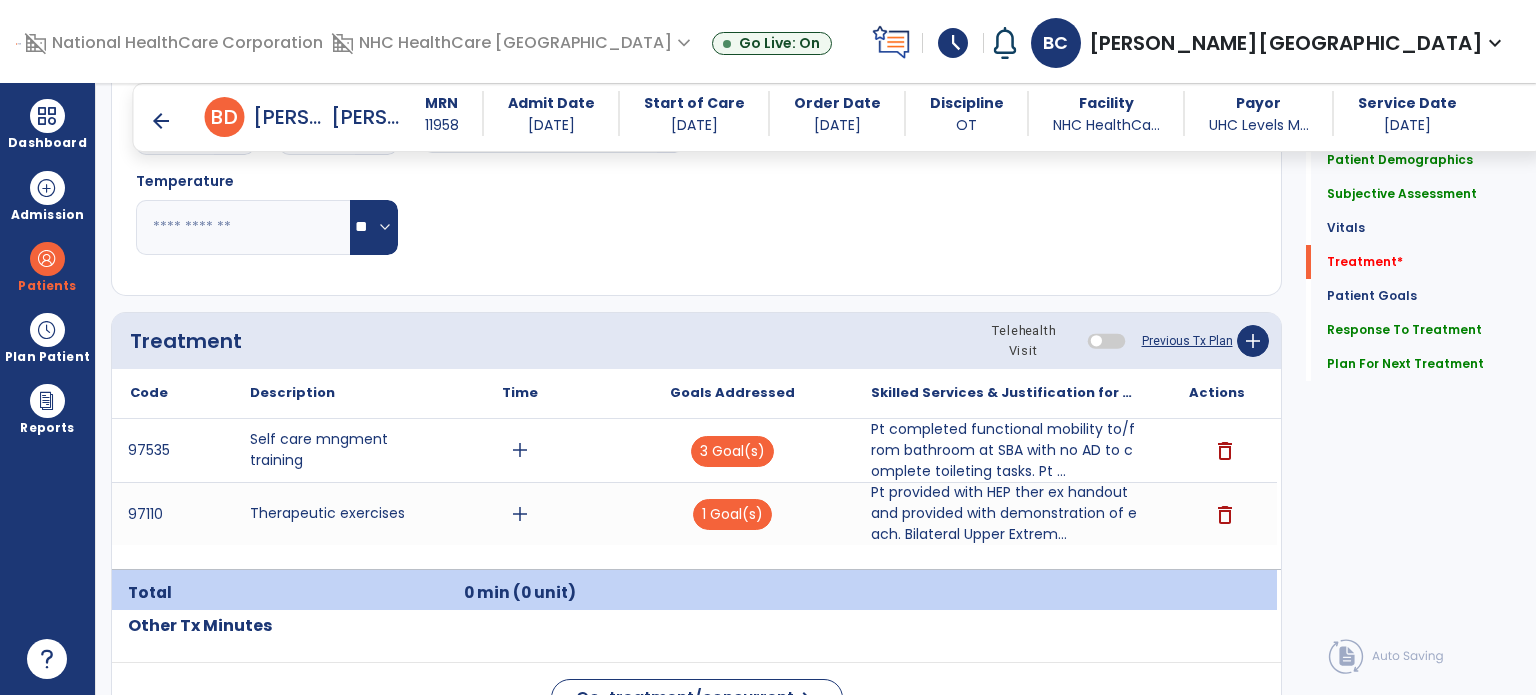 scroll, scrollTop: 1044, scrollLeft: 0, axis: vertical 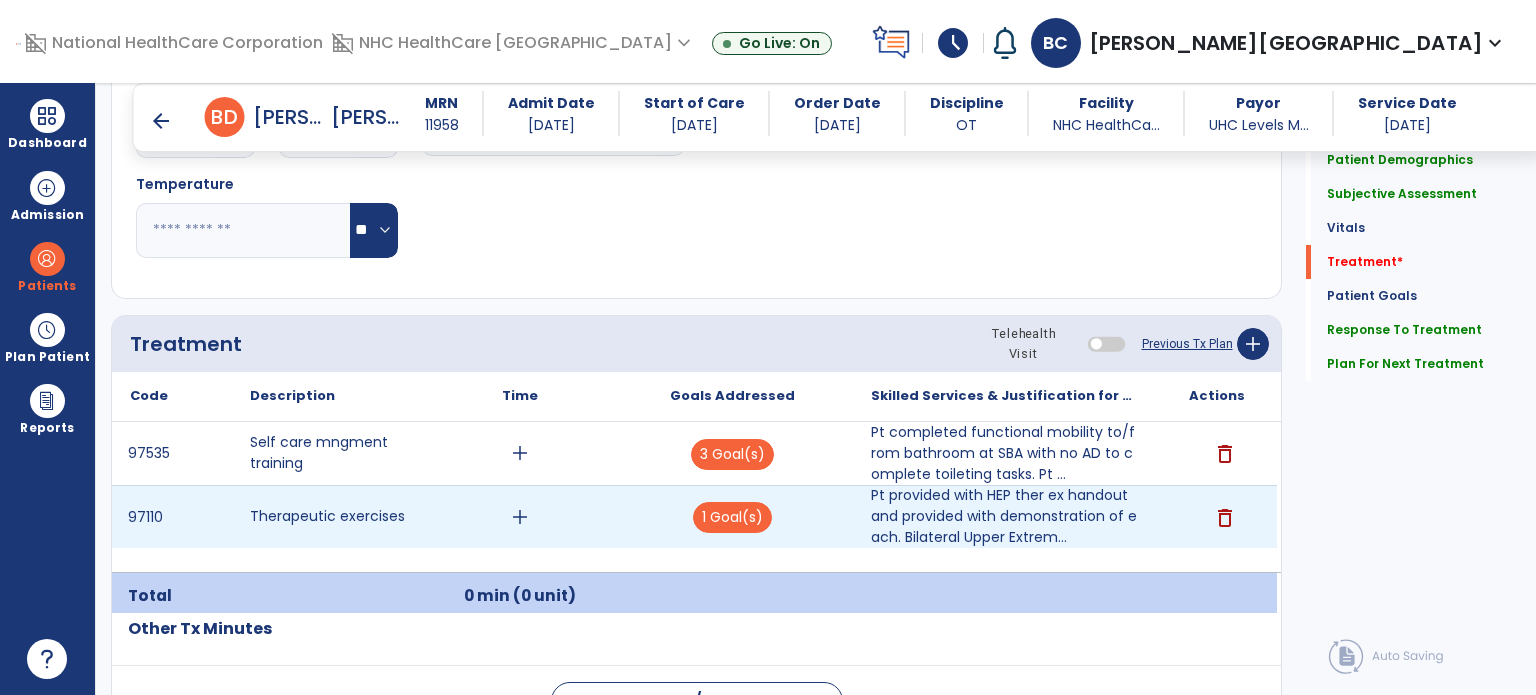click on "add" at bounding box center (520, 517) 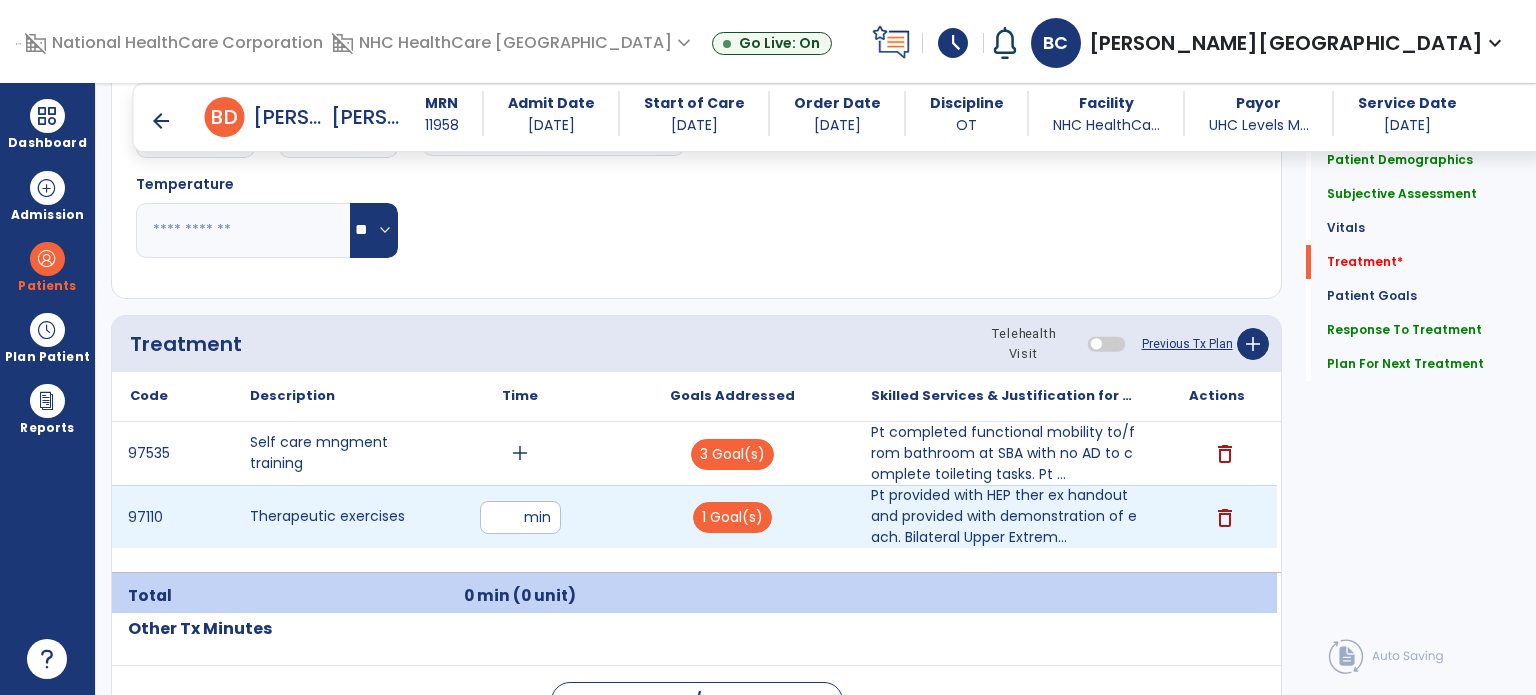 type on "**" 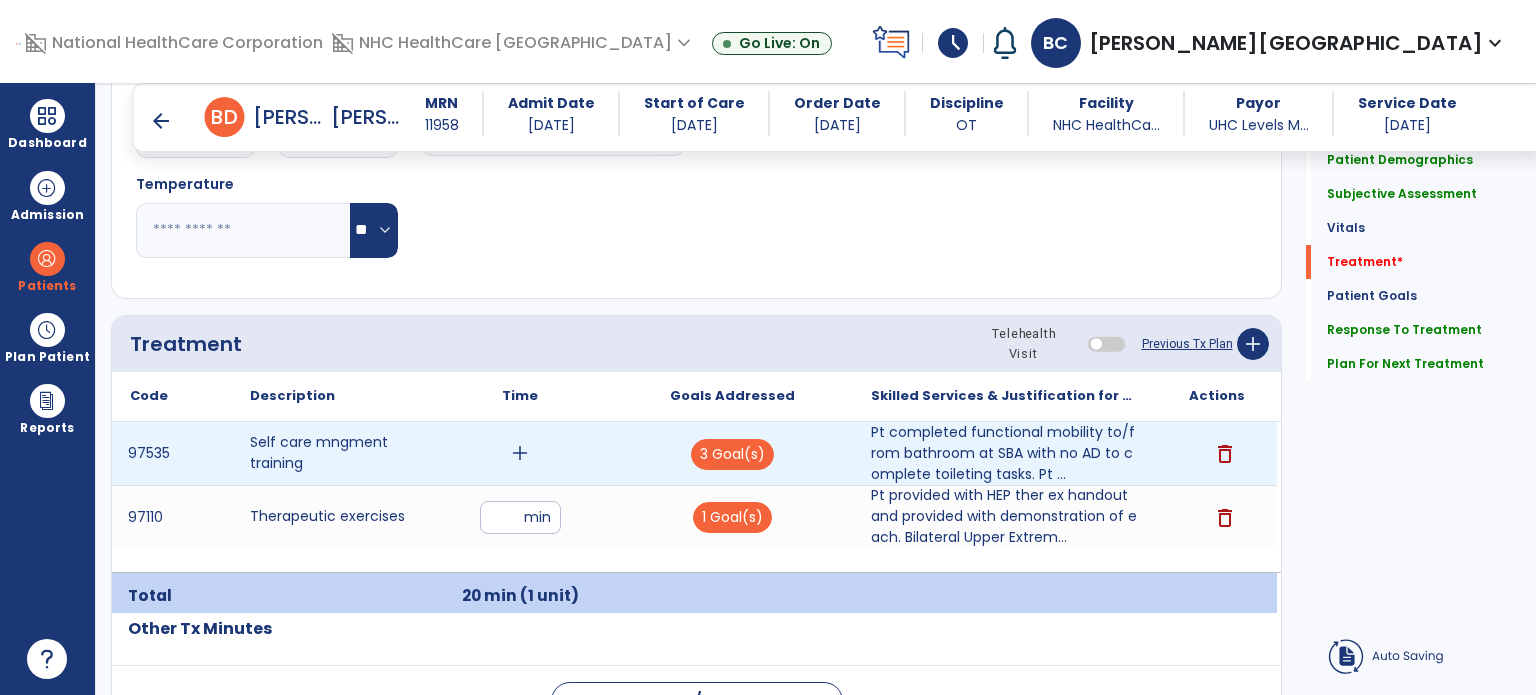 click on "add" at bounding box center [520, 453] 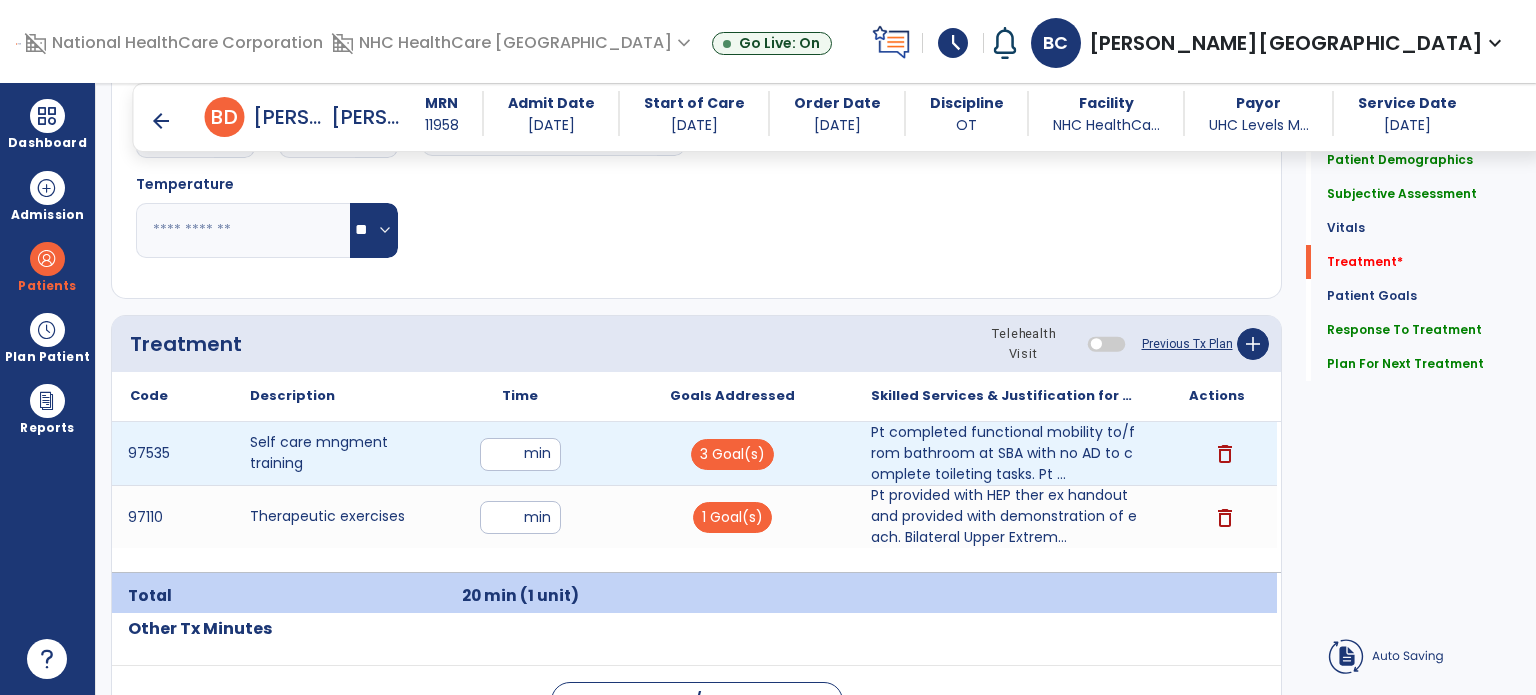 type on "**" 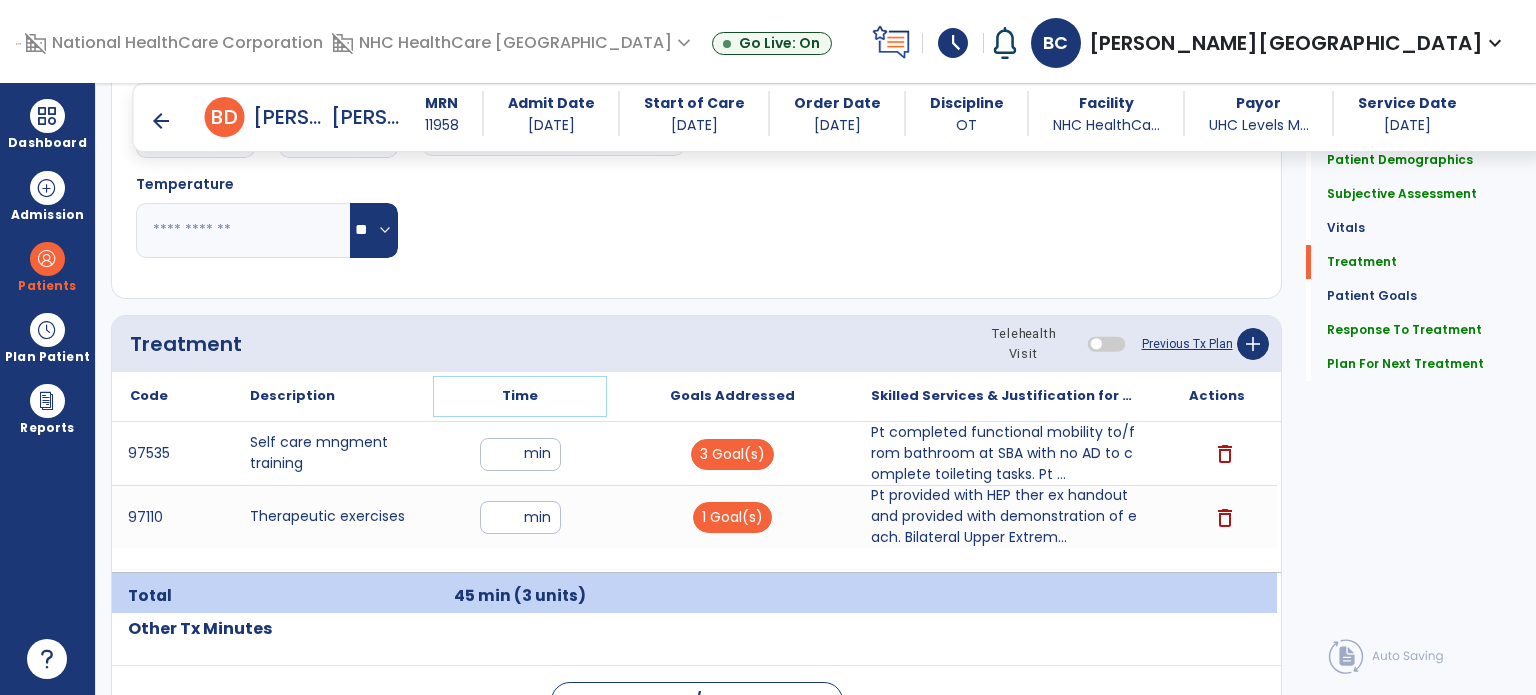 click on "Time" at bounding box center (520, 396) 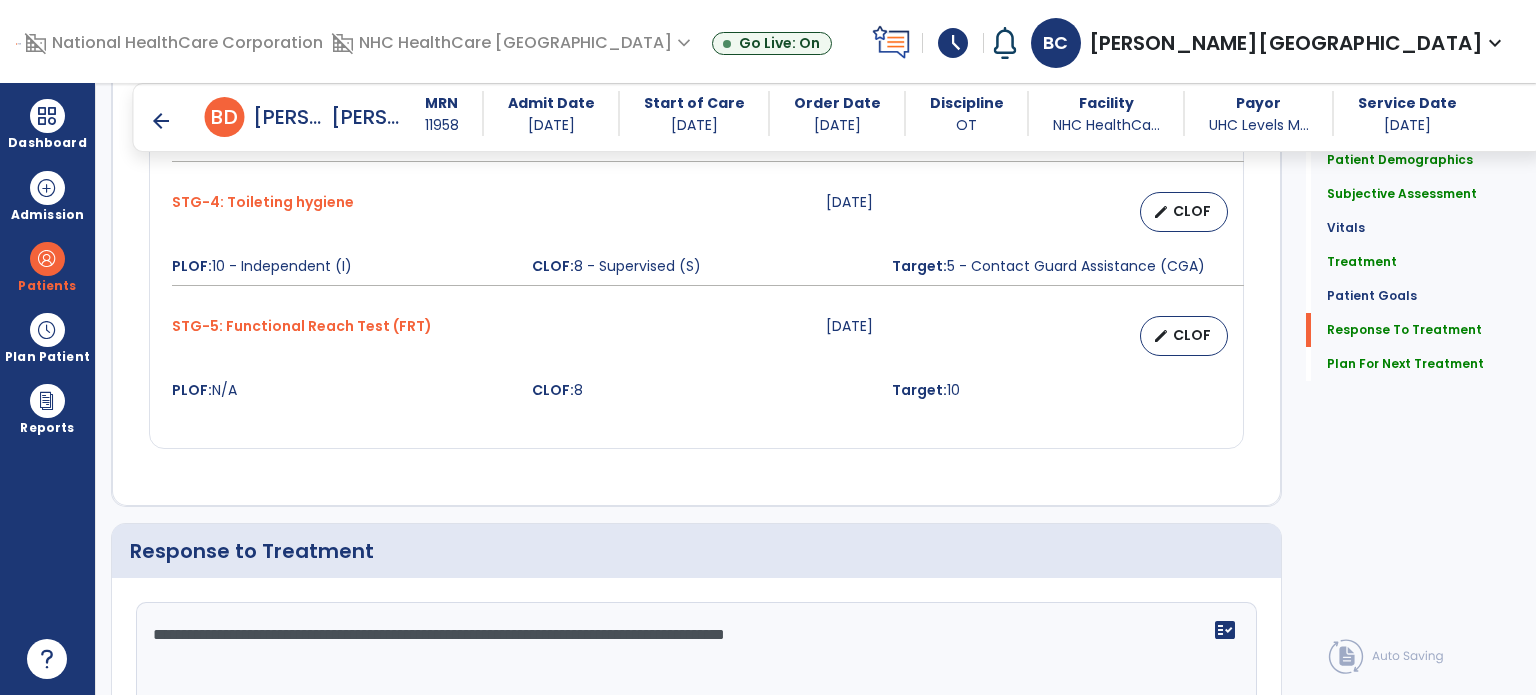 scroll, scrollTop: 2623, scrollLeft: 0, axis: vertical 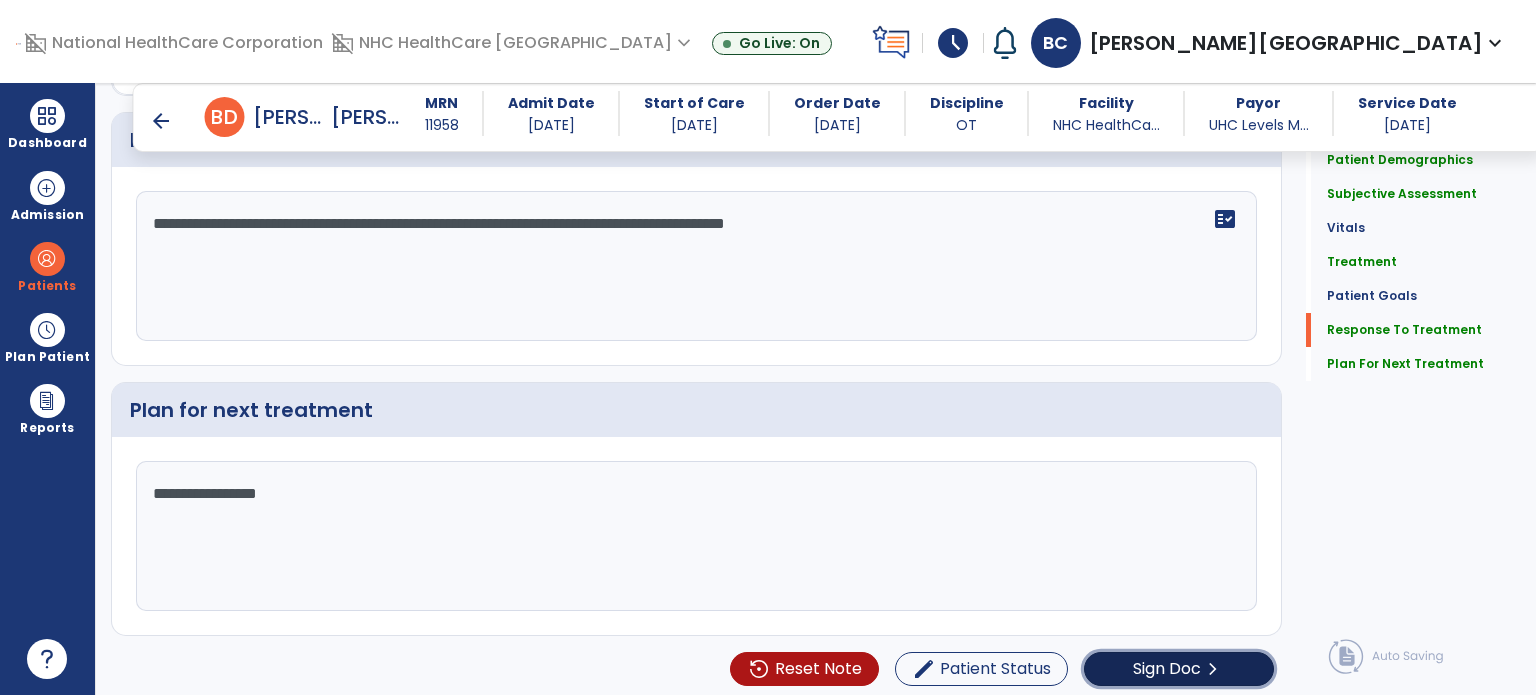 click on "Sign Doc  chevron_right" 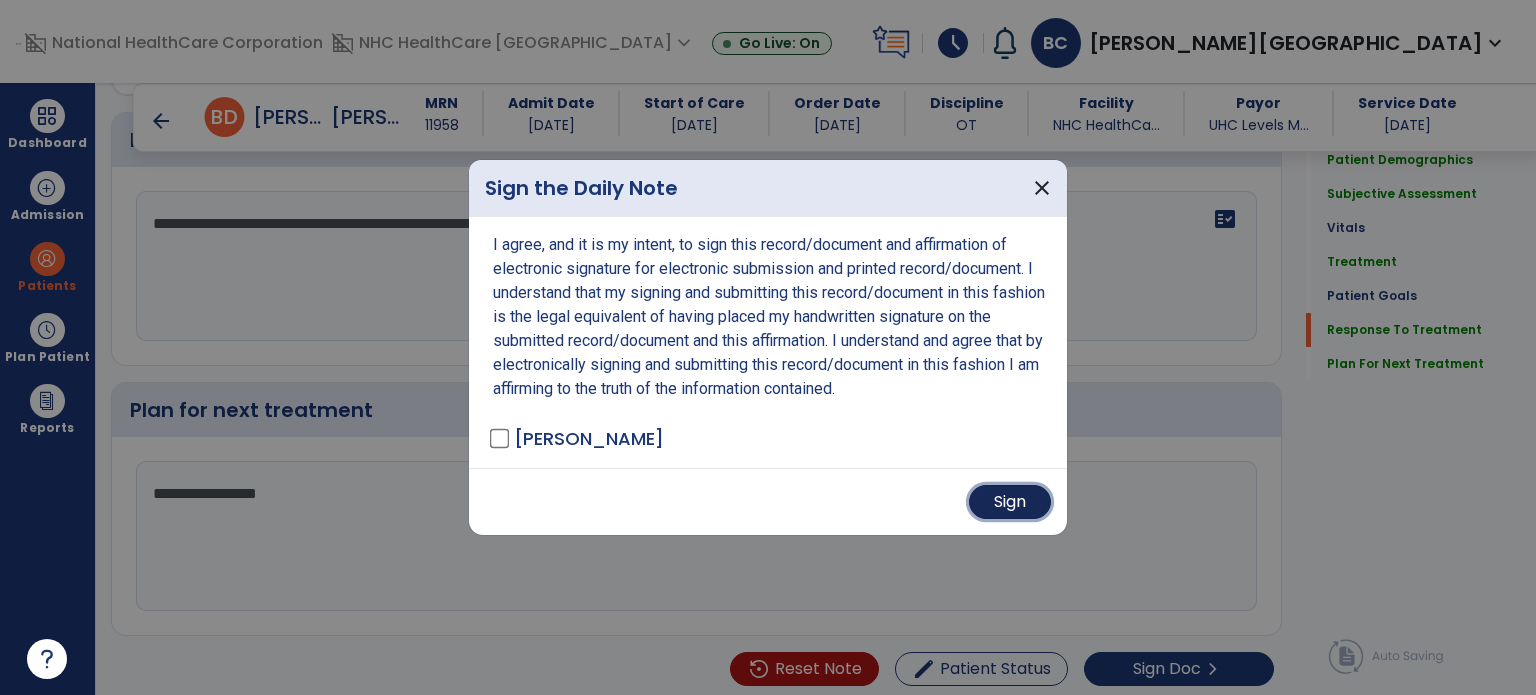 click on "Sign" at bounding box center [1010, 502] 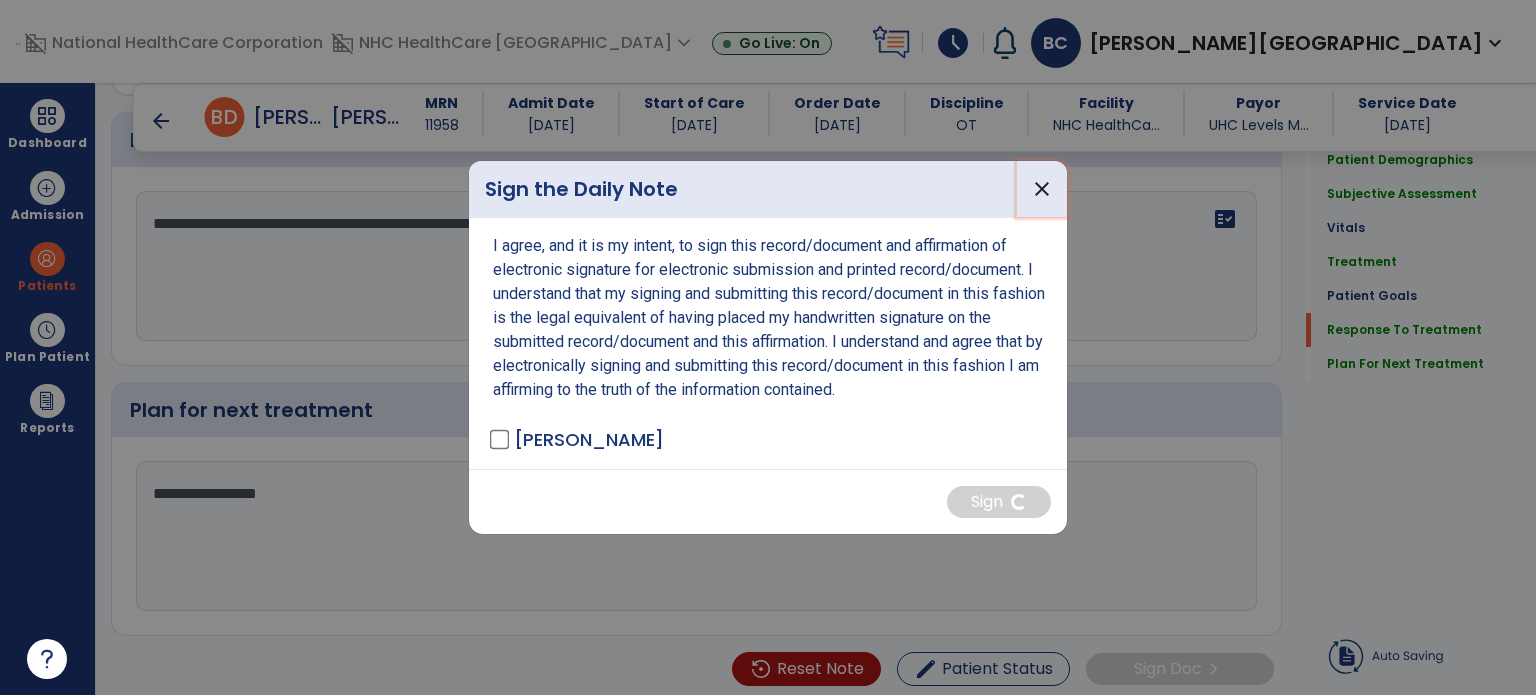 click on "close" at bounding box center (1042, 189) 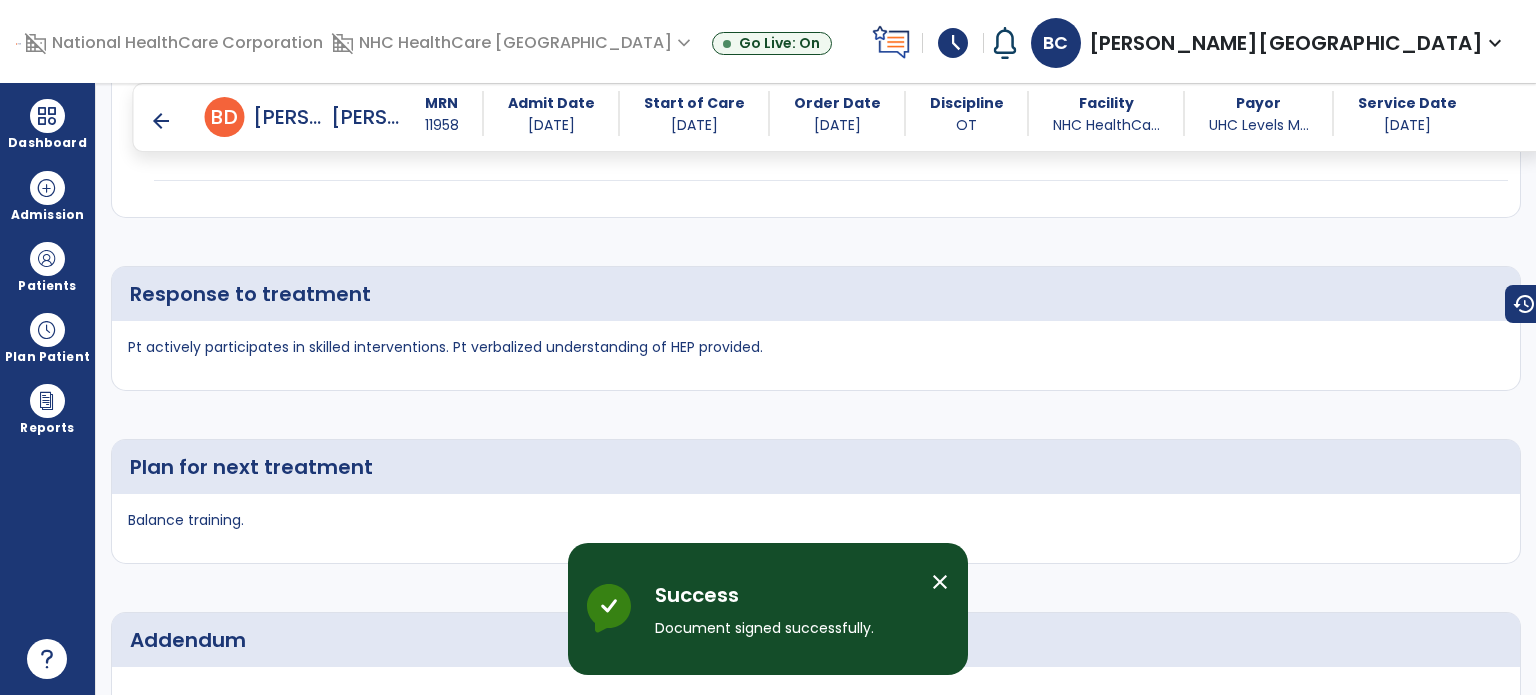 scroll, scrollTop: 3807, scrollLeft: 0, axis: vertical 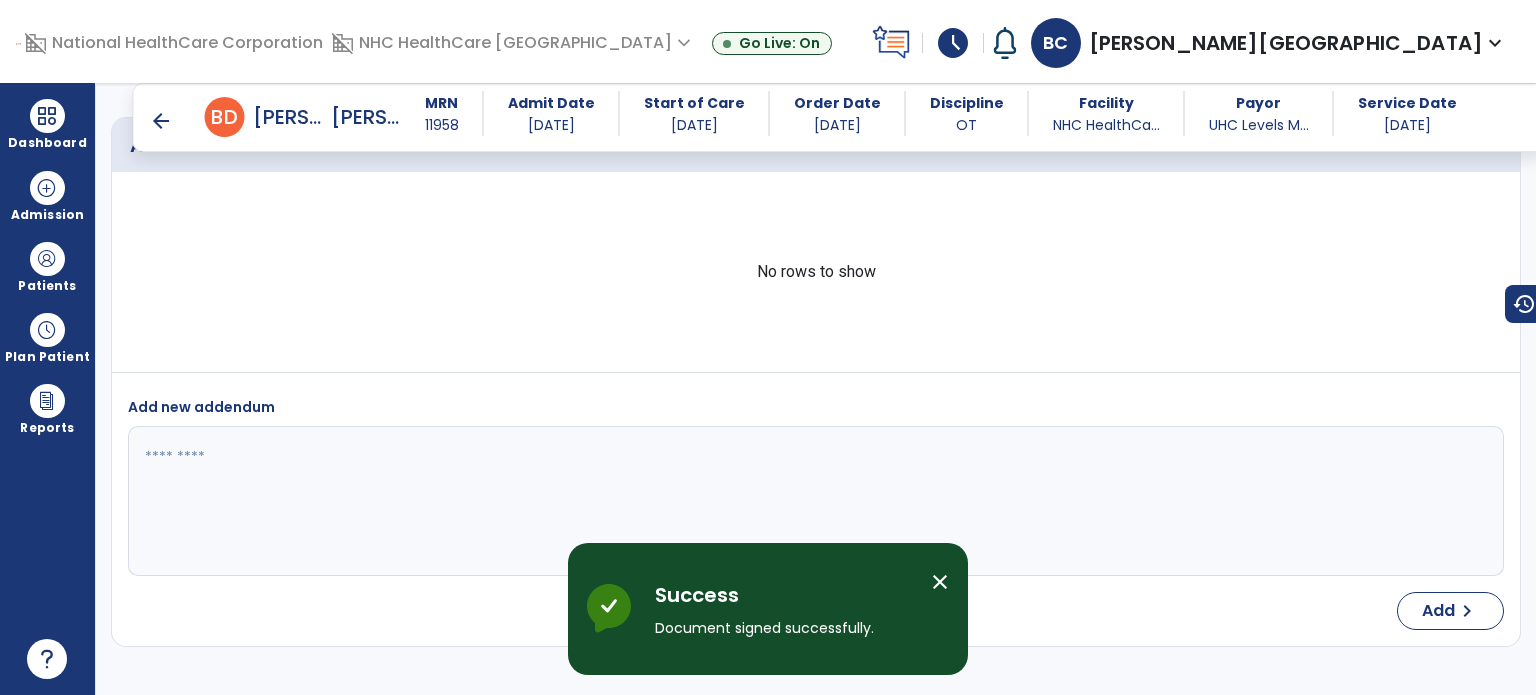 click on "arrow_back" at bounding box center (161, 121) 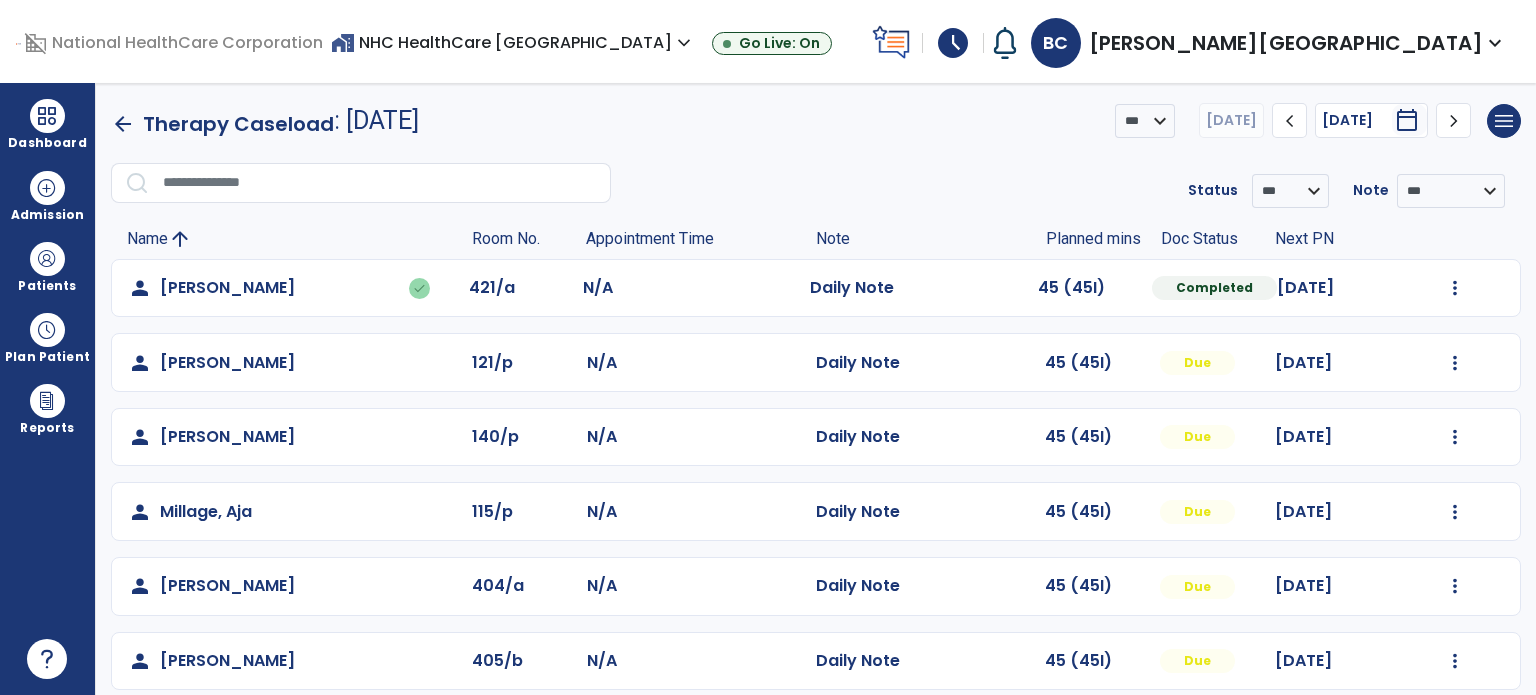 scroll, scrollTop: 94, scrollLeft: 0, axis: vertical 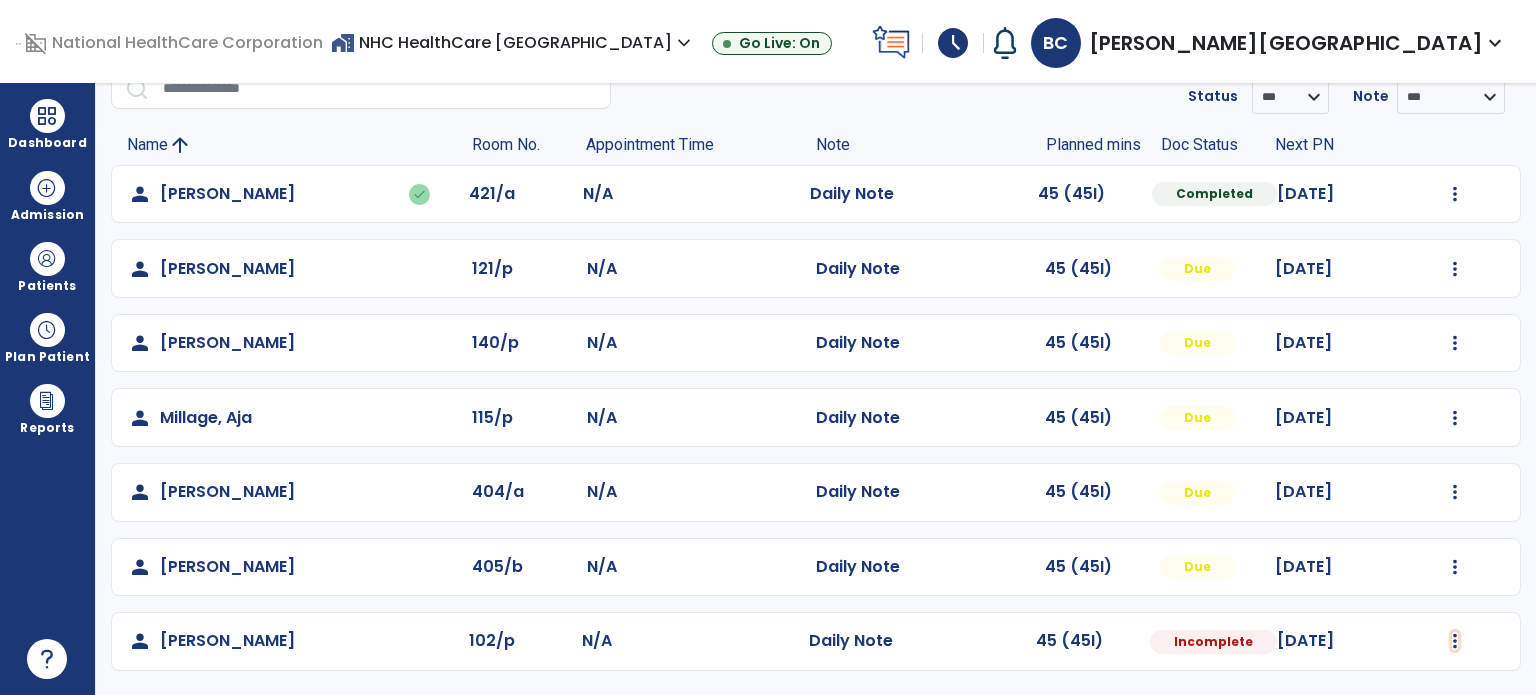 click at bounding box center [1455, 194] 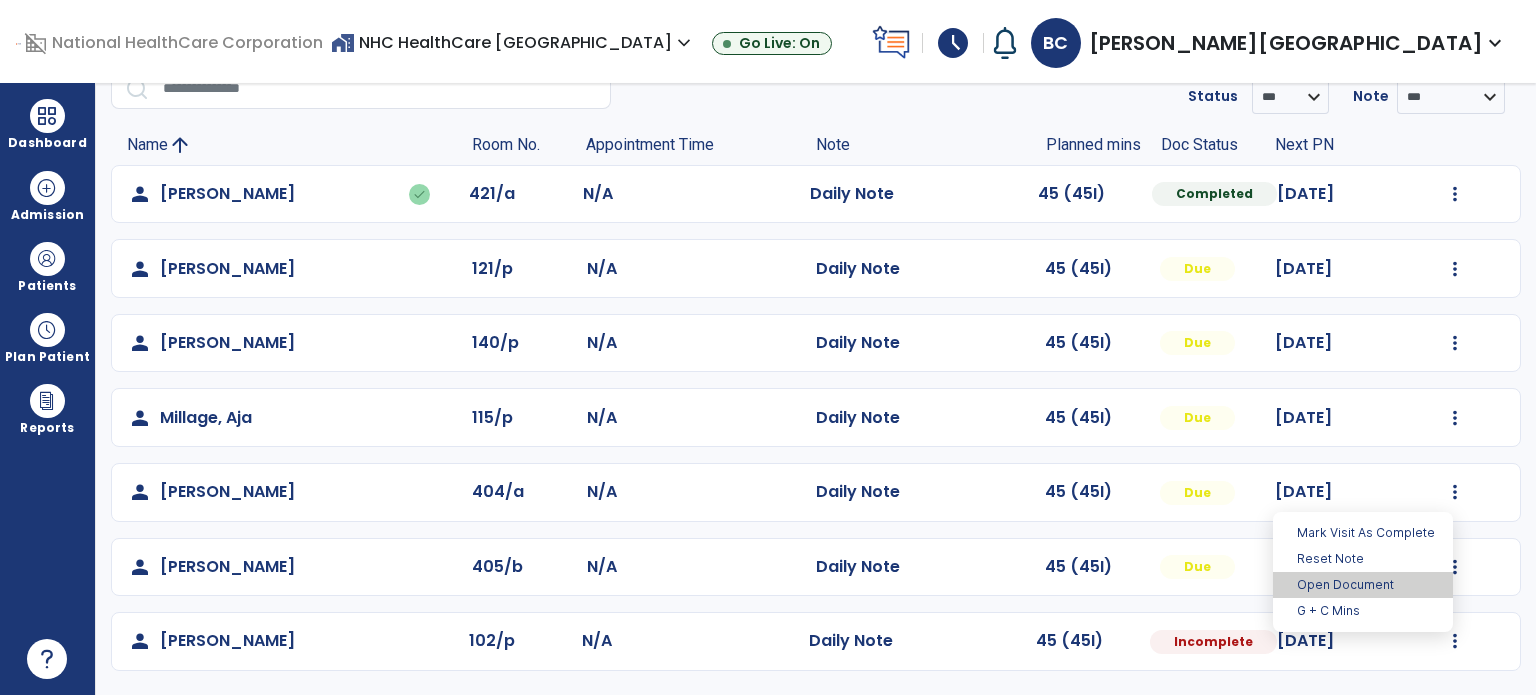 click on "Open Document" at bounding box center (1363, 585) 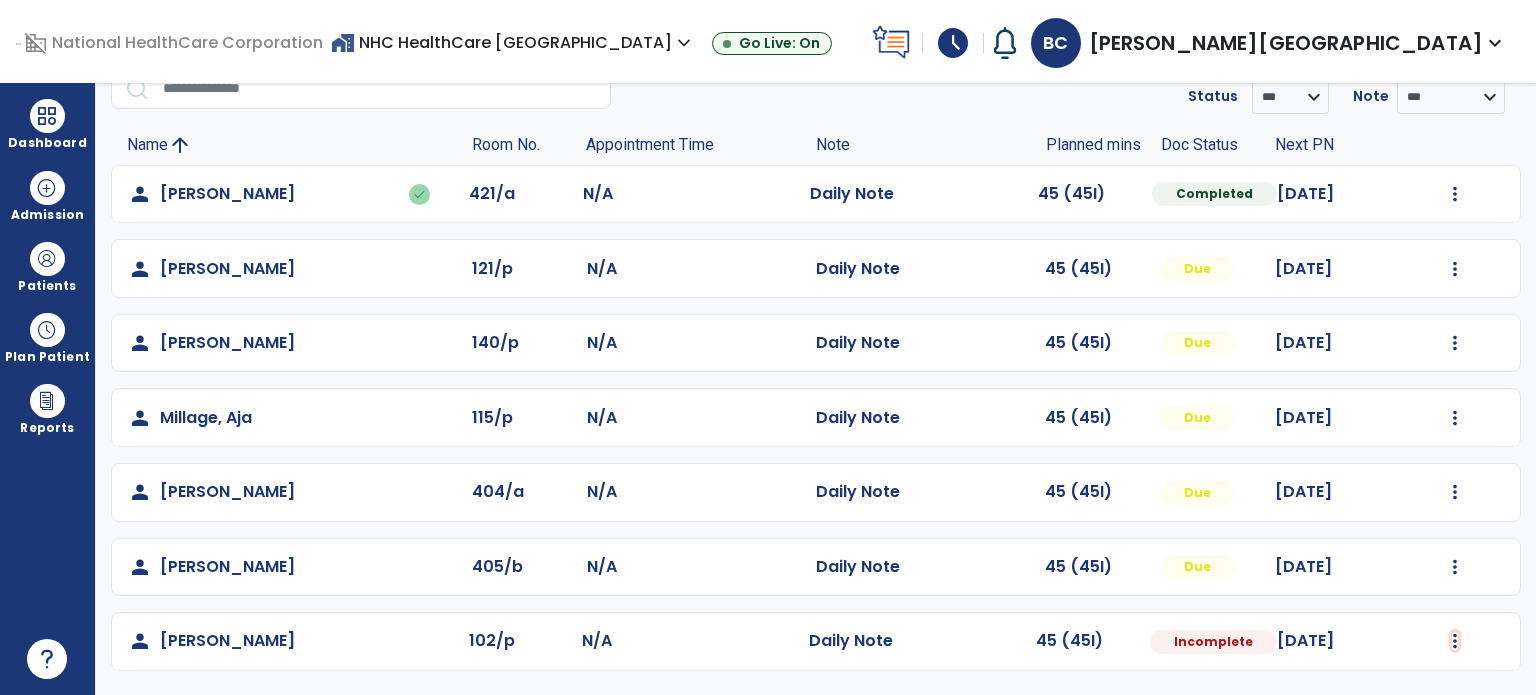 click at bounding box center (1455, 194) 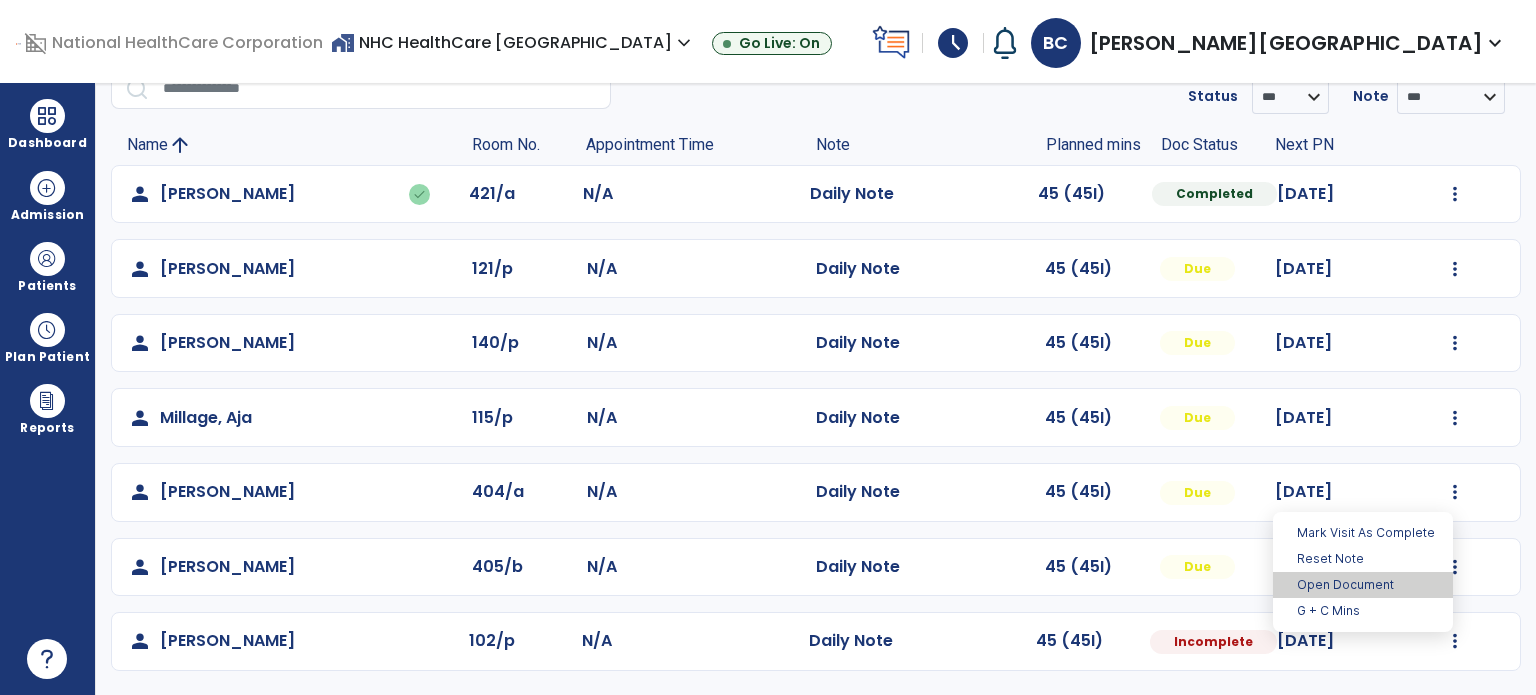 click on "Open Document" at bounding box center [1363, 585] 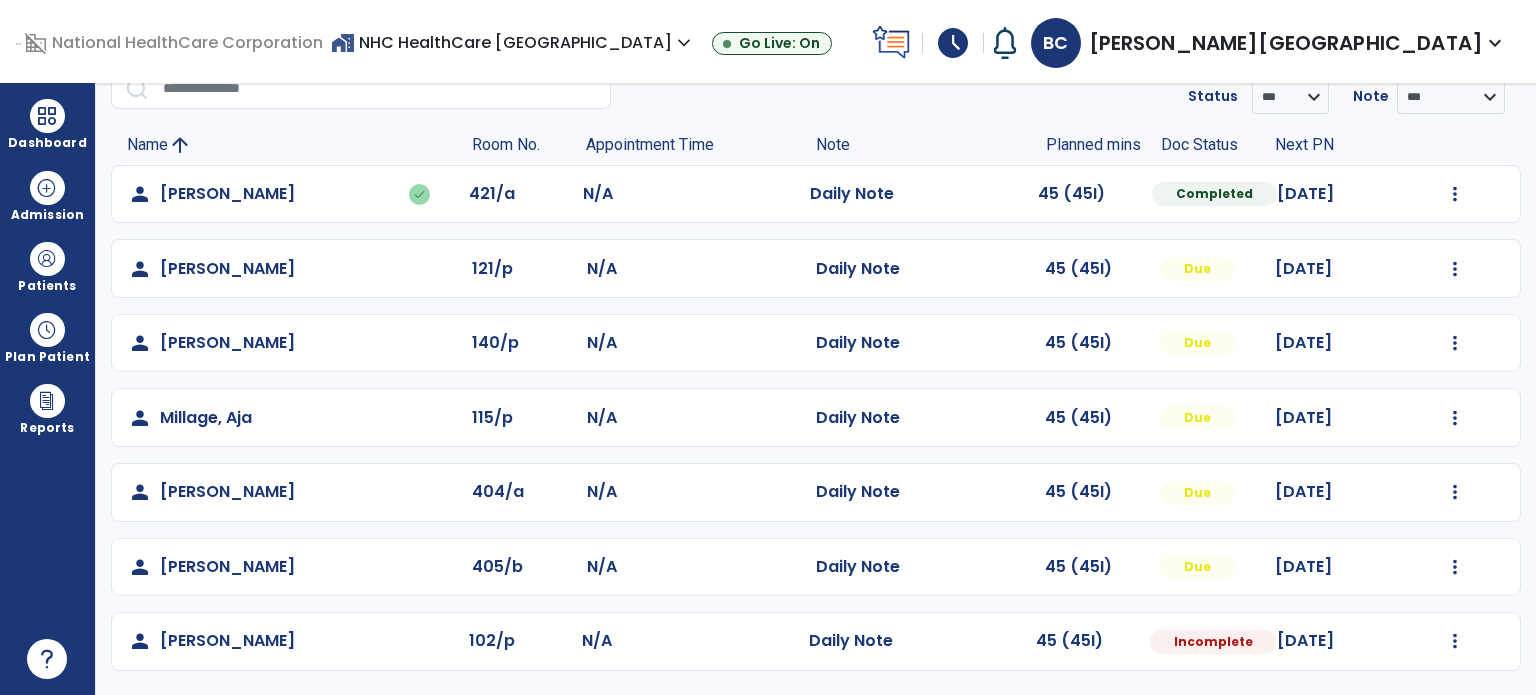 scroll, scrollTop: 0, scrollLeft: 0, axis: both 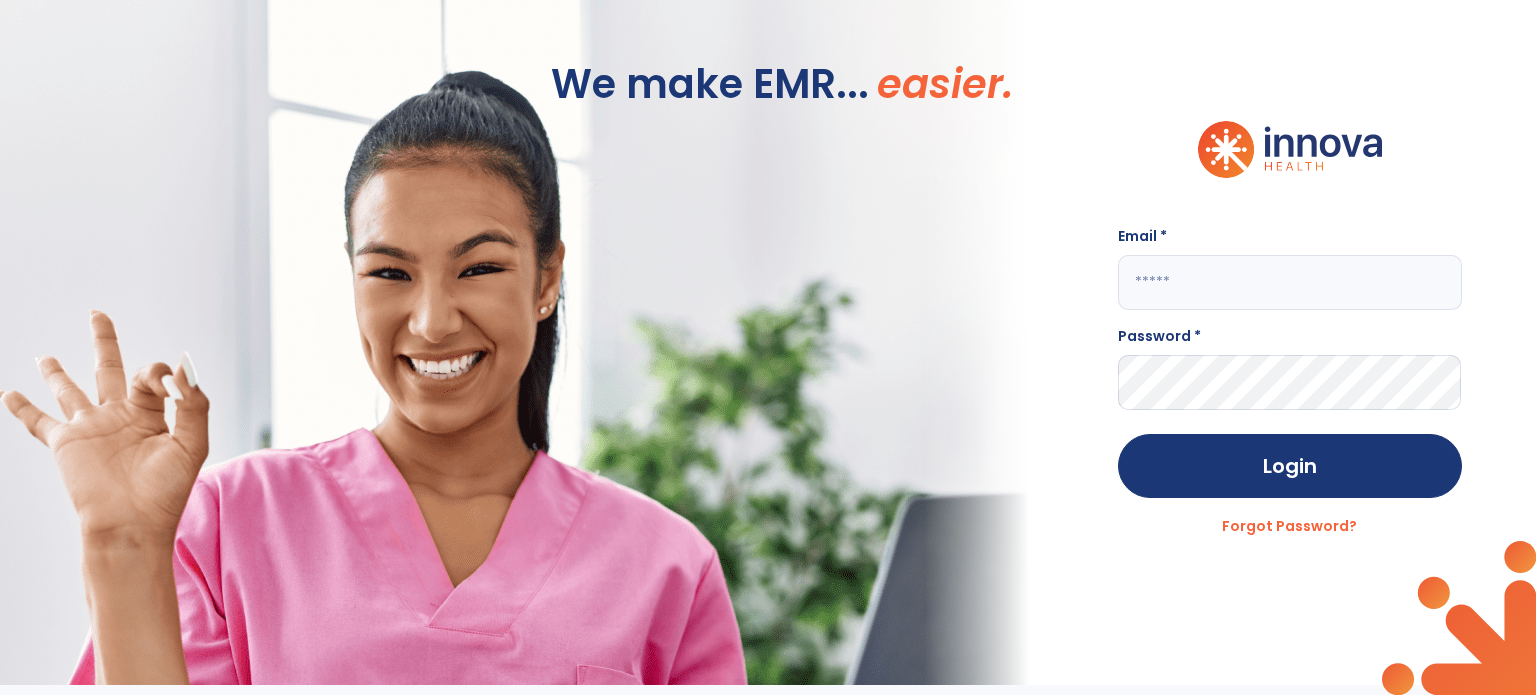 type on "**********" 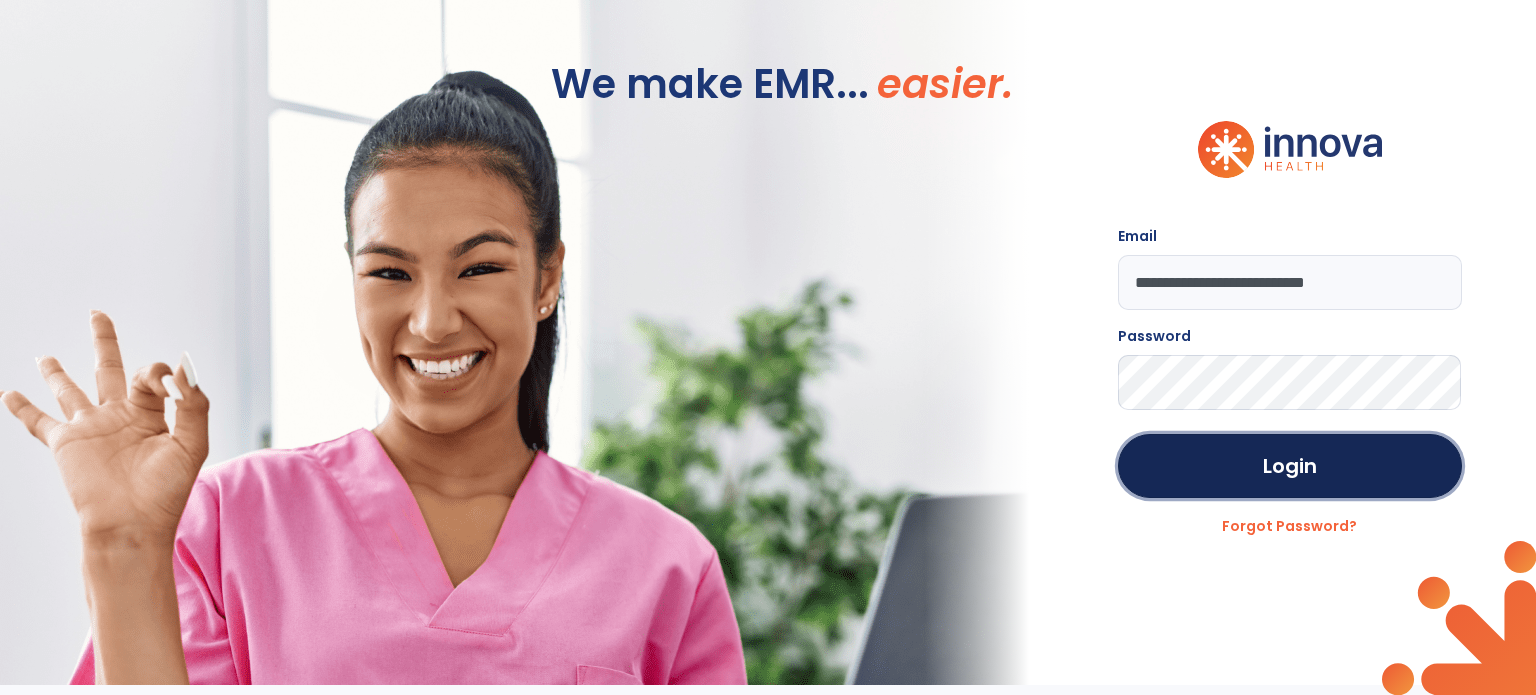 click on "Login" 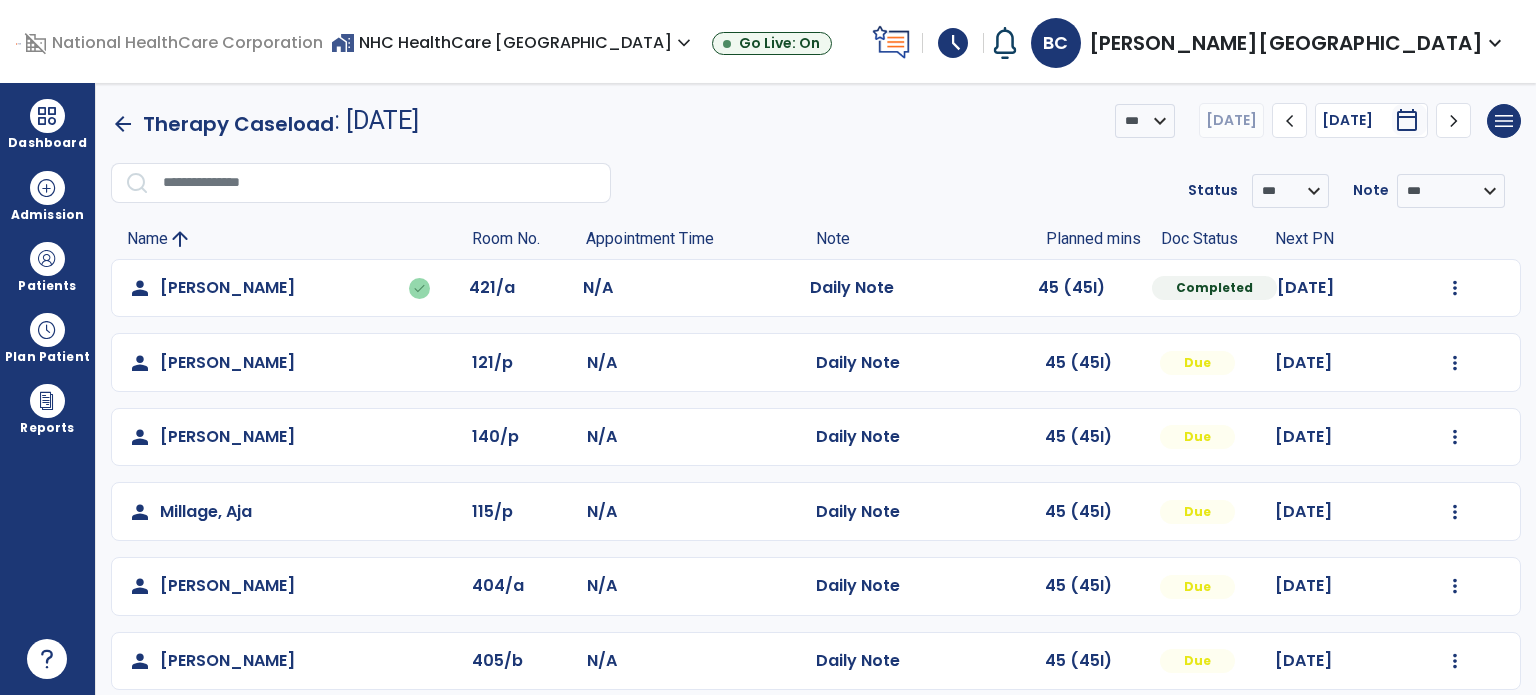 scroll, scrollTop: 94, scrollLeft: 0, axis: vertical 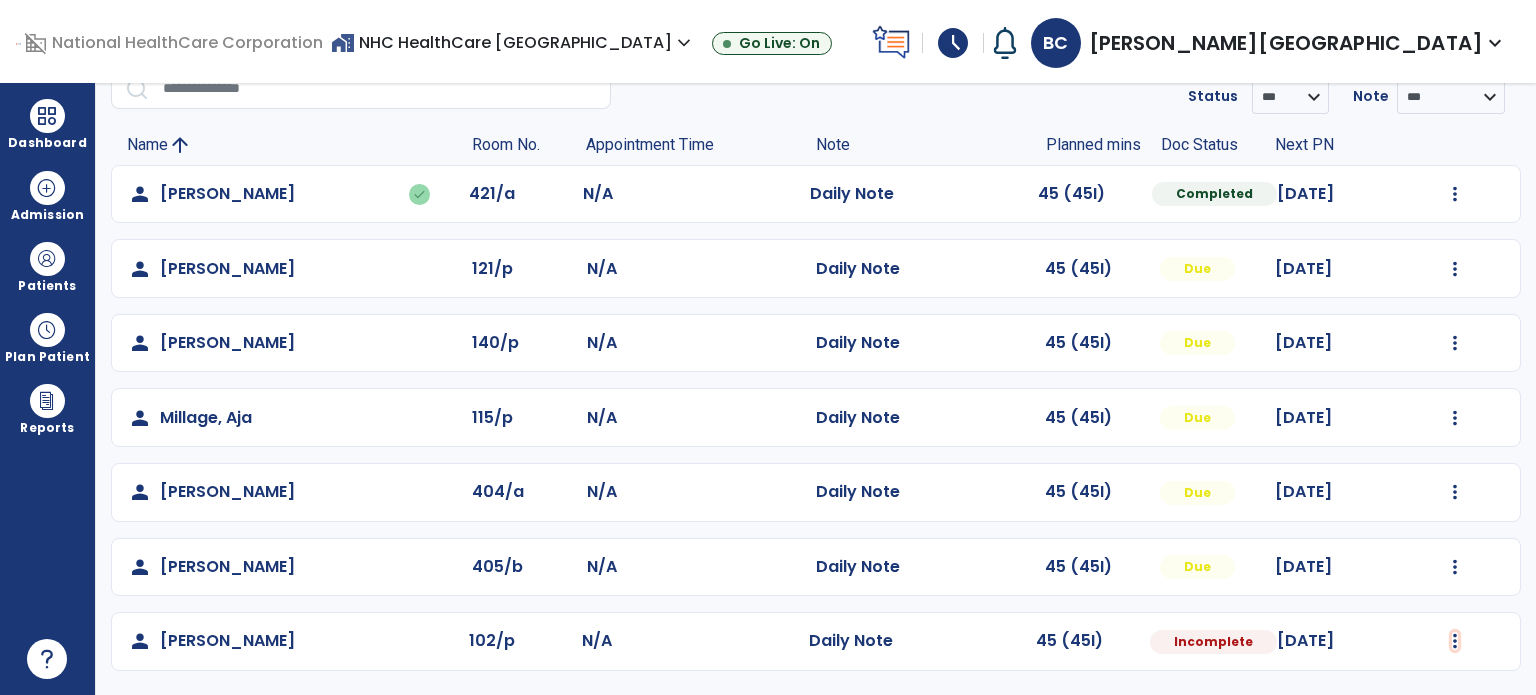 click at bounding box center [1455, 194] 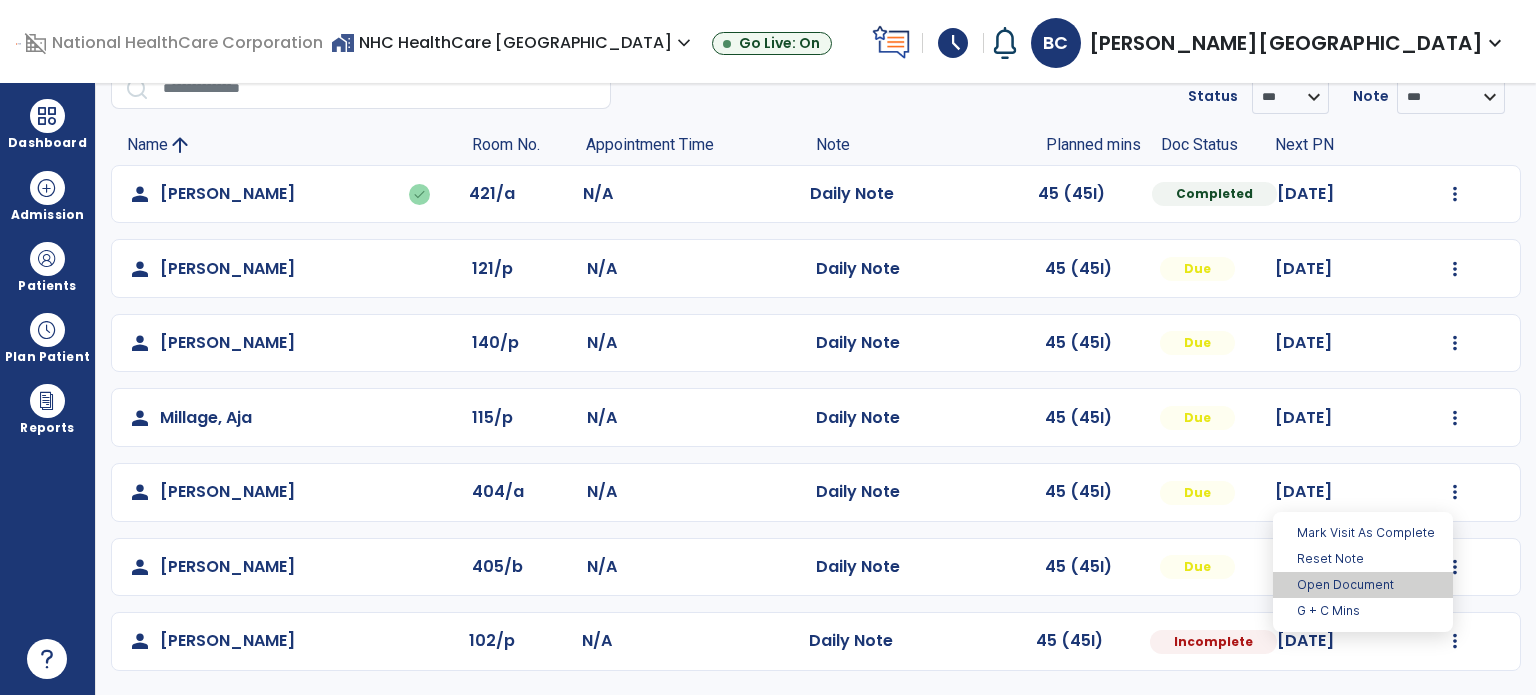 click on "Open Document" at bounding box center [1363, 585] 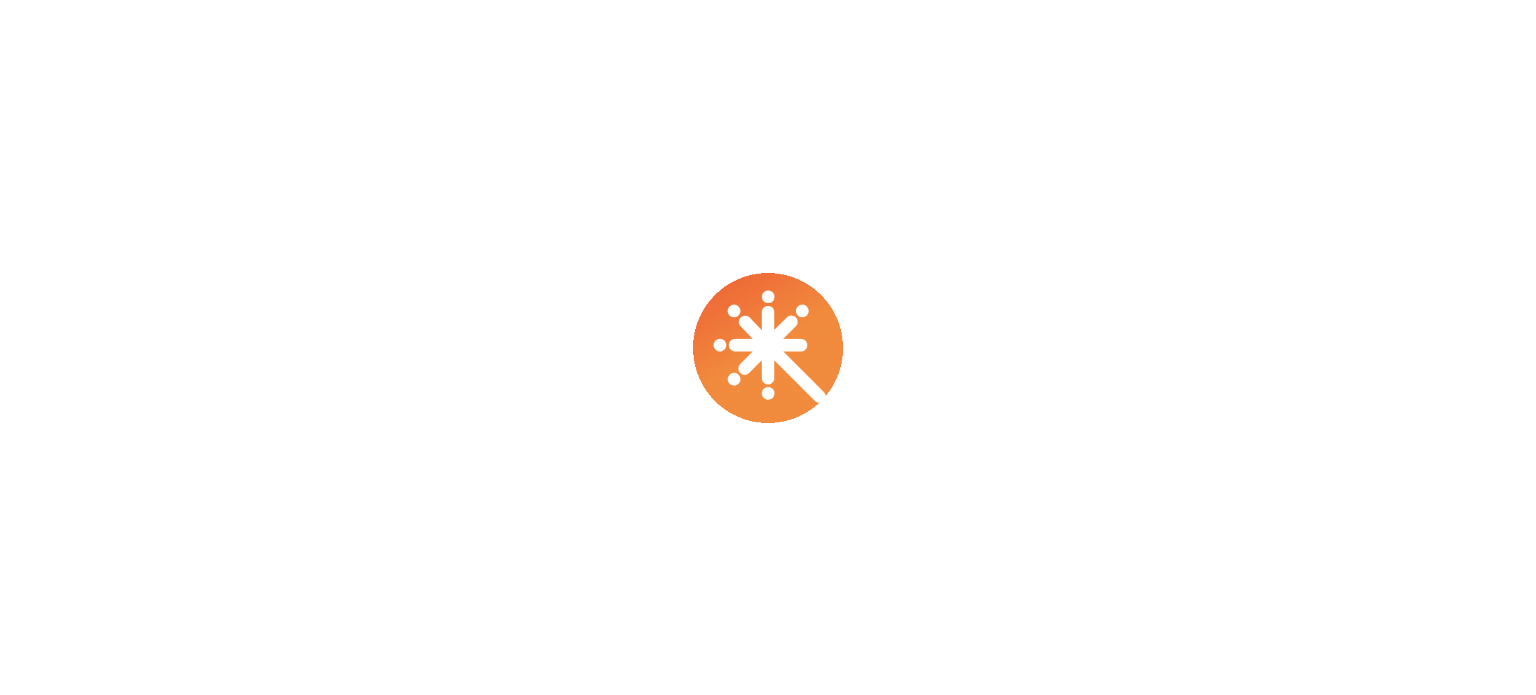 scroll, scrollTop: 0, scrollLeft: 0, axis: both 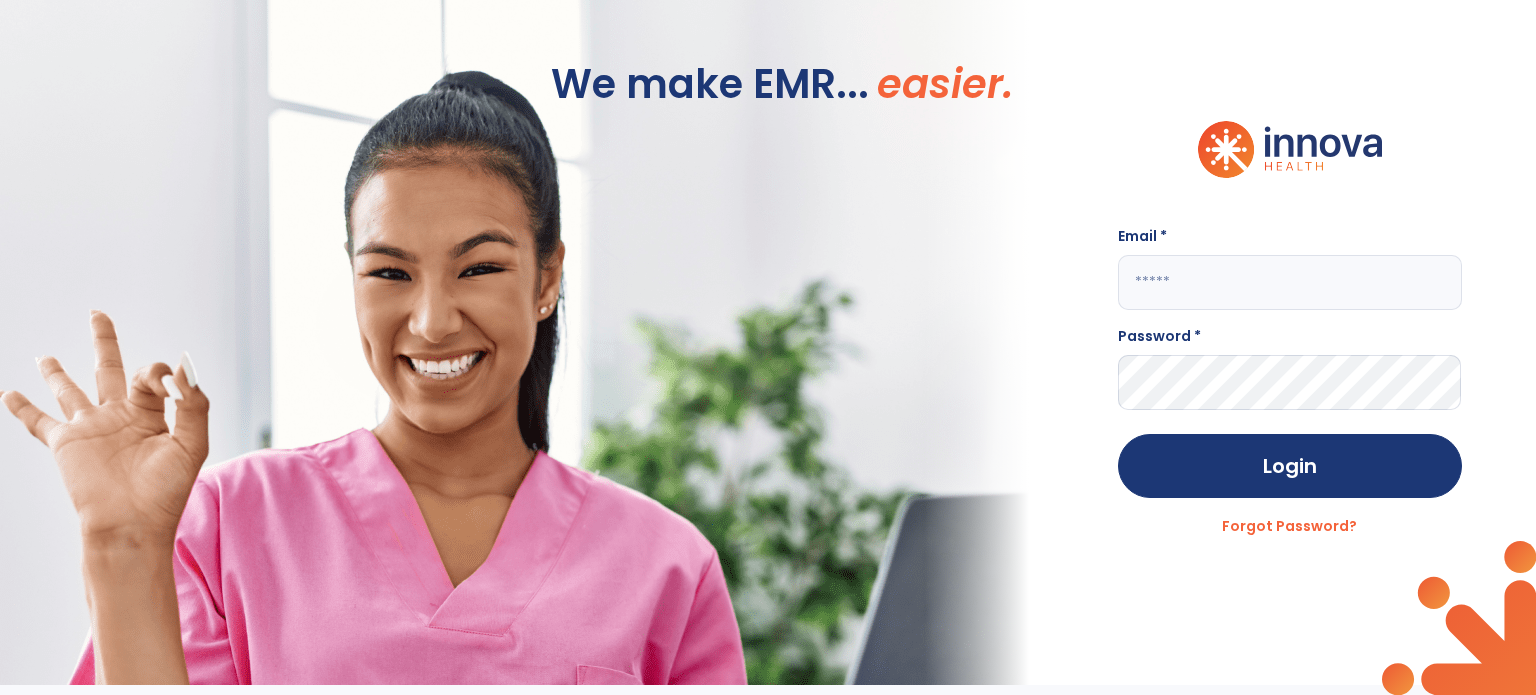 type on "**********" 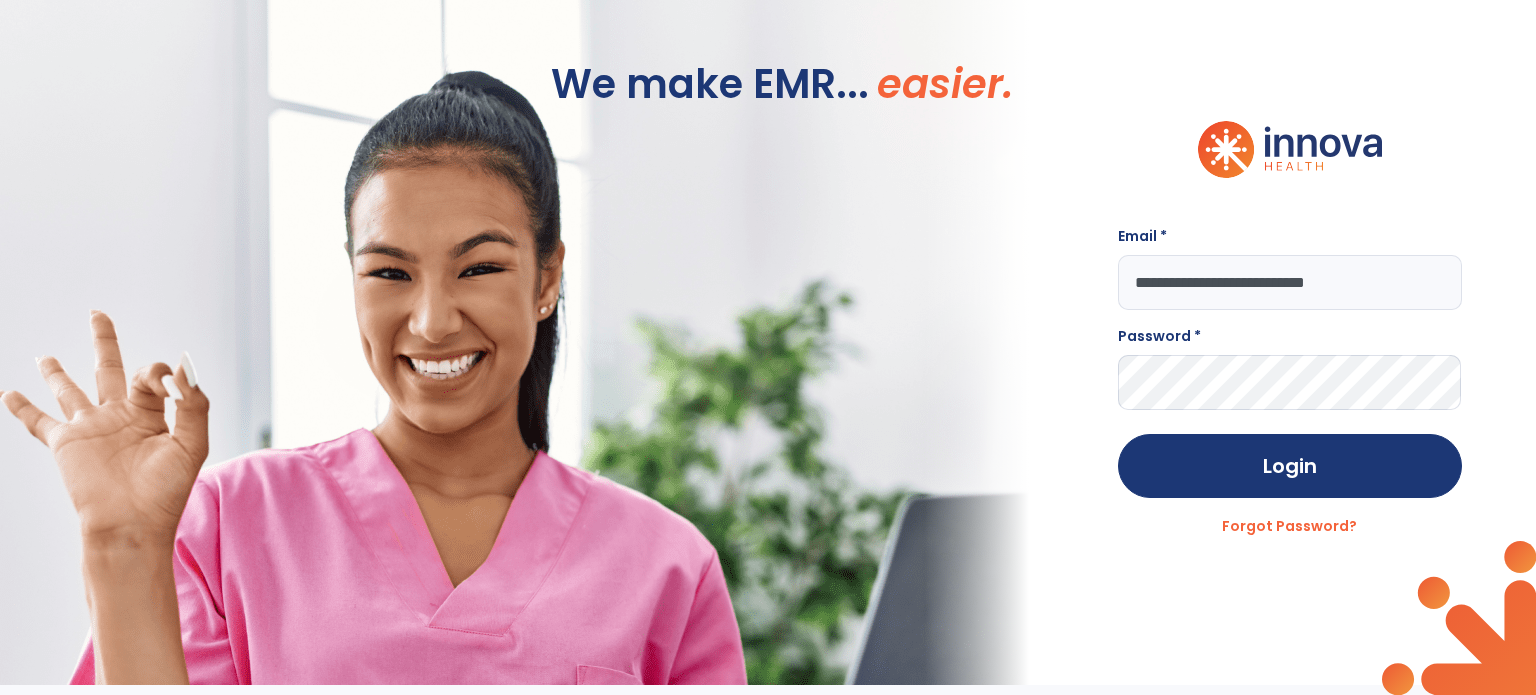 click on "Login" 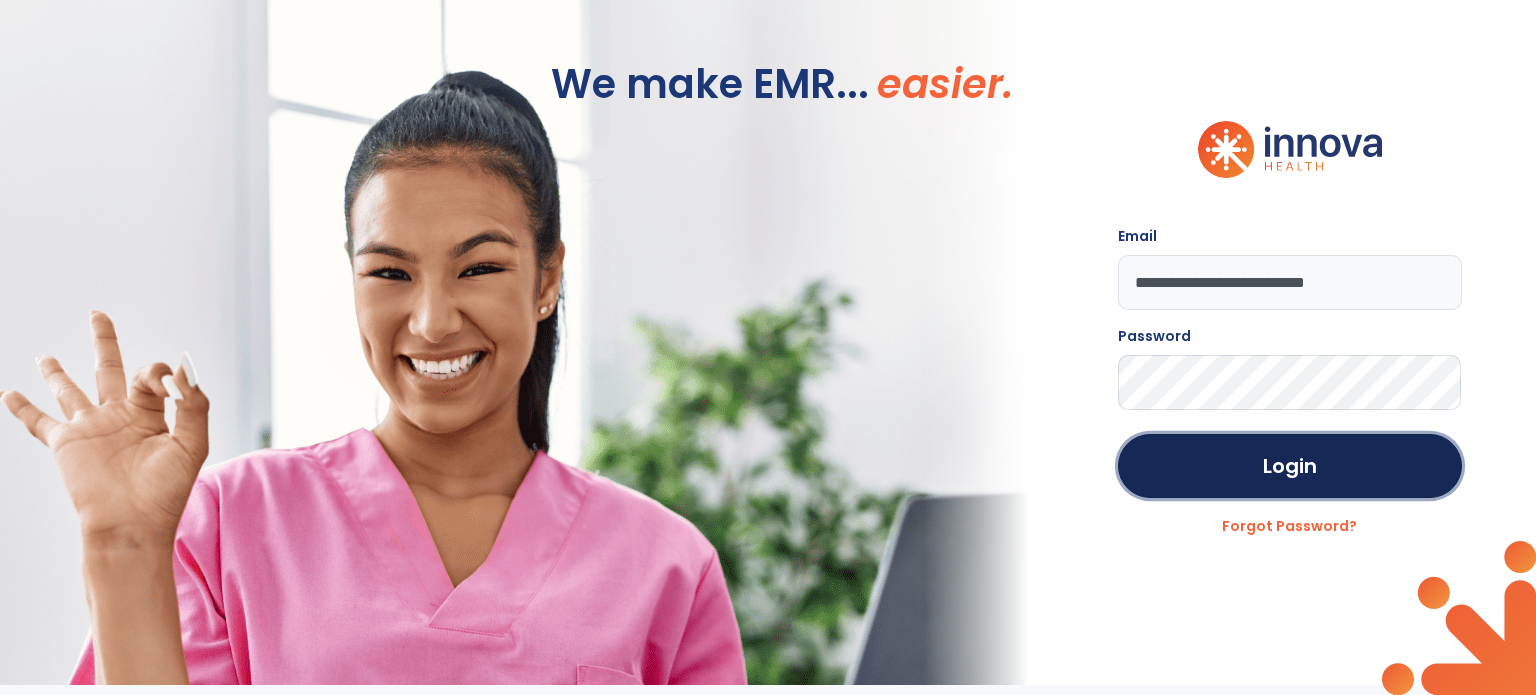 click on "Login" 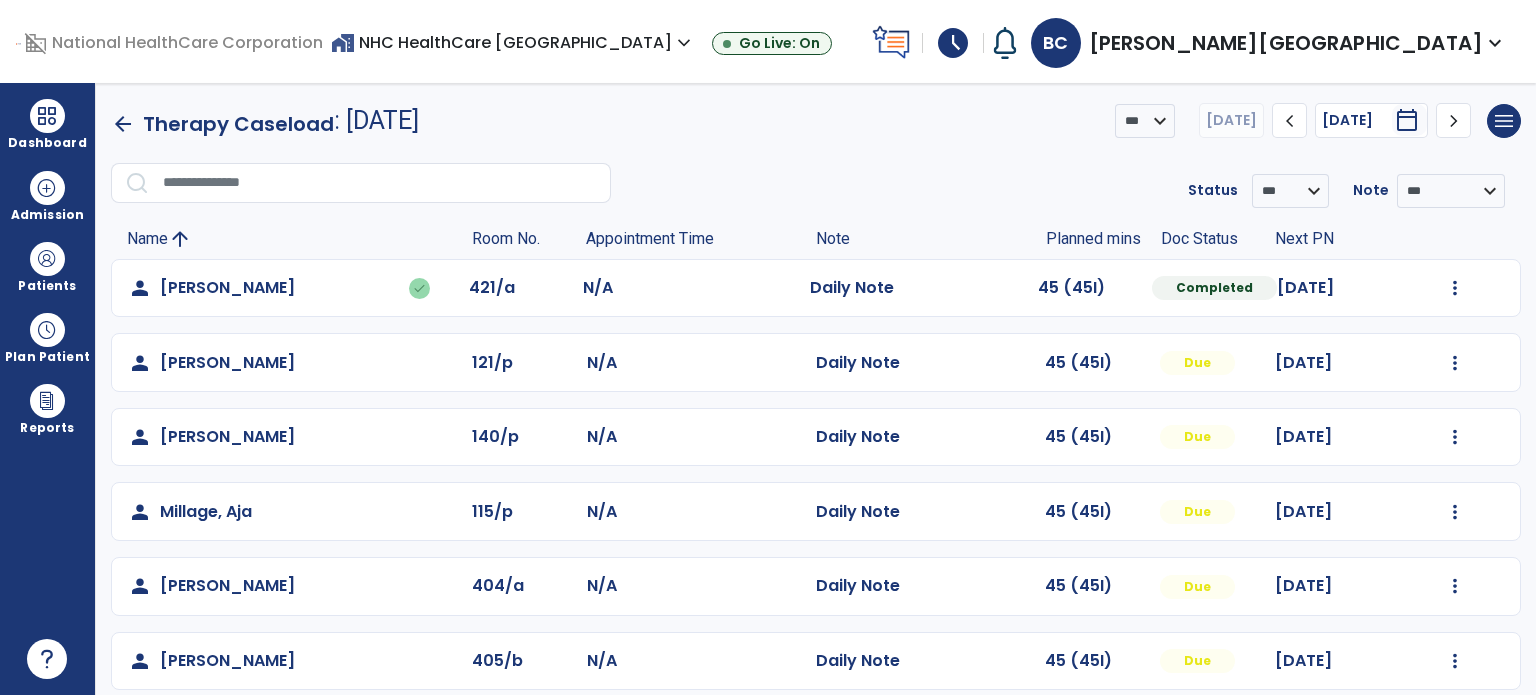 scroll, scrollTop: 94, scrollLeft: 0, axis: vertical 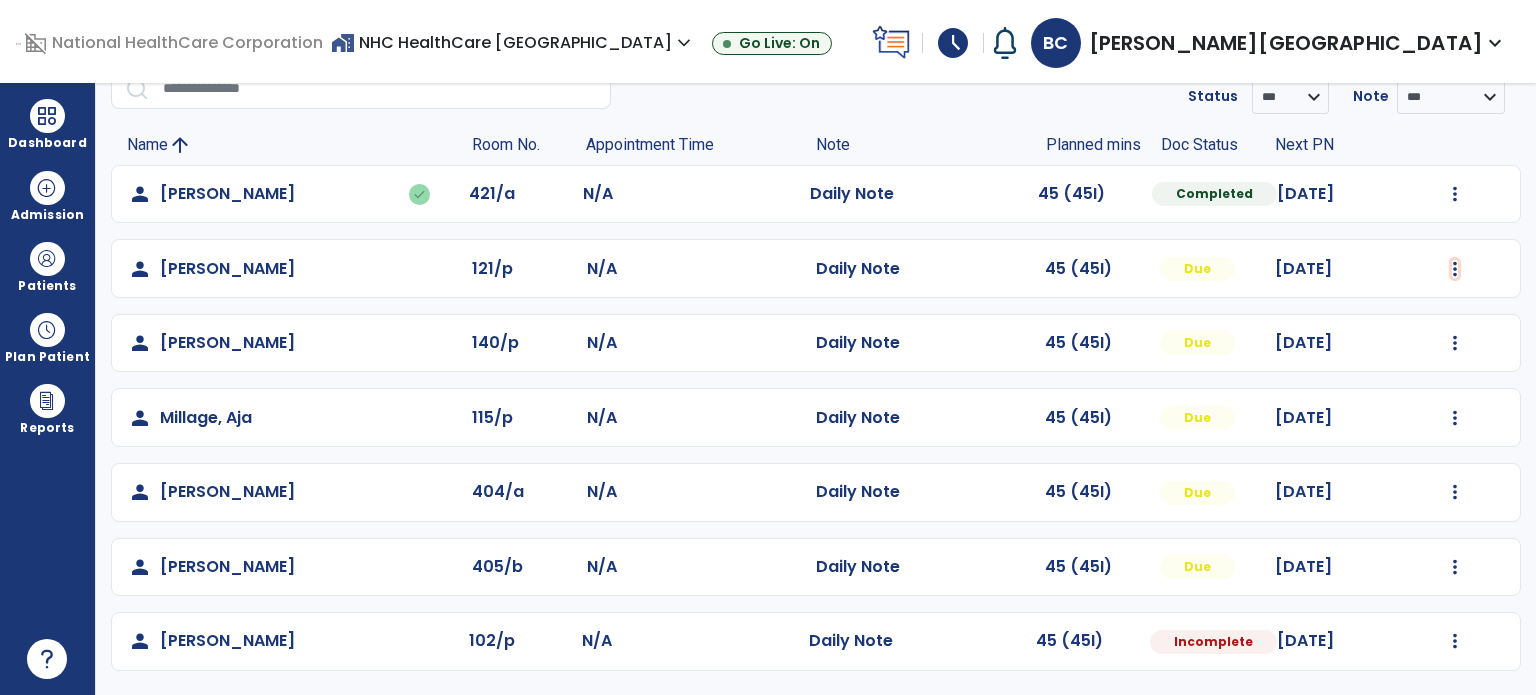 click at bounding box center [1455, 194] 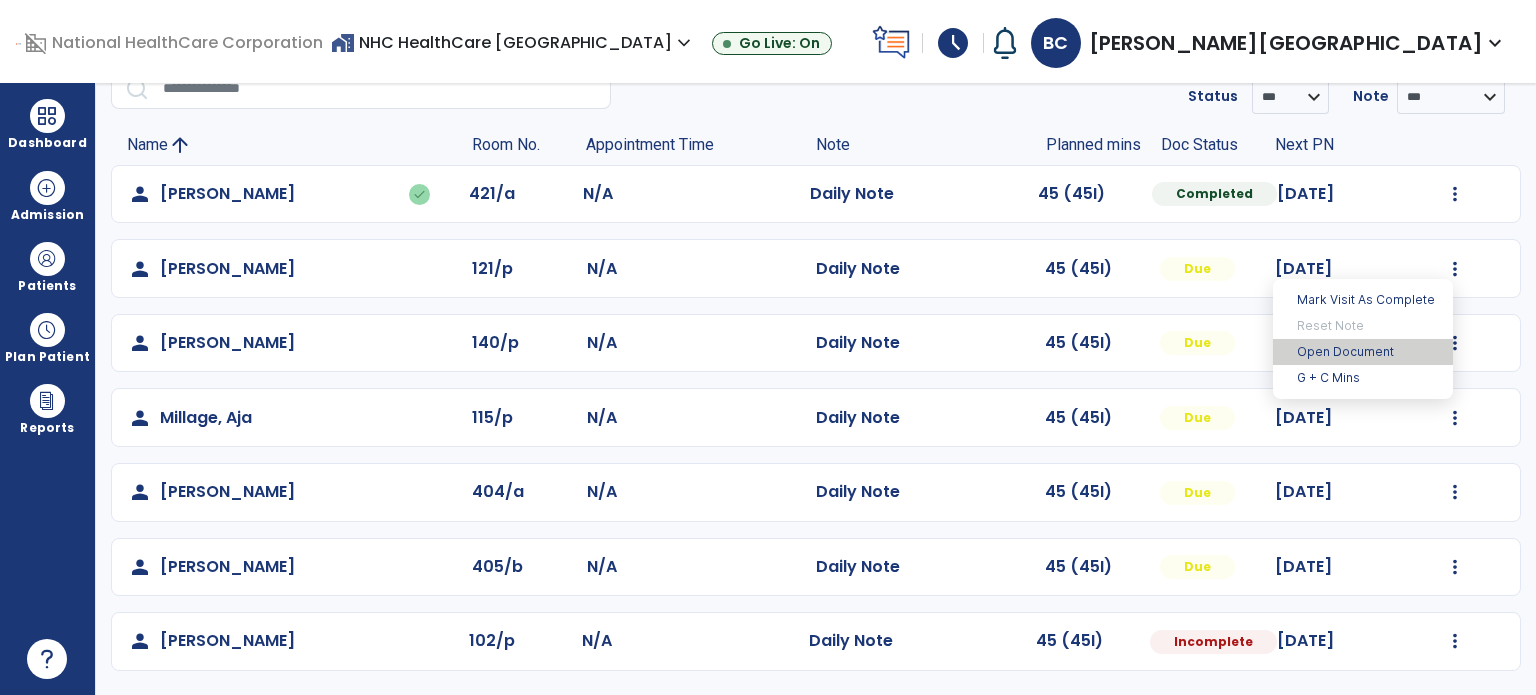 click on "Open Document" at bounding box center [1363, 352] 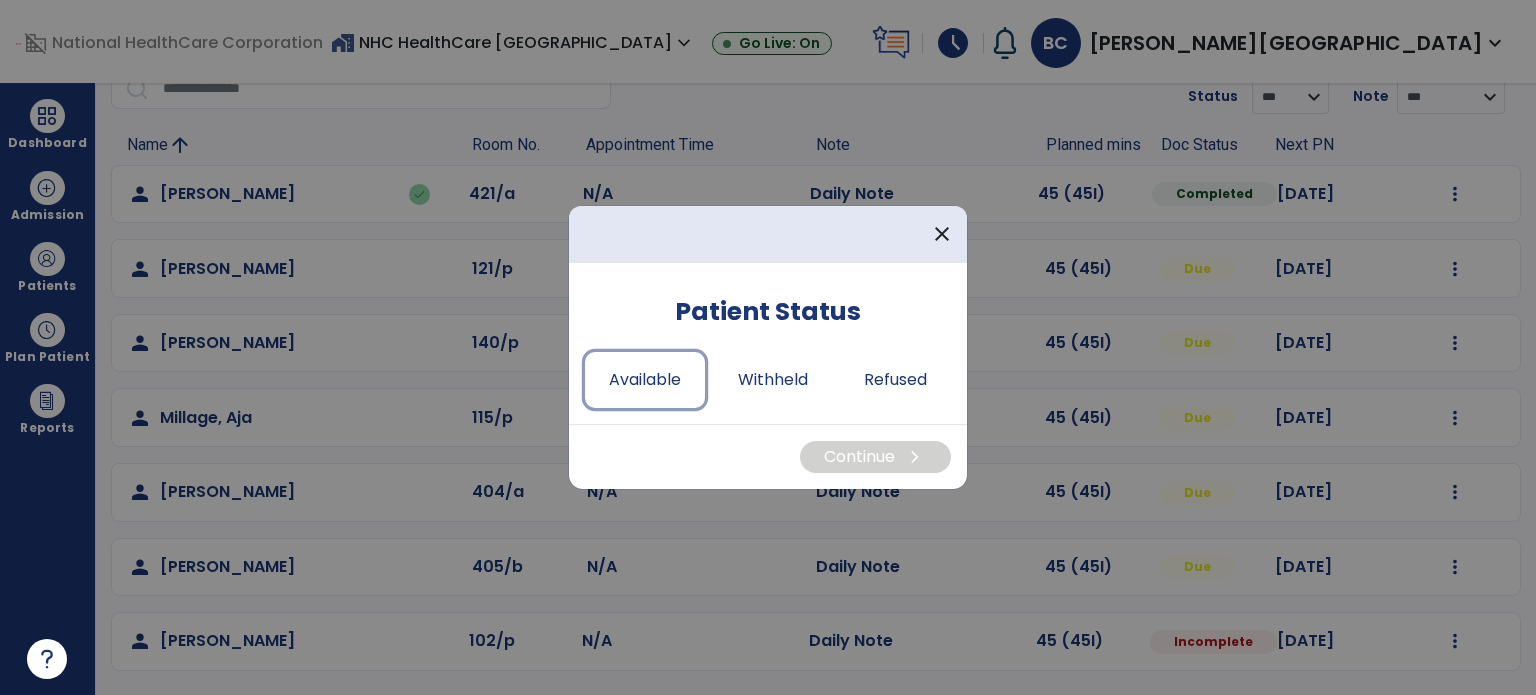 click on "Available" at bounding box center [645, 380] 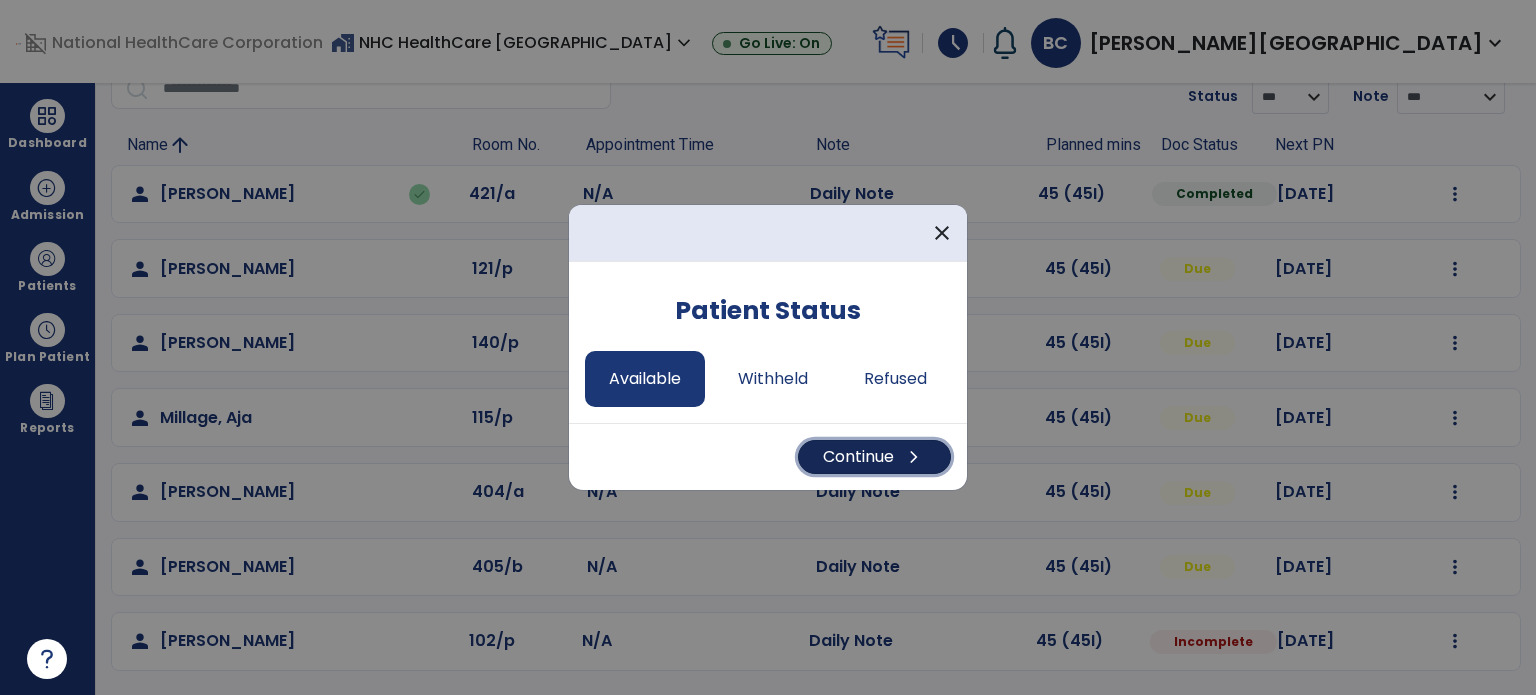 click on "Continue   chevron_right" at bounding box center (874, 457) 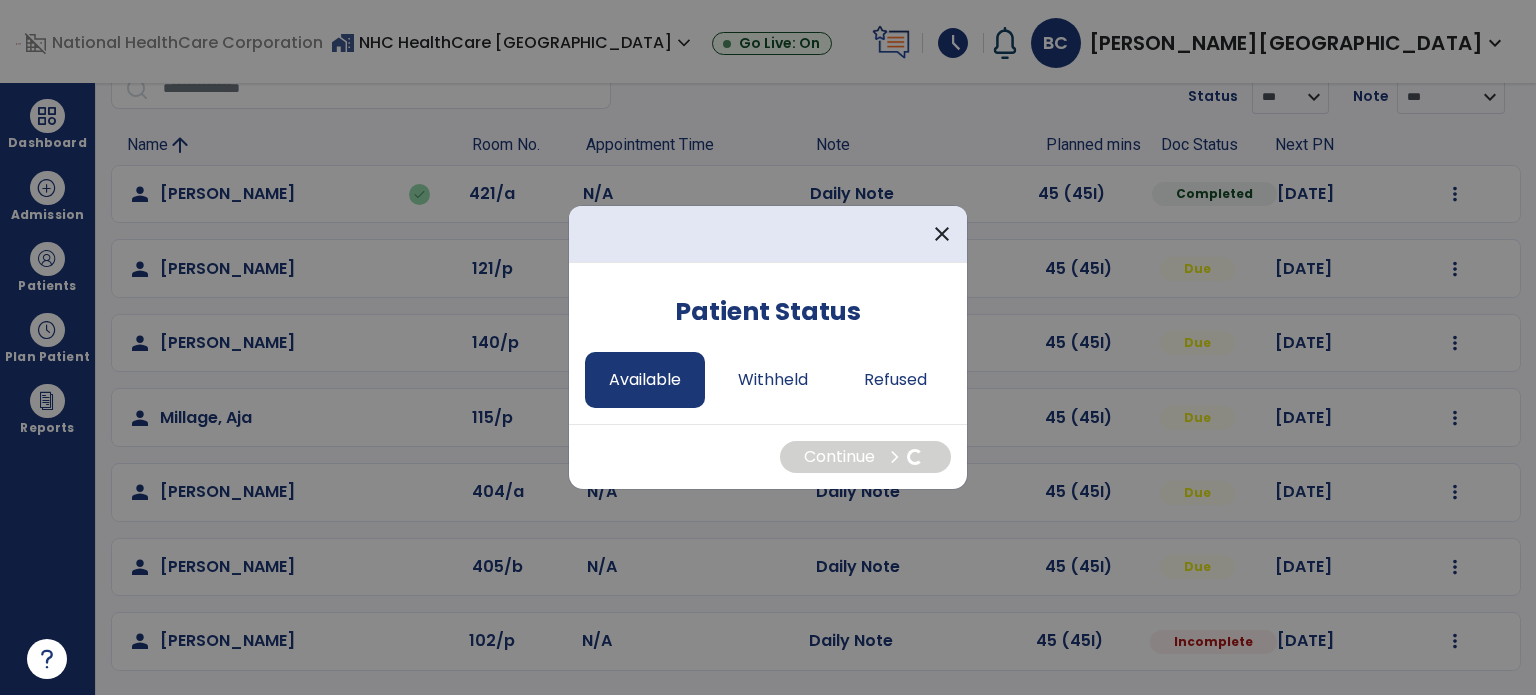 select on "*" 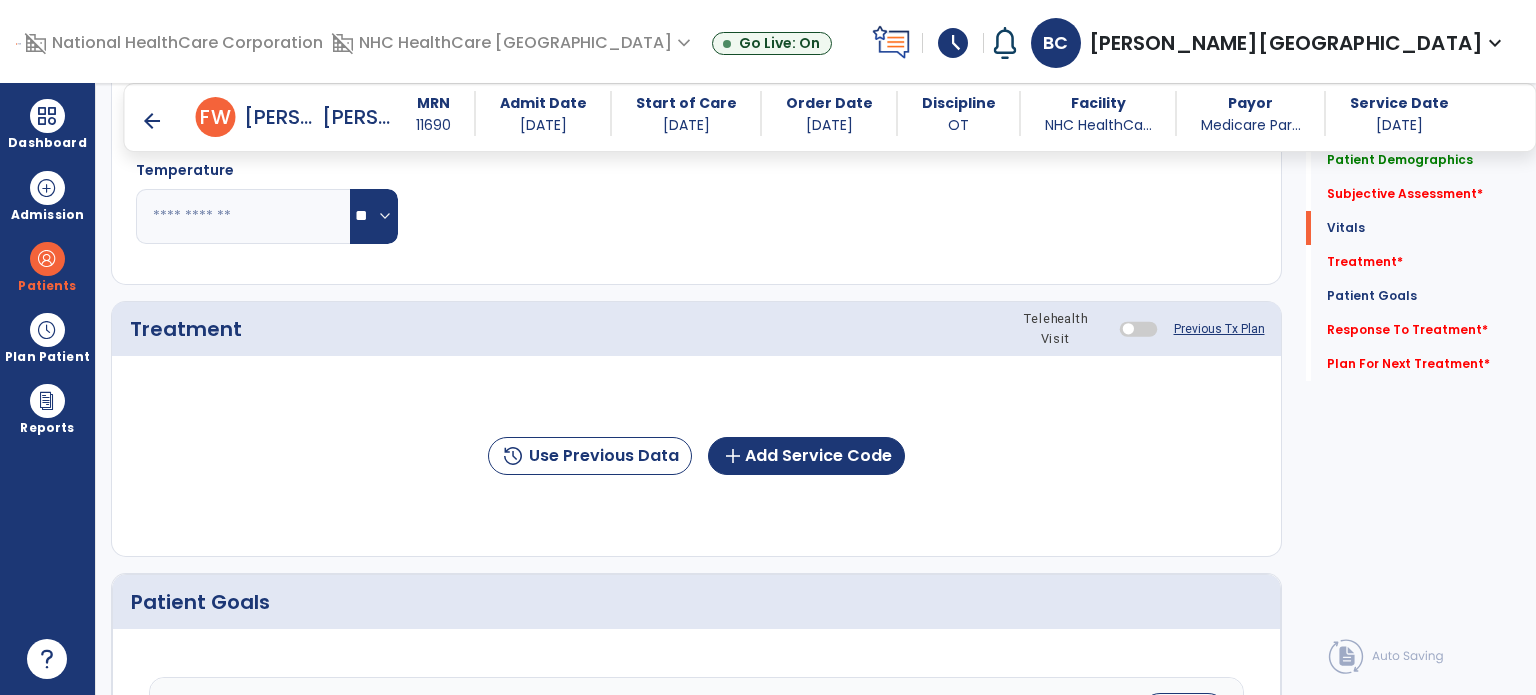 scroll, scrollTop: 1155, scrollLeft: 0, axis: vertical 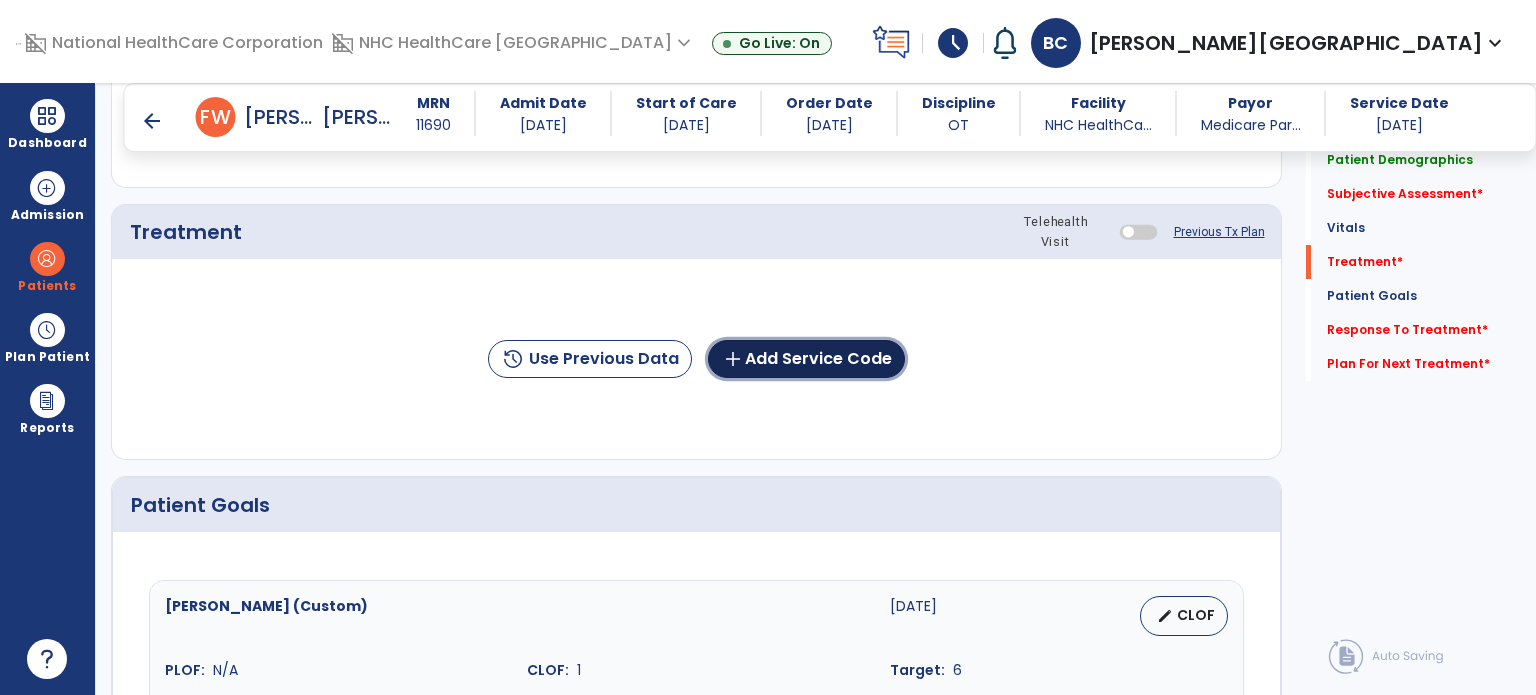 click on "add  Add Service Code" 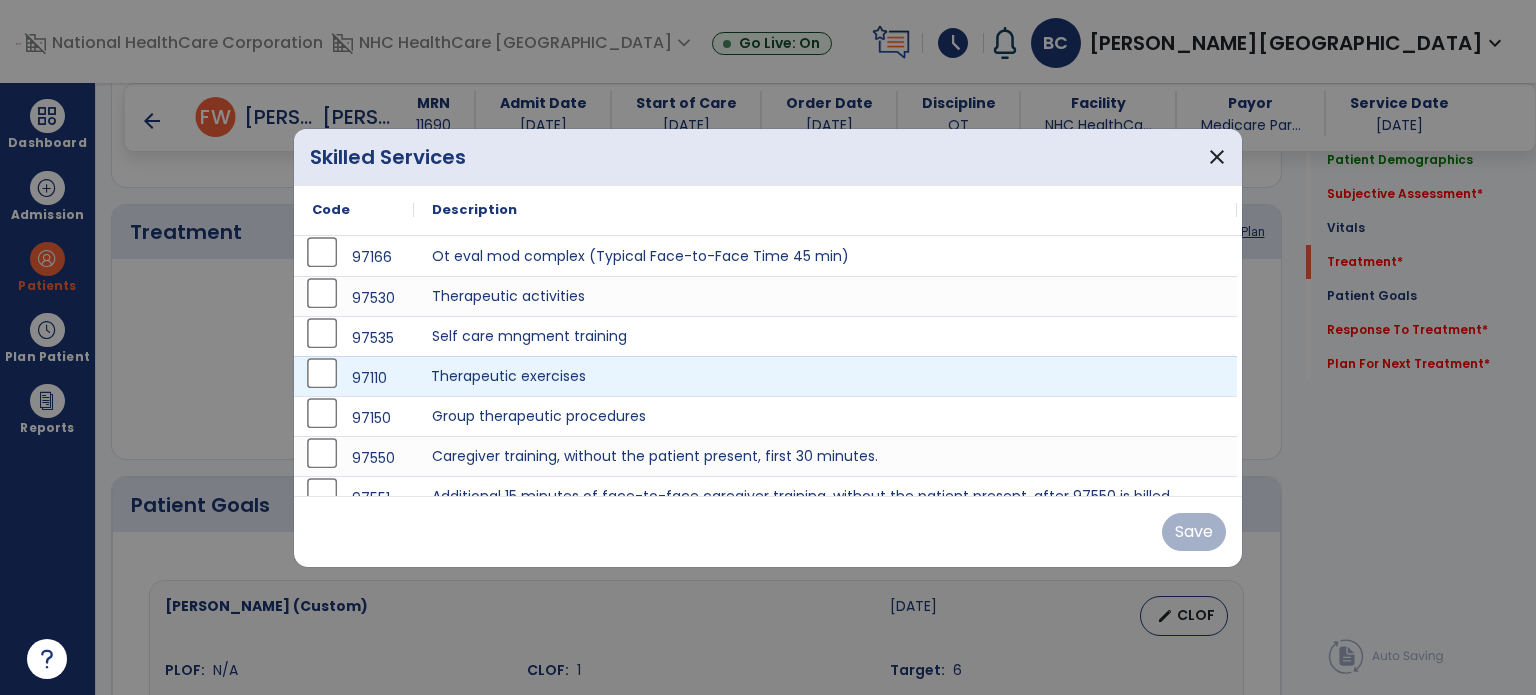 click on "Therapeutic exercises" at bounding box center [825, 376] 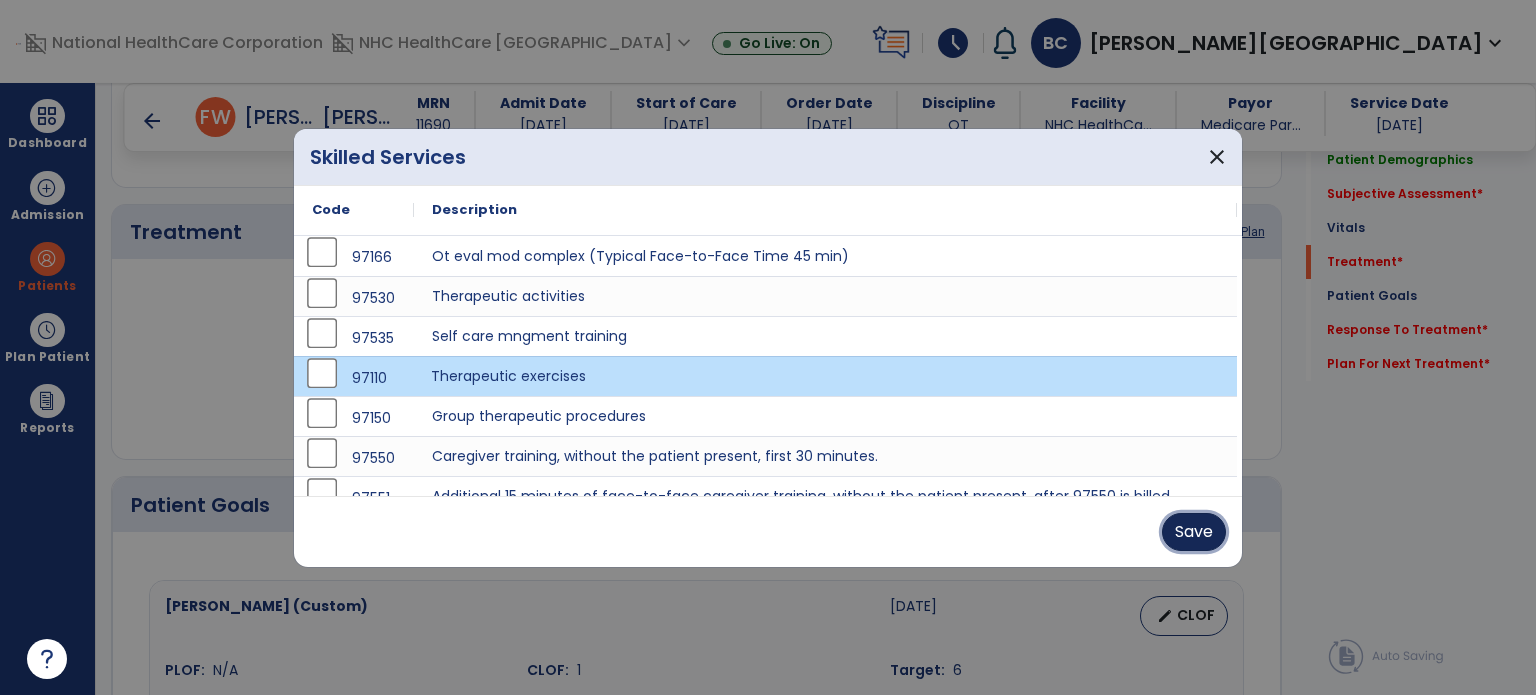 click on "Save" at bounding box center [1194, 532] 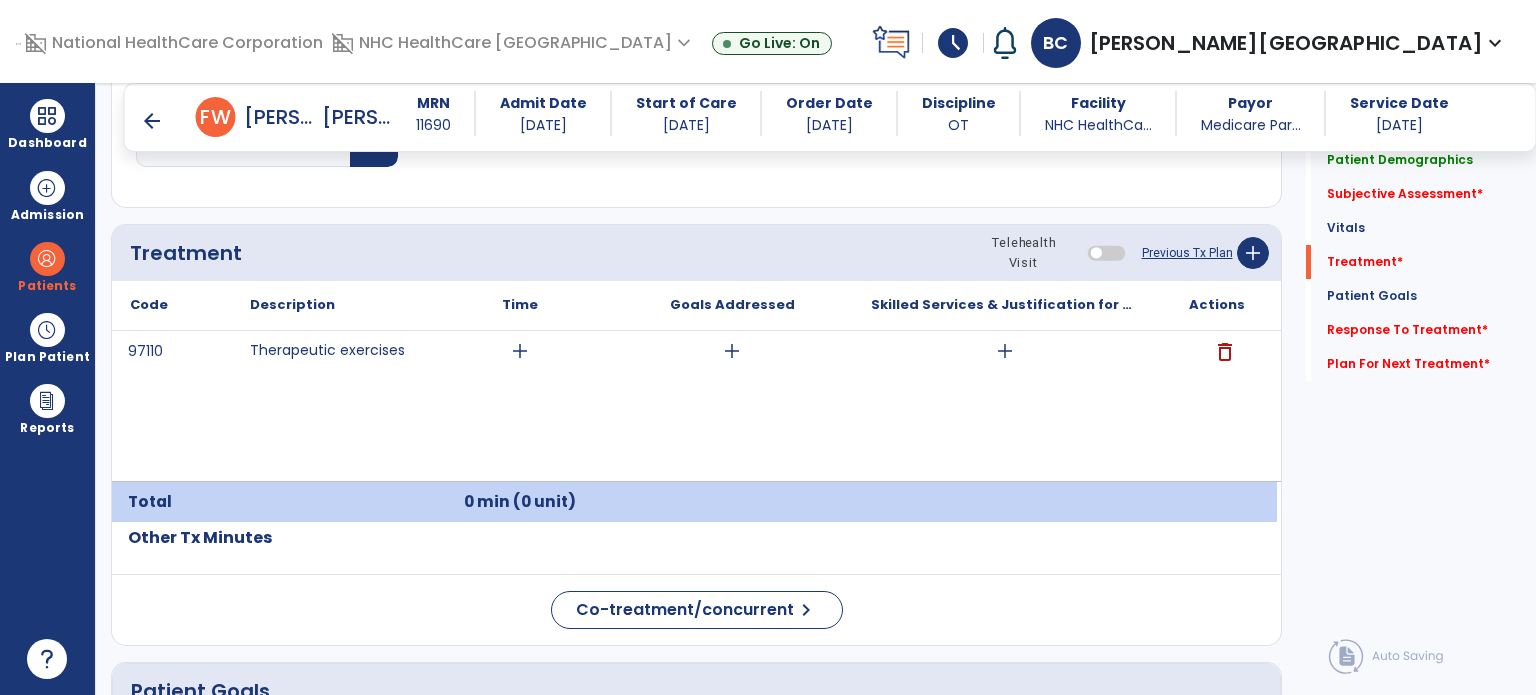 scroll, scrollTop: 1134, scrollLeft: 0, axis: vertical 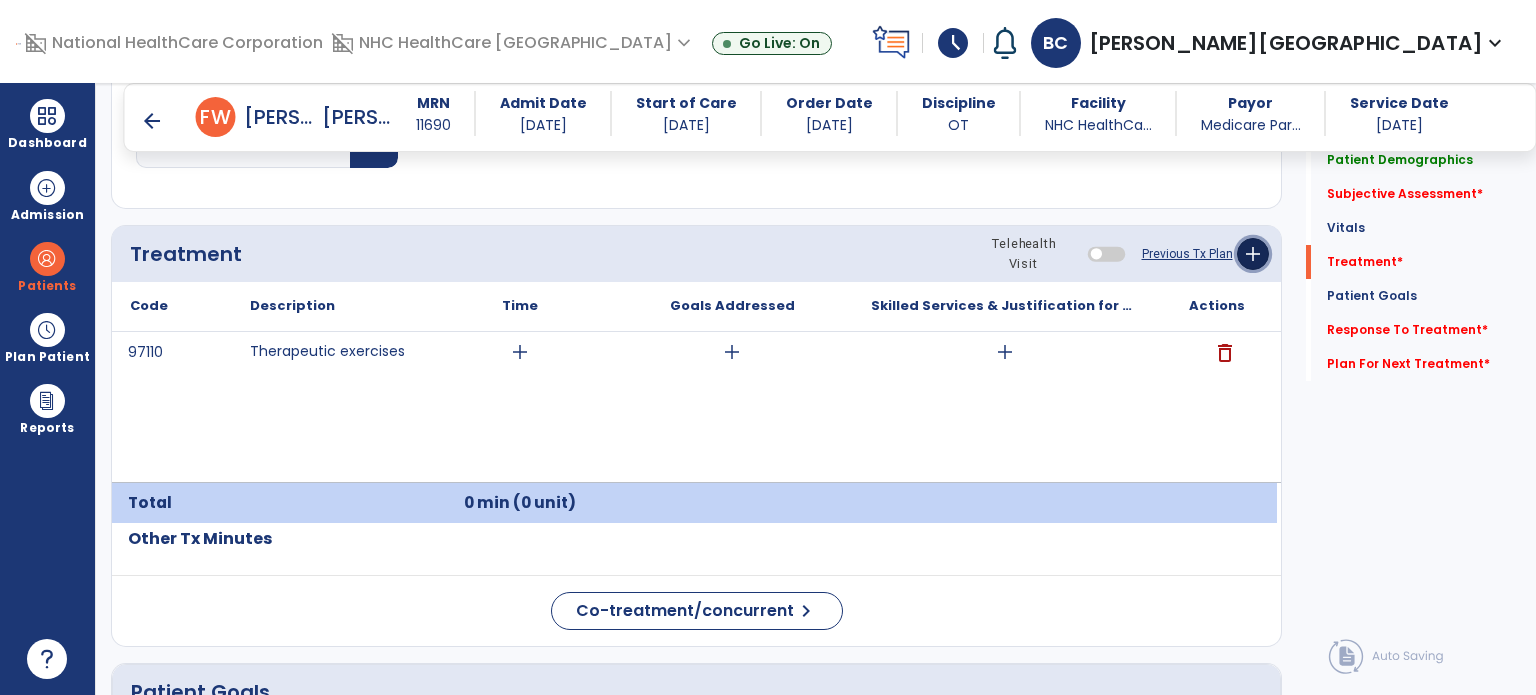 click on "add" 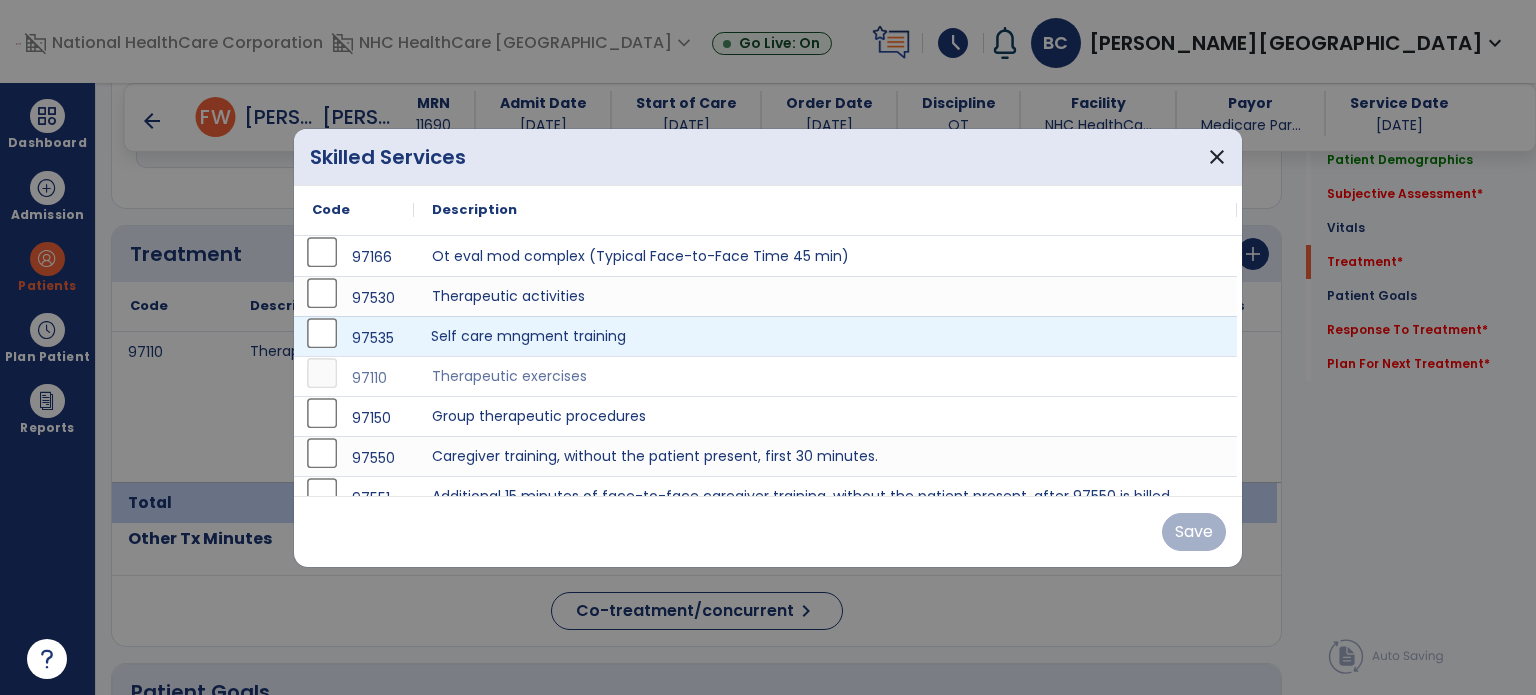 click on "Self care mngment training" at bounding box center (825, 336) 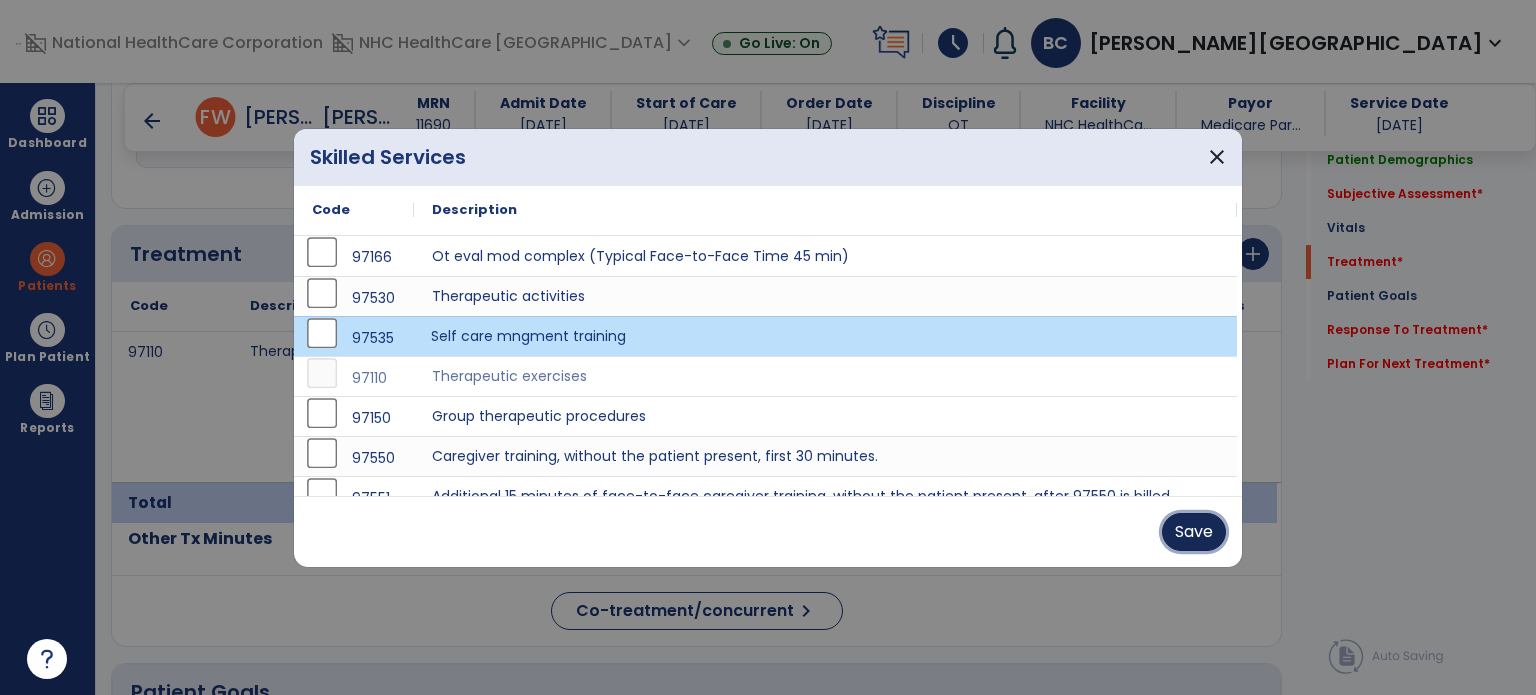 click on "Save" at bounding box center [1194, 532] 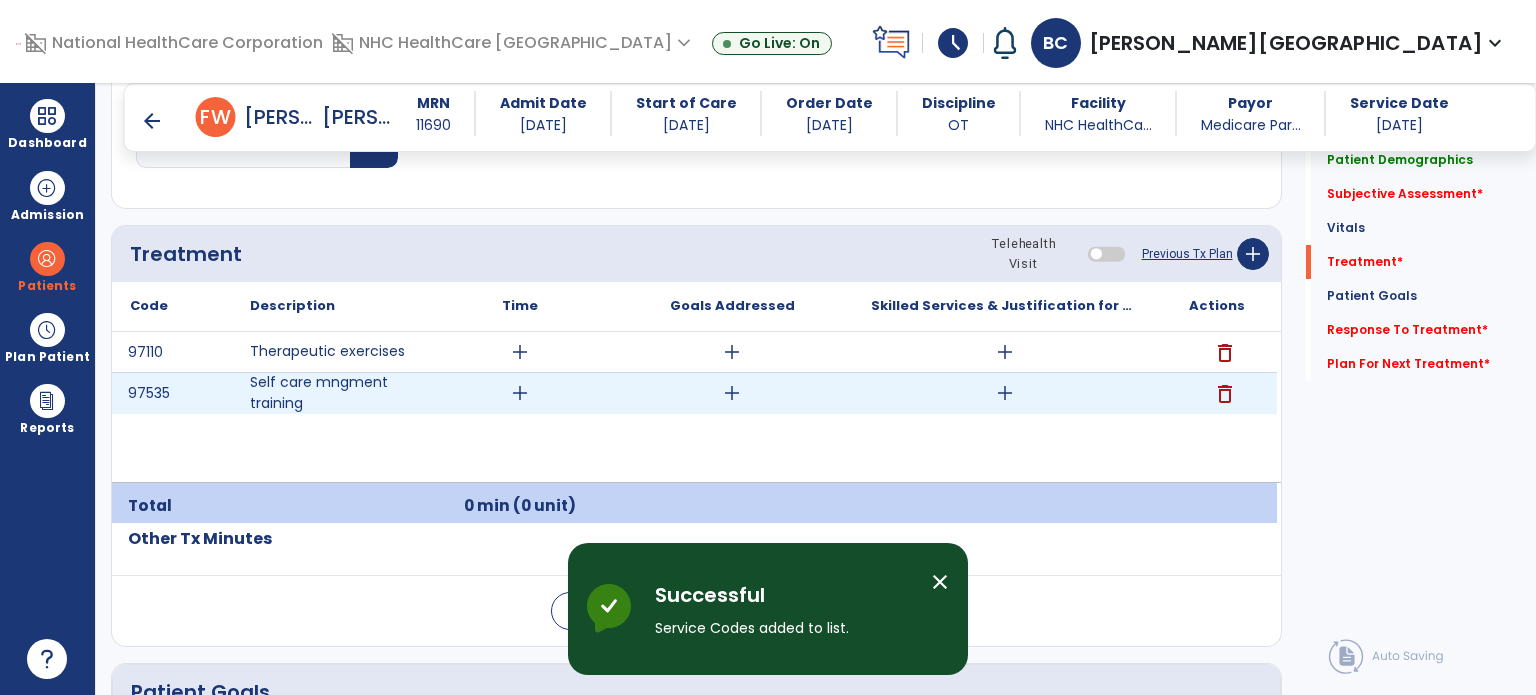 click on "add" at bounding box center [1004, 393] 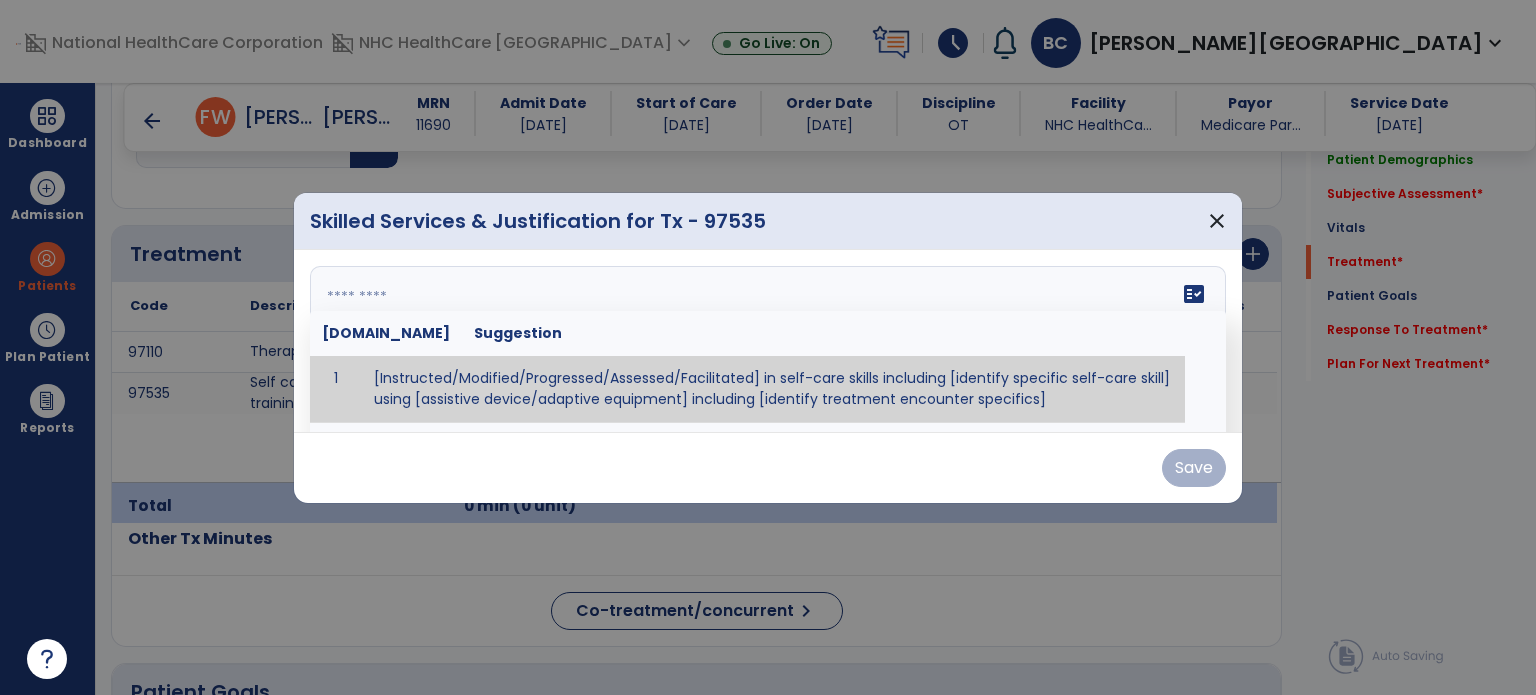 click on "fact_check  [DOMAIN_NAME] Suggestion 1 [Instructed/Modified/Progressed/Assessed/Facilitated] in self-care skills including [identify specific self-care skill] using [assistive device/adaptive equipment] including [identify treatment encounter specifics]" at bounding box center [768, 341] 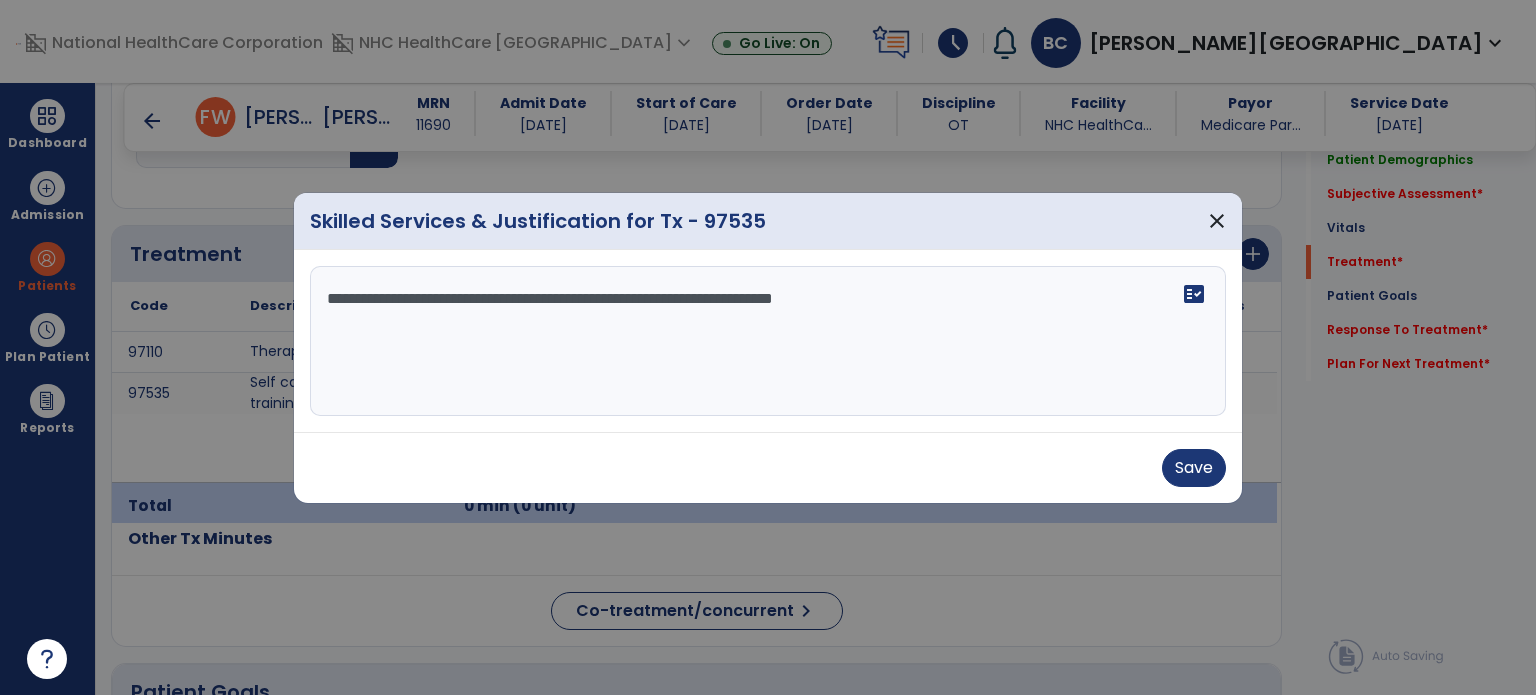 type on "**********" 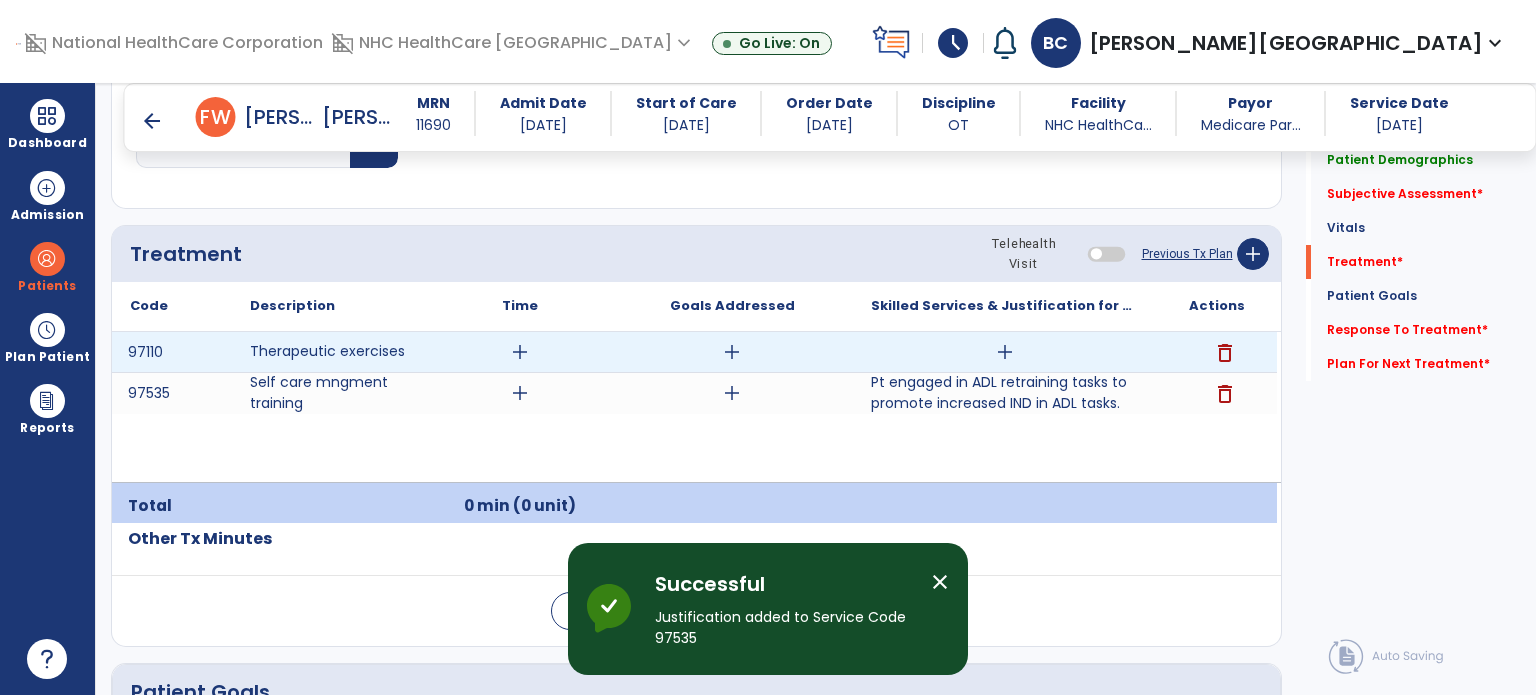 click on "add" at bounding box center (1004, 352) 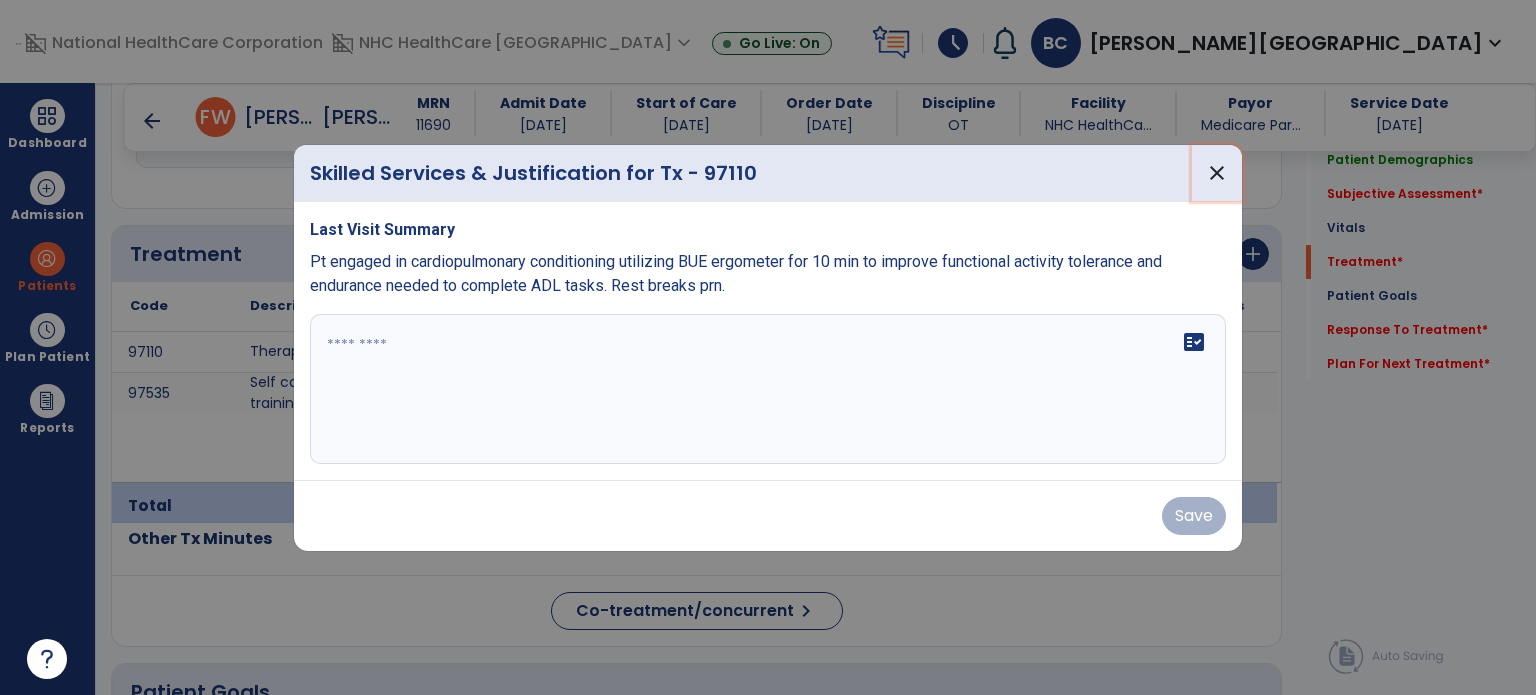 click on "close" at bounding box center [1217, 173] 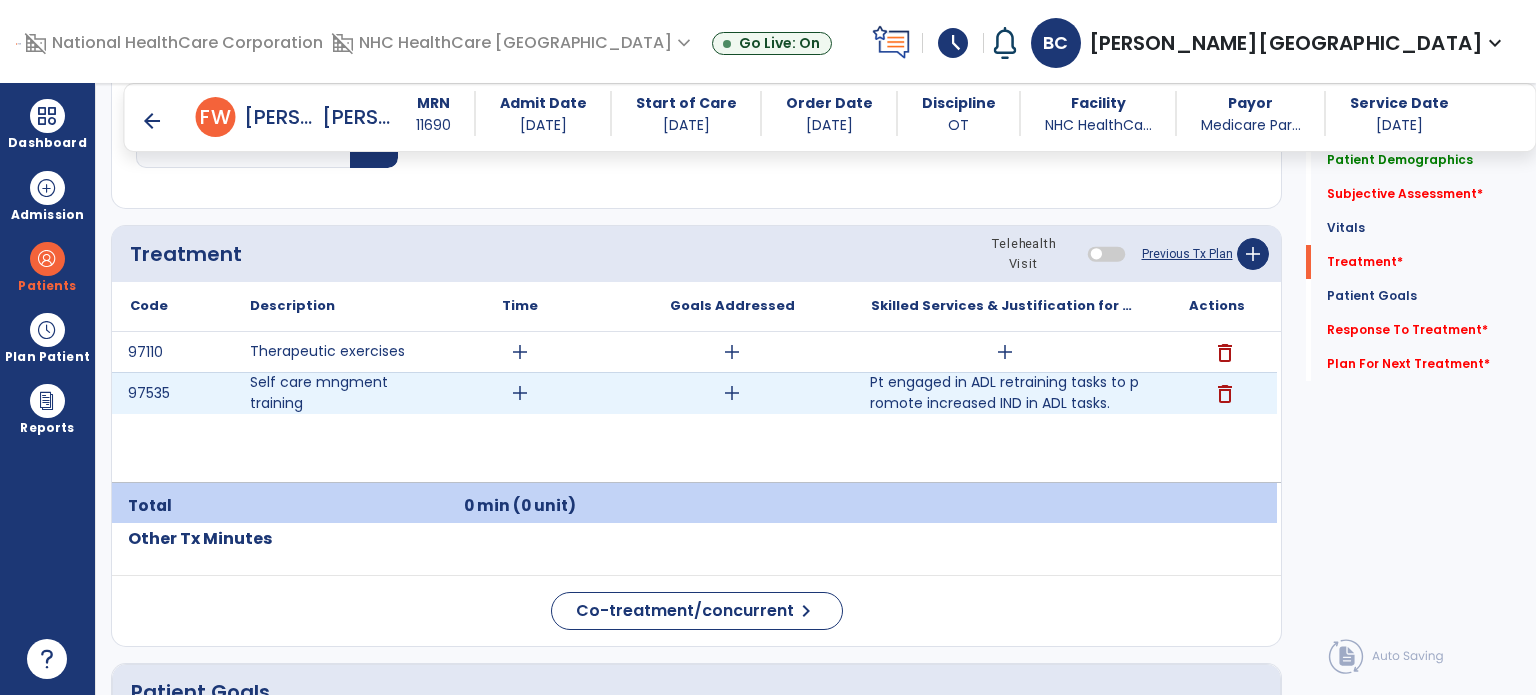 click on "Pt engaged in ADL retraining tasks to promote increased IND in ADL tasks." at bounding box center [1004, 393] 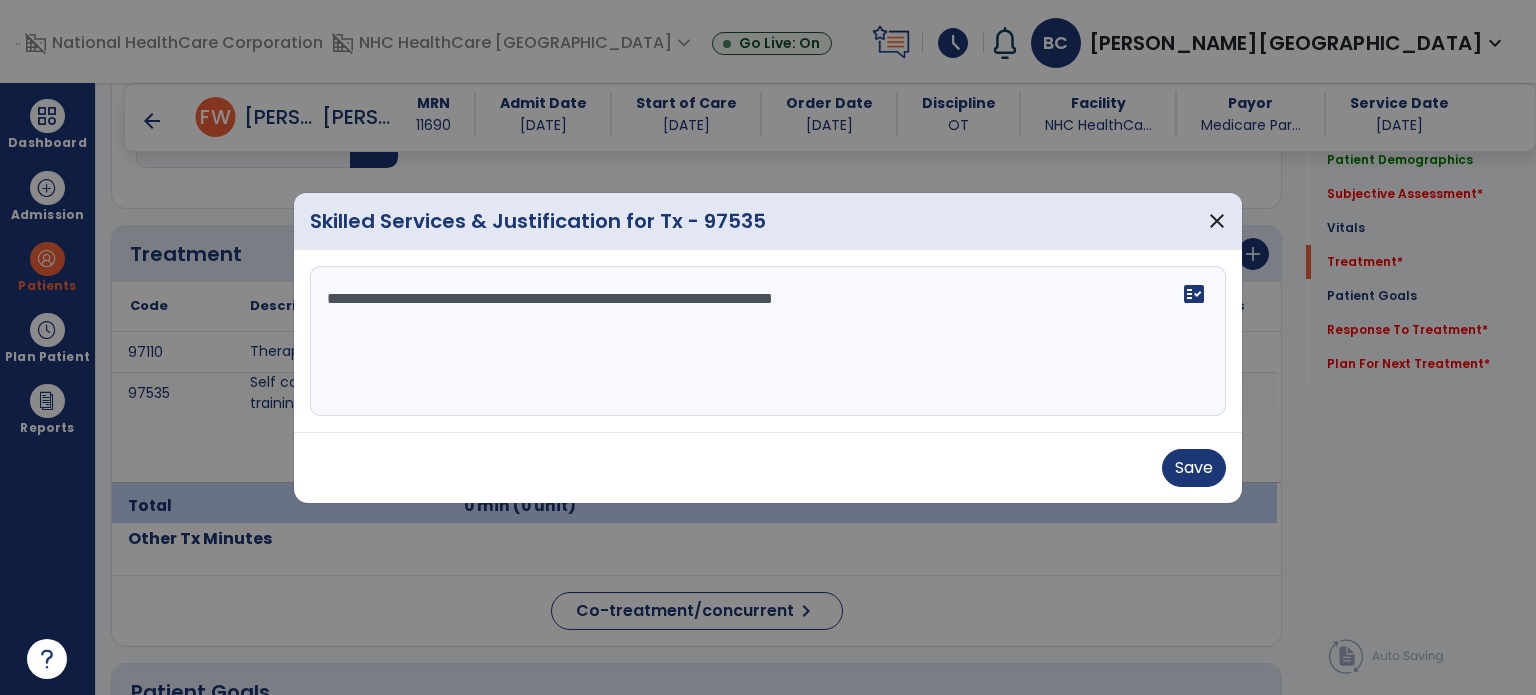 click on "**********" at bounding box center [768, 341] 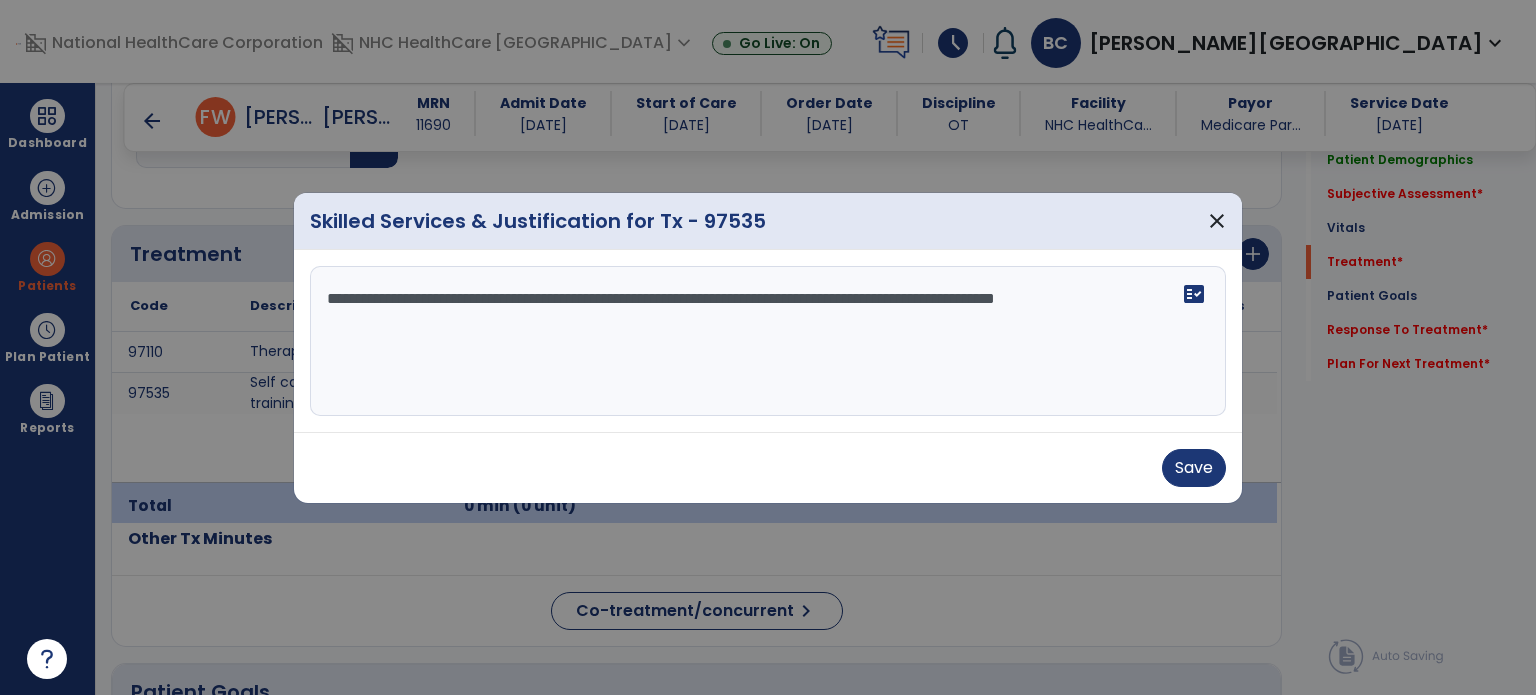 click on "**********" at bounding box center [768, 341] 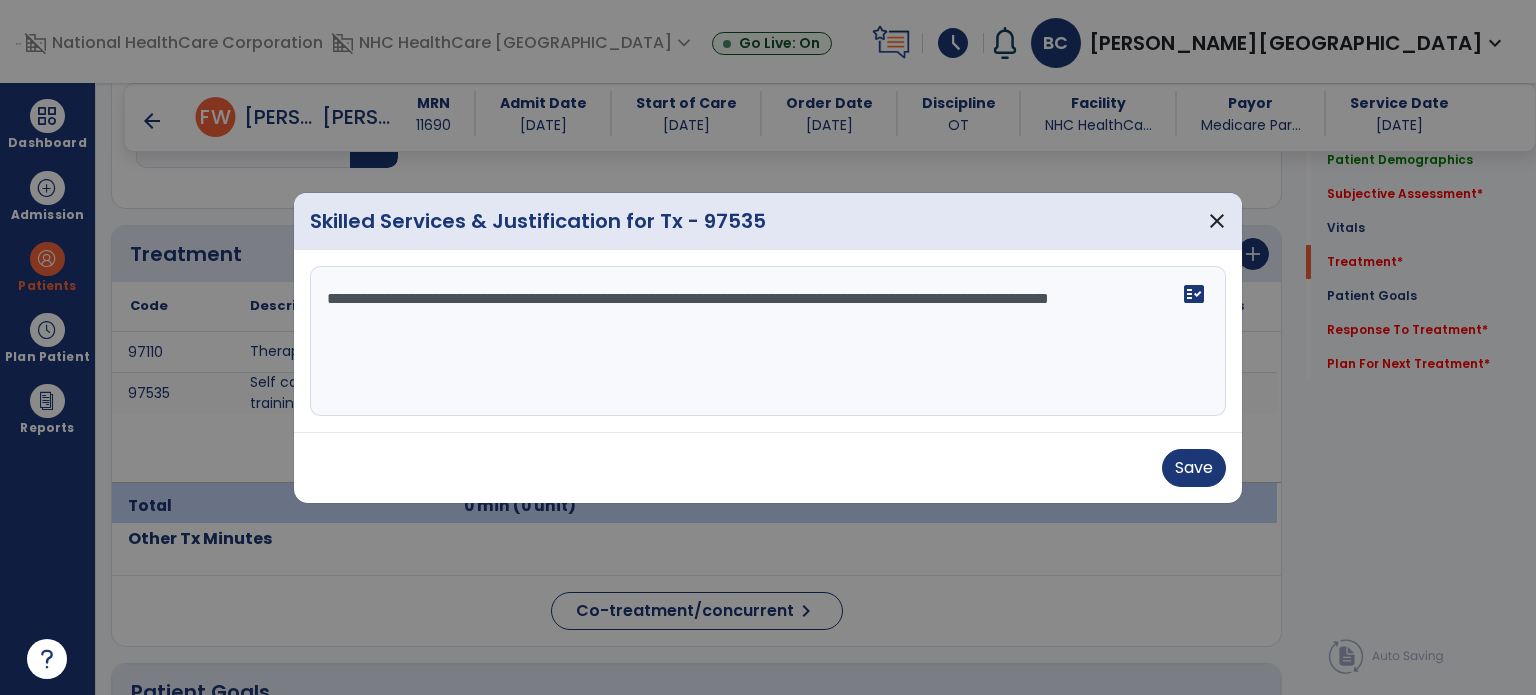 click on "**********" at bounding box center [768, 341] 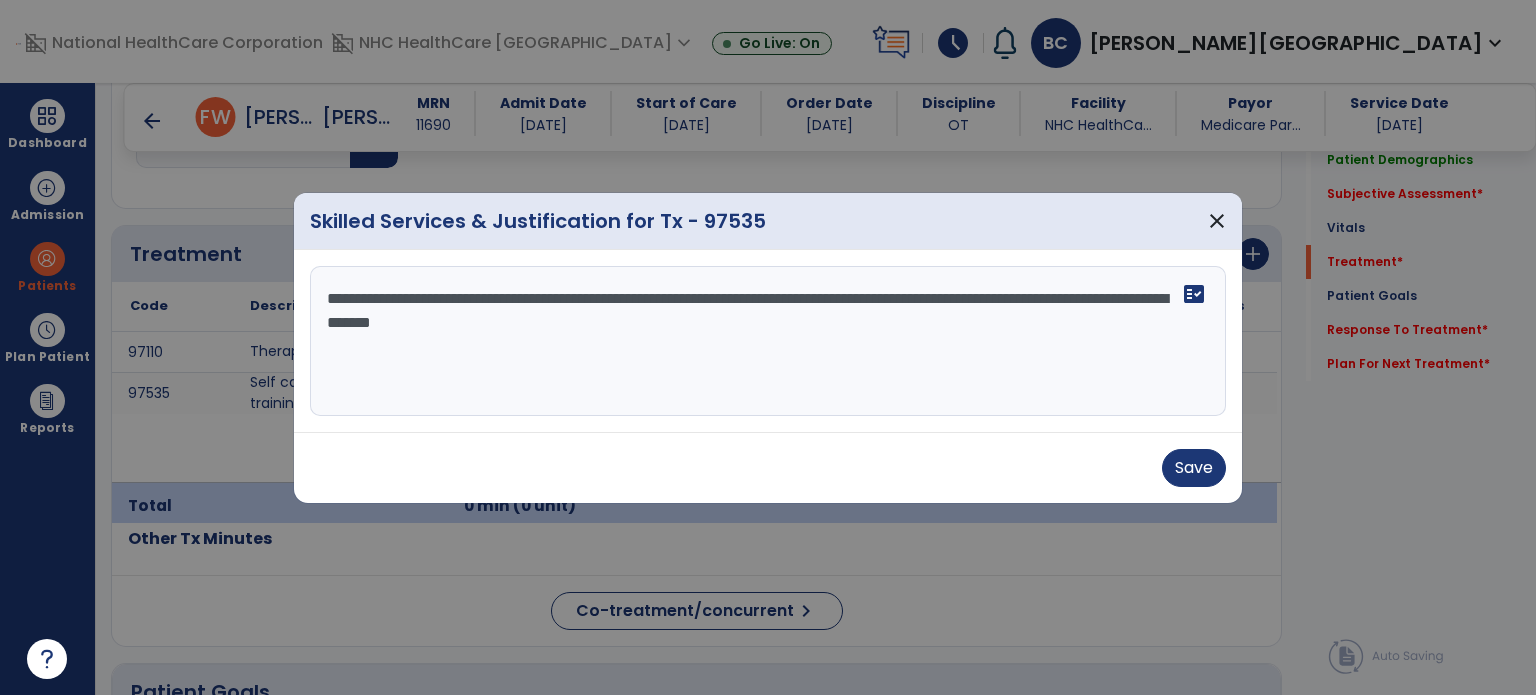 type on "**********" 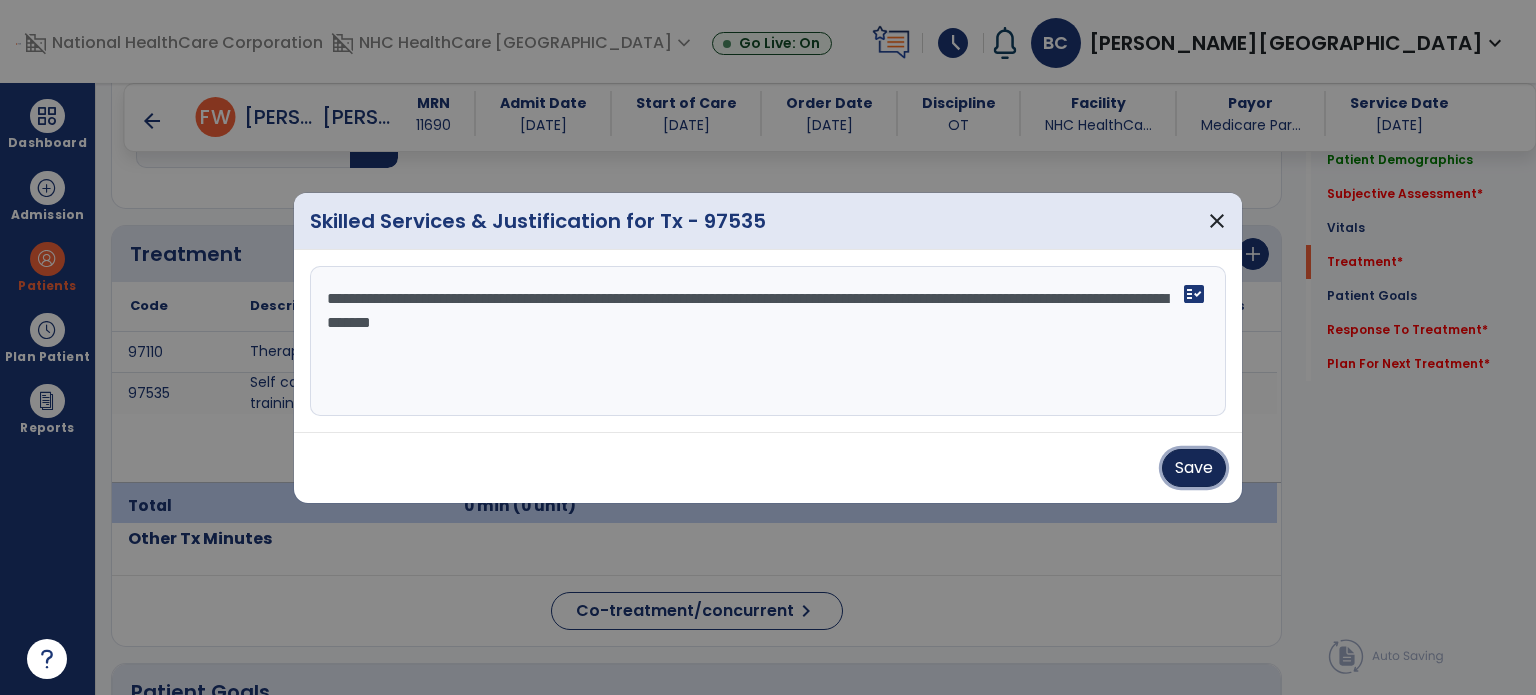 click on "Save" at bounding box center (1194, 468) 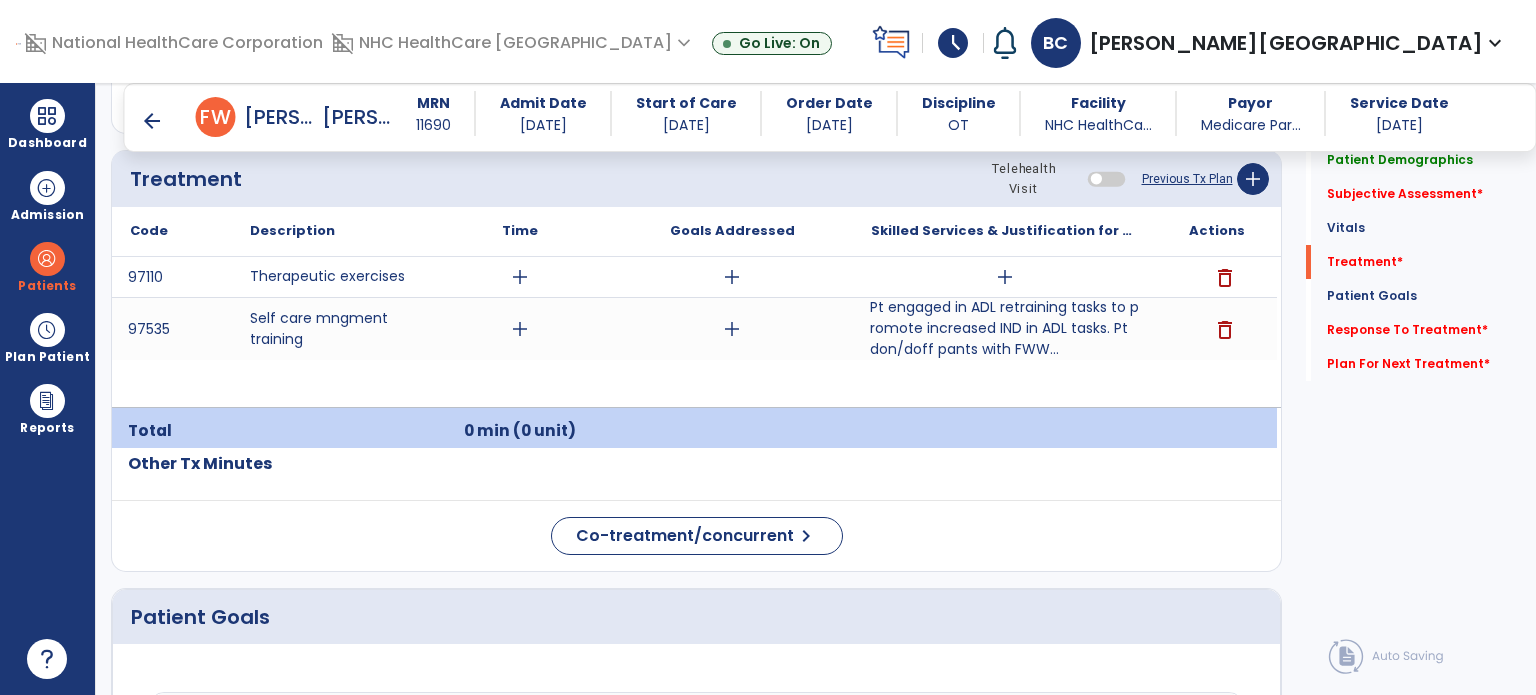 scroll, scrollTop: 1203, scrollLeft: 0, axis: vertical 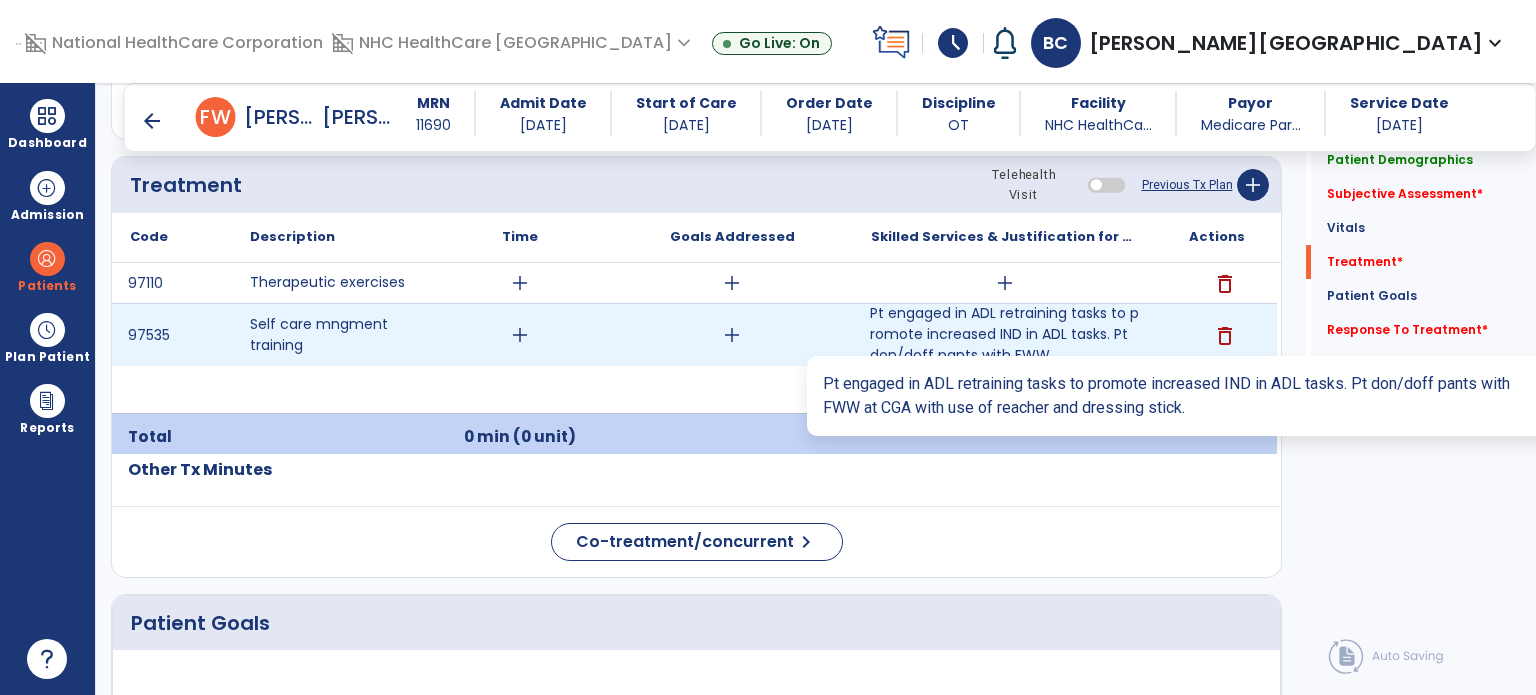 click on "Pt engaged in ADL retraining tasks to promote increased IND in ADL tasks. Pt don/doff pants with FWW..." at bounding box center [1004, 334] 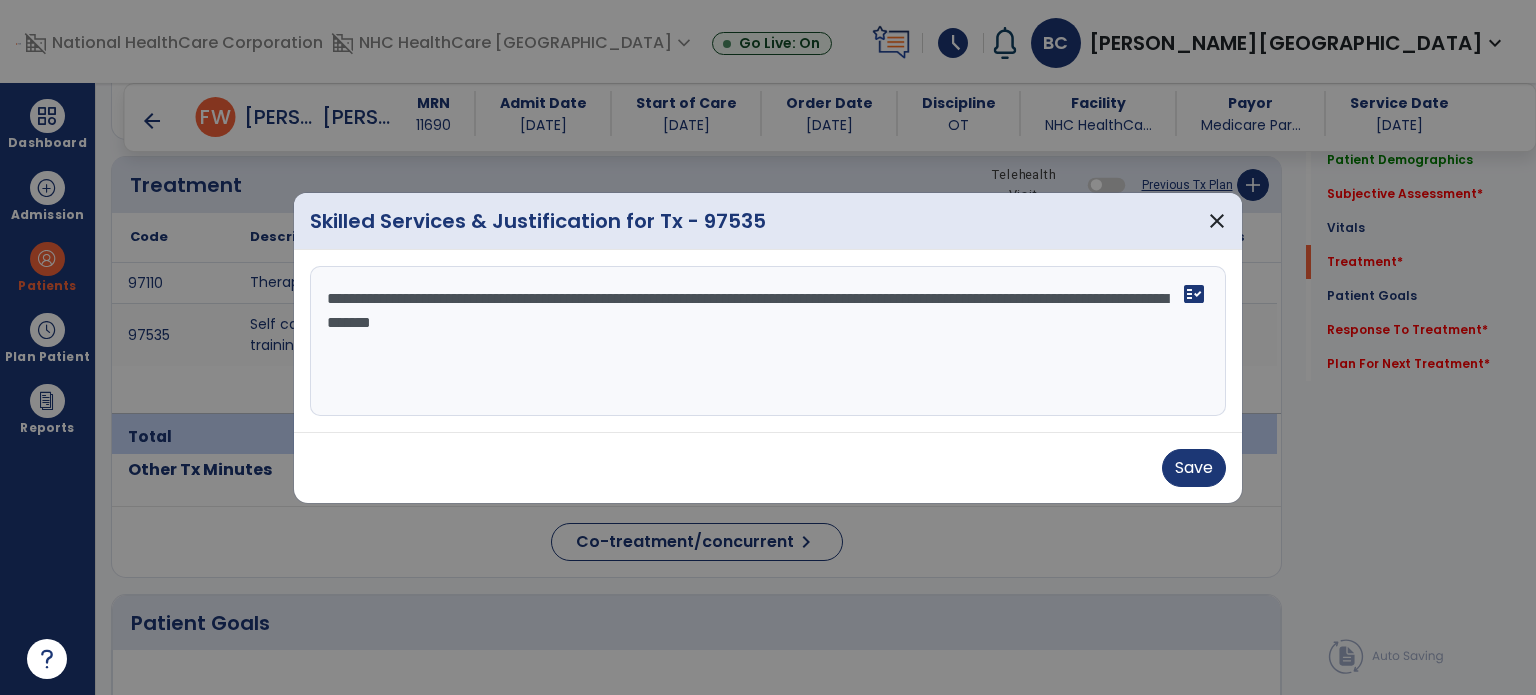 click on "**********" at bounding box center [768, 341] 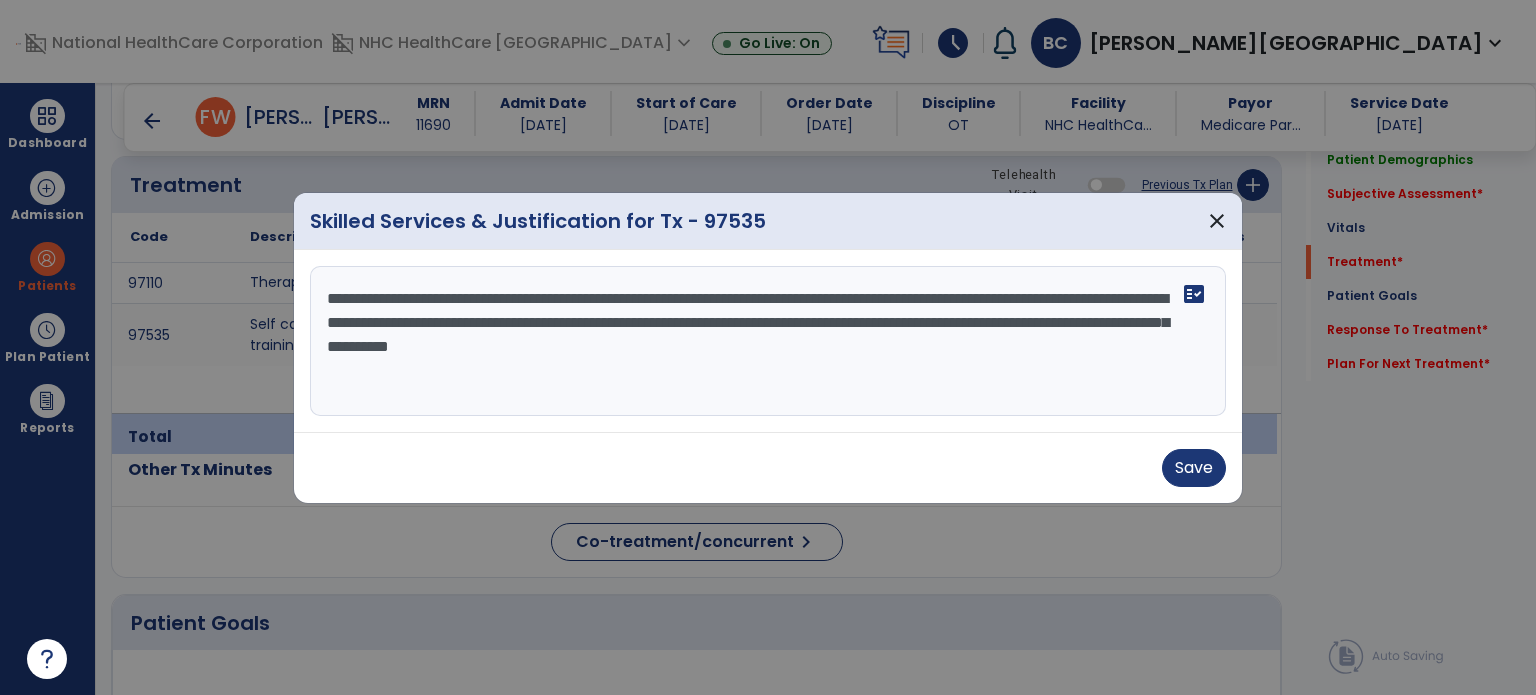 type on "**********" 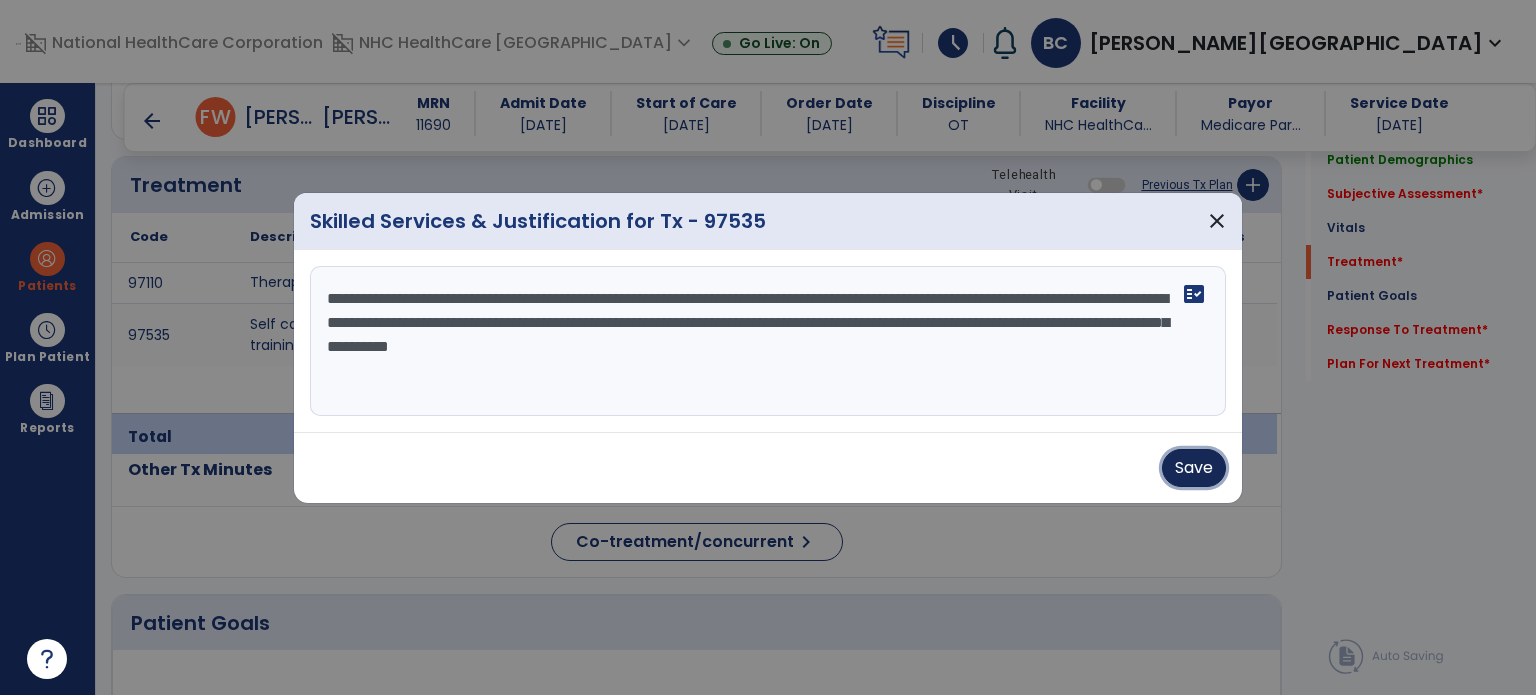 click on "Save" at bounding box center (1194, 468) 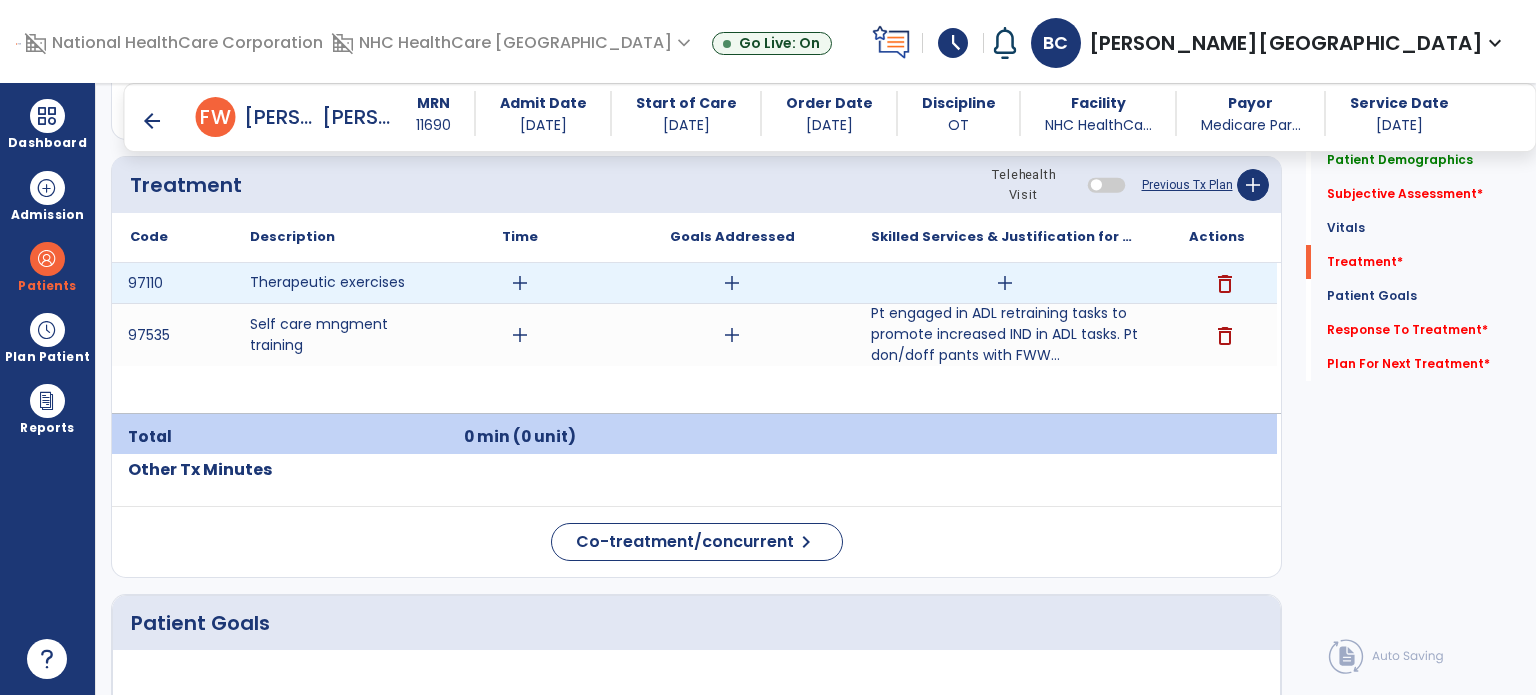 click on "add" at bounding box center (1004, 283) 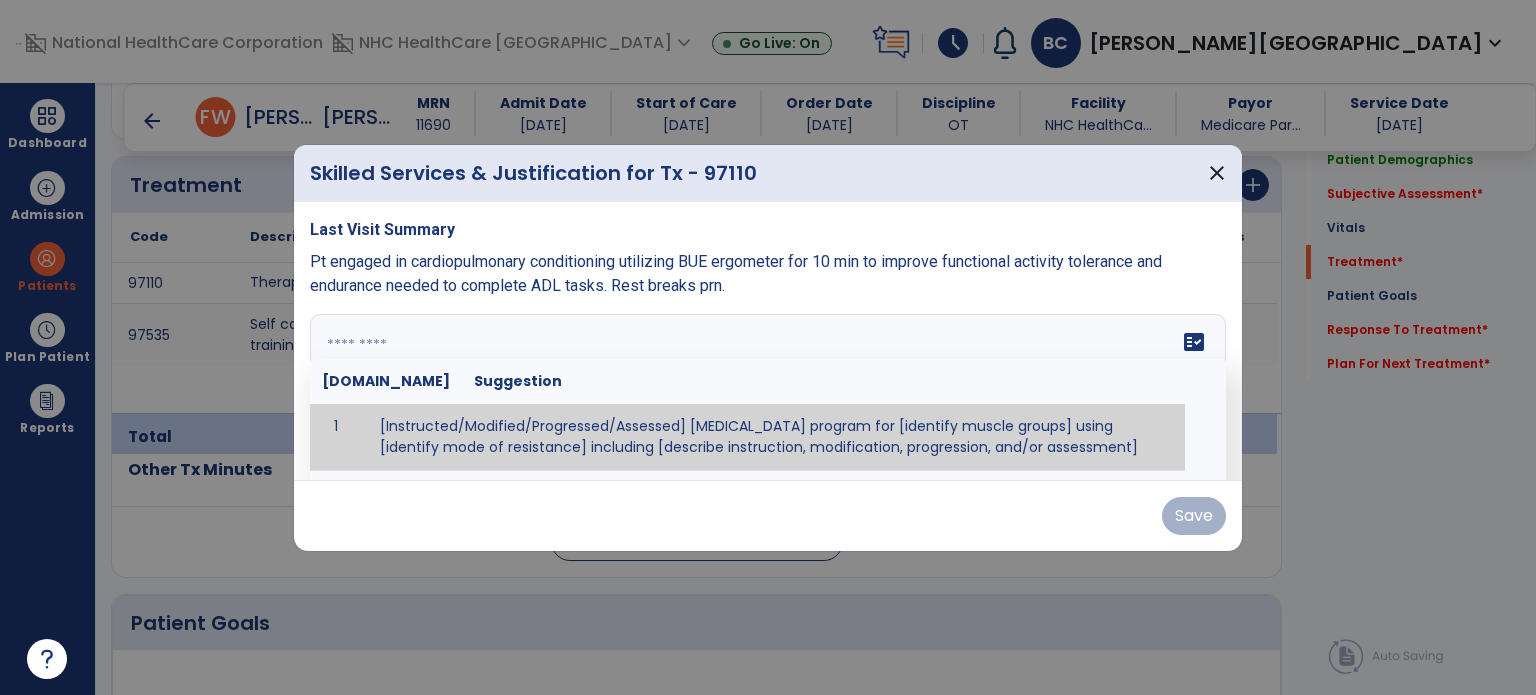 click at bounding box center (768, 389) 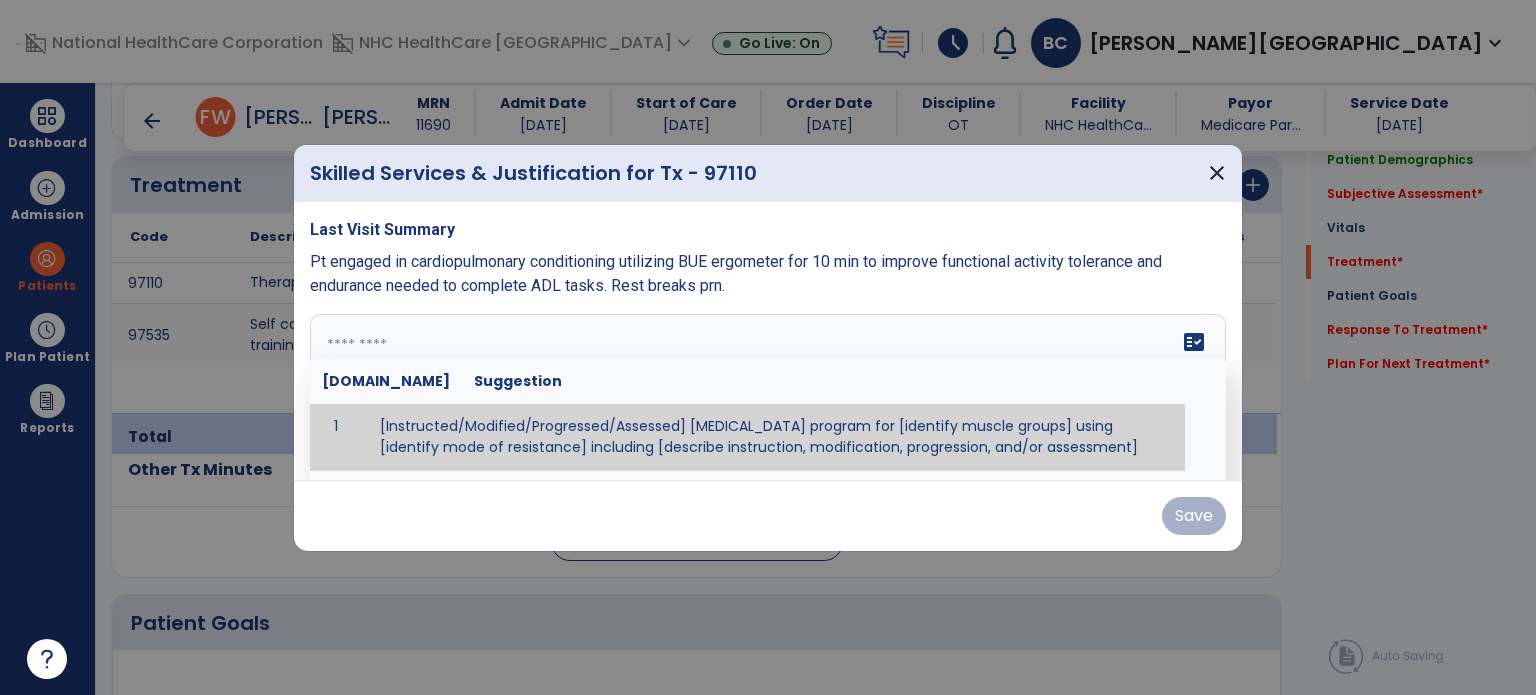paste on "**********" 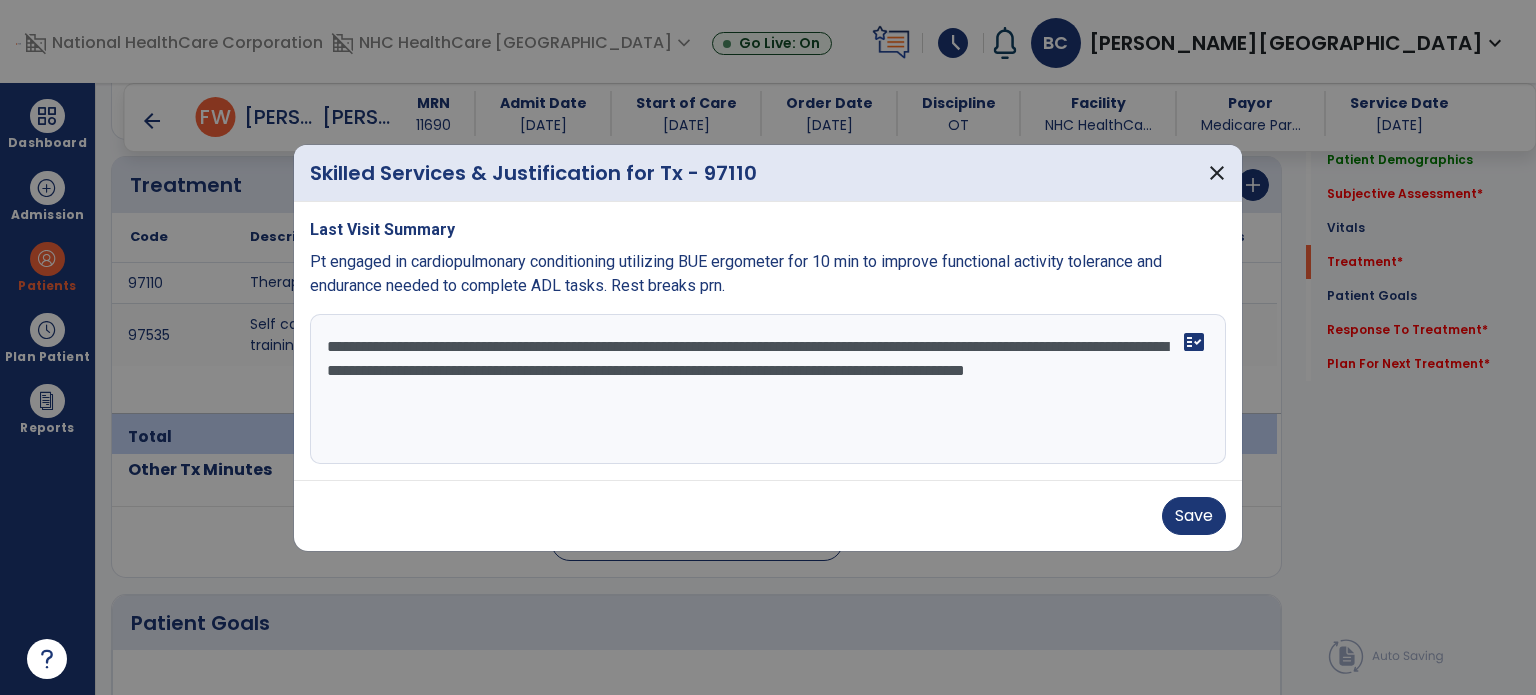 type on "**********" 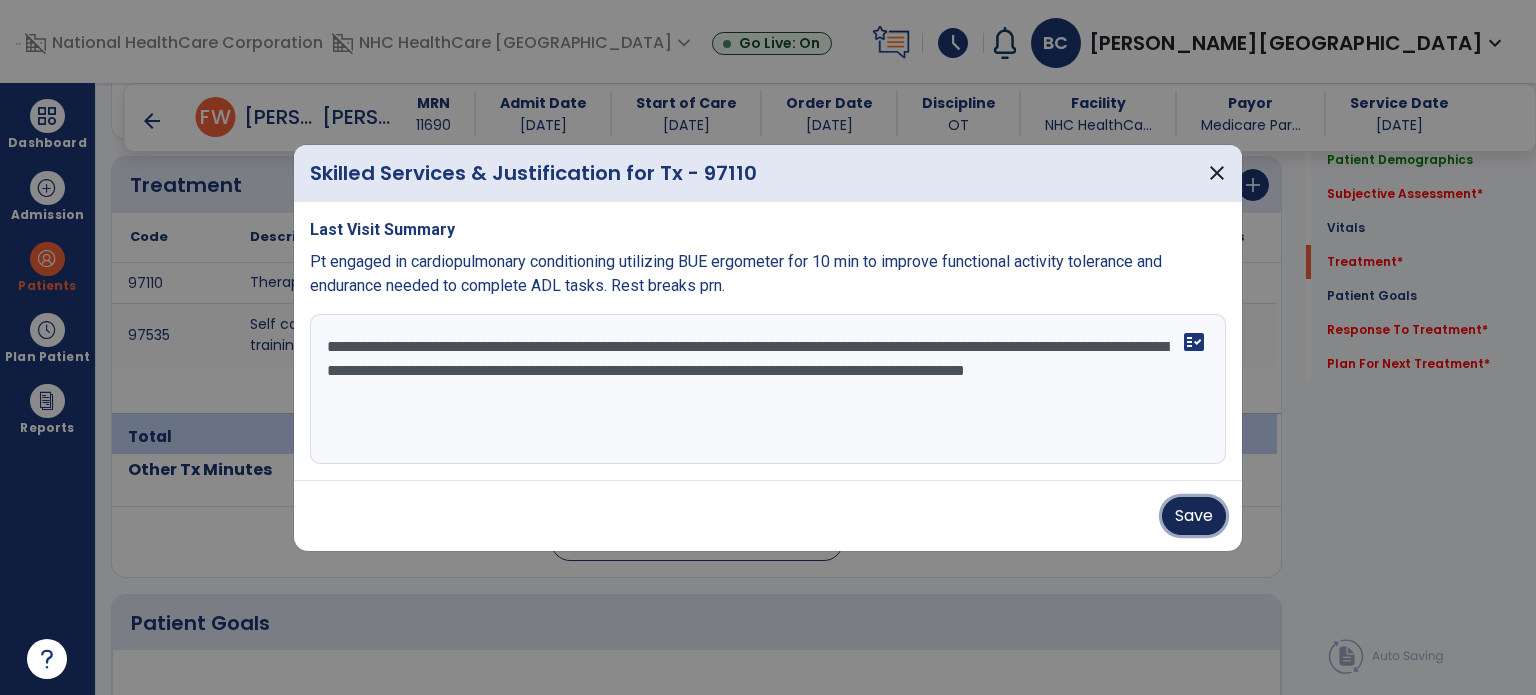 click on "Save" at bounding box center (1194, 516) 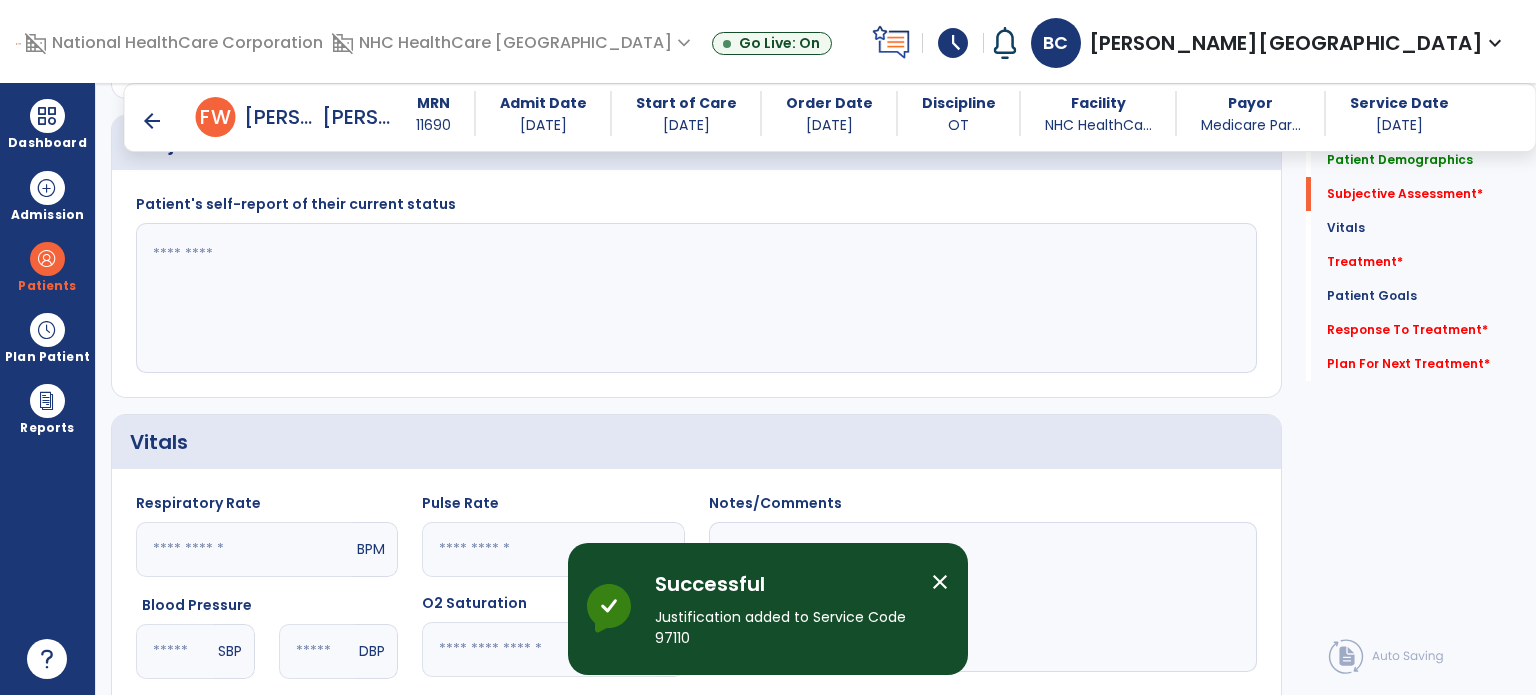 scroll, scrollTop: 523, scrollLeft: 0, axis: vertical 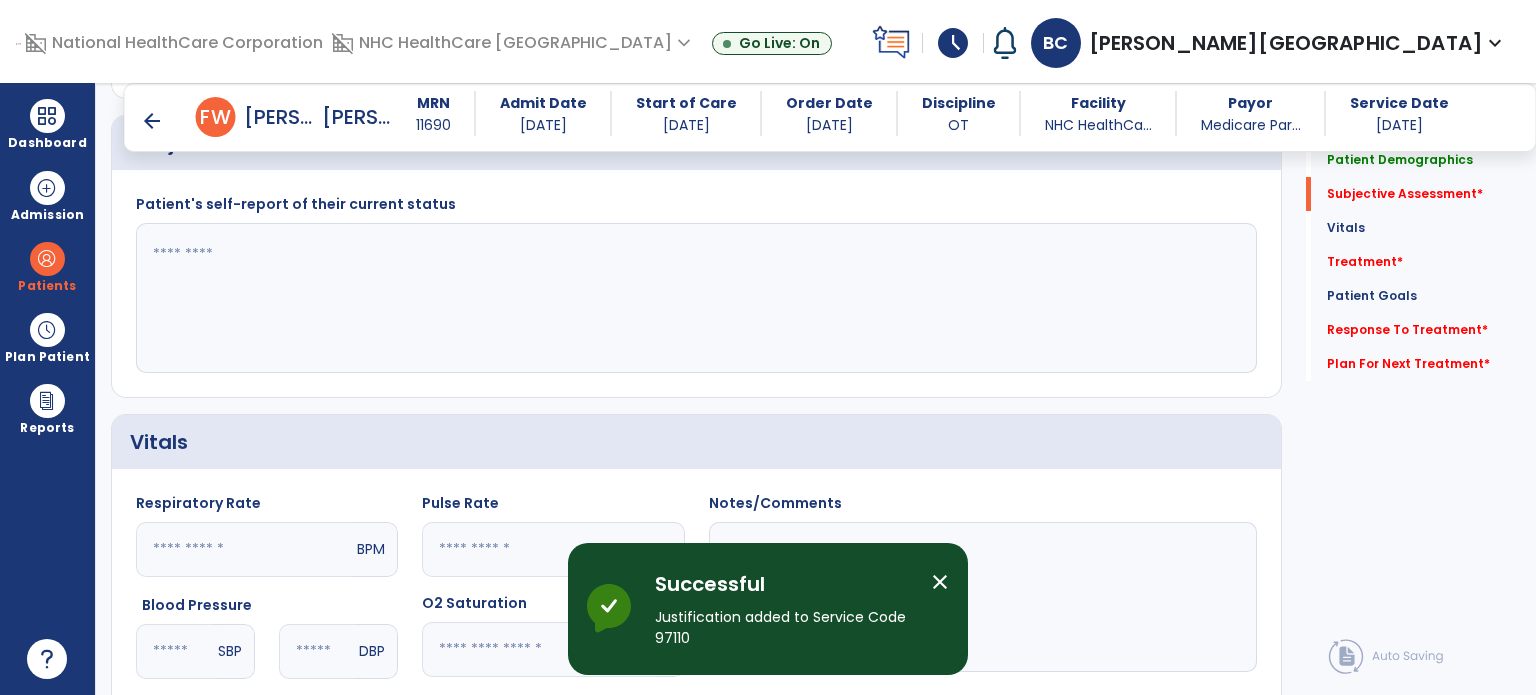 click 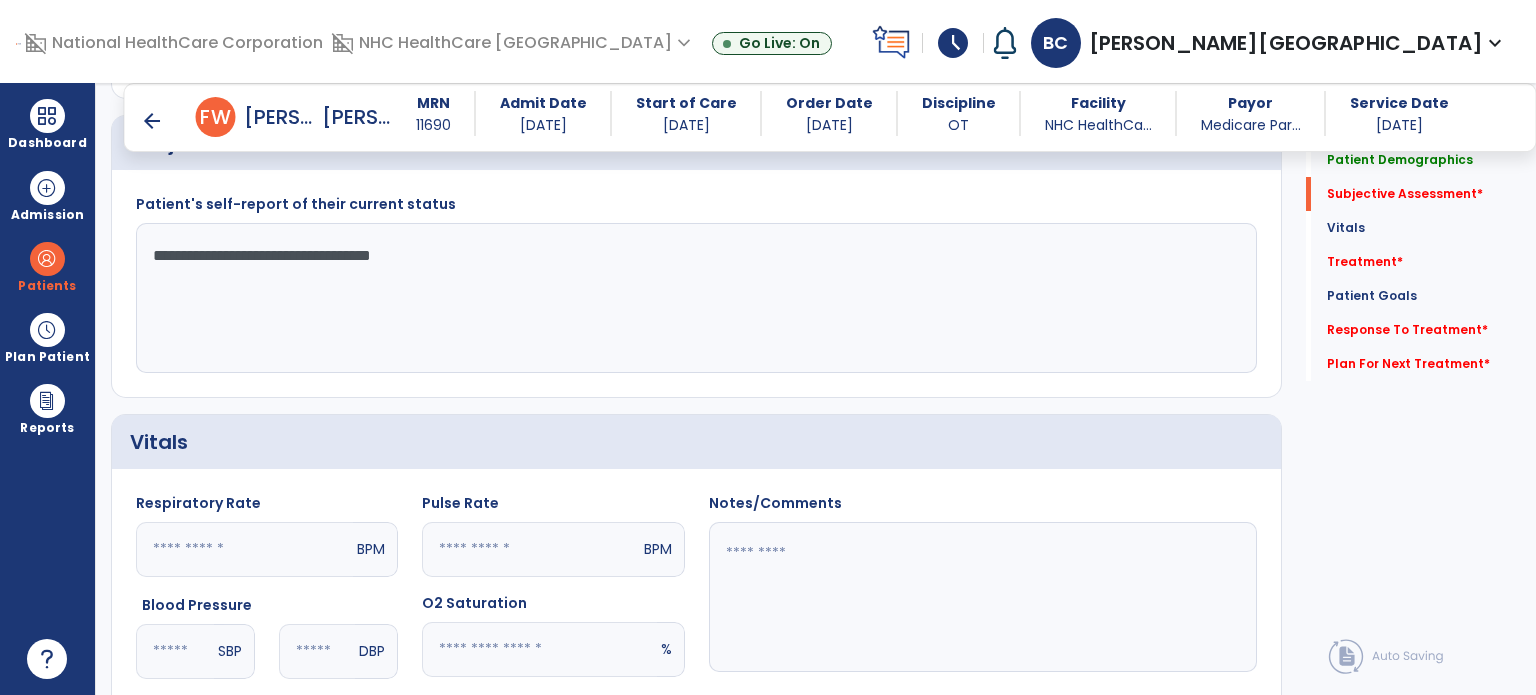 type on "**********" 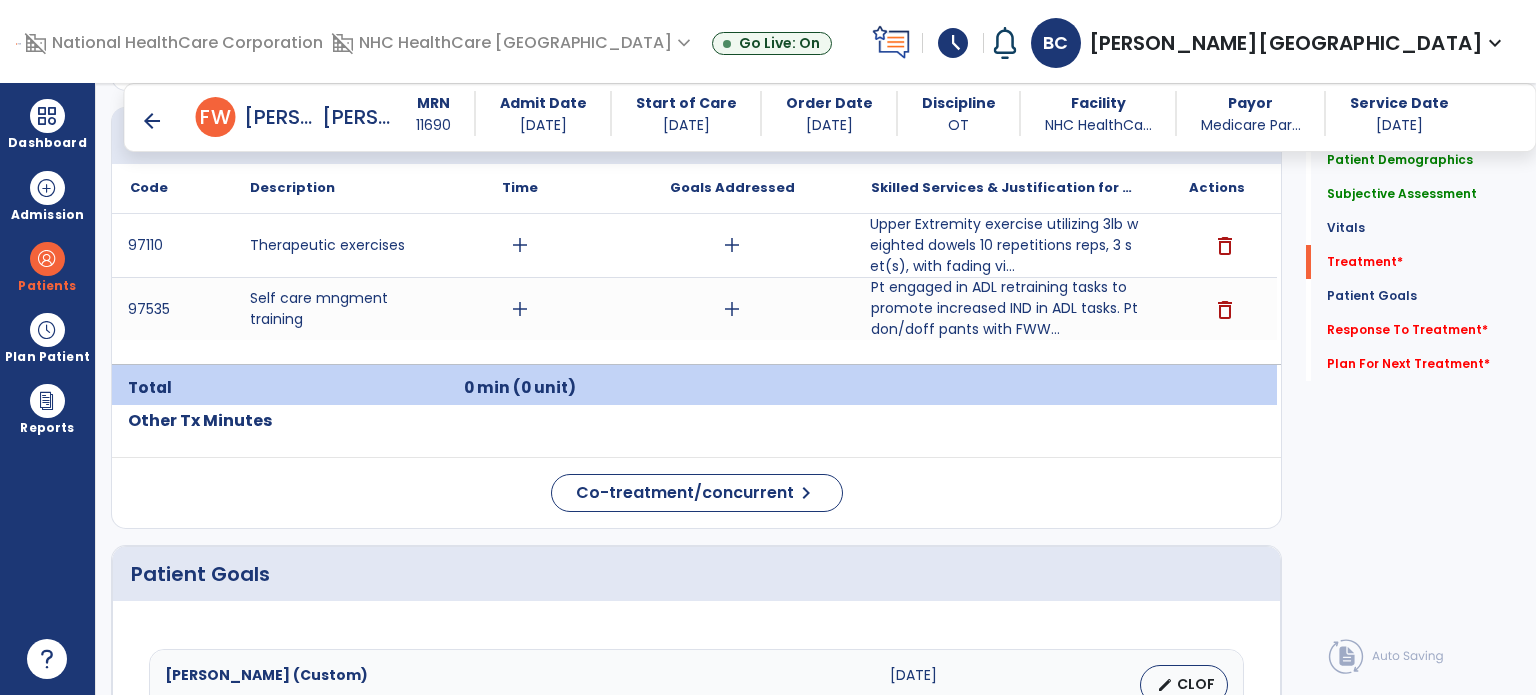 scroll, scrollTop: 1253, scrollLeft: 0, axis: vertical 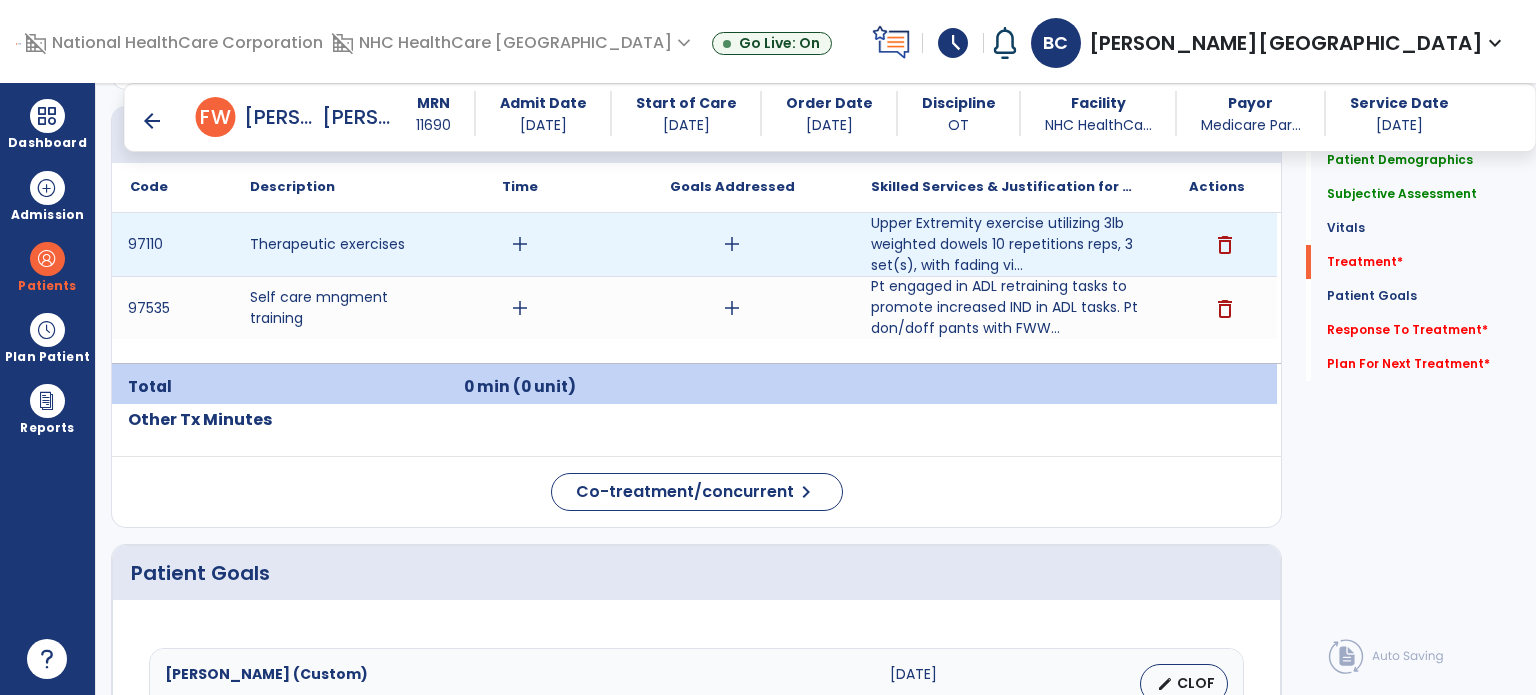 click on "add" at bounding box center [520, 244] 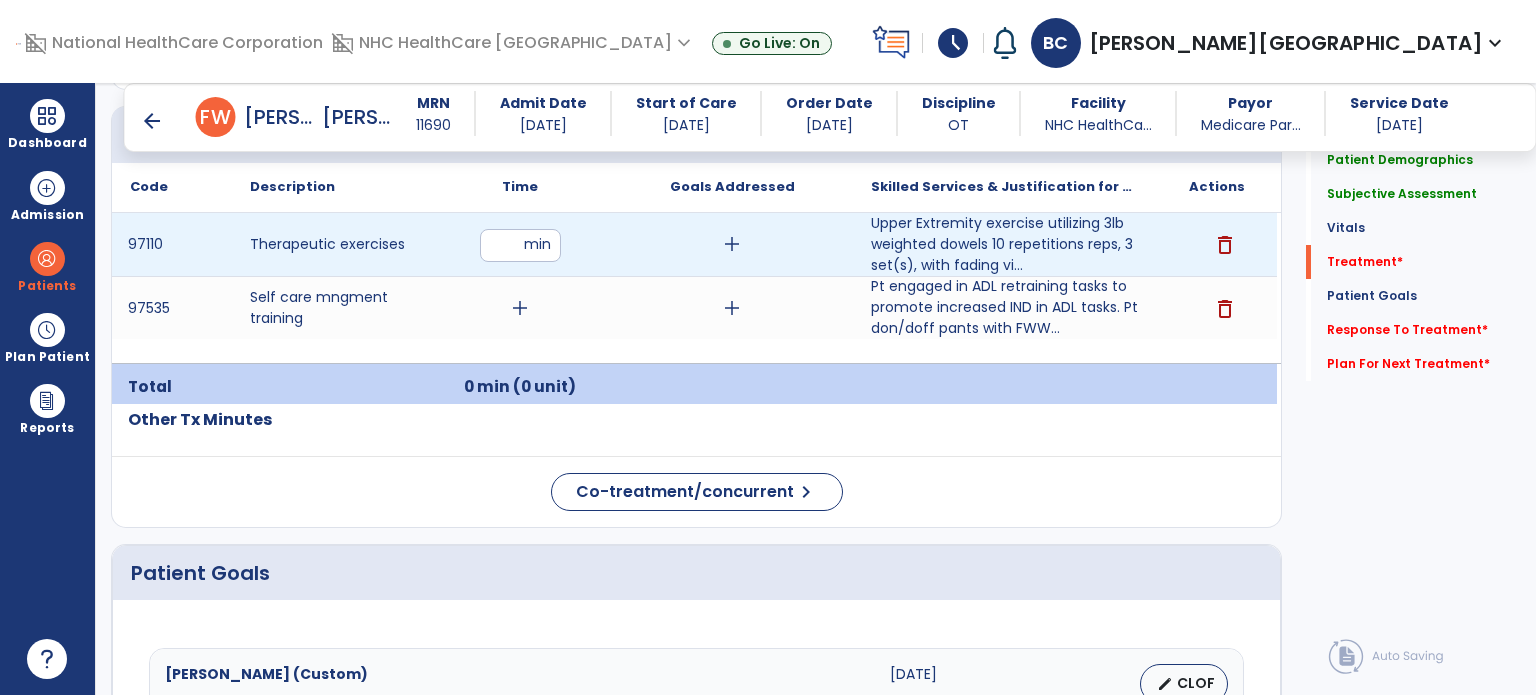 type on "**" 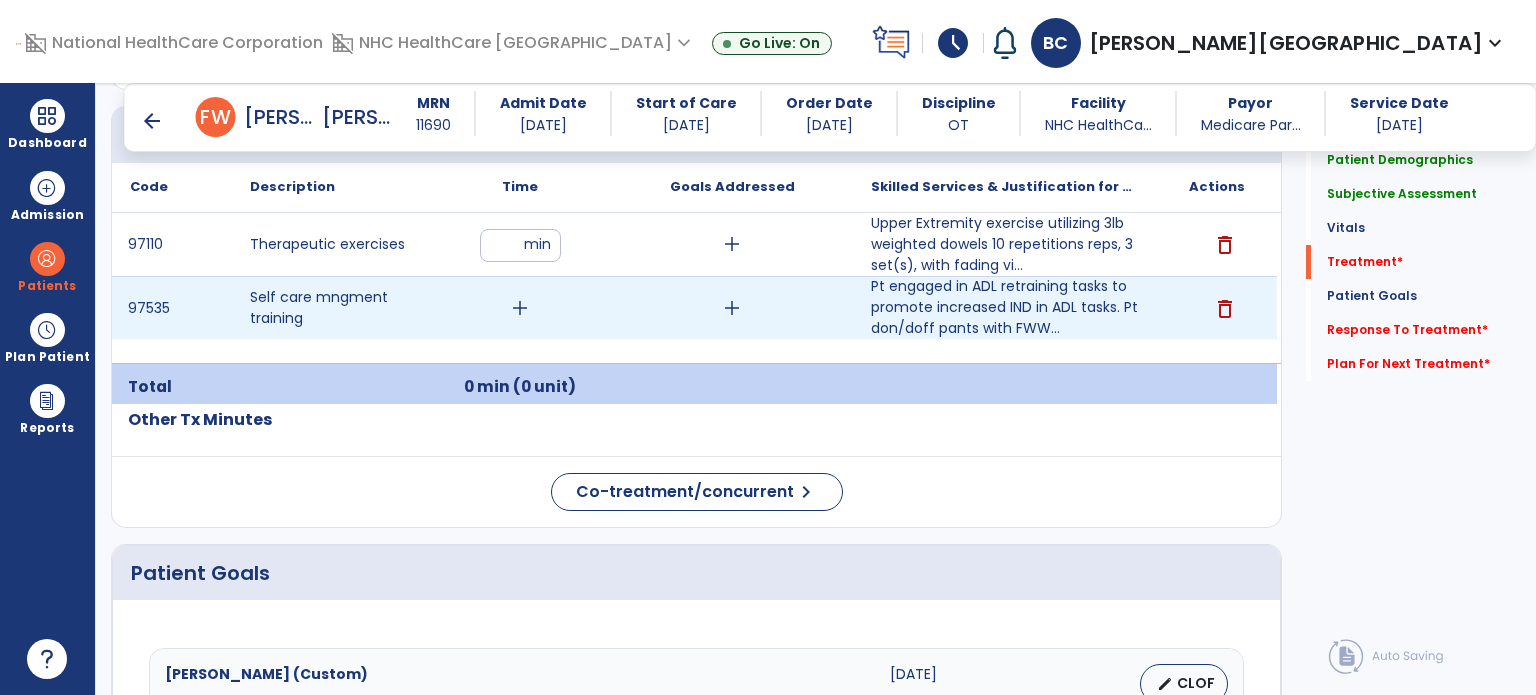 click on "97110  Therapeutic exercises  ** min add  [MEDICAL_DATA] exercise utilizing 3lb weighted dowels 10 repetitions reps, 3 set(s), with fading vi...  delete 97535  Self care mngment training  add add  Pt engaged in ADL retraining tasks to promote increased IND in ADL tasks. Pt don/doff pants with FWW...  delete" at bounding box center [694, 288] 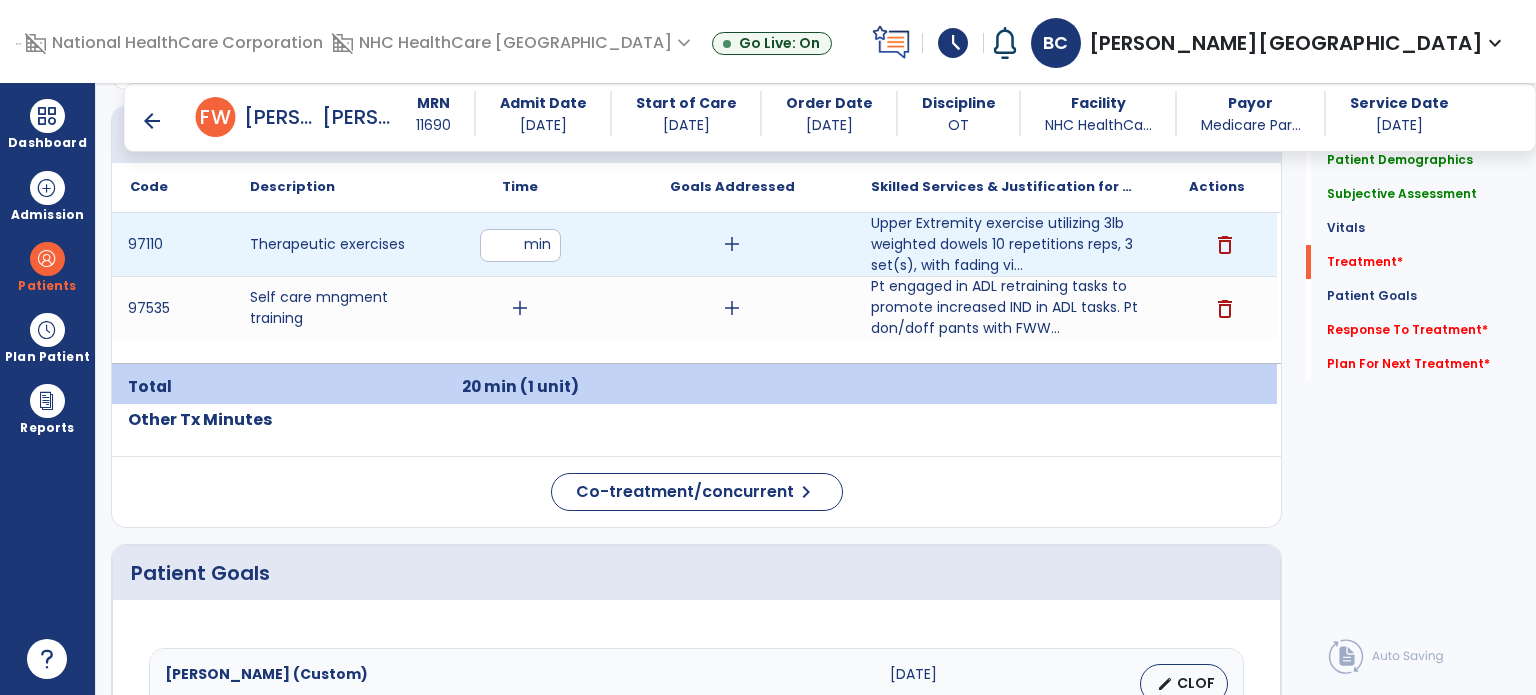 click on "add" at bounding box center (732, 244) 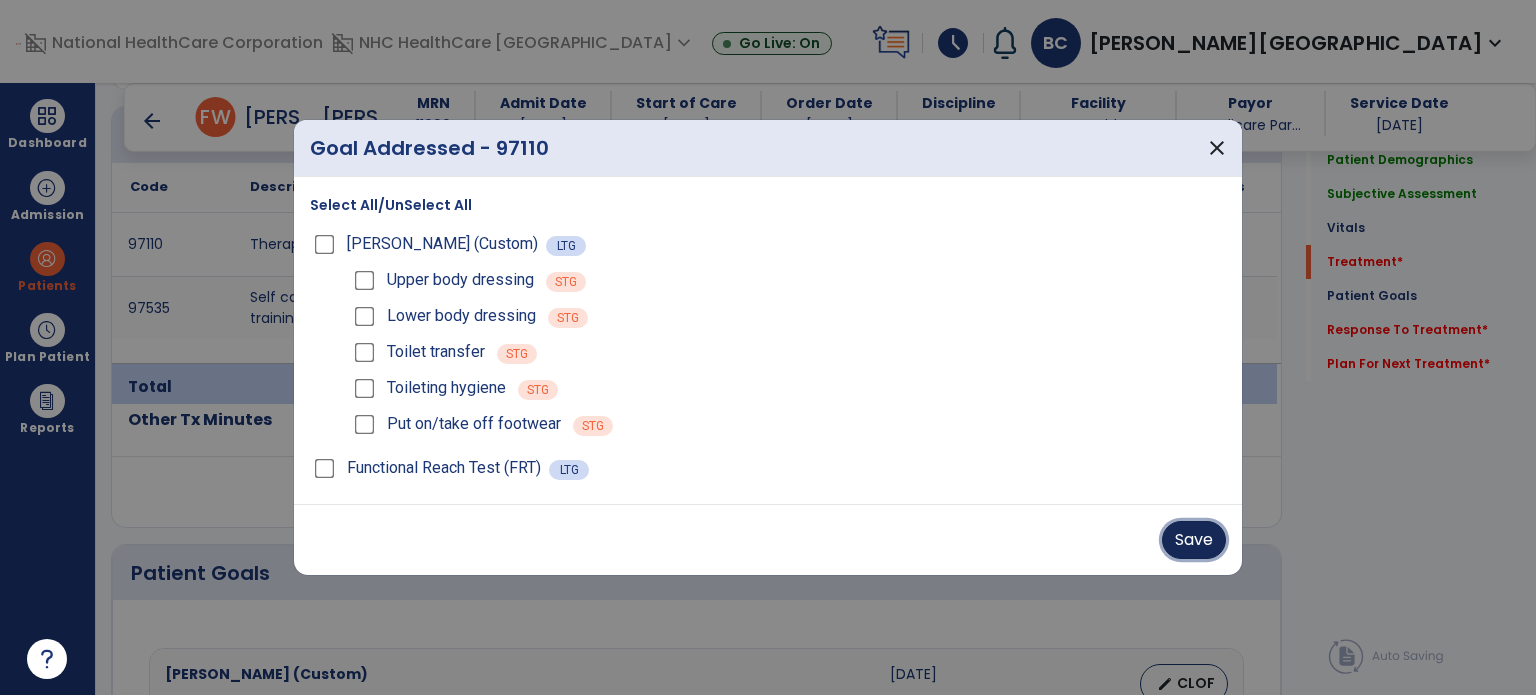click on "Save" at bounding box center [1194, 540] 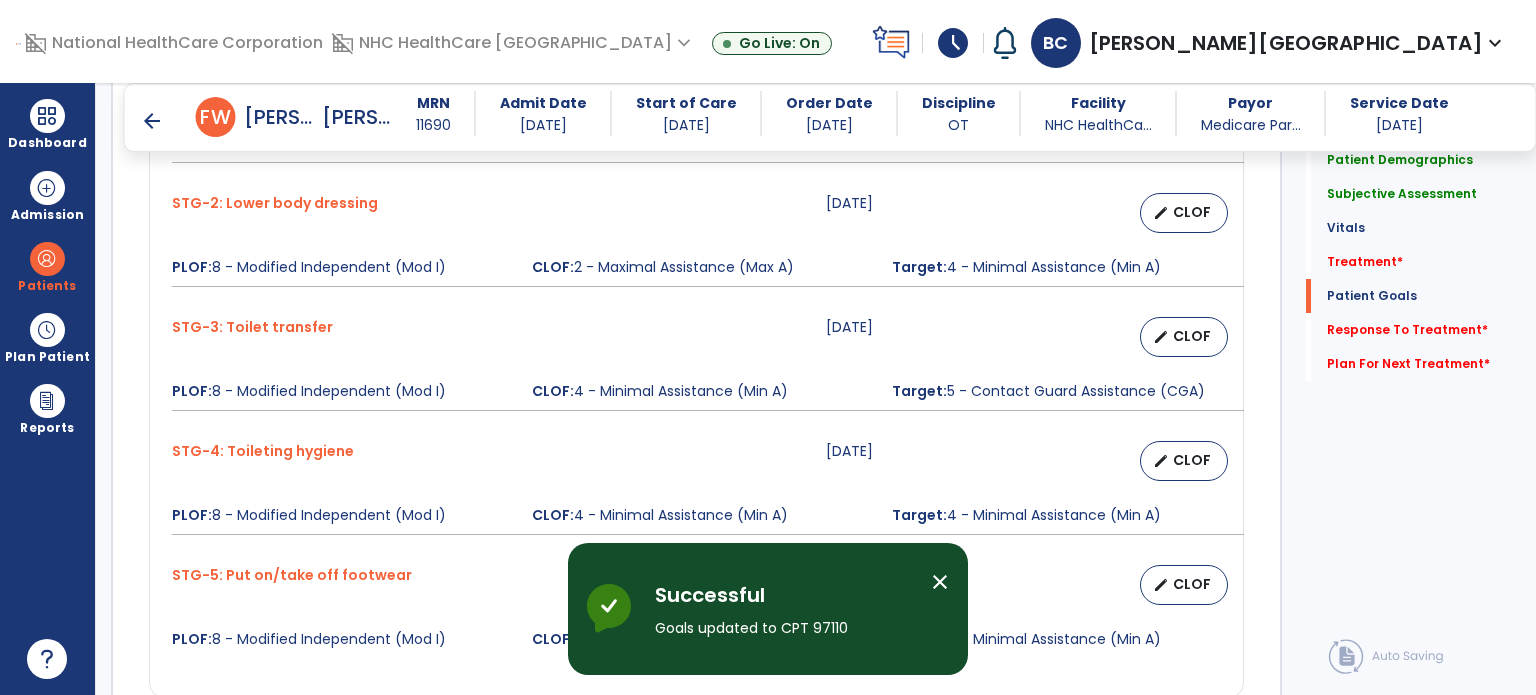 scroll, scrollTop: 1961, scrollLeft: 0, axis: vertical 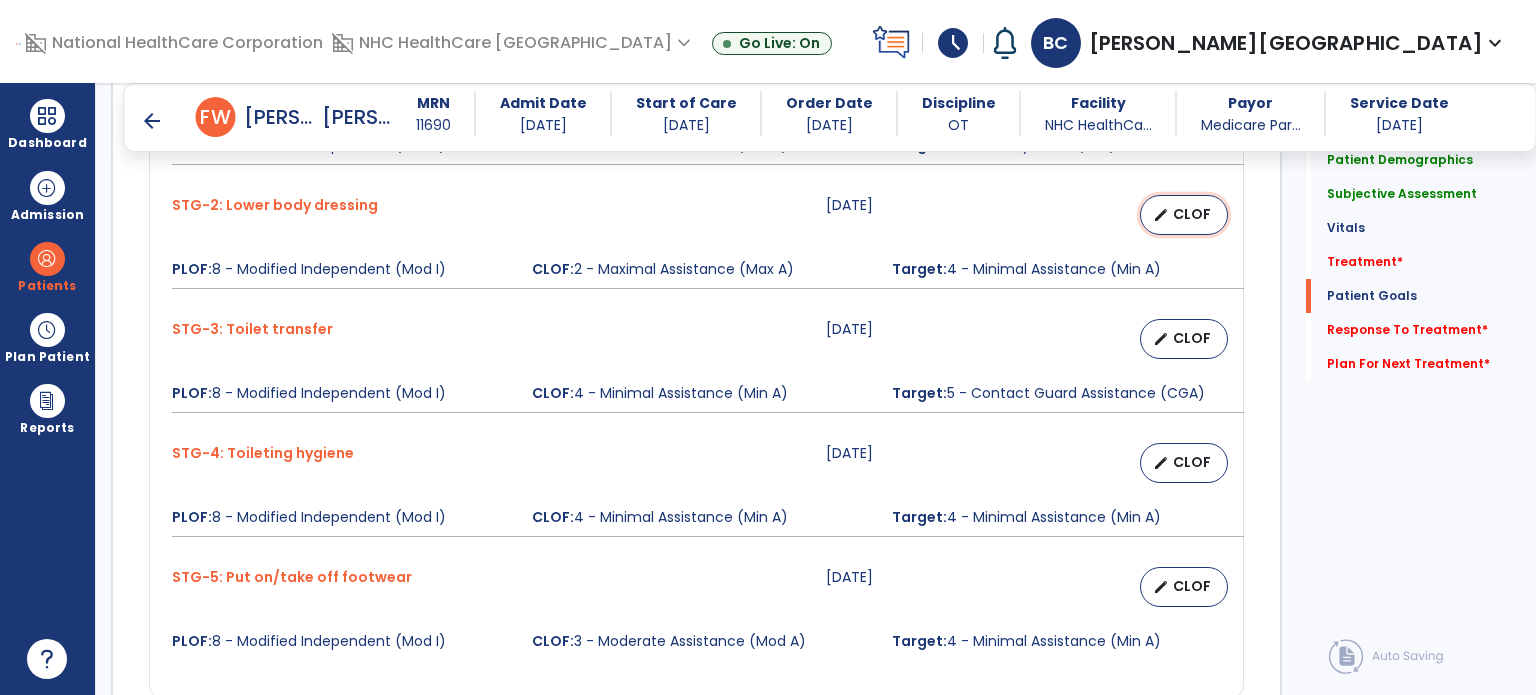 click on "CLOF" at bounding box center (1192, 214) 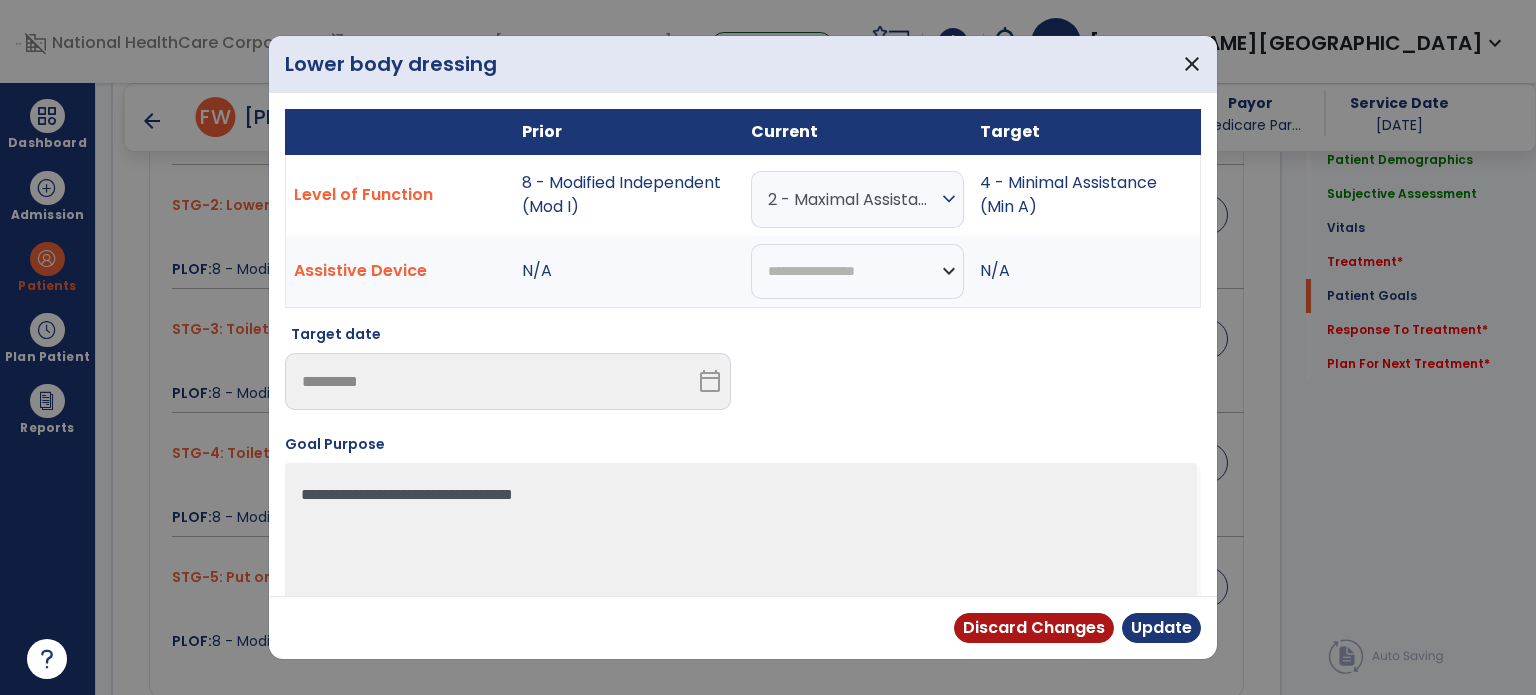 click on "2 - Maximal Assistance (Max A)" at bounding box center (852, 199) 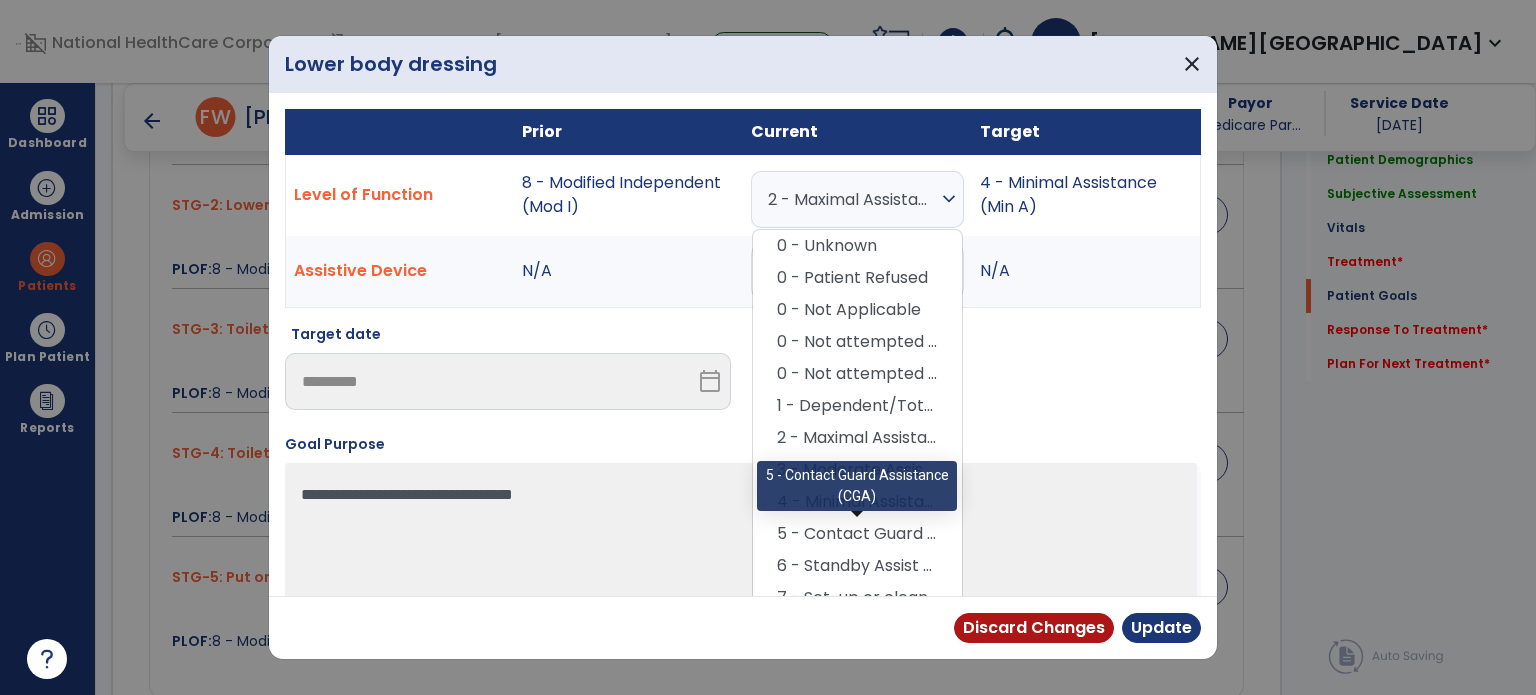 click on "5 - Contact Guard Assistance (CGA)" at bounding box center (857, 534) 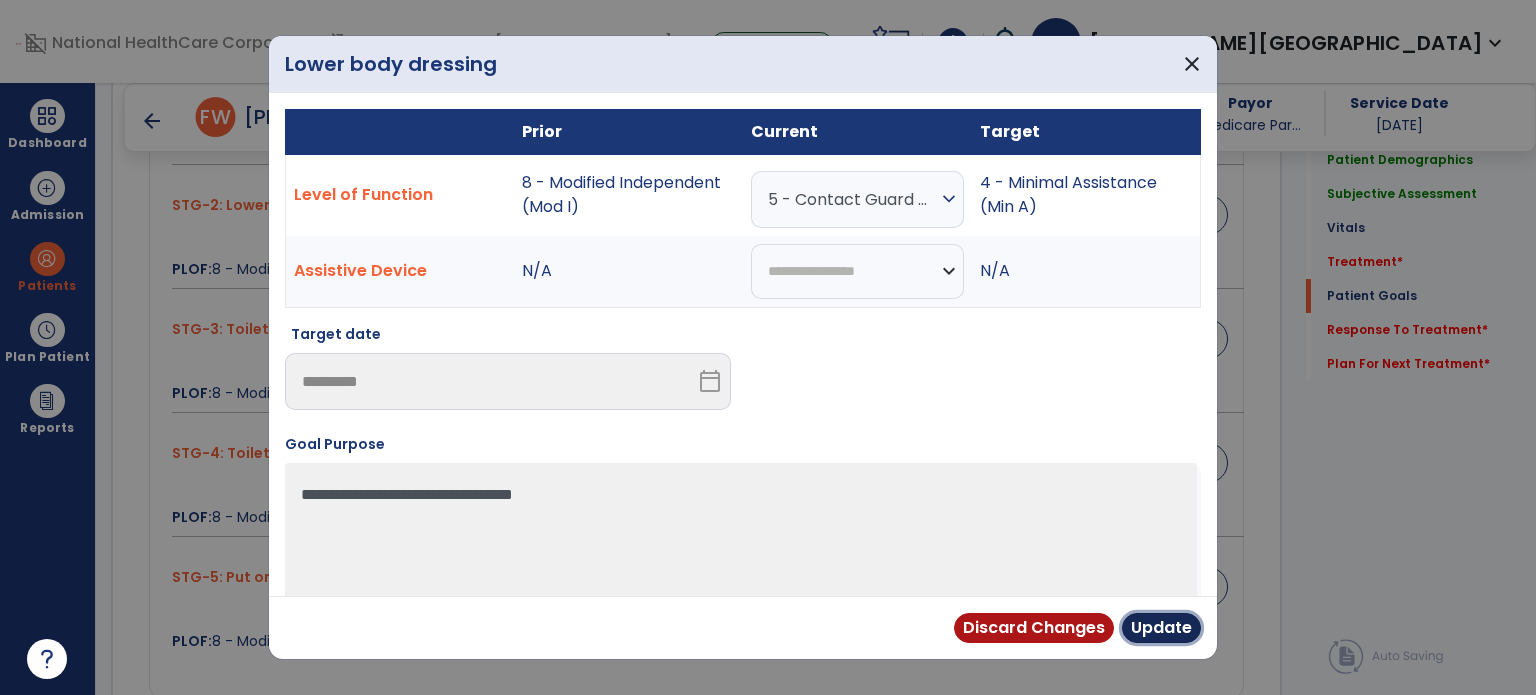 click on "Update" at bounding box center (1161, 628) 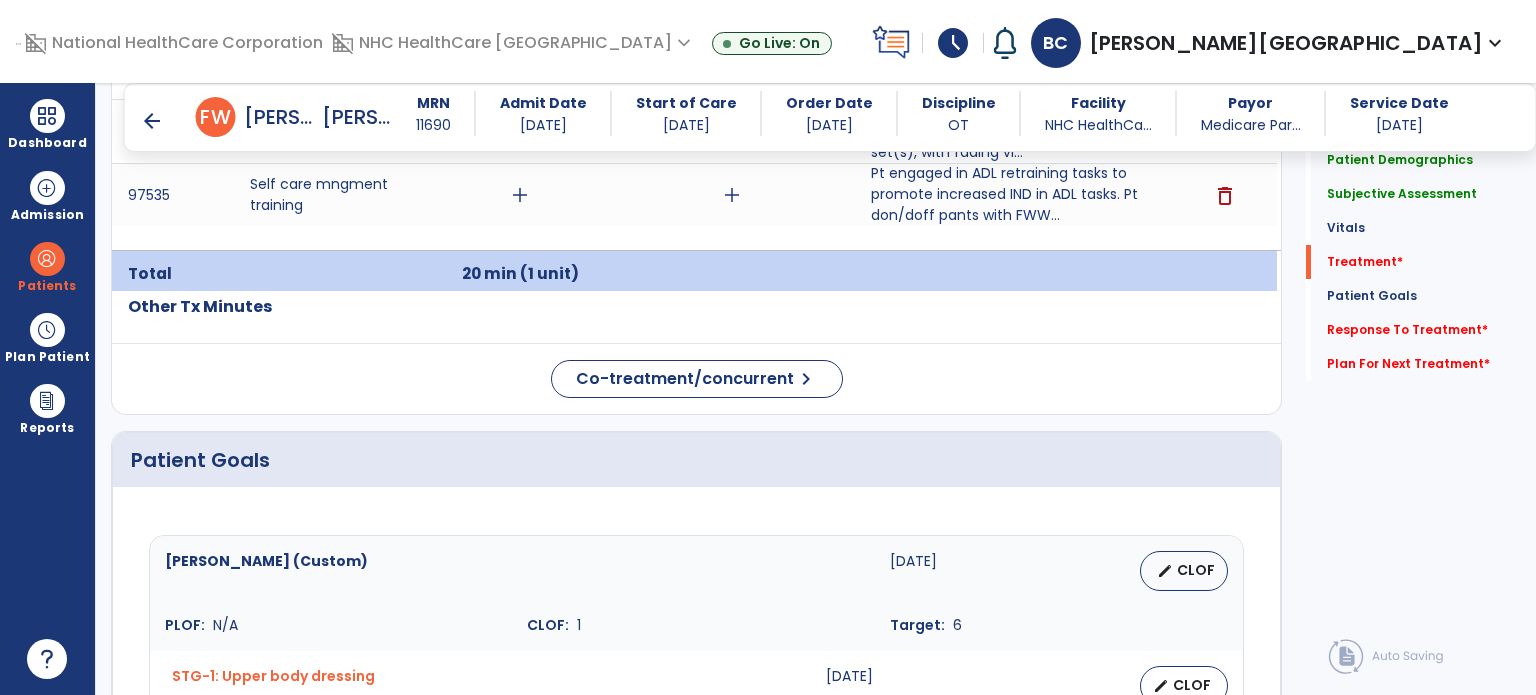 scroll, scrollTop: 1368, scrollLeft: 0, axis: vertical 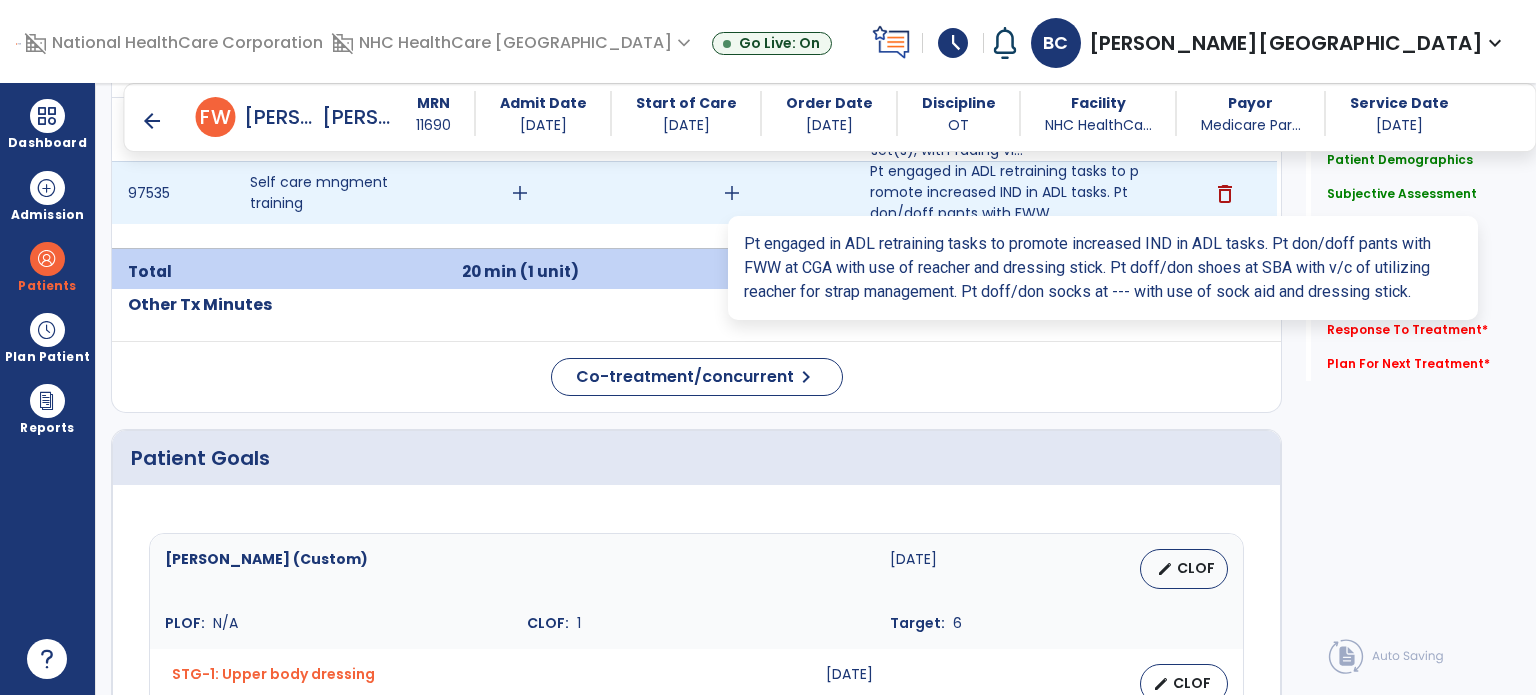 click on "Pt engaged in ADL retraining tasks to promote increased IND in ADL tasks. Pt don/doff pants with FWW..." at bounding box center [1004, 192] 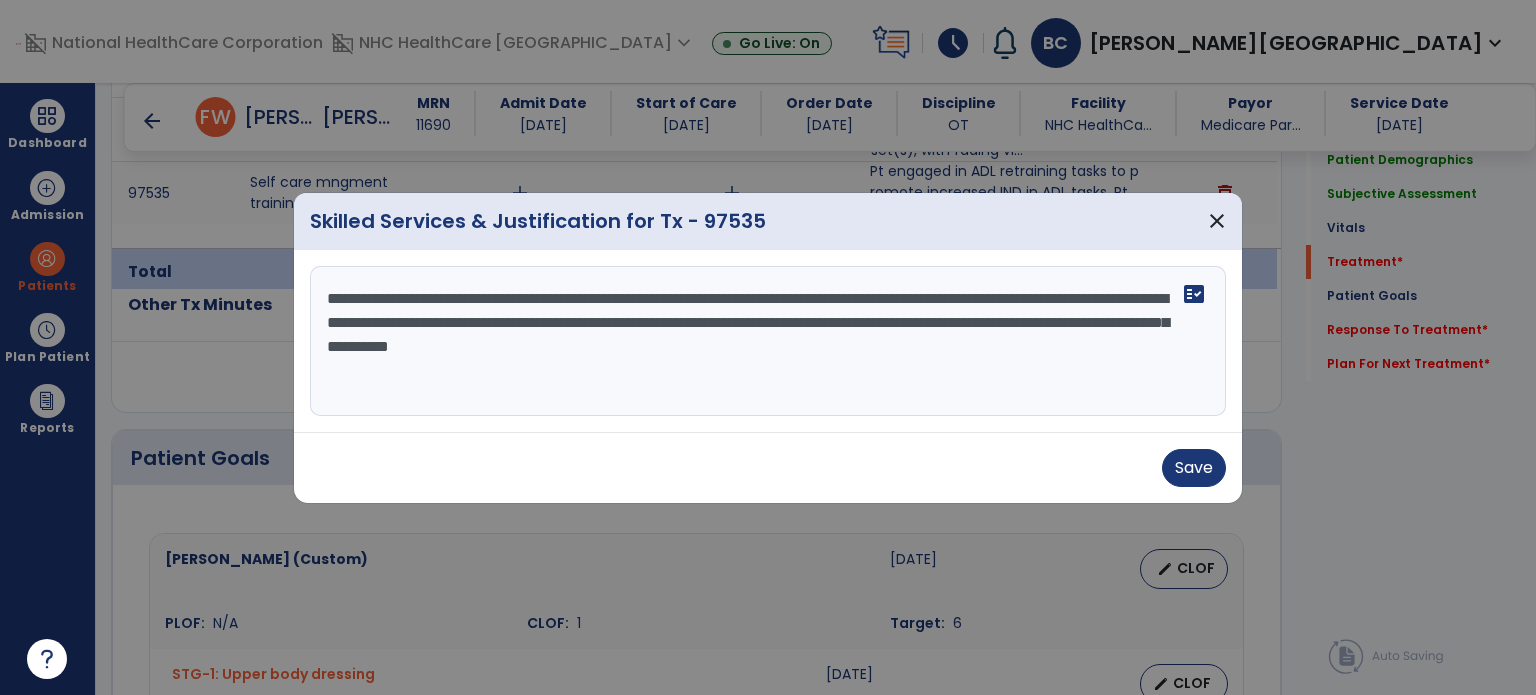 click on "**********" at bounding box center (768, 341) 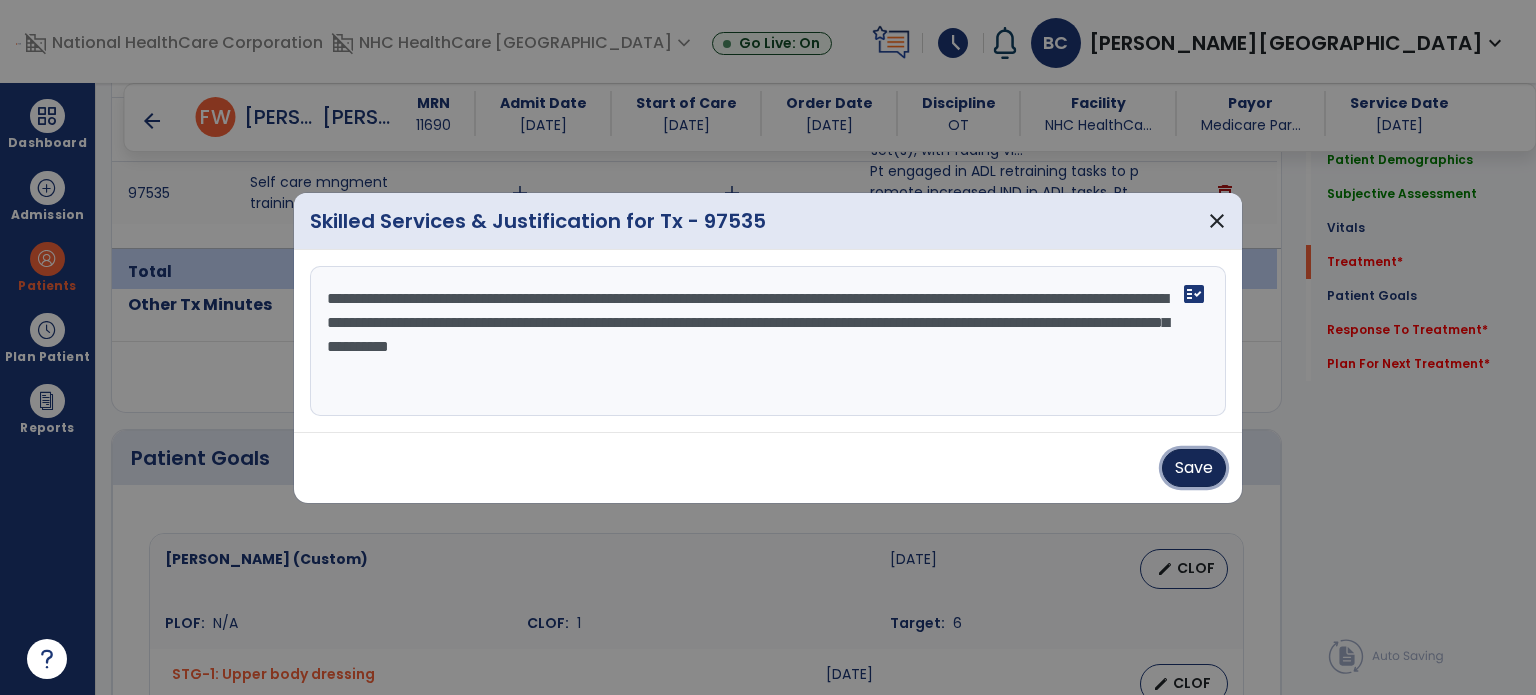 click on "Save" at bounding box center (1194, 468) 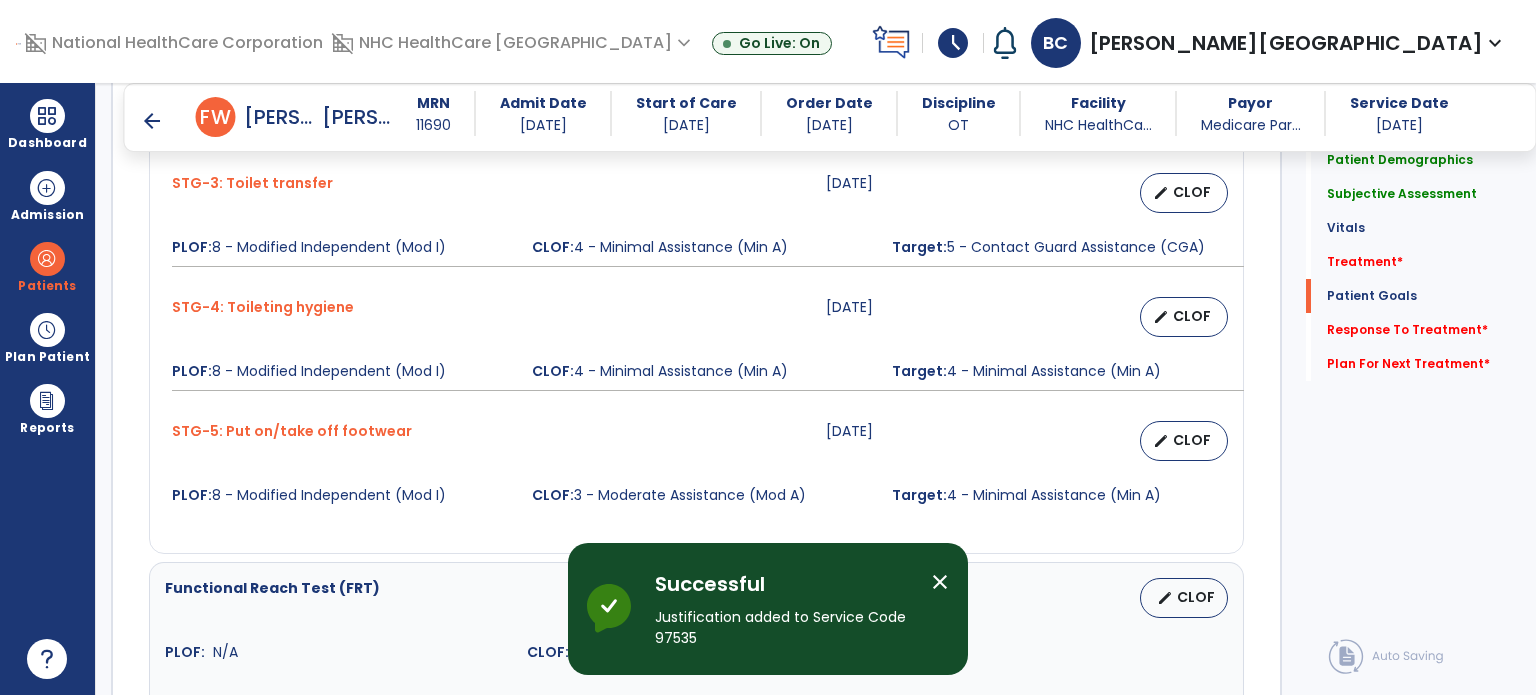 scroll, scrollTop: 2149, scrollLeft: 0, axis: vertical 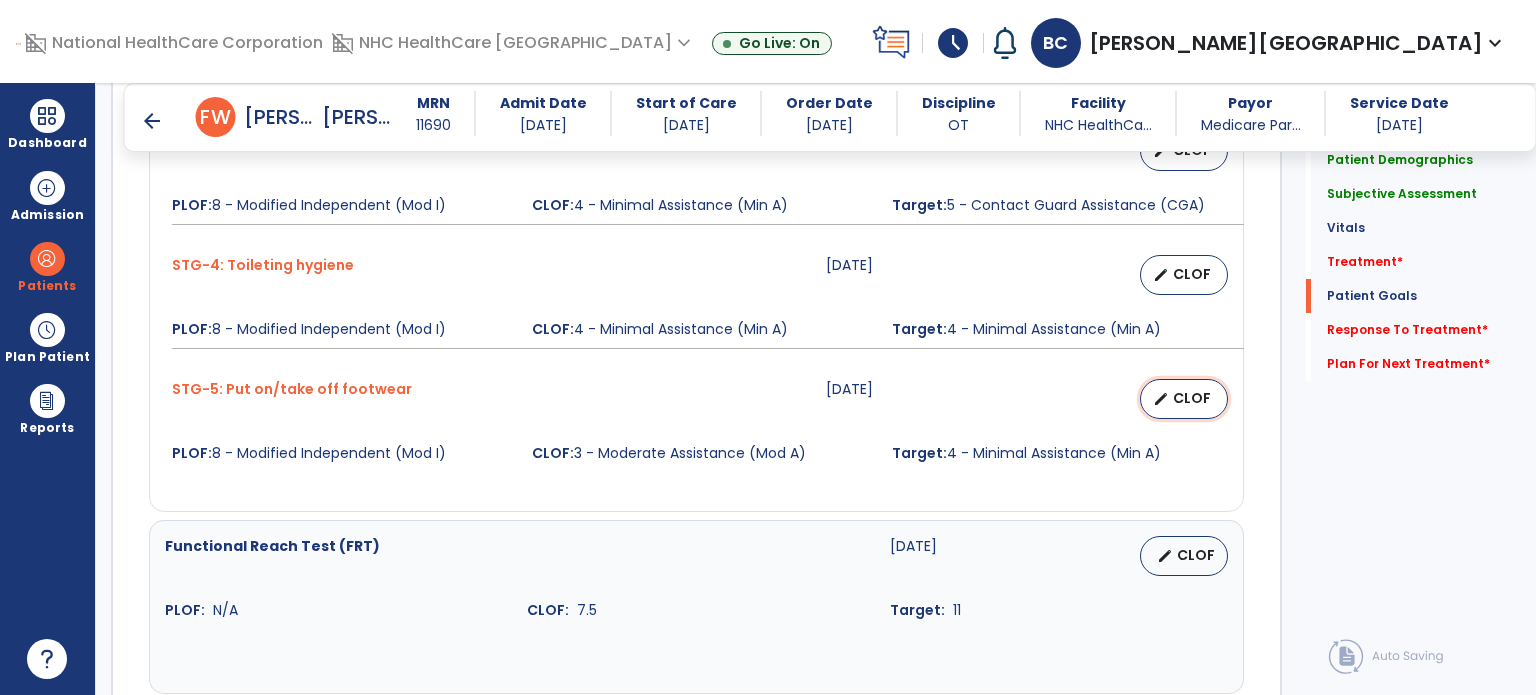 click on "edit   CLOF" at bounding box center [1184, 399] 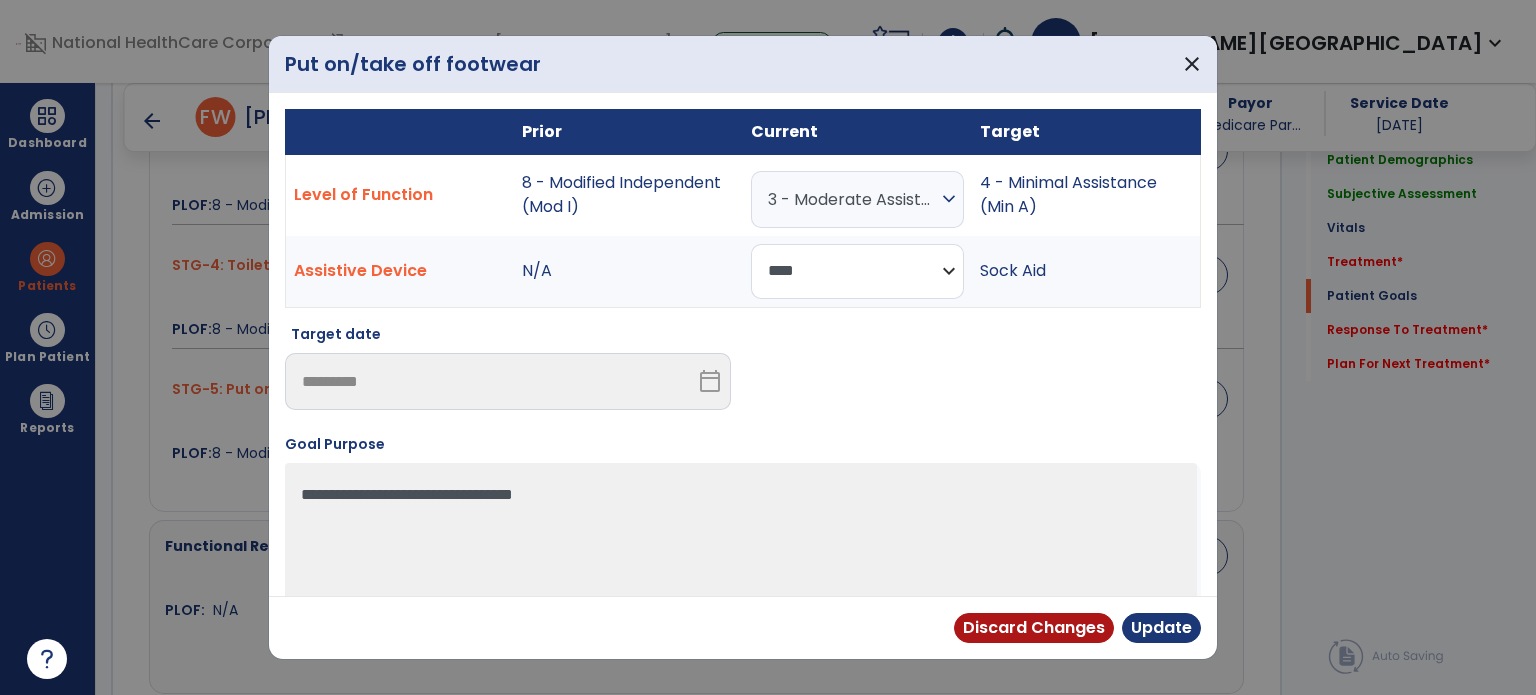 click on "**********" at bounding box center [857, 271] 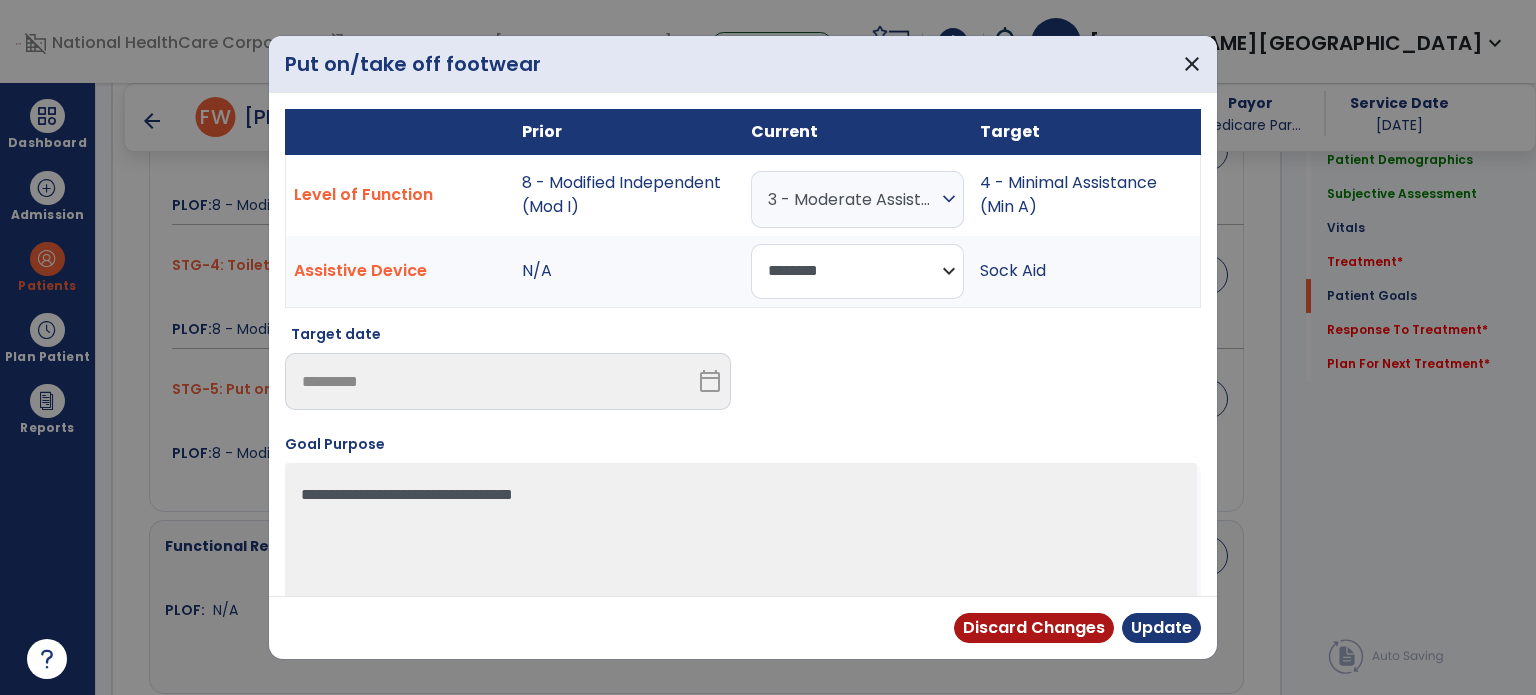 click on "**********" at bounding box center [857, 271] 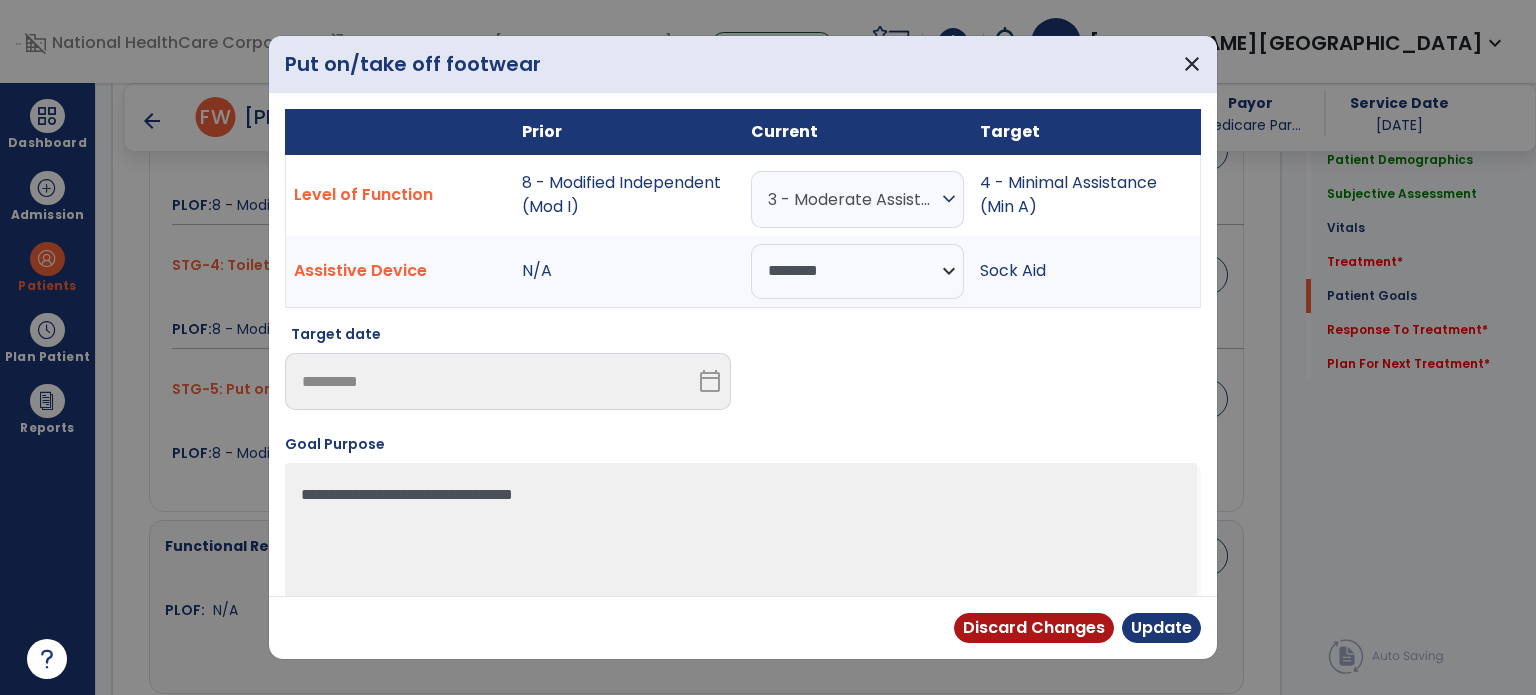 click on "3 - Moderate Assistance (Mod A)" at bounding box center (852, 199) 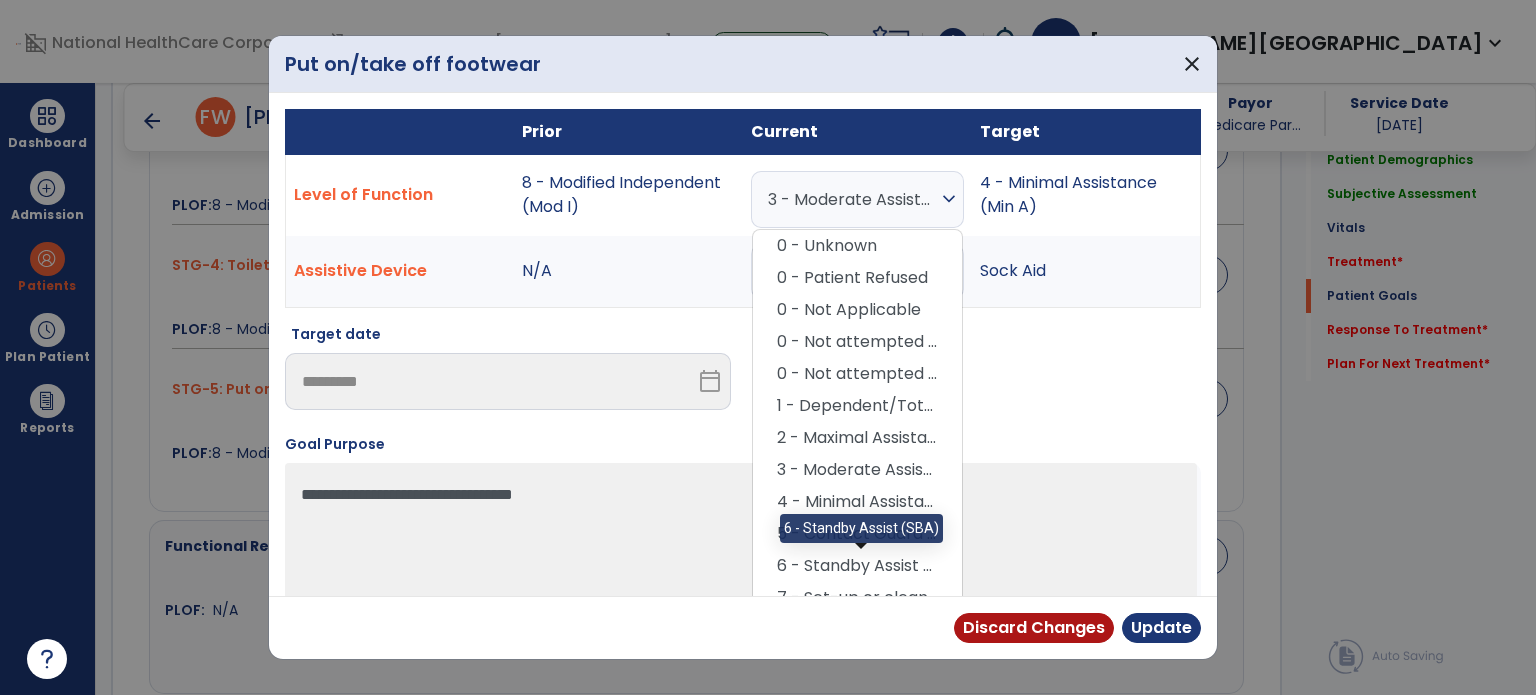 click on "6 - Standby Assist (SBA)" at bounding box center [857, 566] 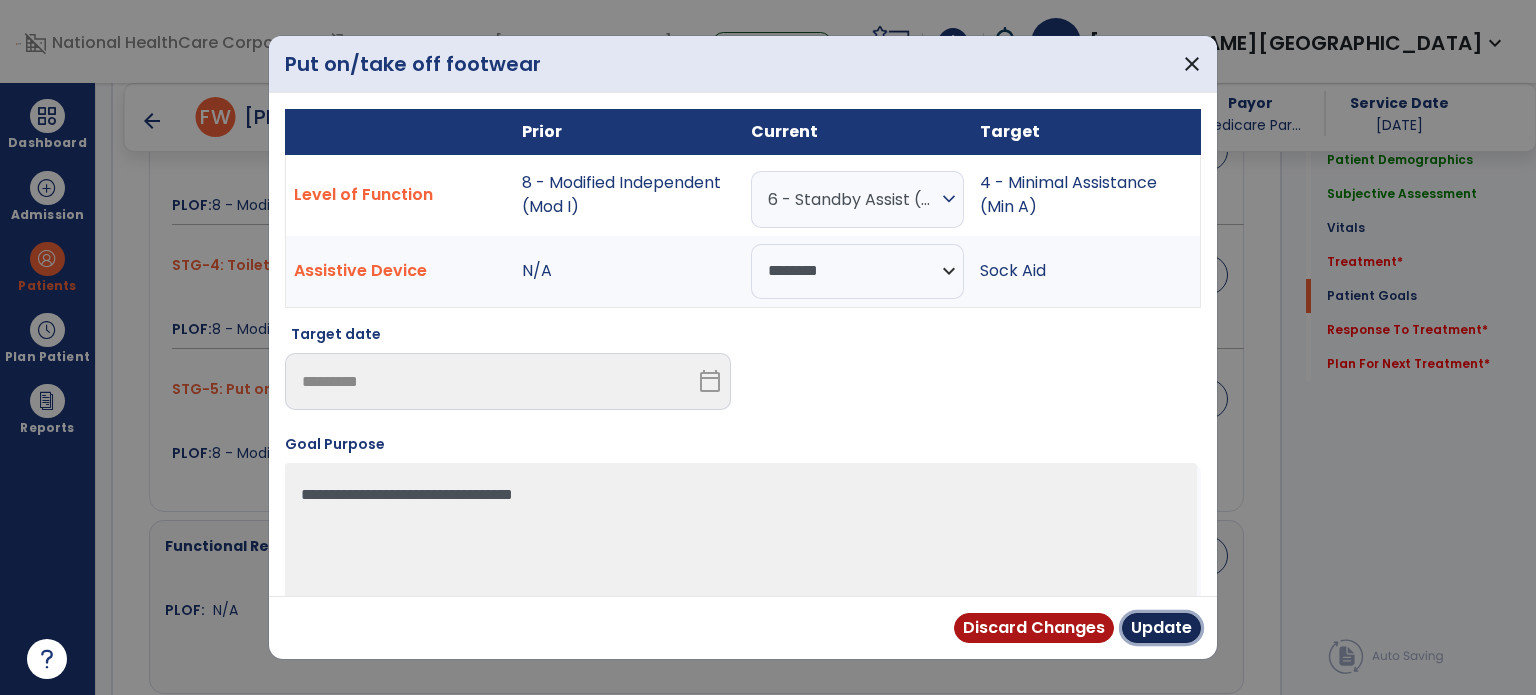 click on "Update" at bounding box center (1161, 628) 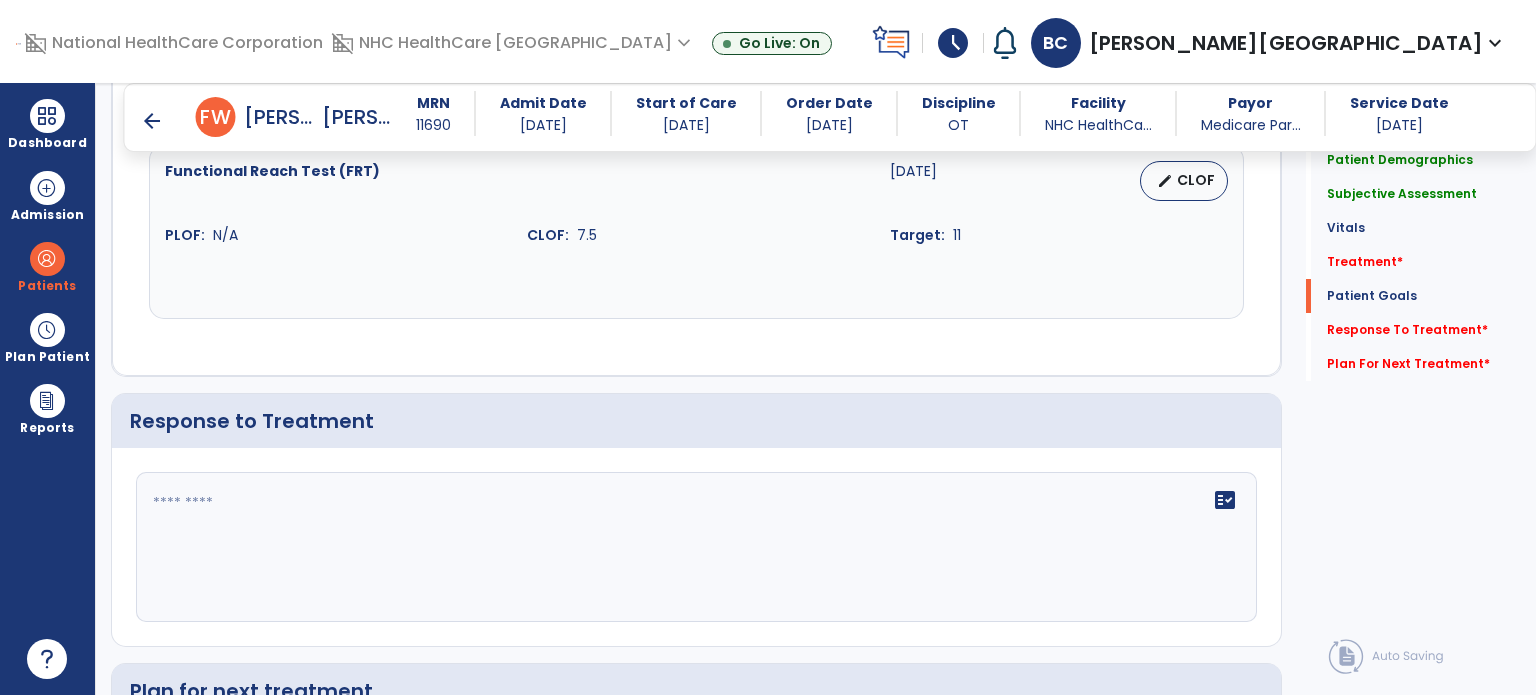 scroll, scrollTop: 2525, scrollLeft: 0, axis: vertical 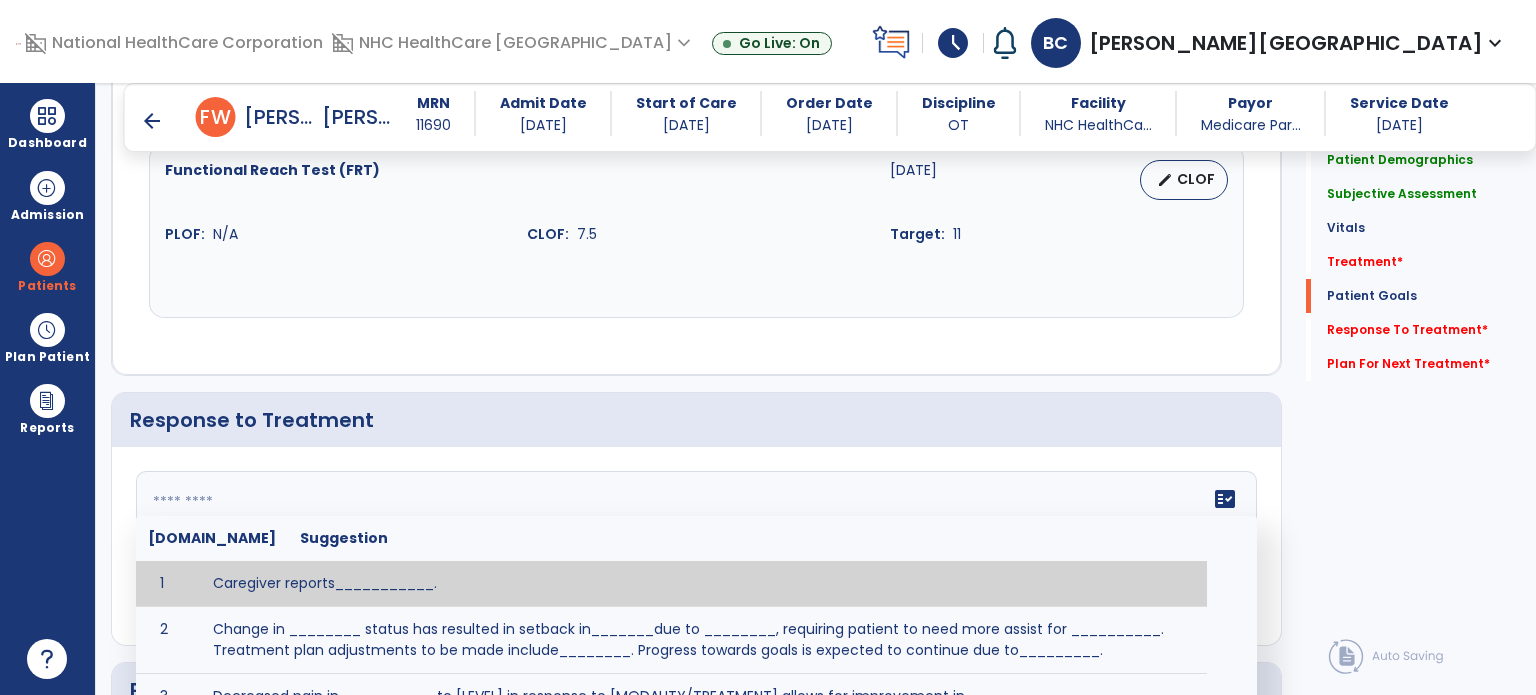 click on "fact_check  [DOMAIN_NAME] Suggestion 1 Caregiver reports___________. 2 Change in ________ status has resulted in setback in_______due to ________, requiring patient to need more assist for __________.   Treatment plan adjustments to be made include________.  Progress towards goals is expected to continue due to_________. 3 Decreased pain in __________ to [LEVEL] in response to [MODALITY/TREATMENT] allows for improvement in _________. 4 Functional gains in _______ have impacted the patient's ability to perform_________ with a reduction in assist levels to_________. 5 Functional progress this week has been significant due to__________. 6 Gains in ________ have improved the patient's ability to perform ______with decreased levels of assist to___________. 7 Improvement in ________allows patient to tolerate higher levels of challenges in_________. 8 Pain in [AREA] has decreased to [LEVEL] in response to [TREATMENT/MODALITY], allowing fore ease in completing__________. 9 10 11 12 13 14 15 16 17 18 19 20 21" 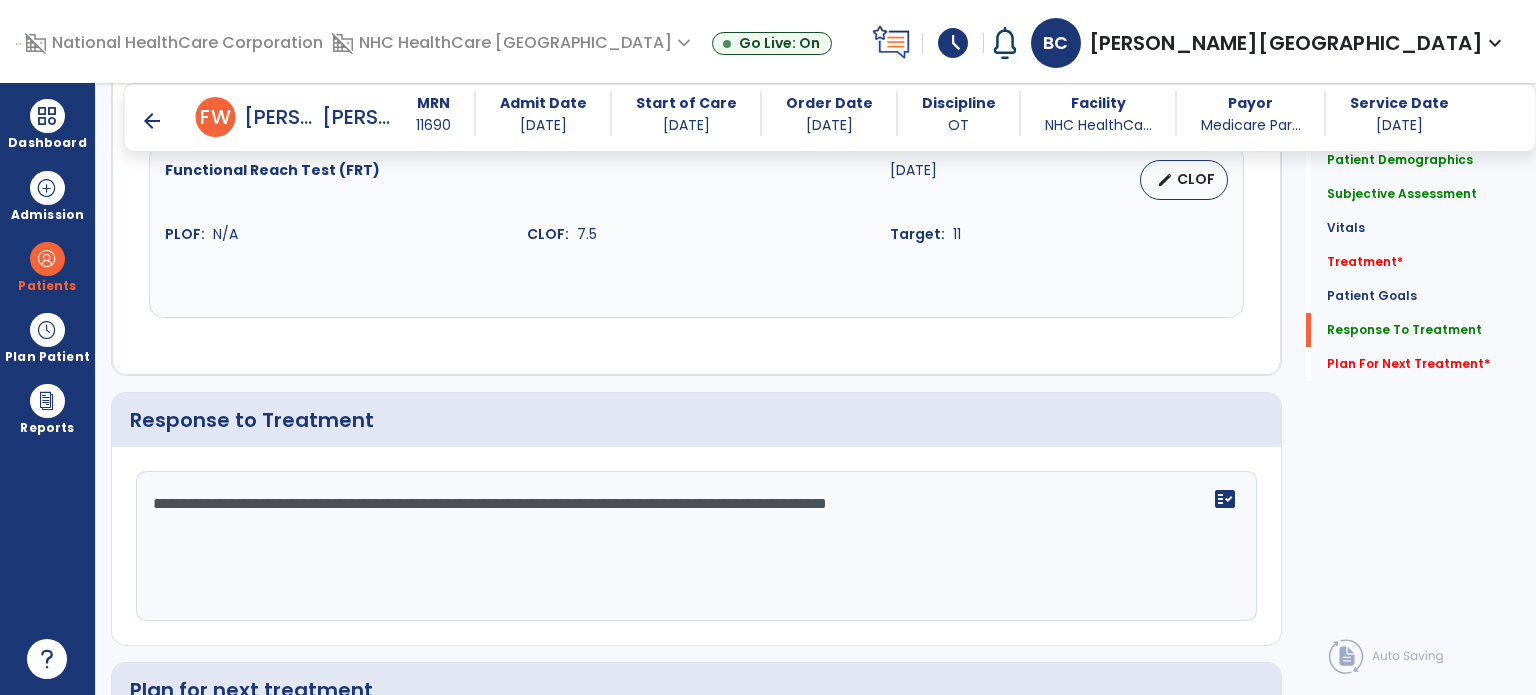 scroll, scrollTop: 2804, scrollLeft: 0, axis: vertical 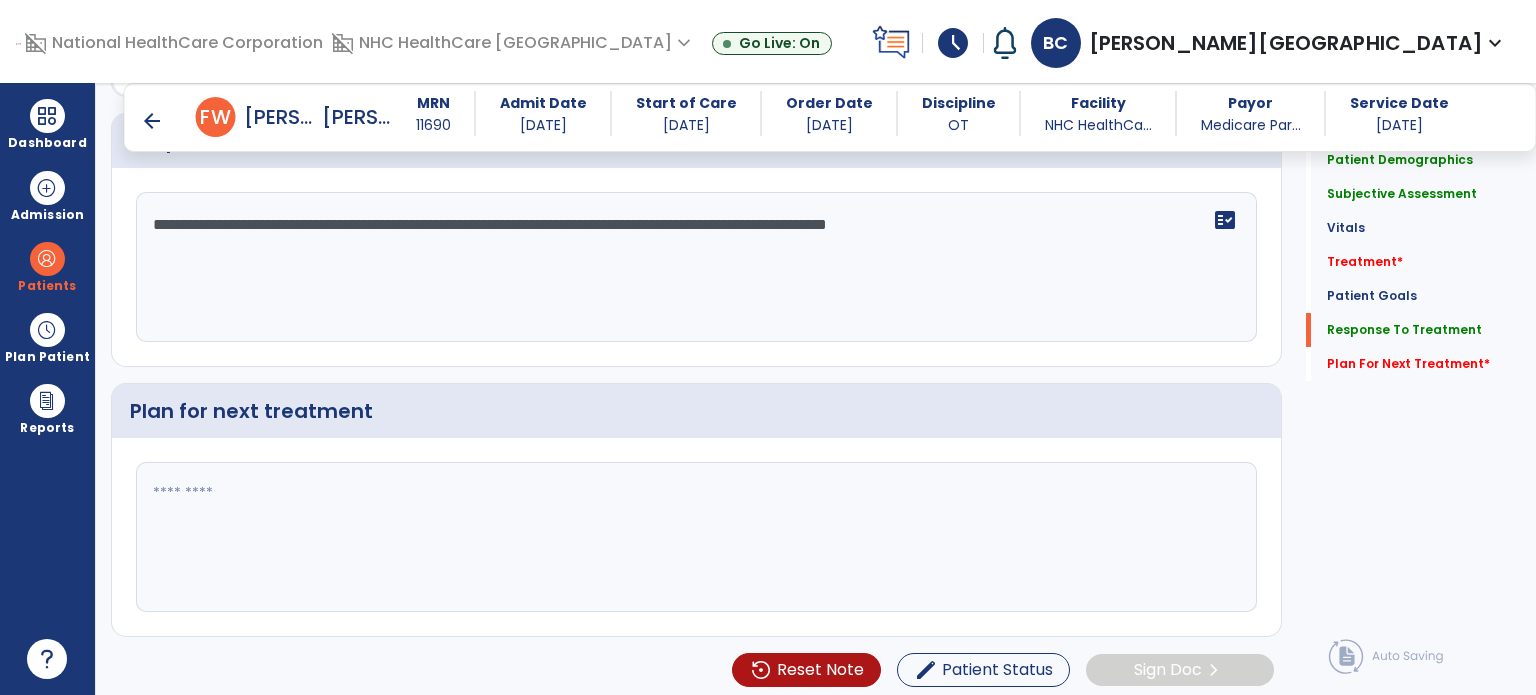 type on "**********" 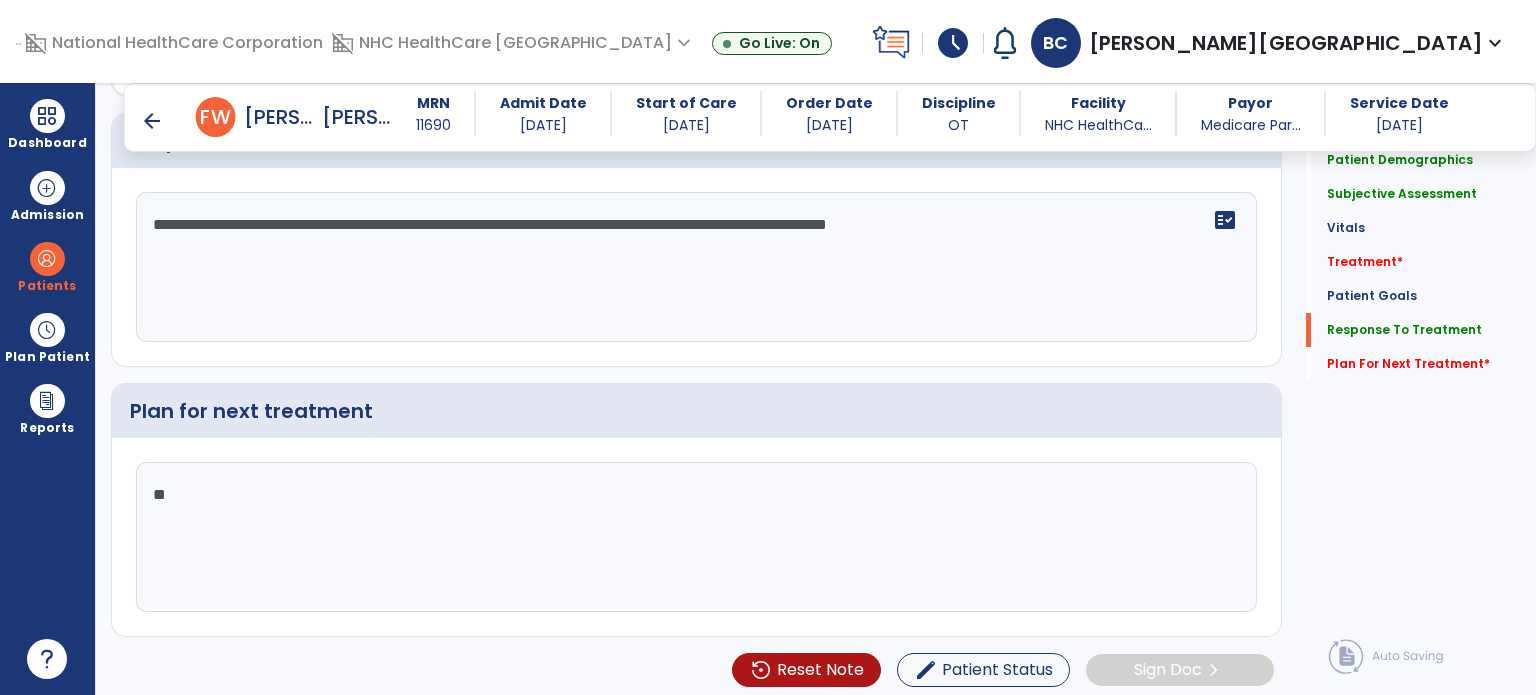 type on "*" 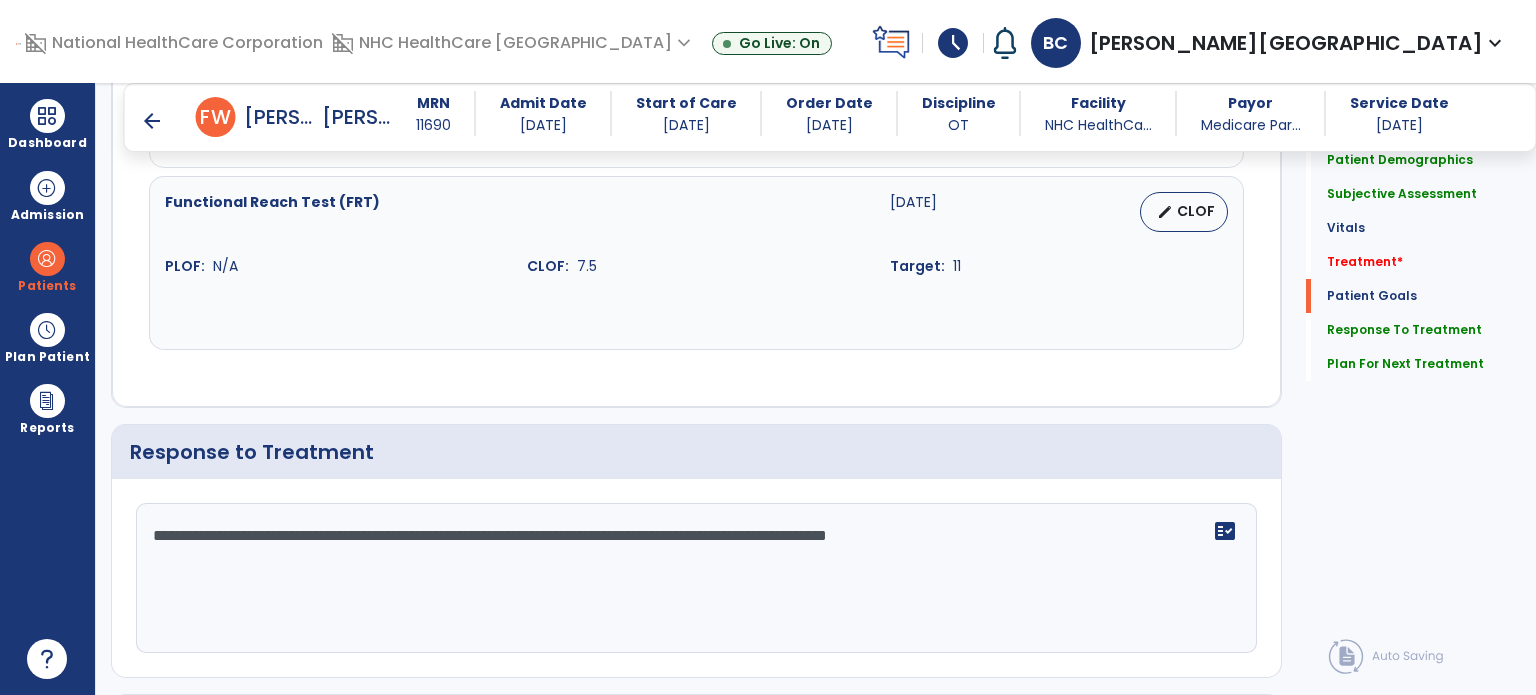 scroll, scrollTop: 2447, scrollLeft: 0, axis: vertical 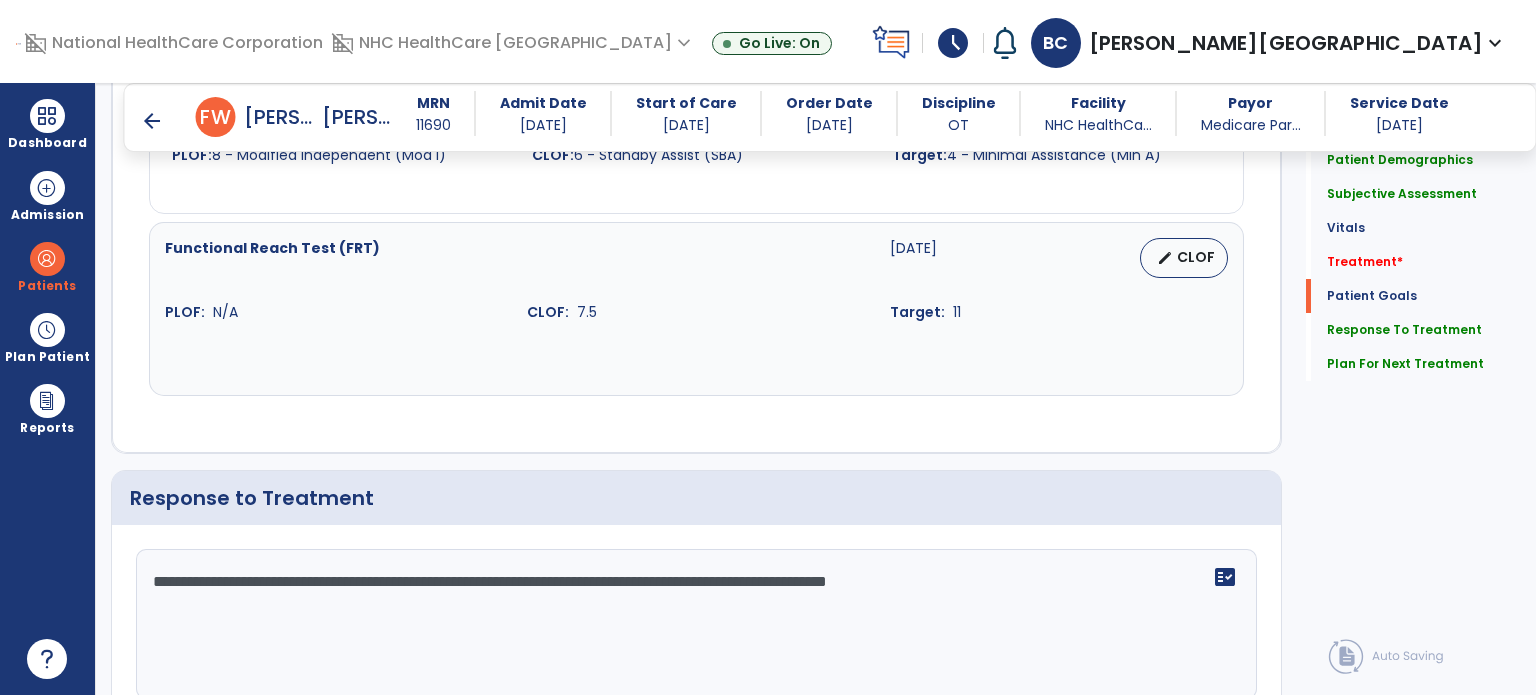 type on "**********" 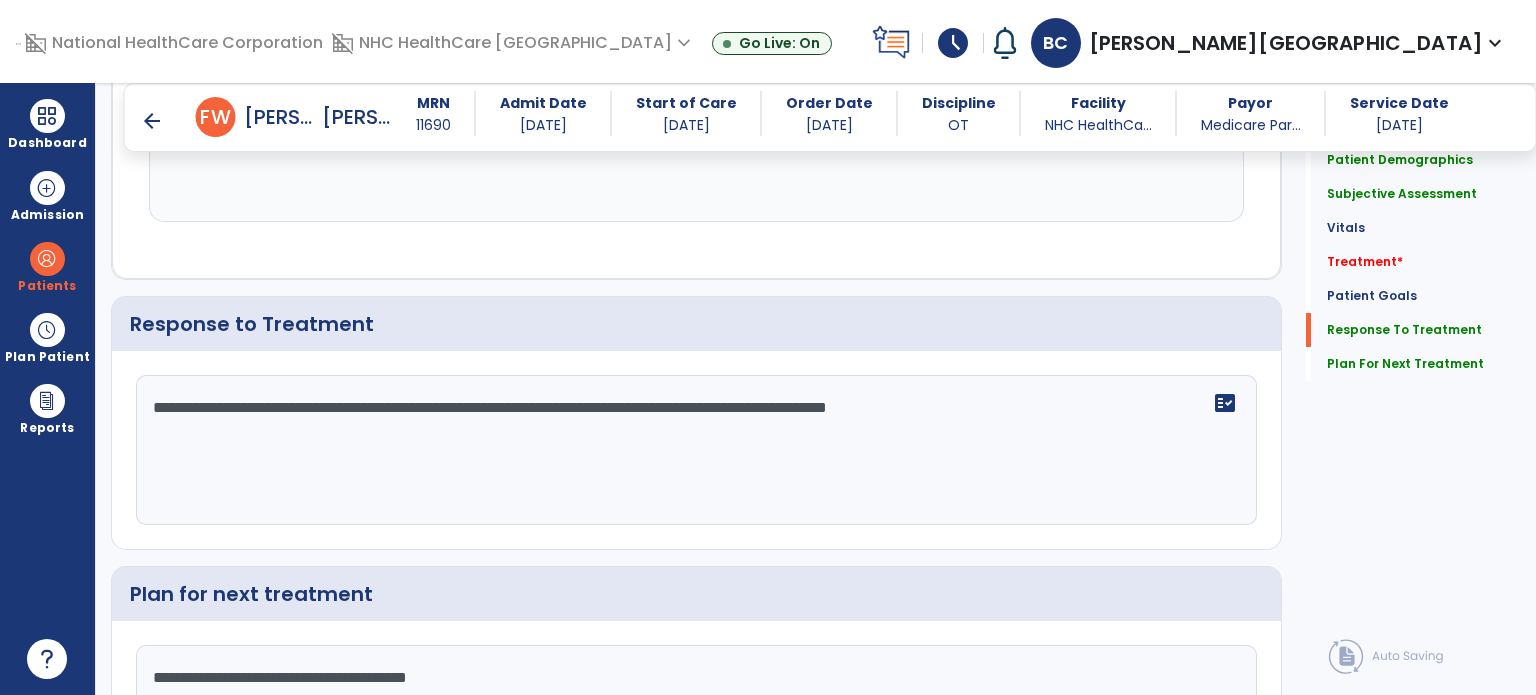 scroll, scrollTop: 2628, scrollLeft: 0, axis: vertical 